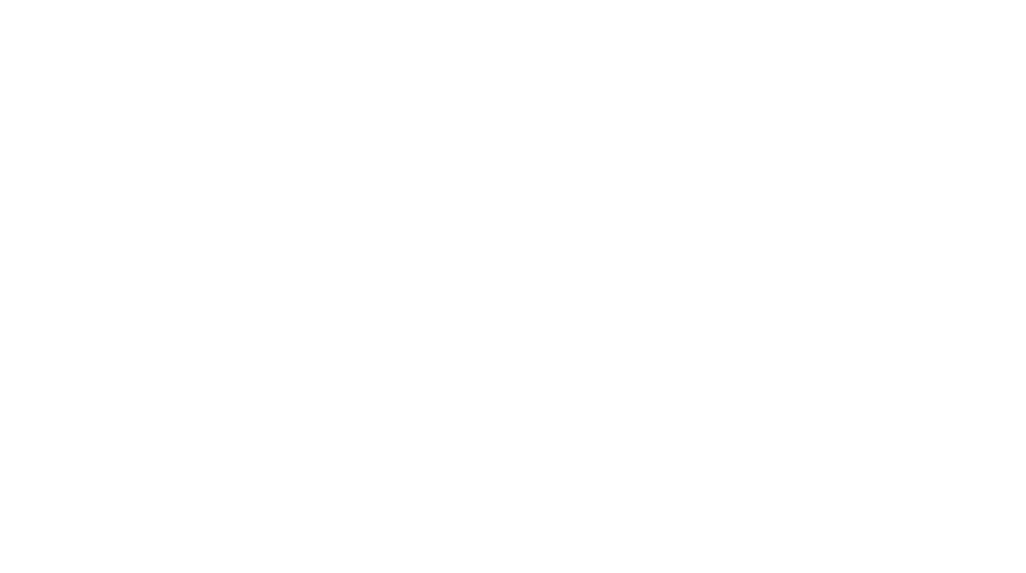 scroll, scrollTop: 0, scrollLeft: 0, axis: both 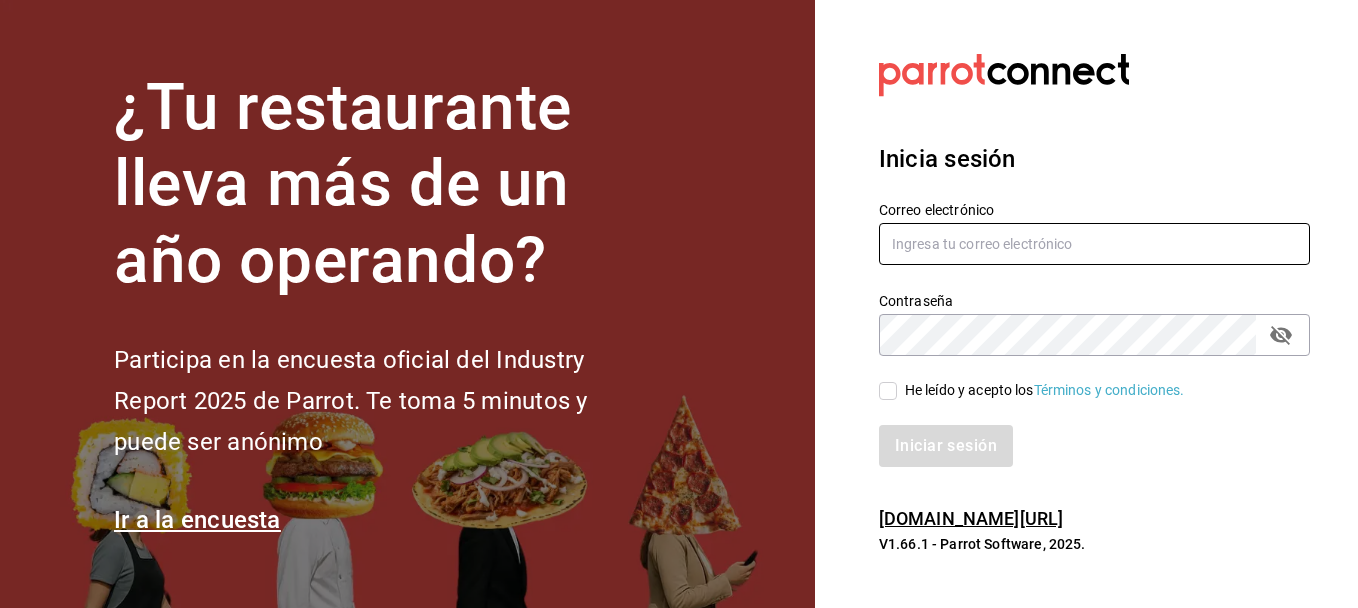 click at bounding box center (1094, 244) 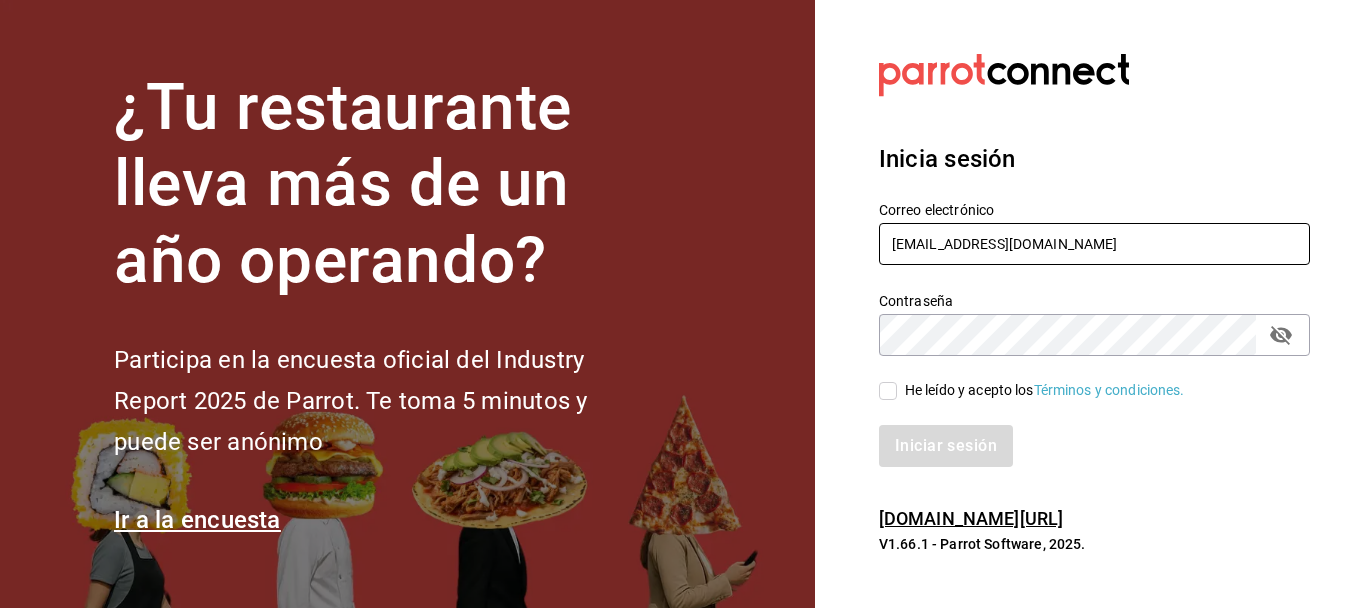 type on "[EMAIL_ADDRESS][DOMAIN_NAME]" 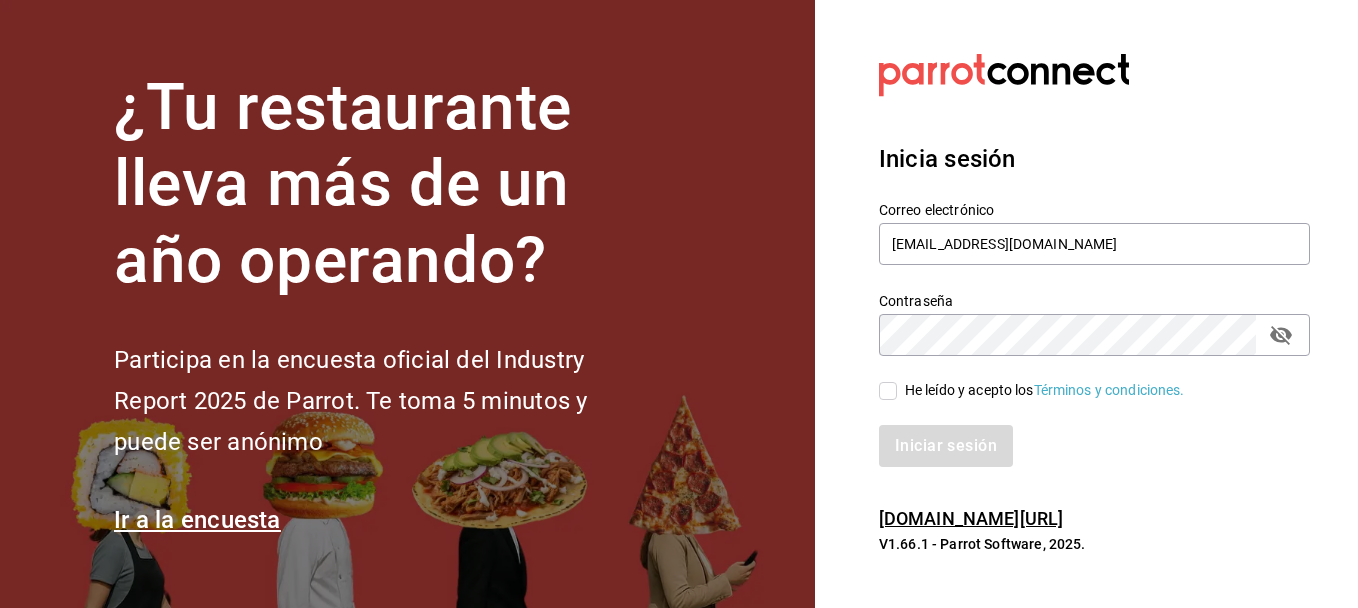 click on "He leído y acepto los  Términos y condiciones." at bounding box center (888, 391) 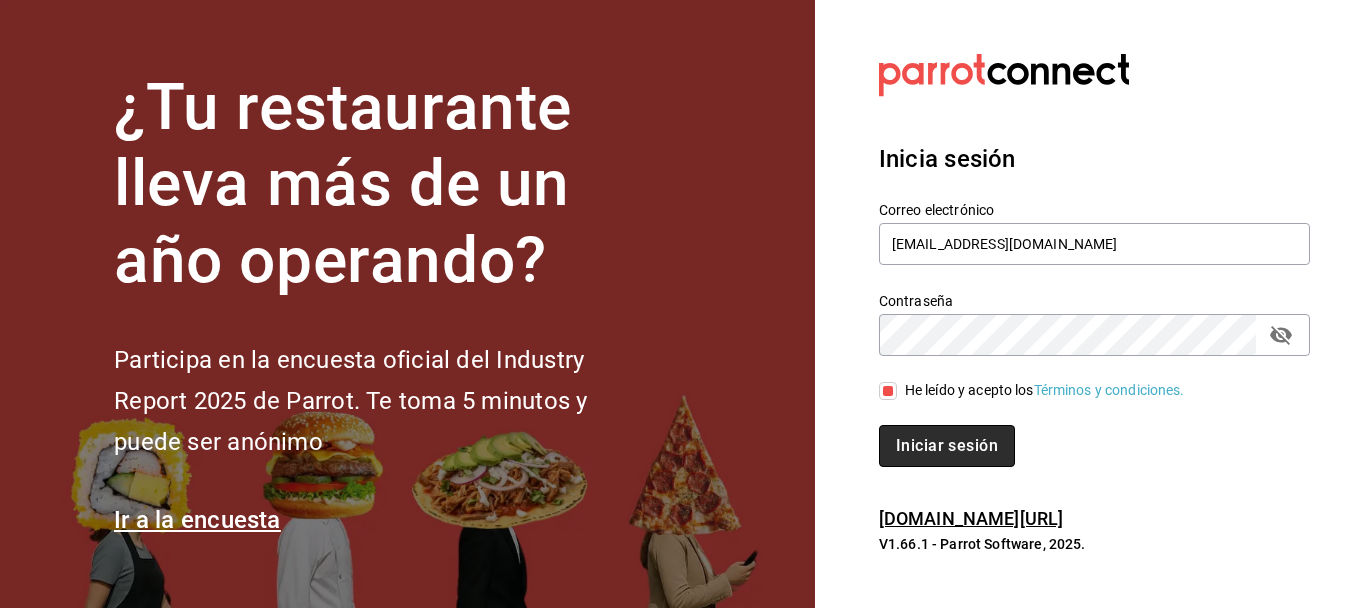 click on "Iniciar sesión" at bounding box center [947, 446] 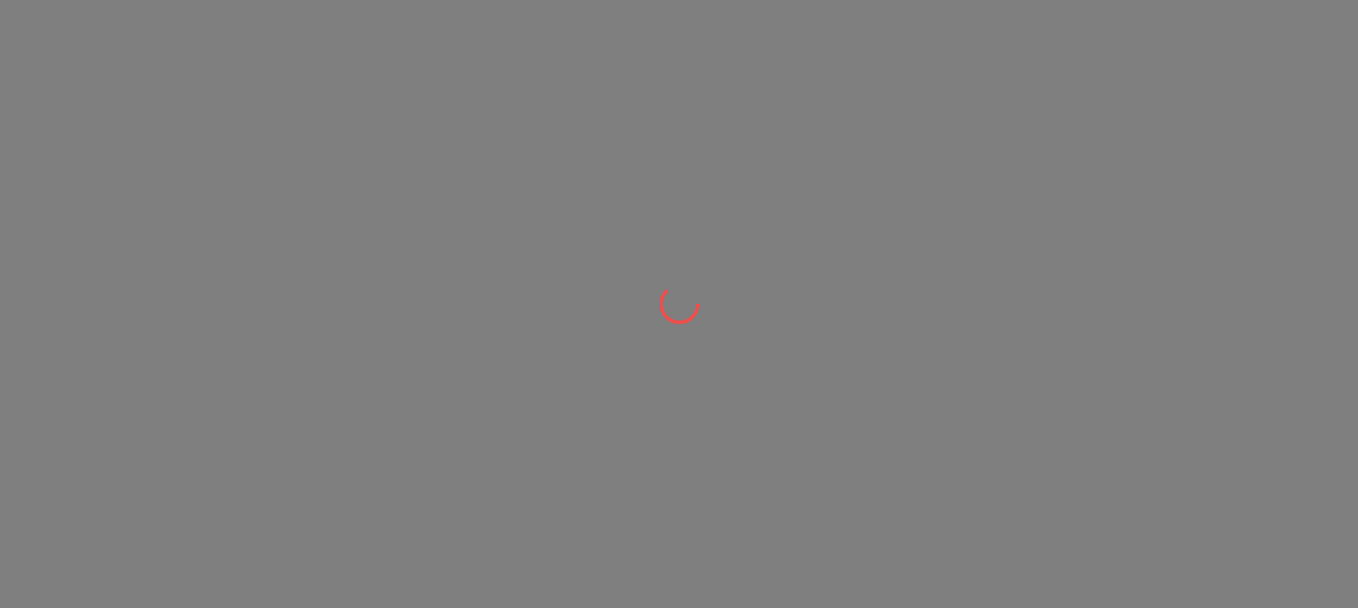 scroll, scrollTop: 0, scrollLeft: 0, axis: both 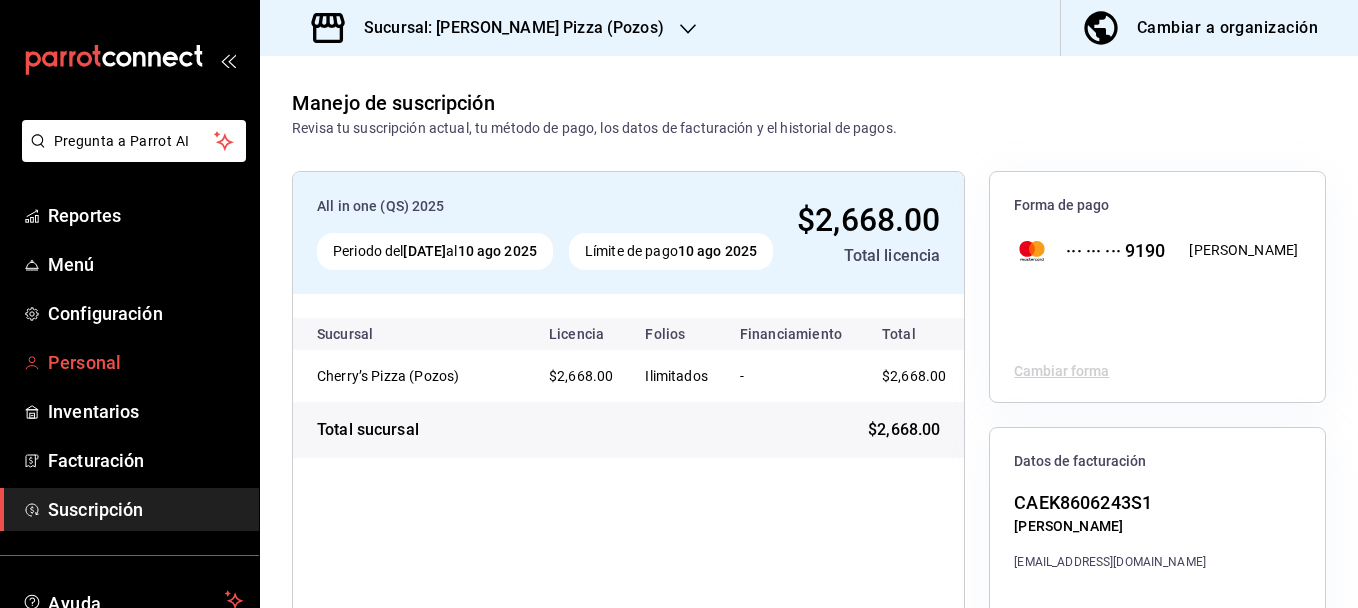 click on "Personal" at bounding box center (145, 362) 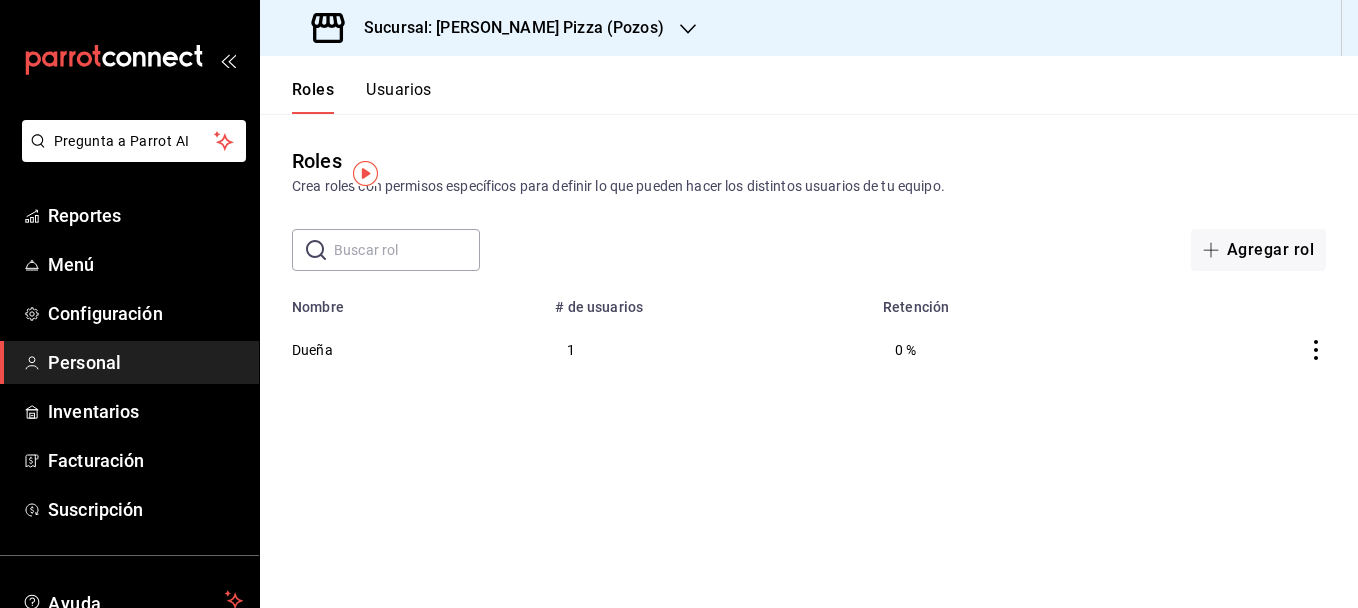 click on "Sucursal: [PERSON_NAME] Pizza (Pozos)" at bounding box center [506, 28] 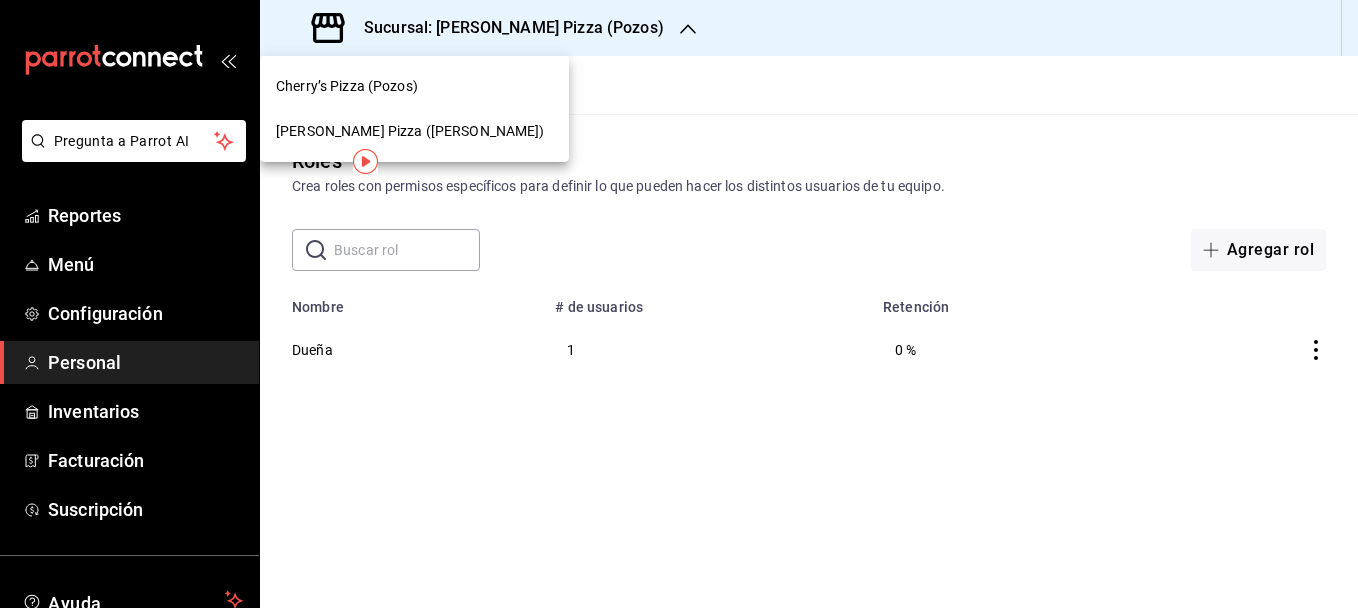click on "[PERSON_NAME] Pizza ([PERSON_NAME])" at bounding box center [410, 131] 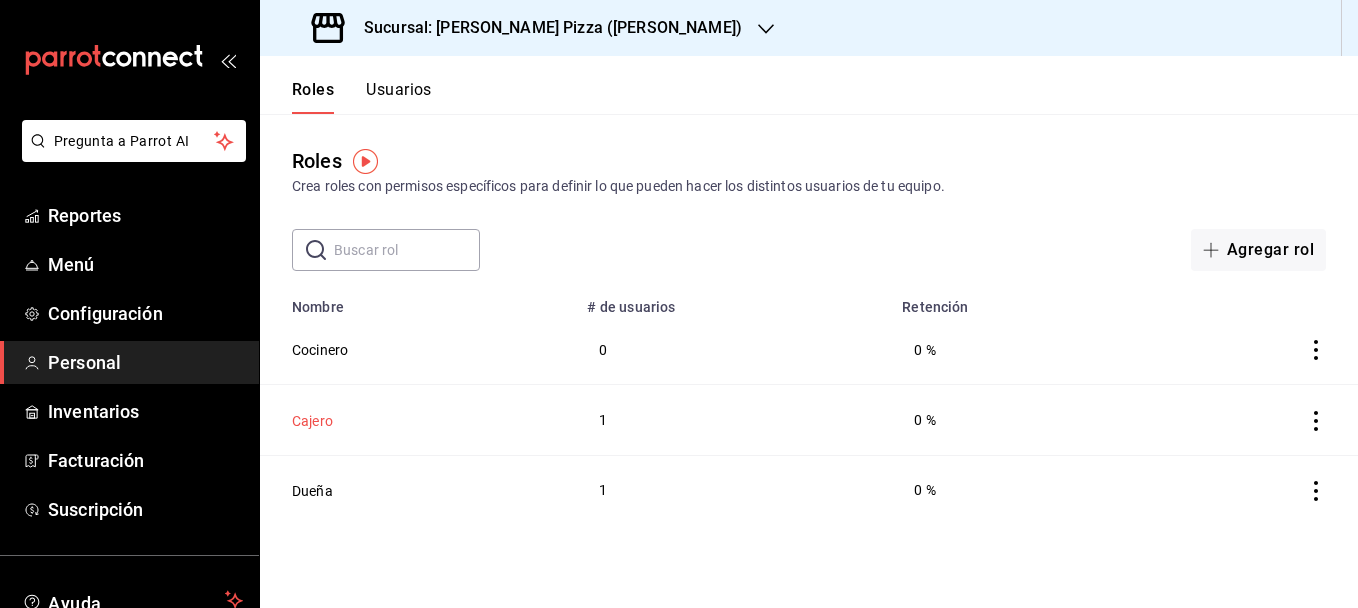 click on "Cajero" at bounding box center (312, 421) 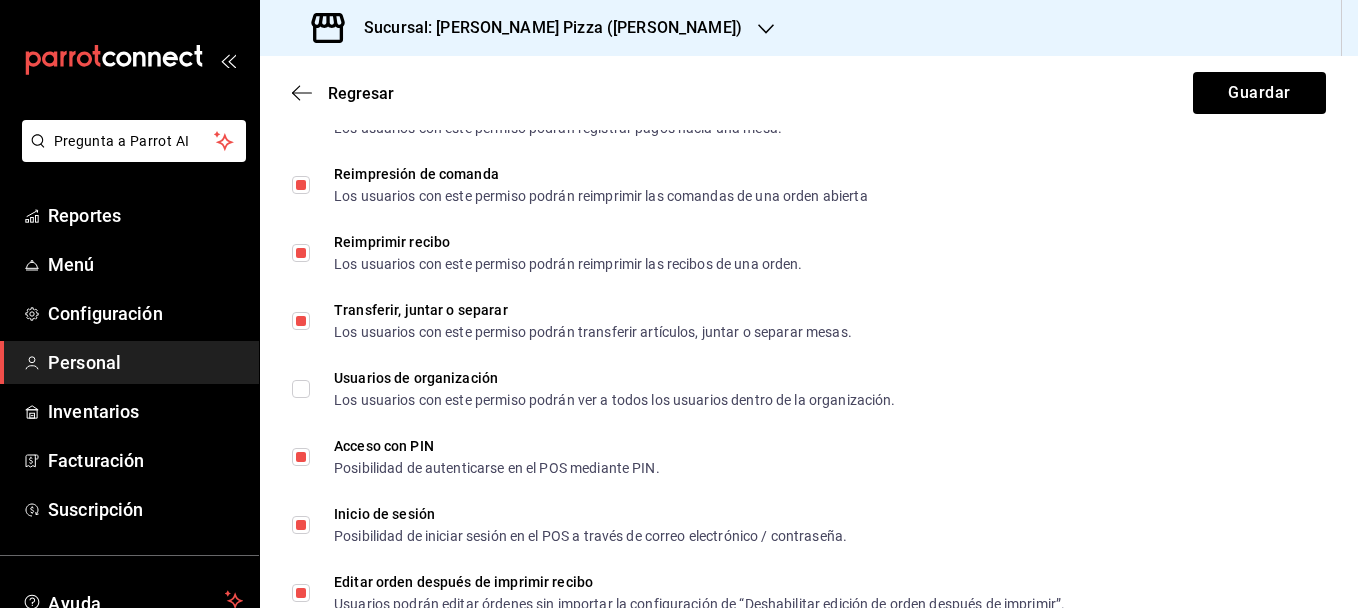 scroll, scrollTop: 3665, scrollLeft: 0, axis: vertical 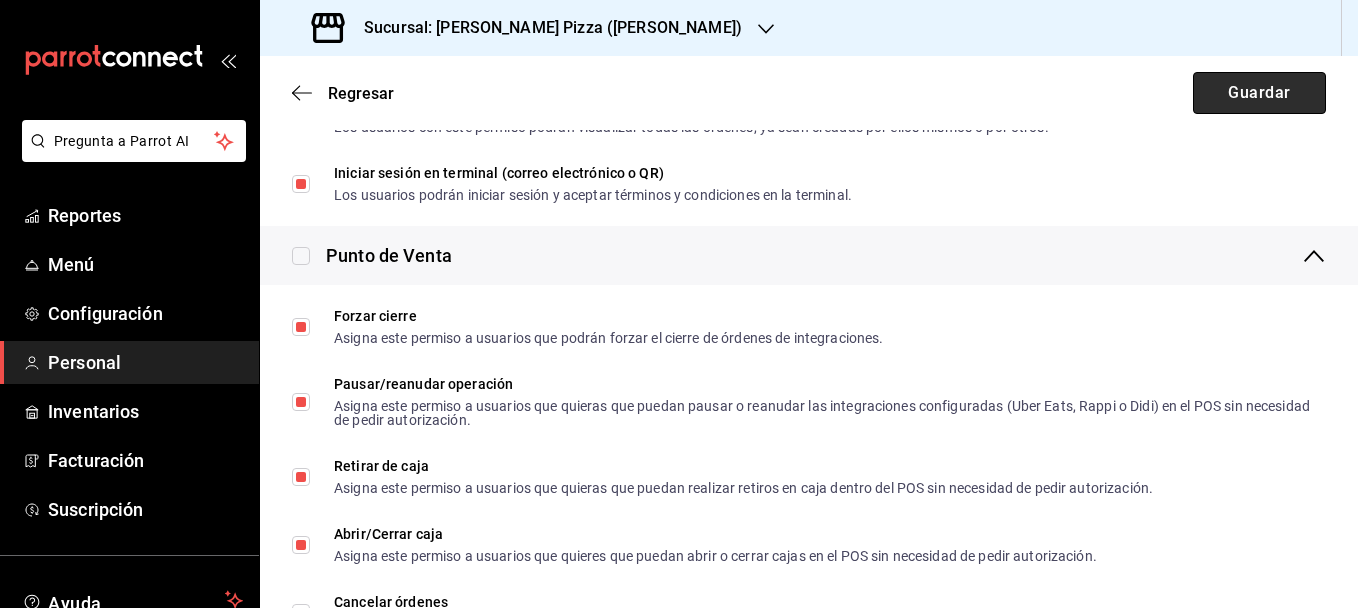 click on "Guardar" at bounding box center (1259, 93) 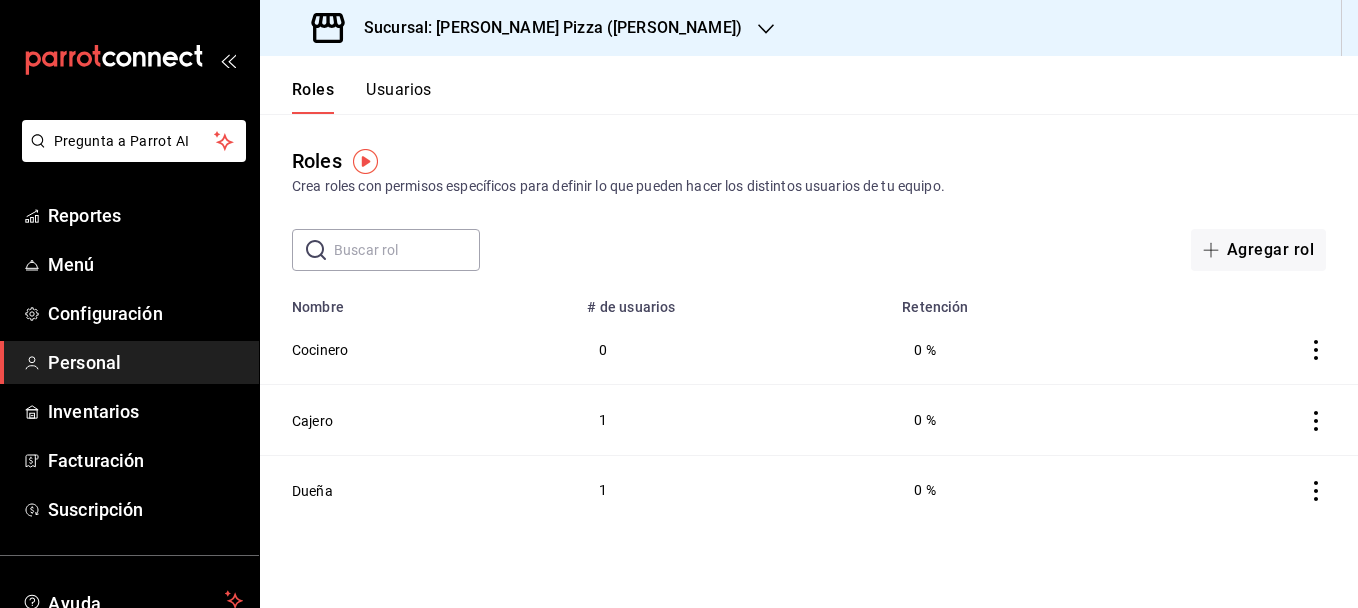 click on "1" at bounding box center [732, 420] 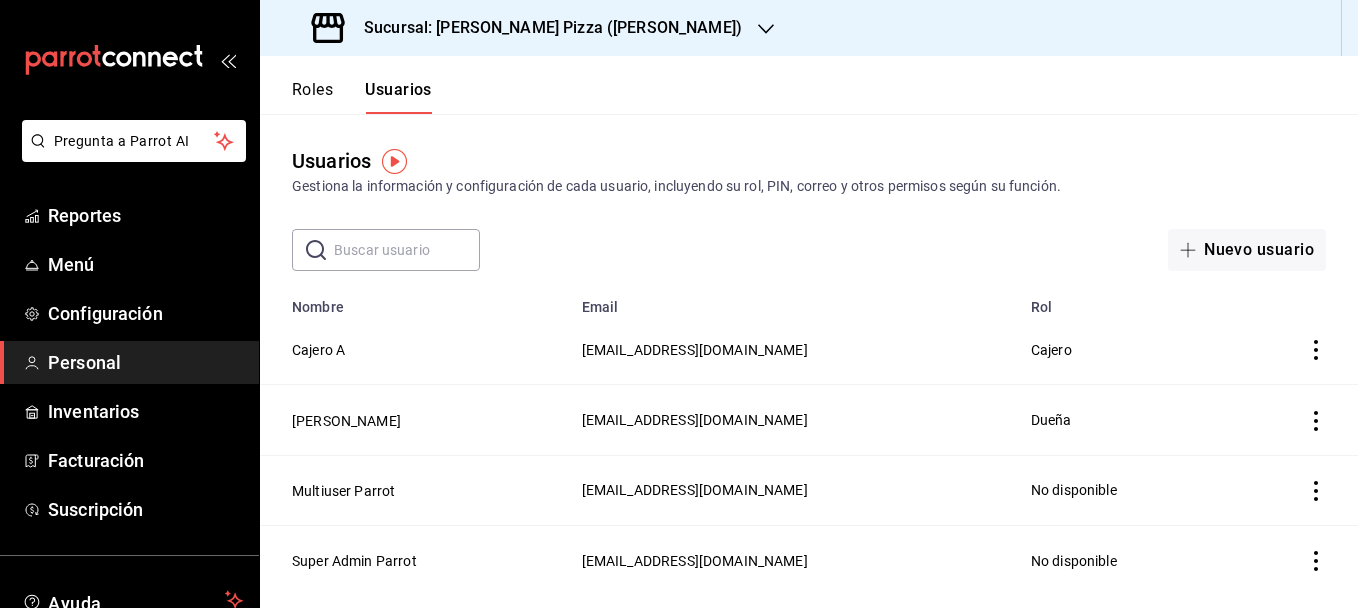 click 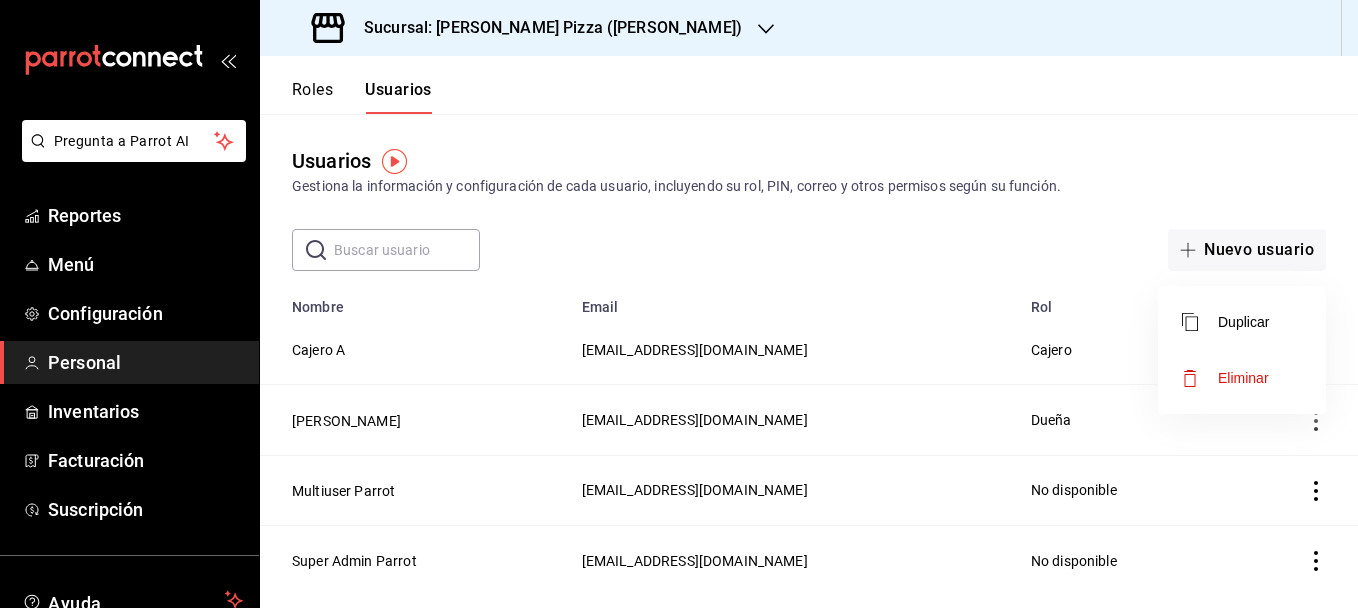 click at bounding box center (679, 304) 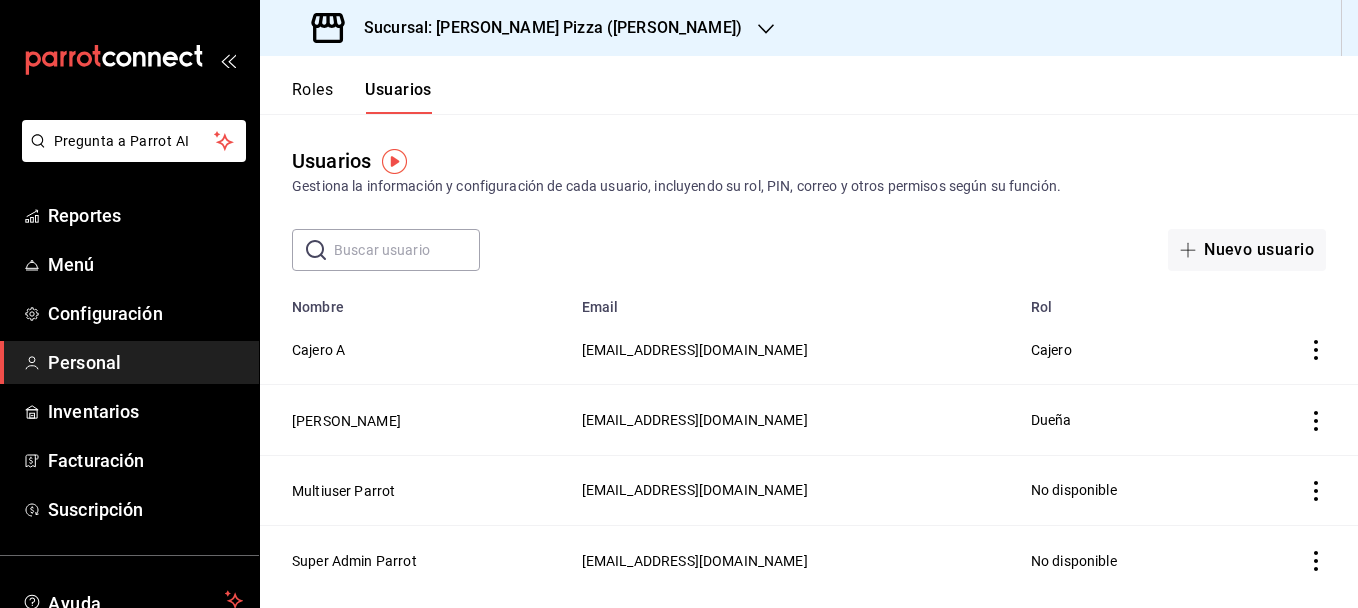 click on "Cajero A" at bounding box center [318, 350] 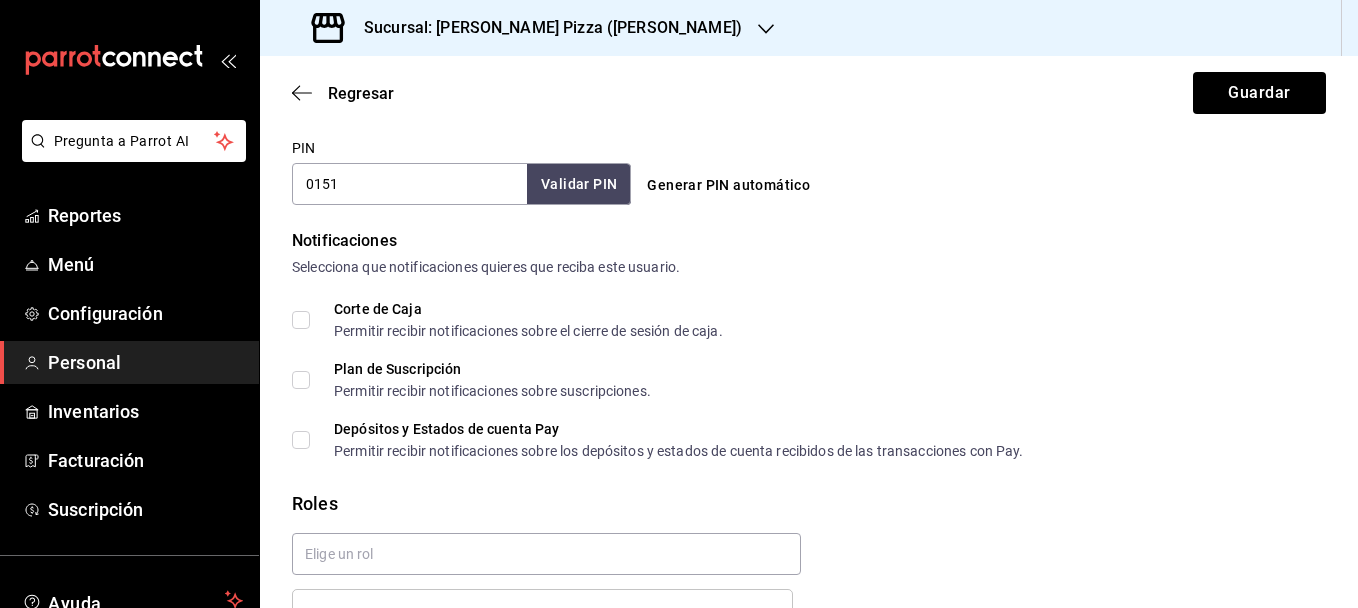 scroll, scrollTop: 938, scrollLeft: 0, axis: vertical 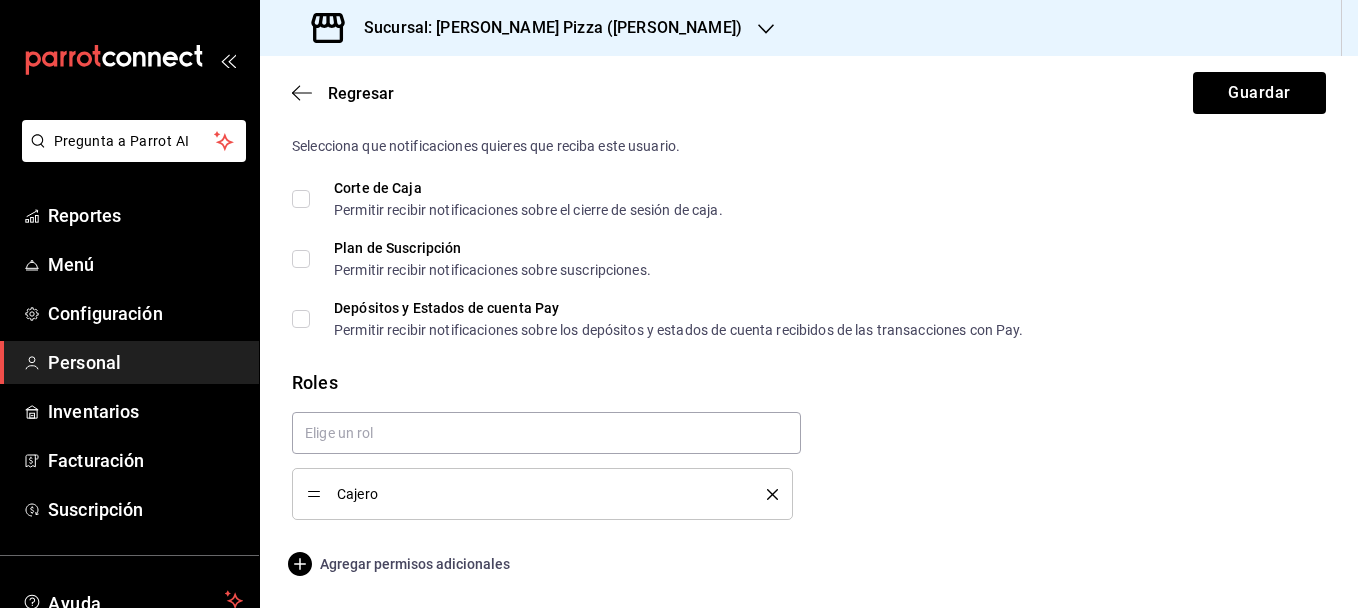 click 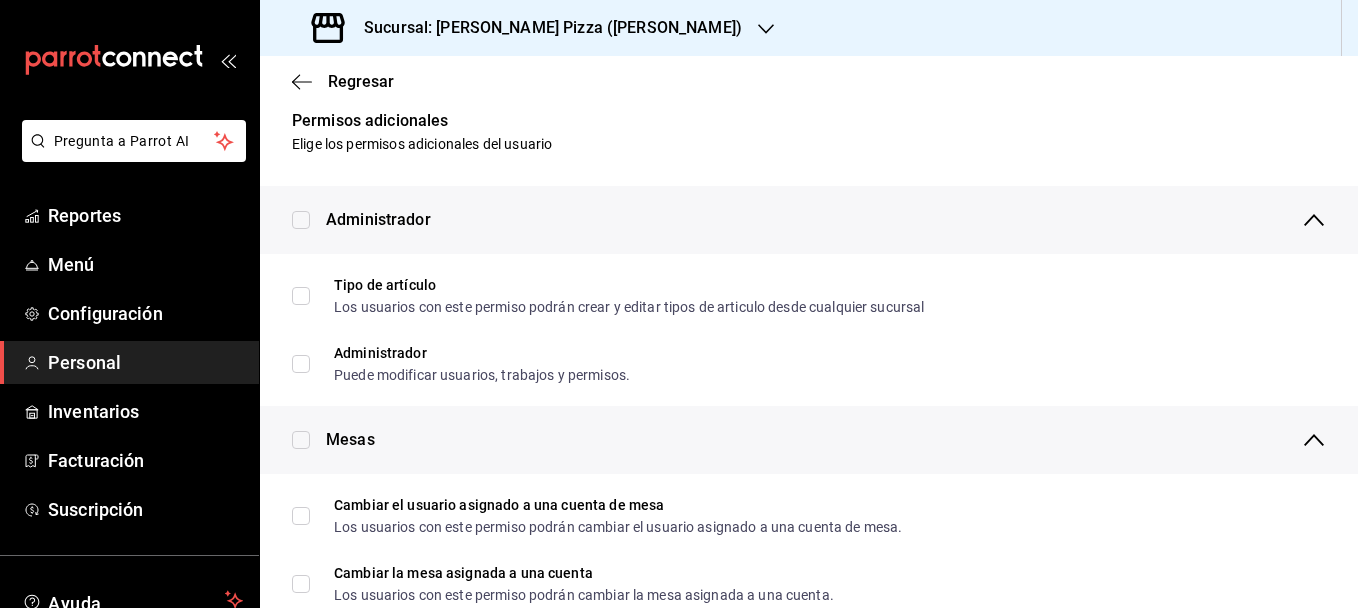 scroll, scrollTop: 0, scrollLeft: 0, axis: both 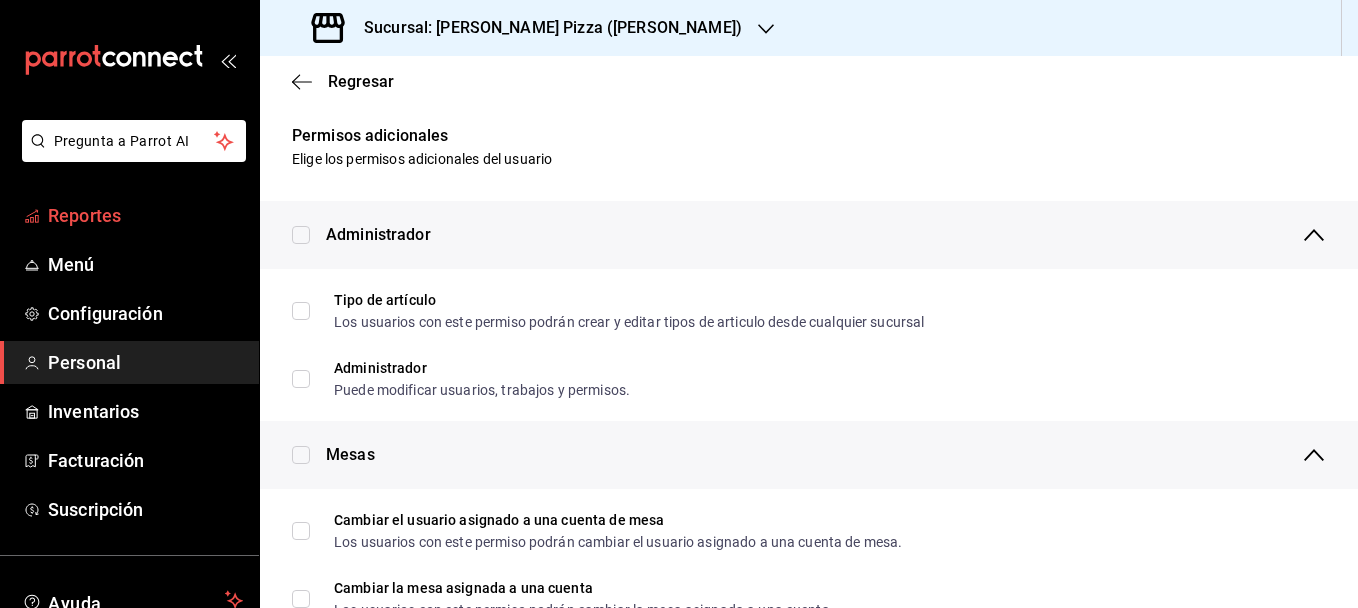 click on "Reportes" at bounding box center [145, 215] 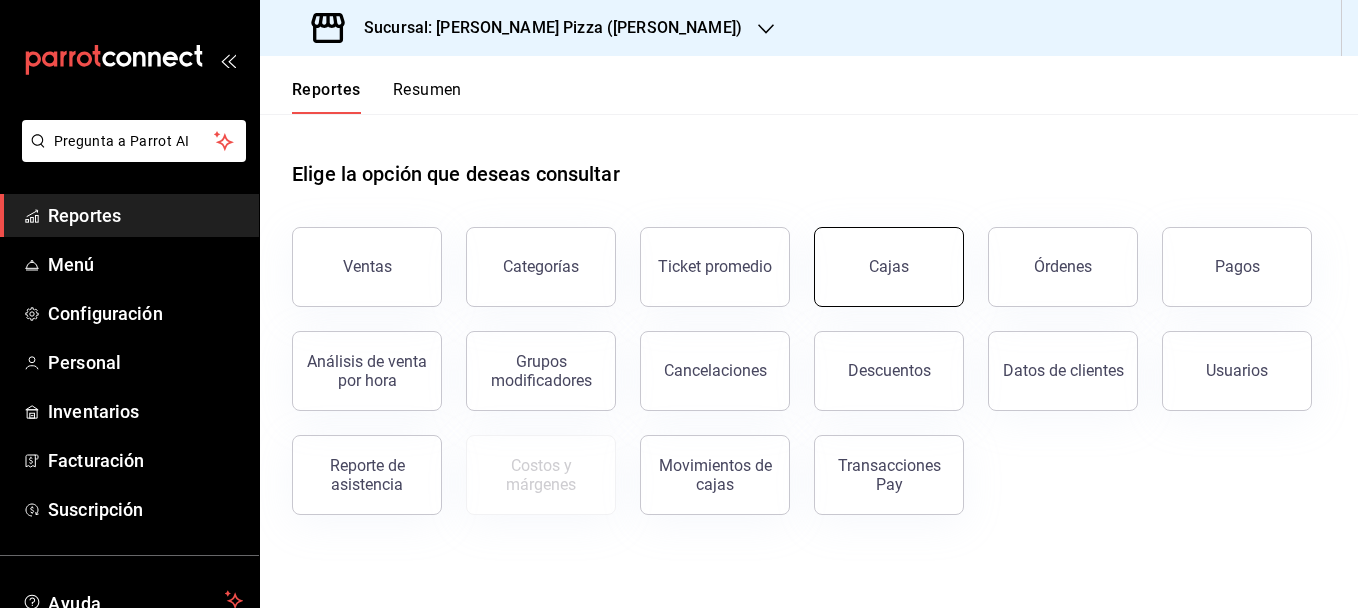 click on "Cajas" at bounding box center [889, 267] 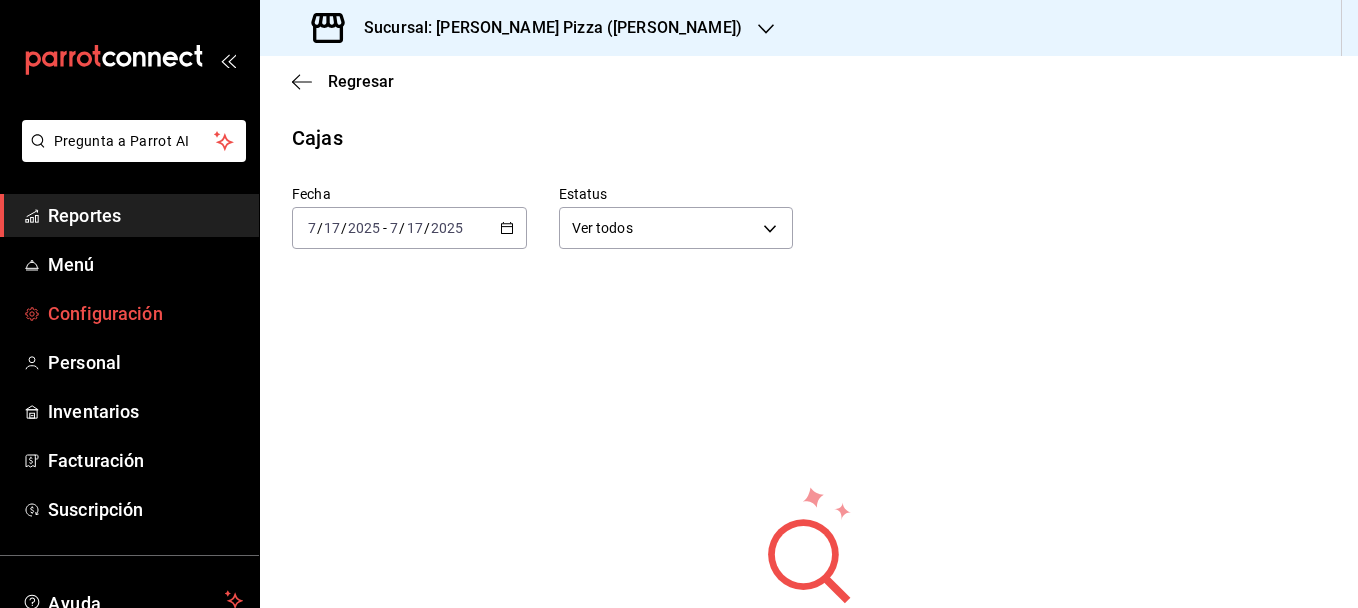 click on "Configuración" at bounding box center [145, 313] 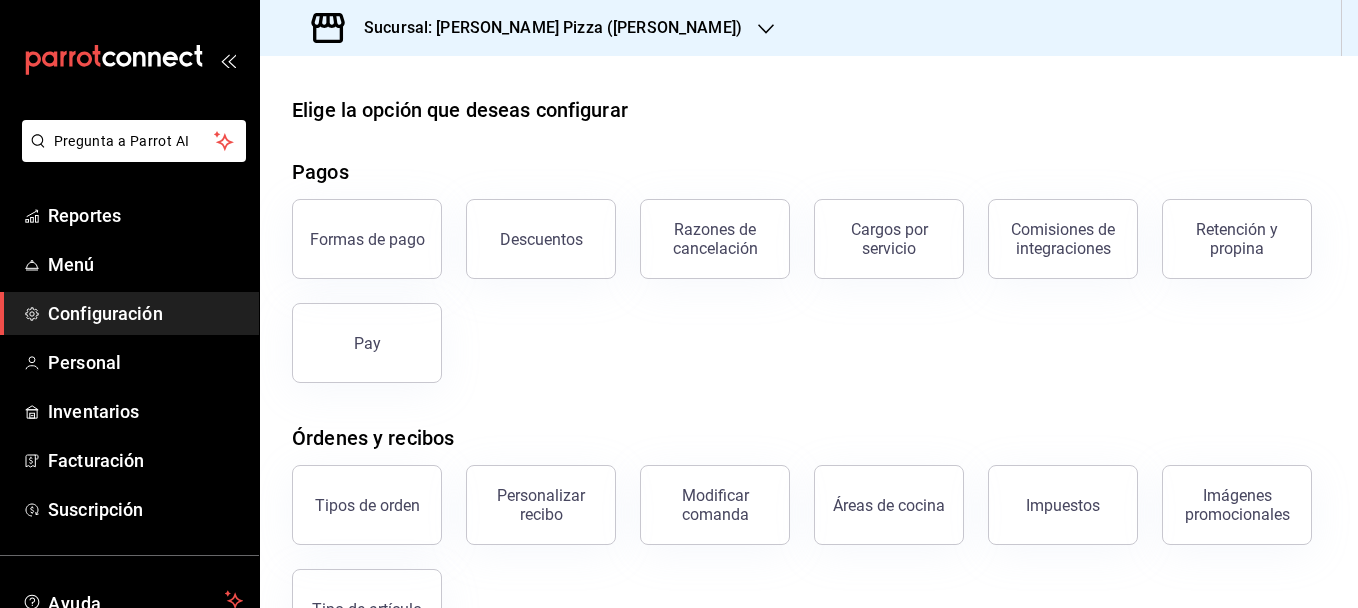 scroll, scrollTop: 17, scrollLeft: 0, axis: vertical 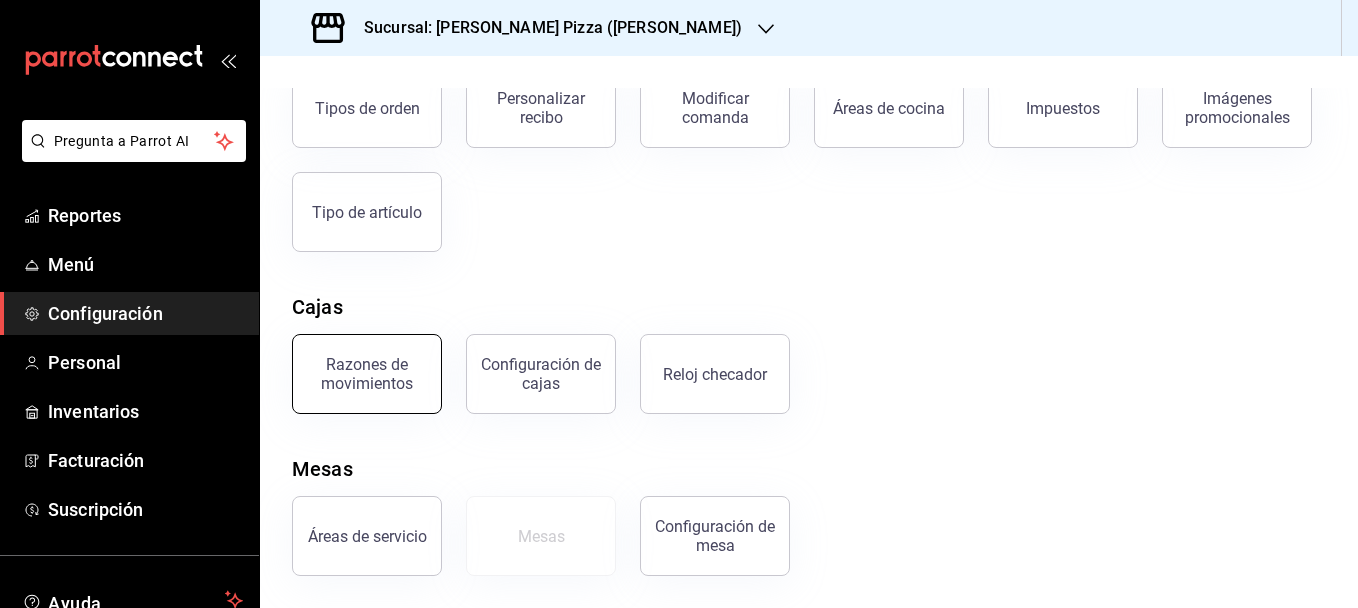 click on "Razones de movimientos" at bounding box center (367, 374) 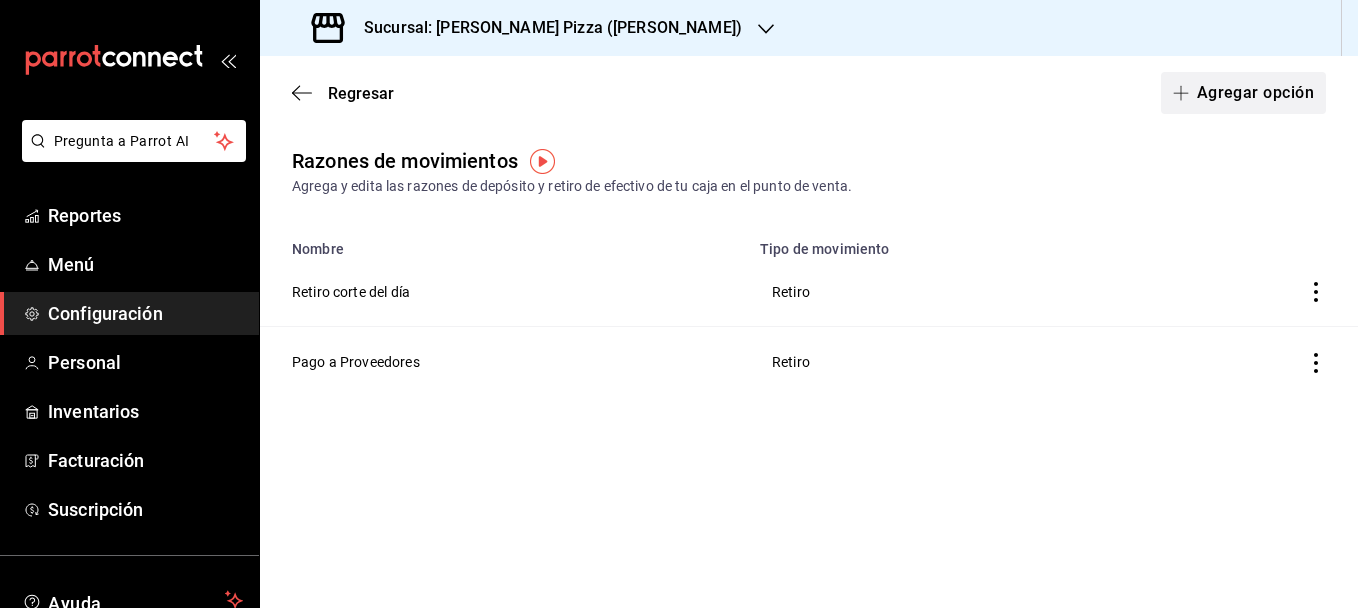 click on "Agregar opción" at bounding box center (1243, 93) 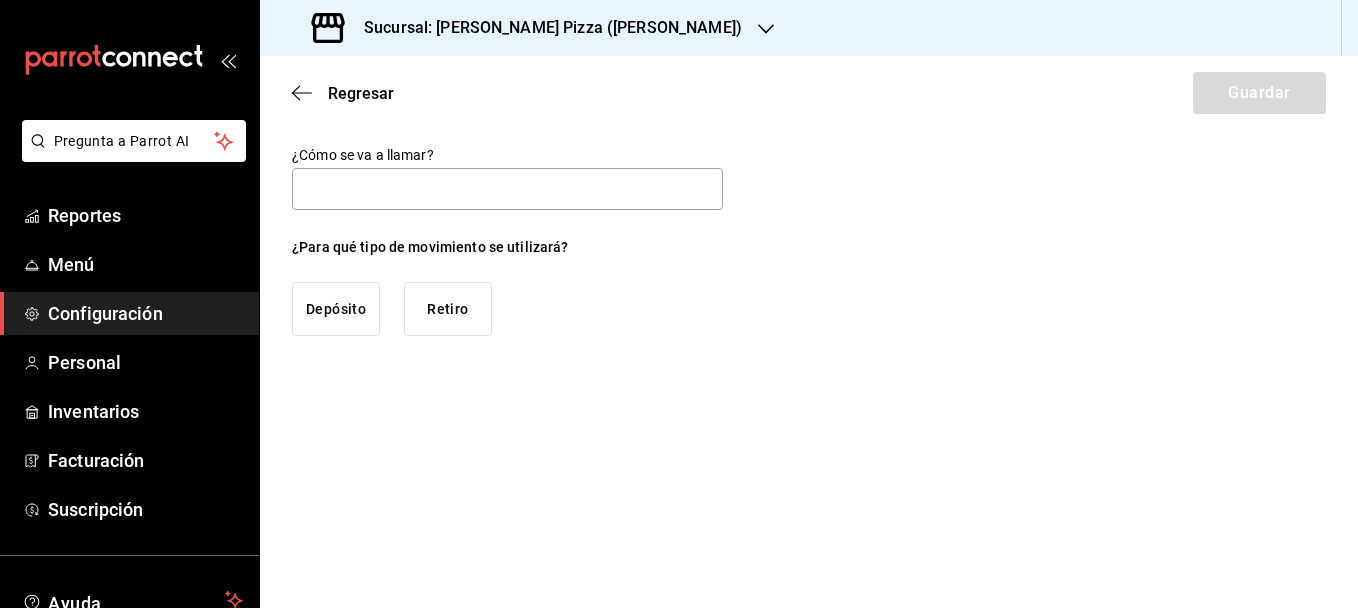 click on "Depósito" at bounding box center (336, 309) 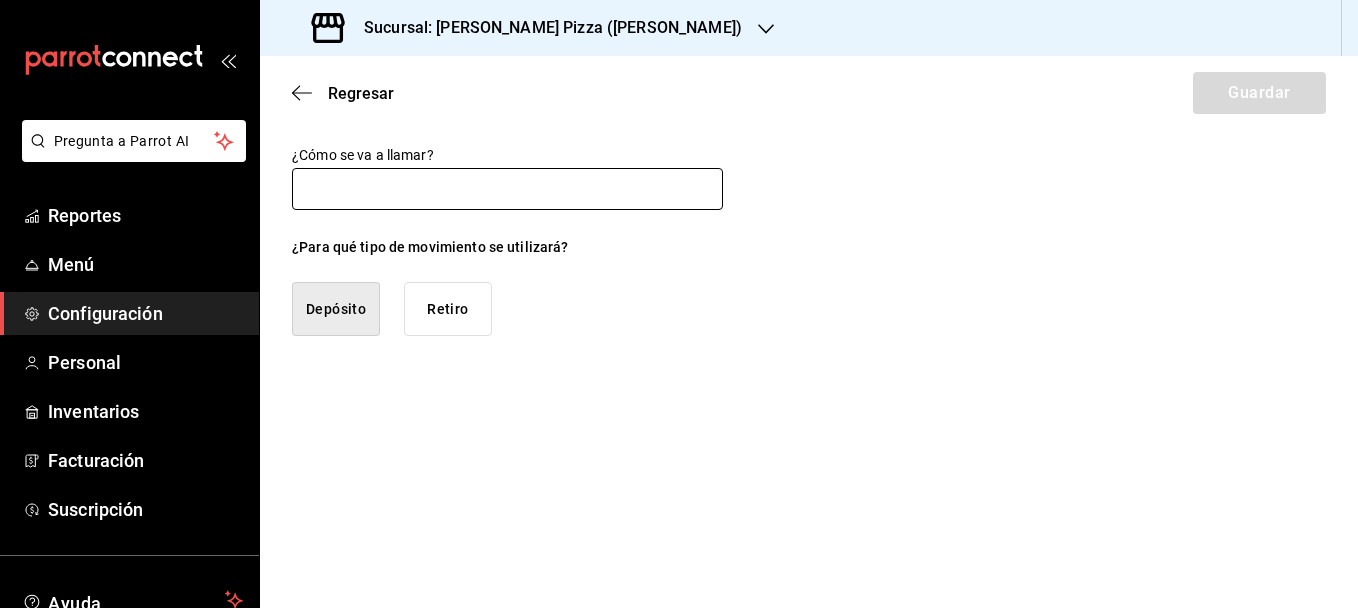 click at bounding box center [507, 189] 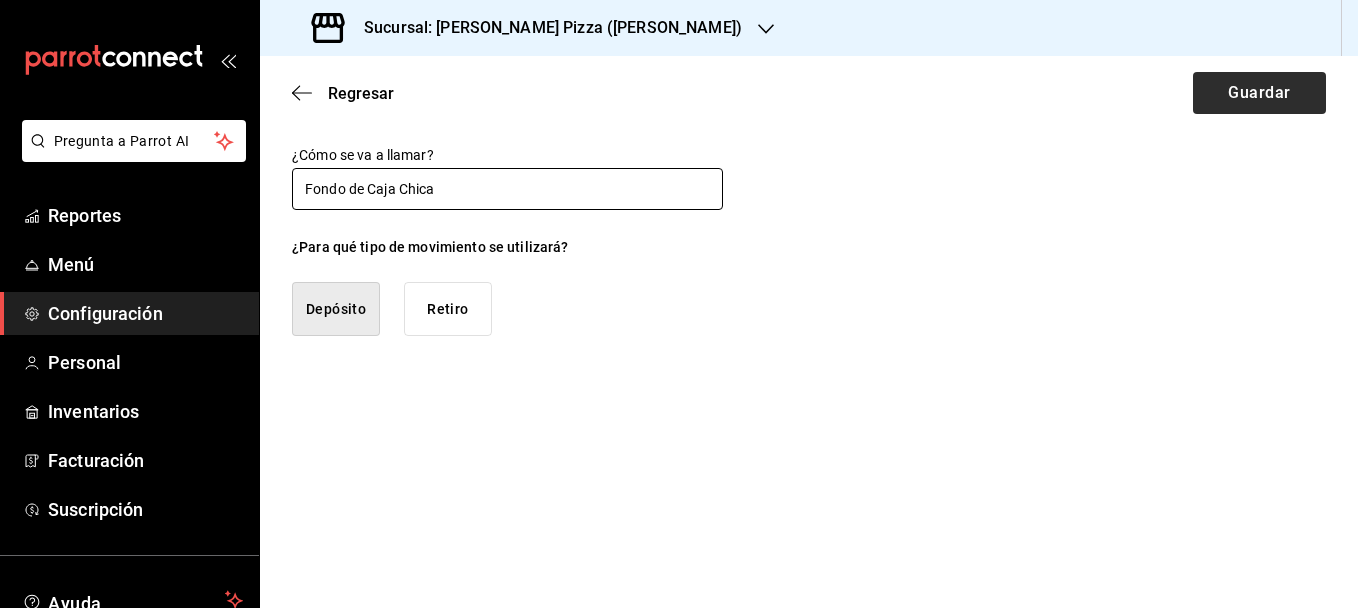 type on "Fondo de Caja Chica" 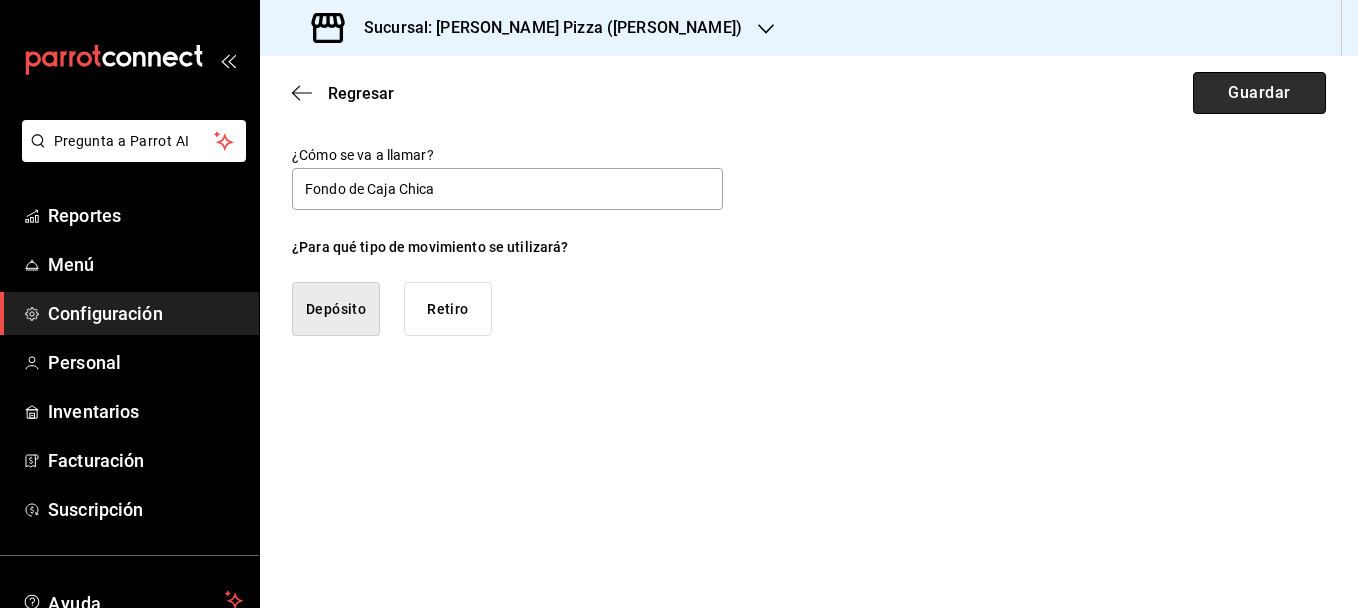 click on "Guardar" at bounding box center [1259, 93] 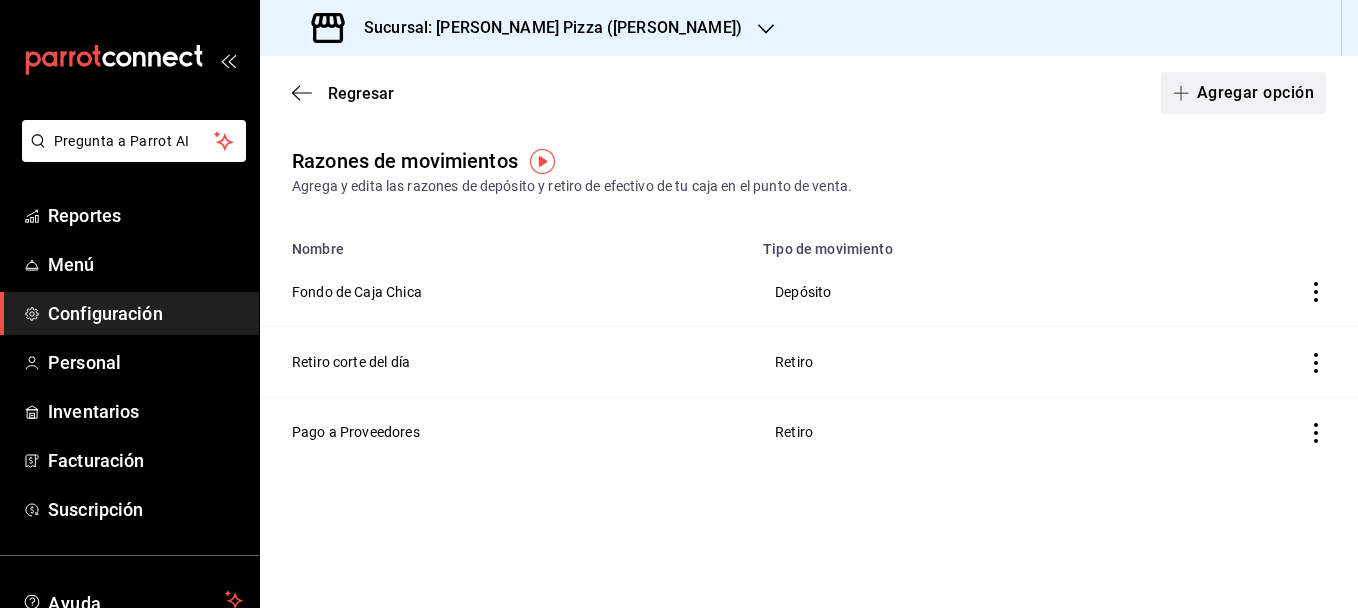 click on "Agregar opción" at bounding box center [1243, 93] 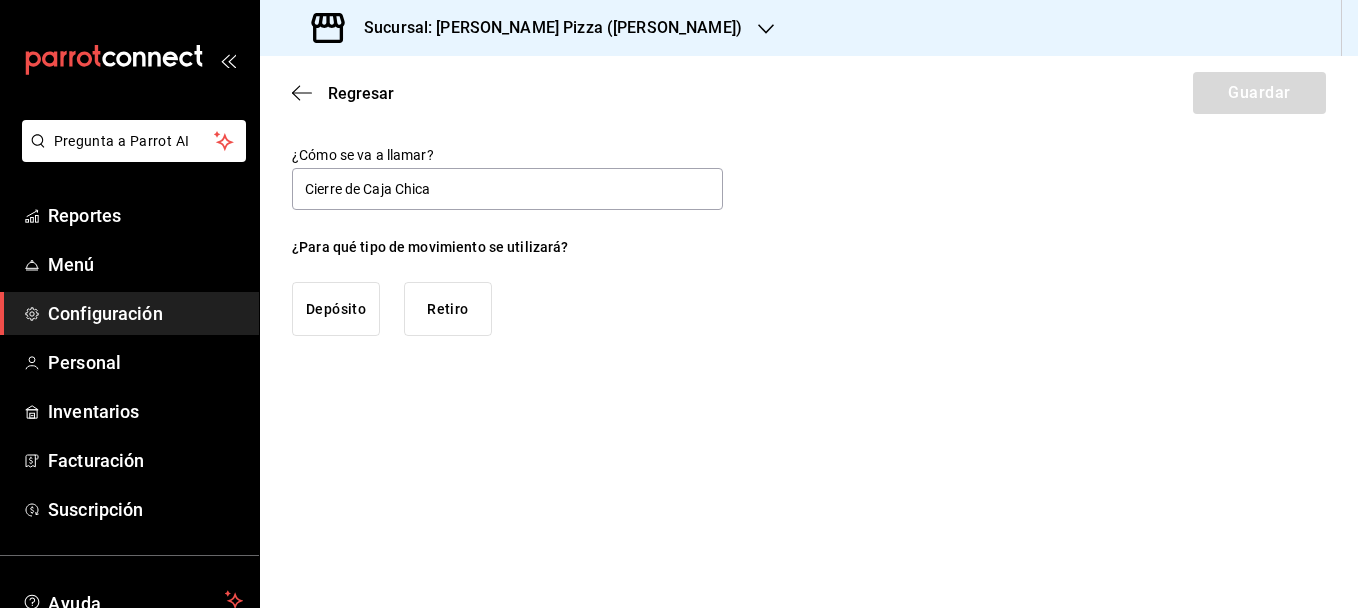 type on "Cierre de Caja Chica" 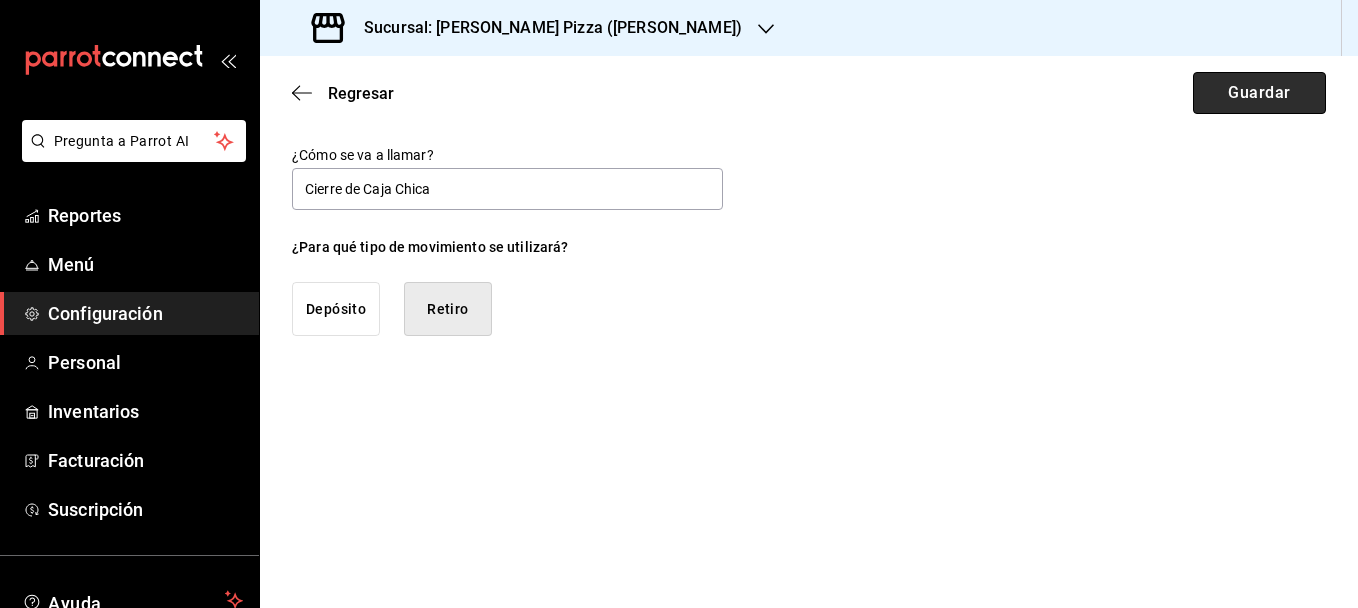 click on "Guardar" at bounding box center [1259, 93] 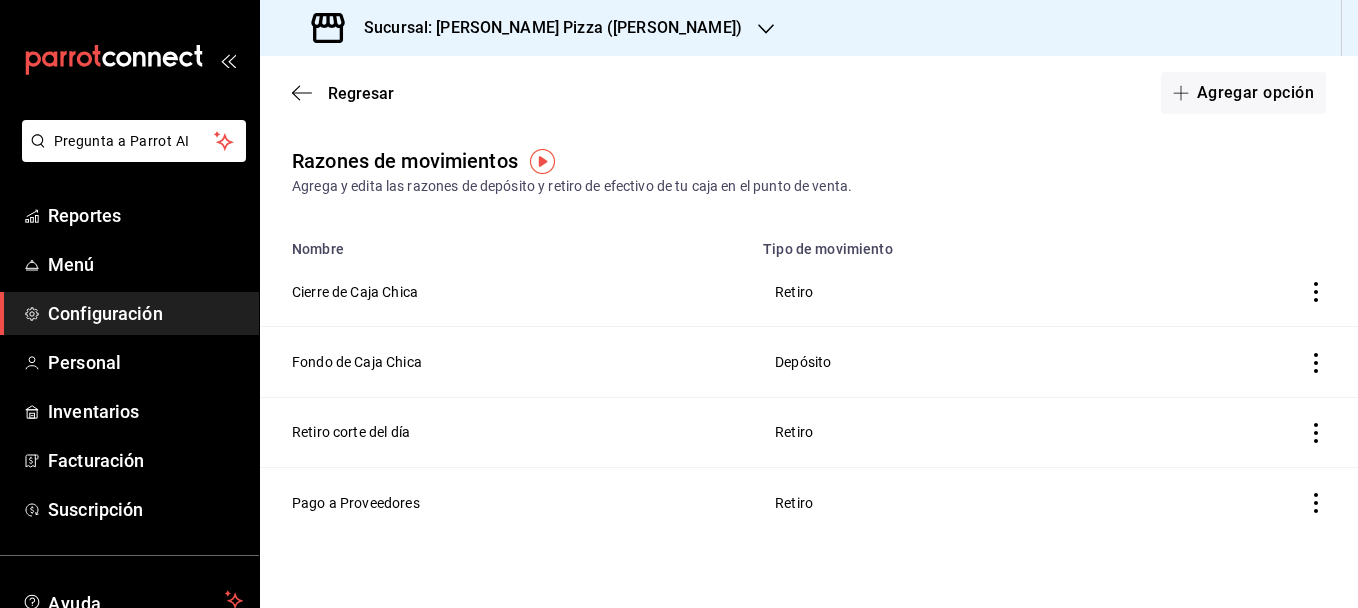 click on "Configuración" at bounding box center (145, 313) 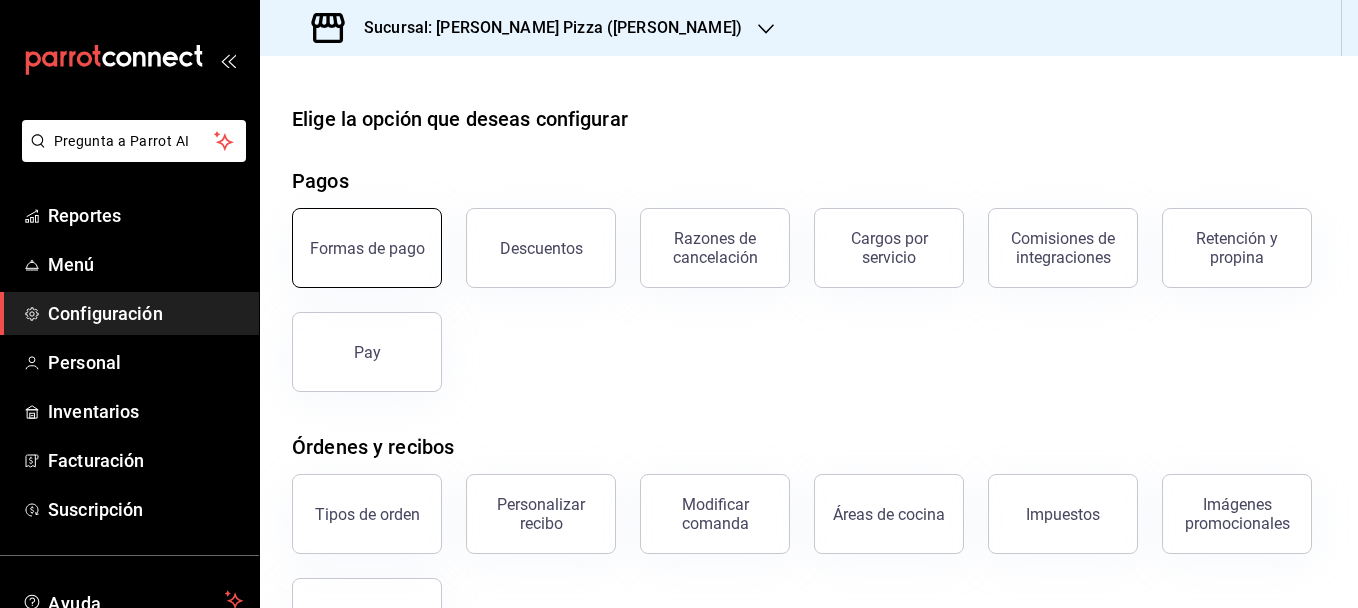 click on "Formas de pago" at bounding box center (367, 248) 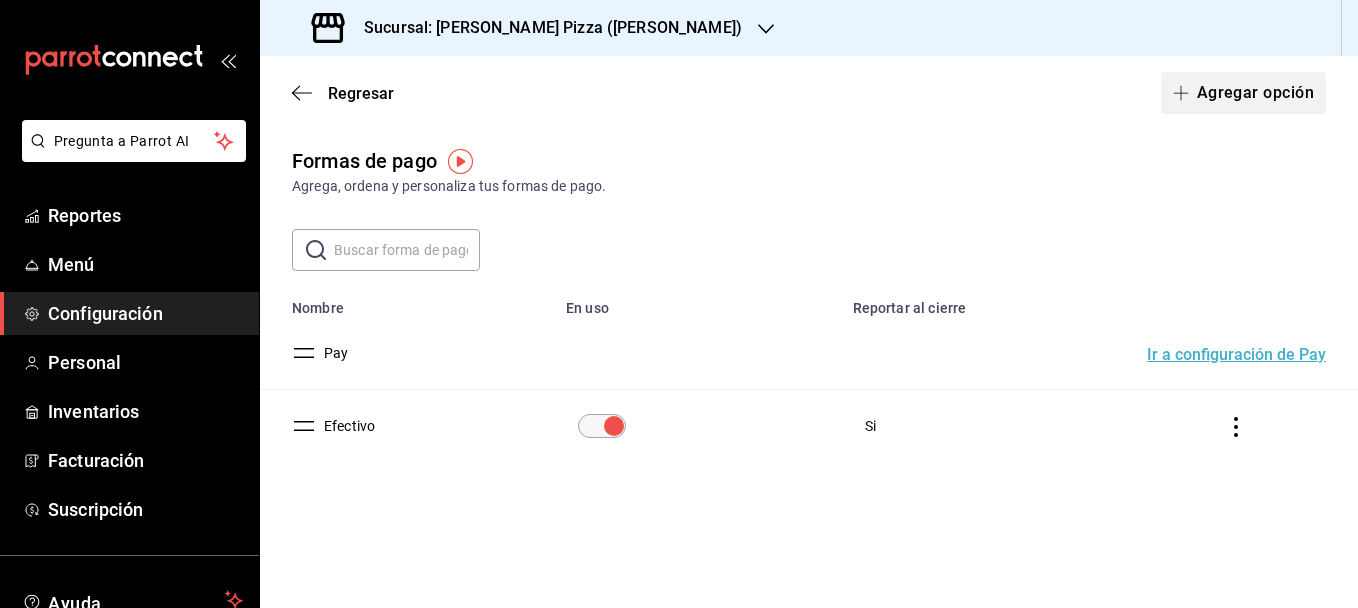 click on "Agregar opción" at bounding box center (1243, 93) 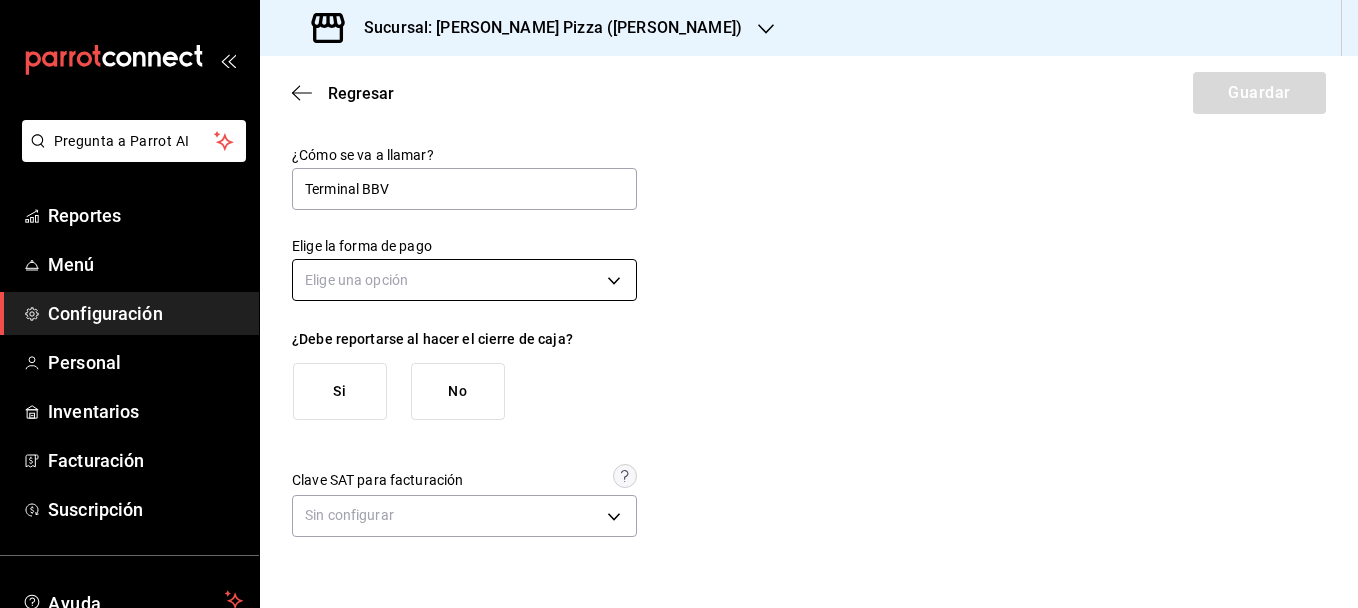 type on "Terminal BBV" 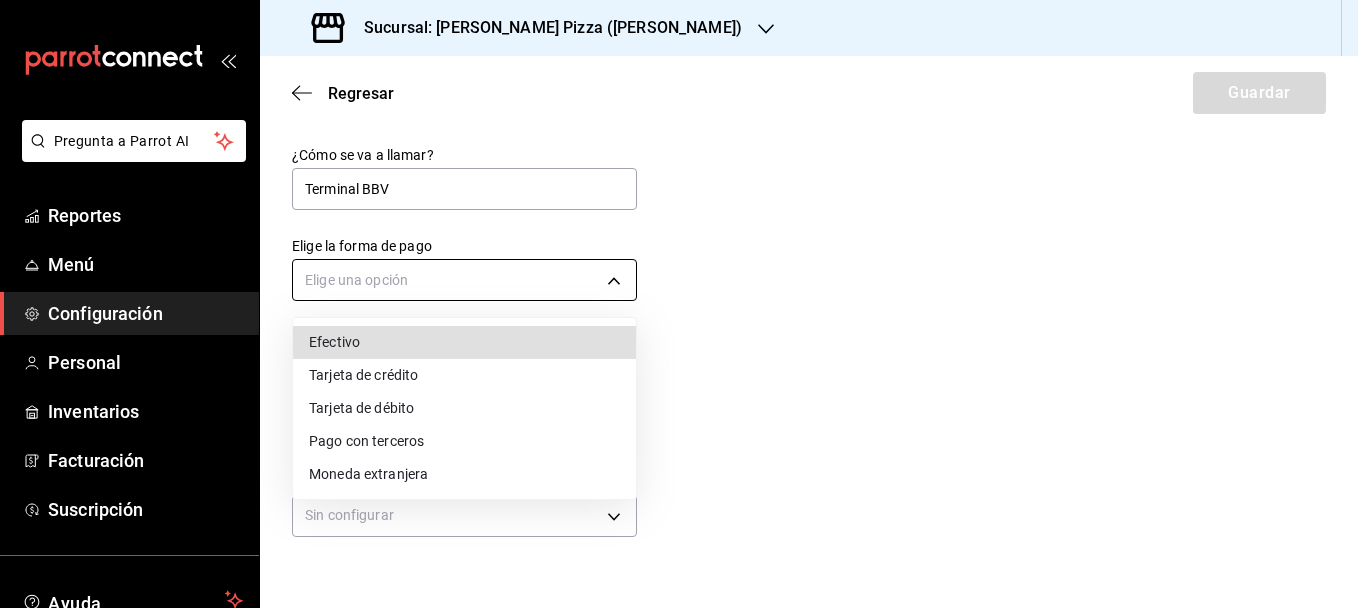 click on "Pregunta a Parrot AI Reportes   Menú   Configuración   Personal   Inventarios   Facturación   Suscripción   Ayuda Recomienda Parrot   [PERSON_NAME]   Sugerir nueva función   Sucursal: Cherry's Pizza ([PERSON_NAME]) Regresar Guardar ¿Cómo se va a llamar? Terminal BBV Elige la forma de pago Elige una opción ¿Debe reportarse al hacer el cierre de caja? Si No Clave SAT para facturación Sin configurar Ver video tutorial Ir a video GANA 1 MES GRATIS EN TU SUSCRIPCIÓN AQUÍ ¿Recuerdas cómo empezó tu restaurante?
[DATE] puedes ayudar a un colega a tener el mismo cambio que tú viviste.
Recomienda Parrot directamente desde tu Portal Administrador.
Es fácil y rápido.
🎁 Por cada restaurante que se una, ganas 1 mes gratis. Pregunta a Parrot AI Reportes   Menú   Configuración   Personal   Inventarios   Facturación   Suscripción   Ayuda Recomienda Parrot   [PERSON_NAME]   Sugerir nueva función   Visitar centro de ayuda [PHONE_NUMBER] [EMAIL_ADDRESS][DOMAIN_NAME] [PHONE_NUMBER]" at bounding box center (679, 304) 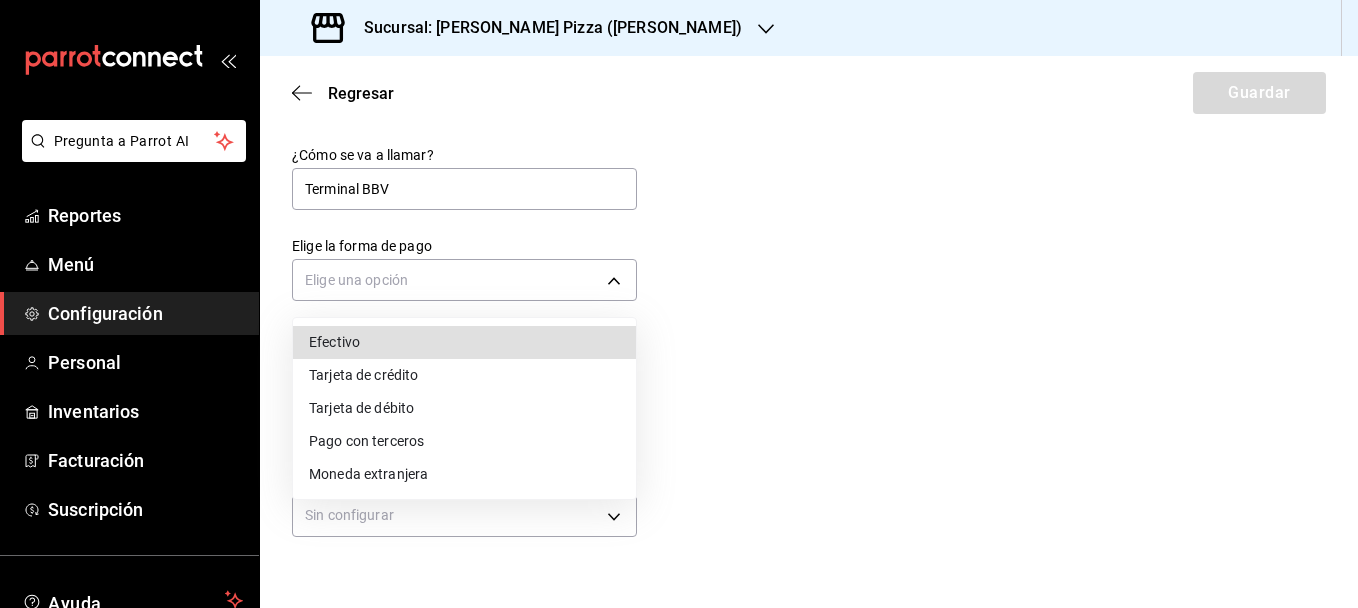 click on "Tarjeta de débito" at bounding box center [464, 408] 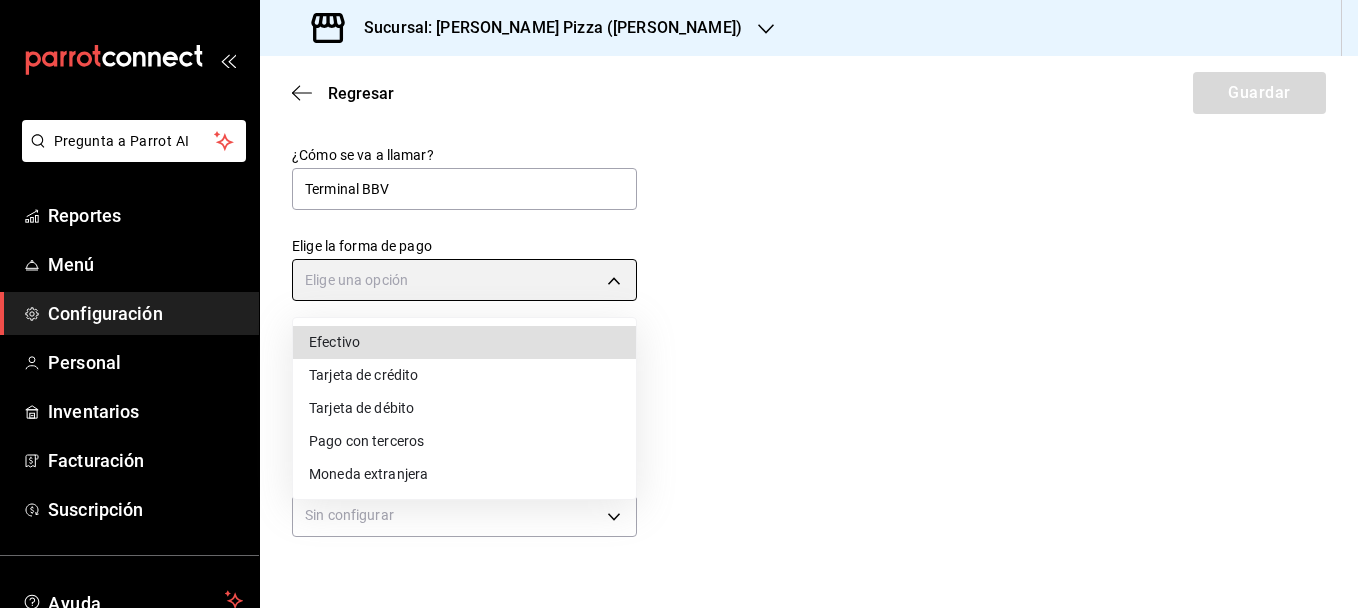 type on "DEBIT_CARD" 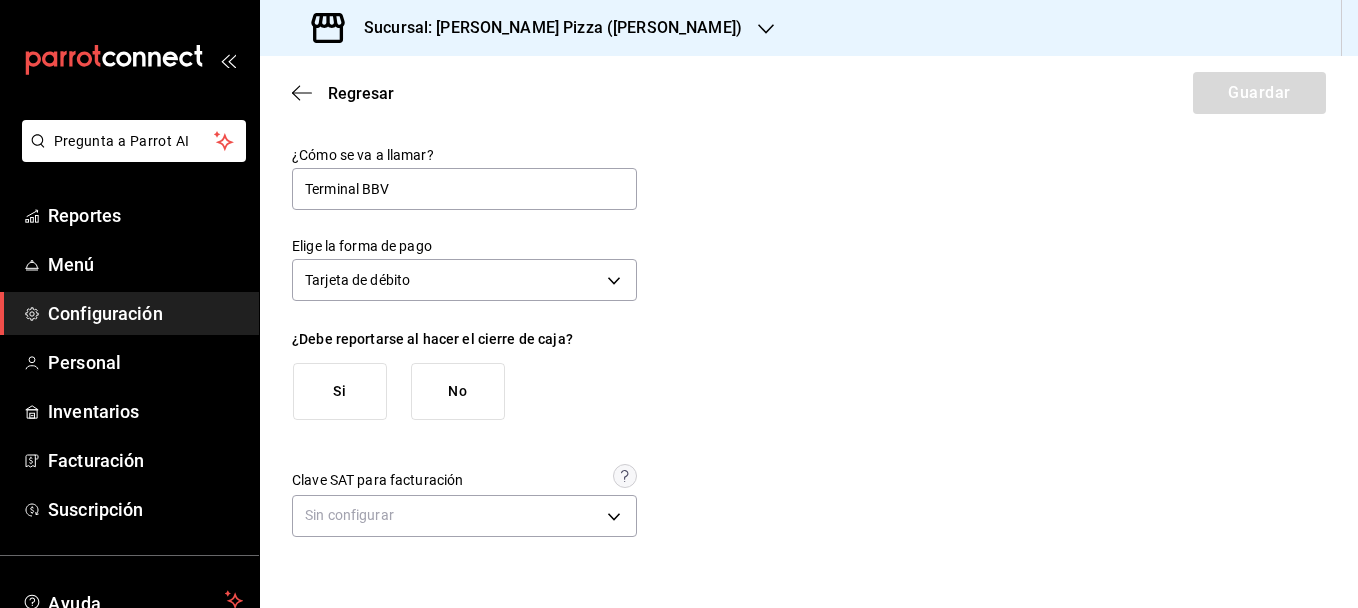 click on "Si" at bounding box center (340, 391) 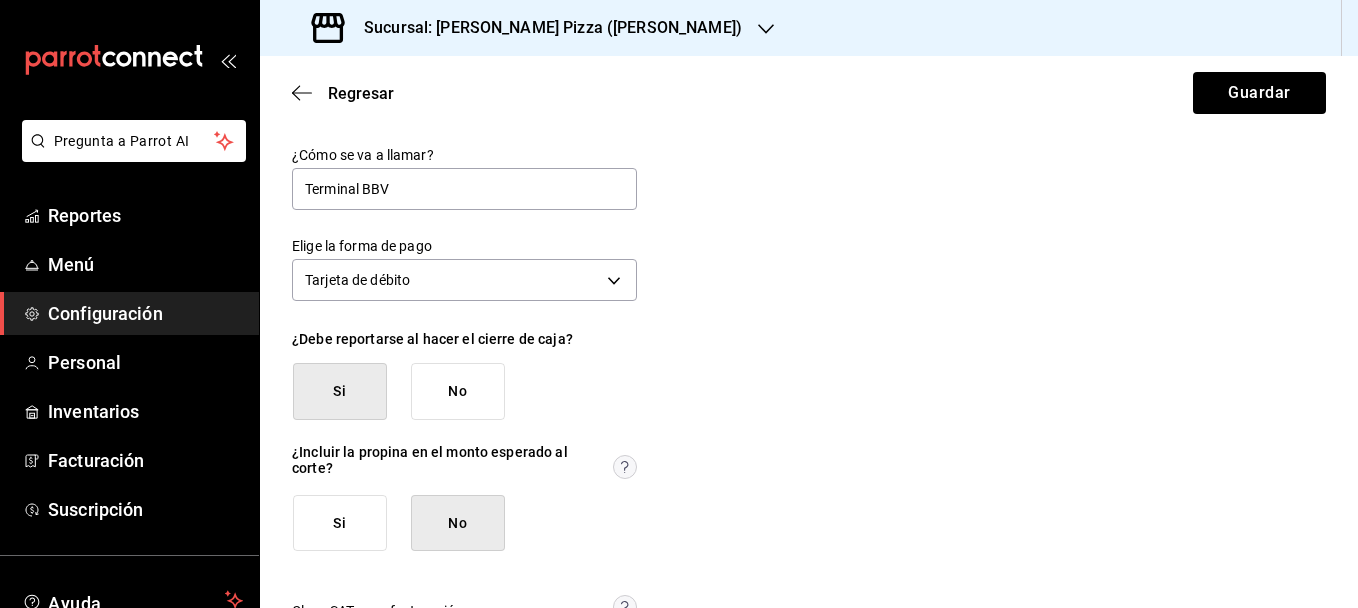 click on "No" at bounding box center [458, 523] 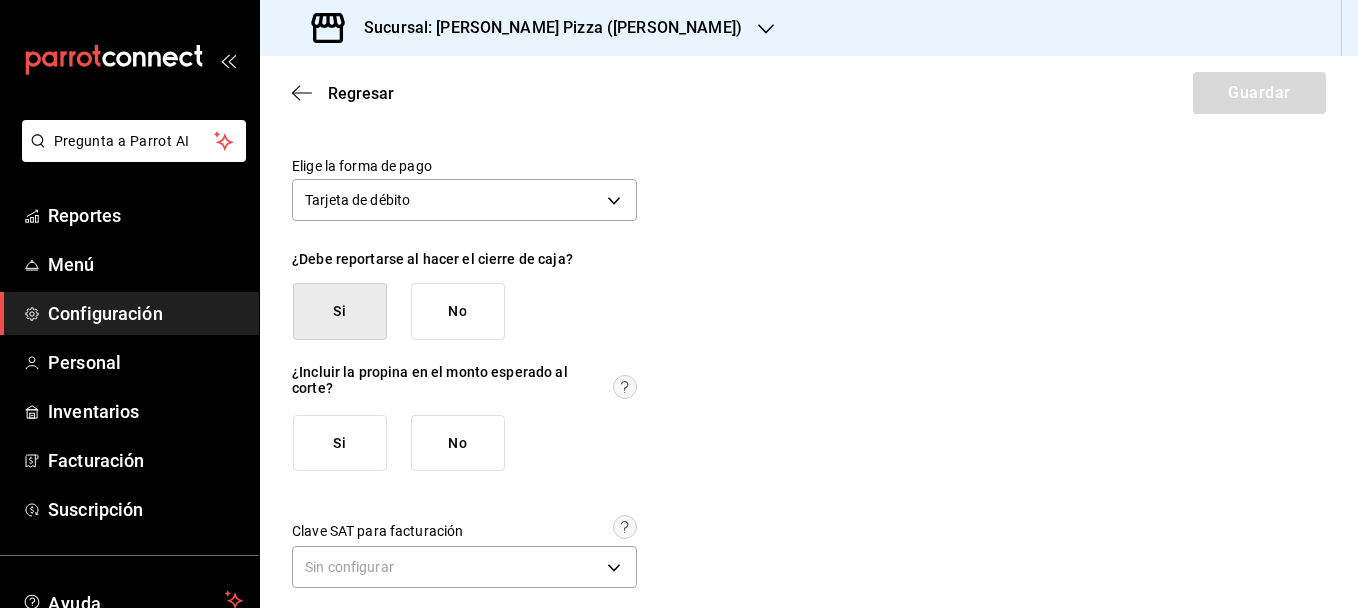 scroll, scrollTop: 101, scrollLeft: 0, axis: vertical 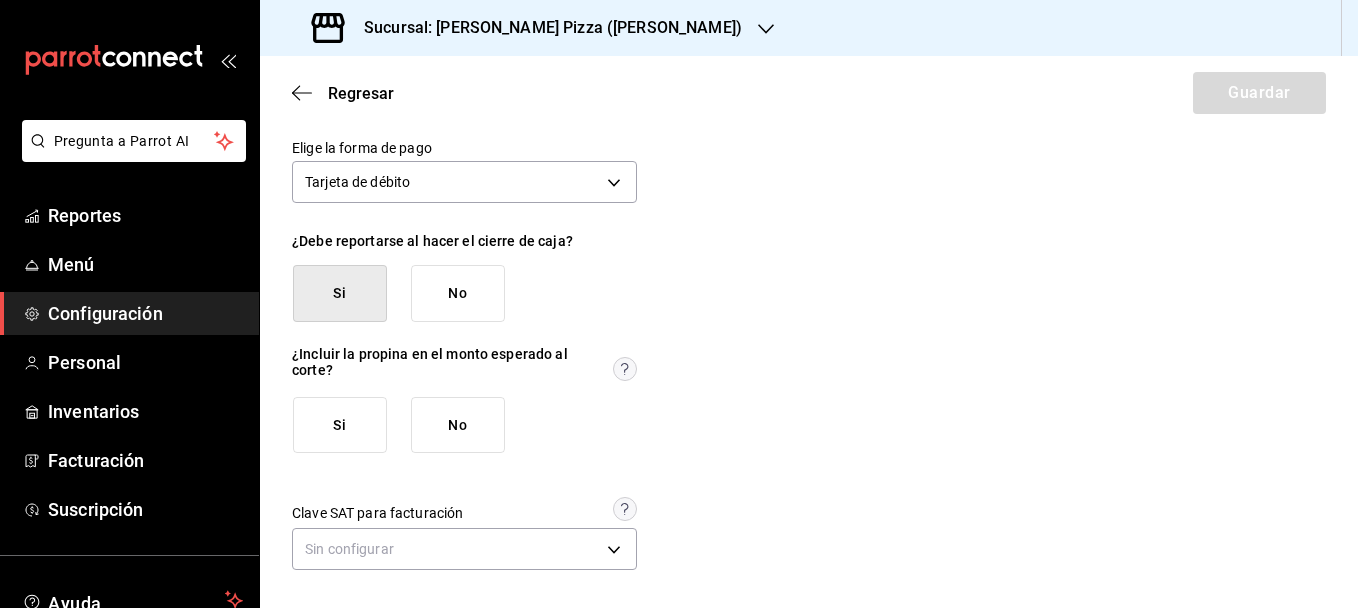 click on "No" at bounding box center (458, 425) 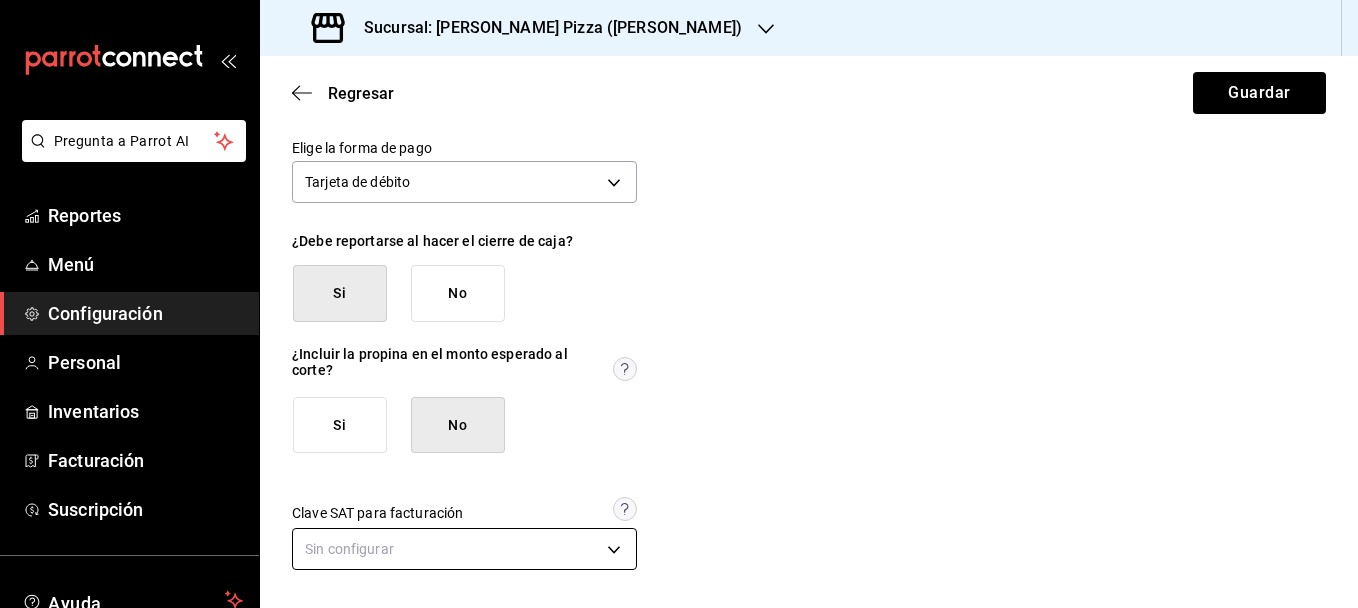 click on "Pregunta a Parrot AI Reportes   Menú   Configuración   Personal   Inventarios   Facturación   Suscripción   Ayuda Recomienda Parrot   [PERSON_NAME]   Sugerir nueva función   Sucursal: Cherry's Pizza ([PERSON_NAME]) Regresar Guardar ¿Cómo se va a llamar? Terminal BBV Elige la forma de pago Tarjeta de débito DEBIT_CARD ¿Debe reportarse al hacer el cierre de caja? Si No ¿Incluir la propina en el monto esperado al corte? Si No Clave SAT para facturación Sin configurar Ver video tutorial Ir a video GANA 1 MES GRATIS EN TU SUSCRIPCIÓN AQUÍ ¿Recuerdas cómo empezó tu restaurante?
[DATE] puedes ayudar a un colega a tener el mismo cambio que tú viviste.
Recomienda Parrot directamente desde tu Portal Administrador.
Es fácil y rápido.
🎁 Por cada restaurante que se una, ganas 1 mes gratis. Pregunta a Parrot AI Reportes   Menú   Configuración   Personal   Inventarios   Facturación   Suscripción   Ayuda Recomienda Parrot   [PERSON_NAME]   Sugerir nueva función" at bounding box center [679, 304] 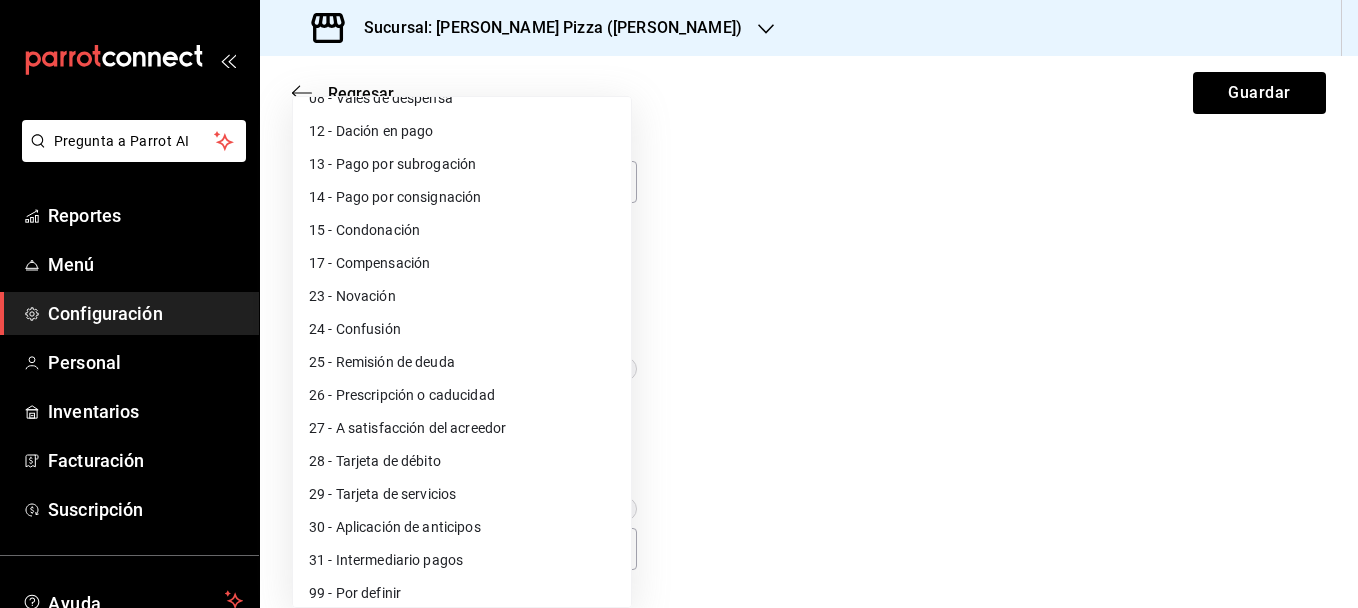 scroll, scrollTop: 232, scrollLeft: 0, axis: vertical 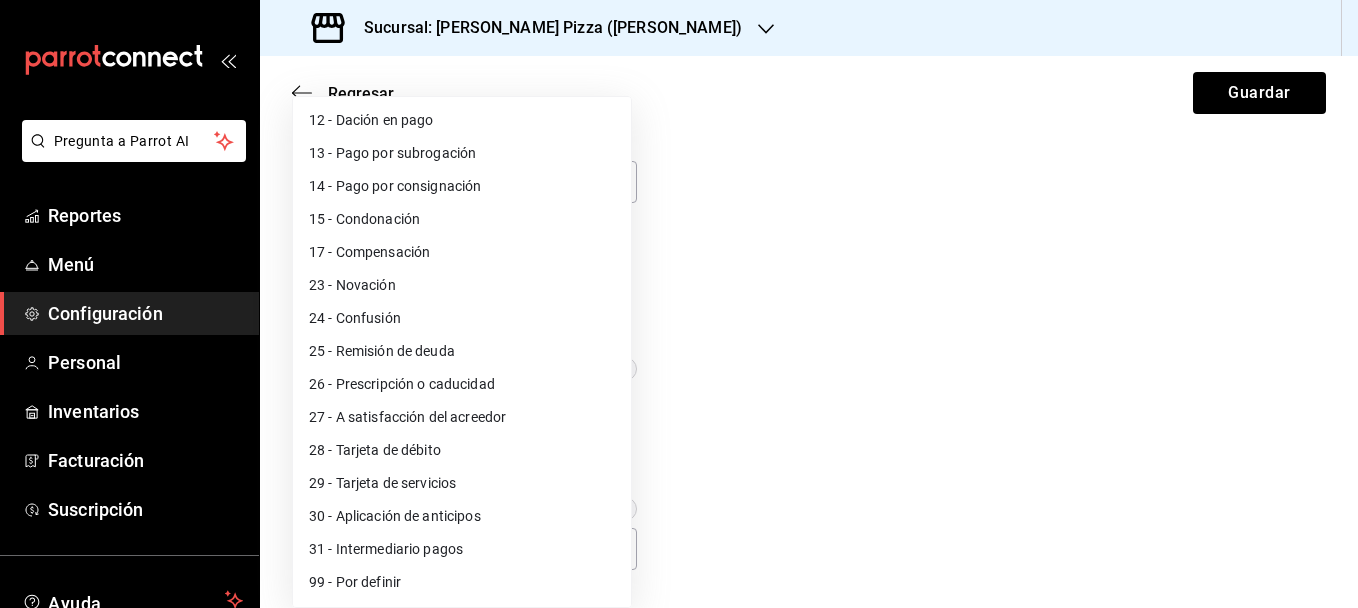 click on "28 - Tarjeta de débito" at bounding box center [462, 450] 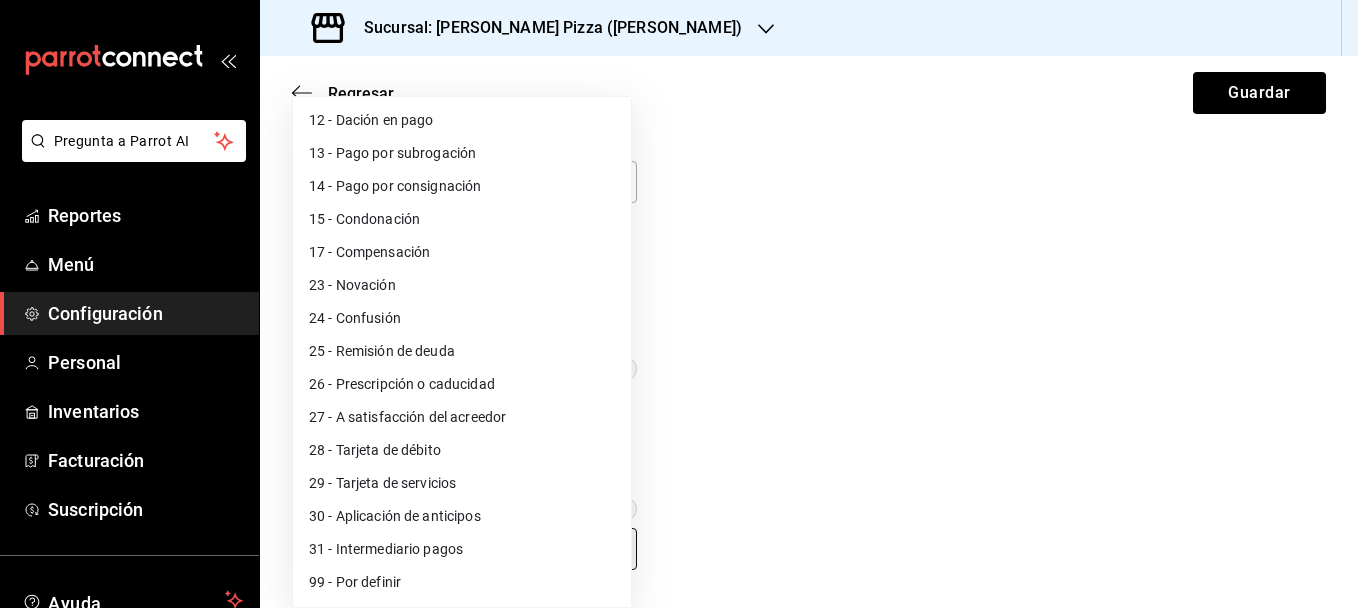type on "28" 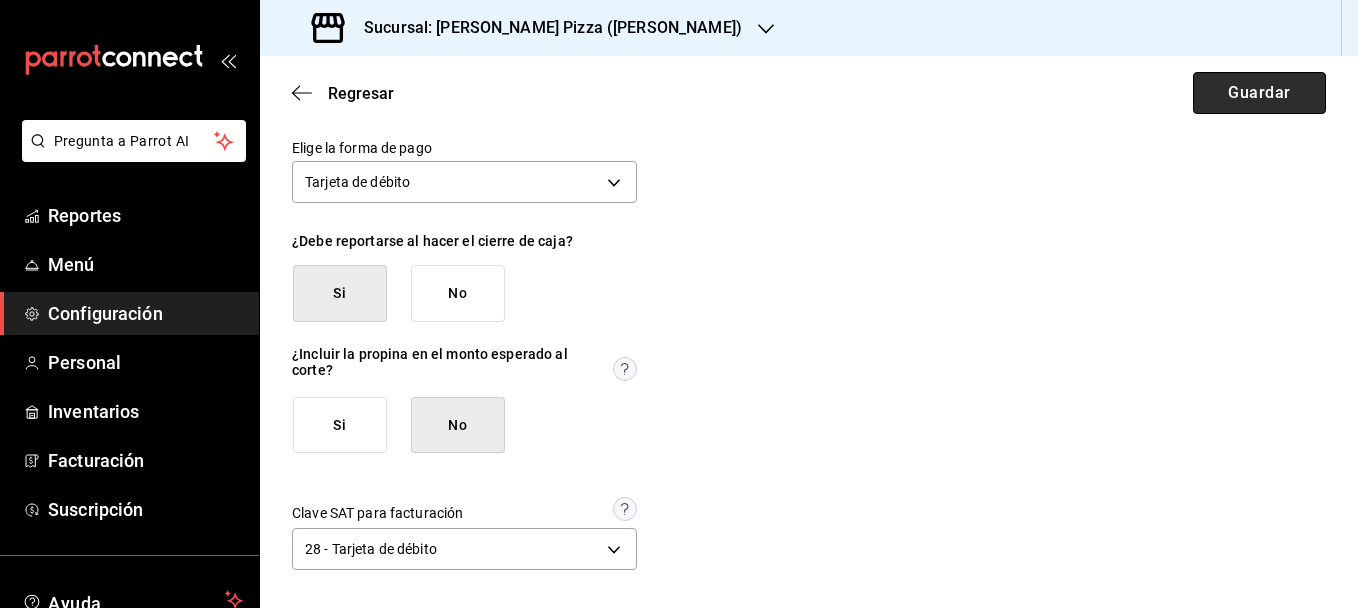 click on "Guardar" at bounding box center [1259, 93] 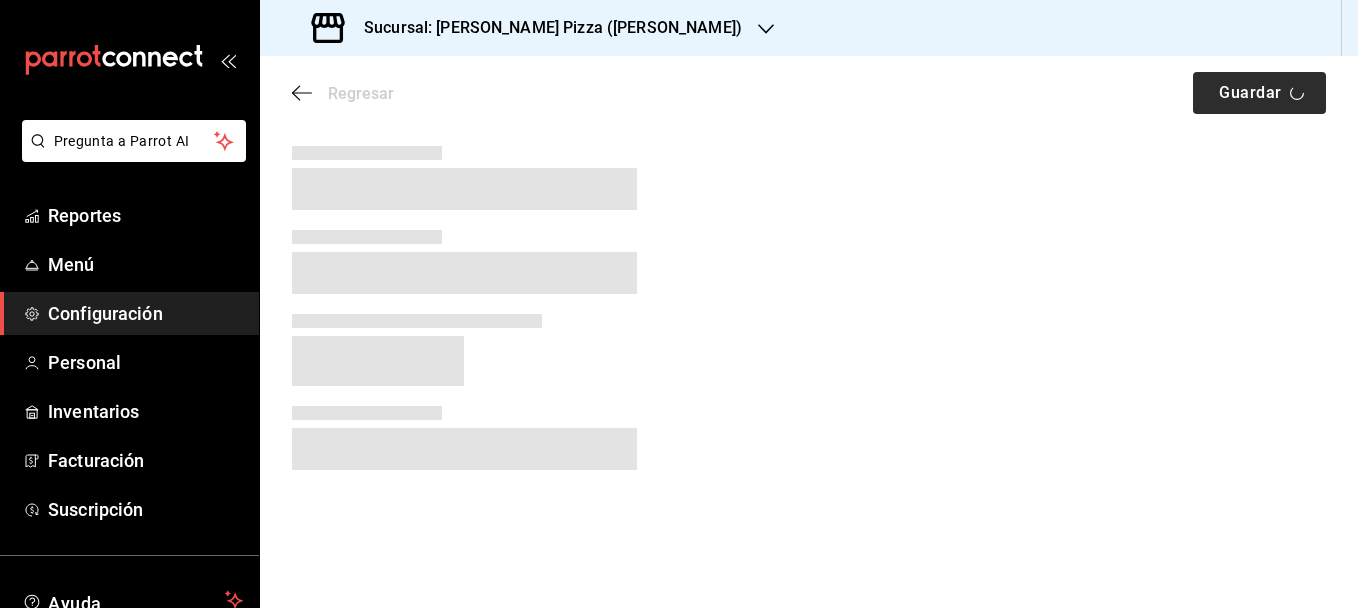 scroll, scrollTop: 0, scrollLeft: 0, axis: both 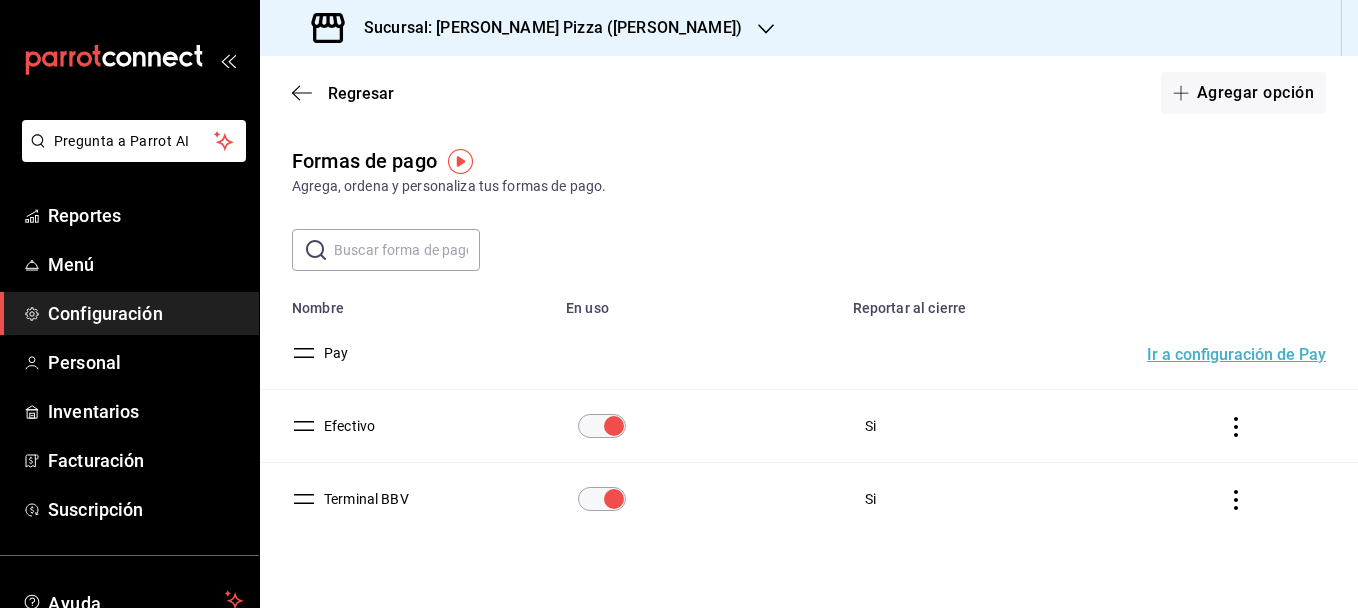 click on "Regresar Agregar opción Formas de pago Agrega, ordena y personaliza tus formas de pago. ​ ​ Lo sentimos, no pudimos cargar tu lista de métodos de pago. Reintentar Nombre En uso Reportar al cierre Pay Ir a configuración de Pay Efectivo Si Terminal BBV Si" at bounding box center [809, 347] 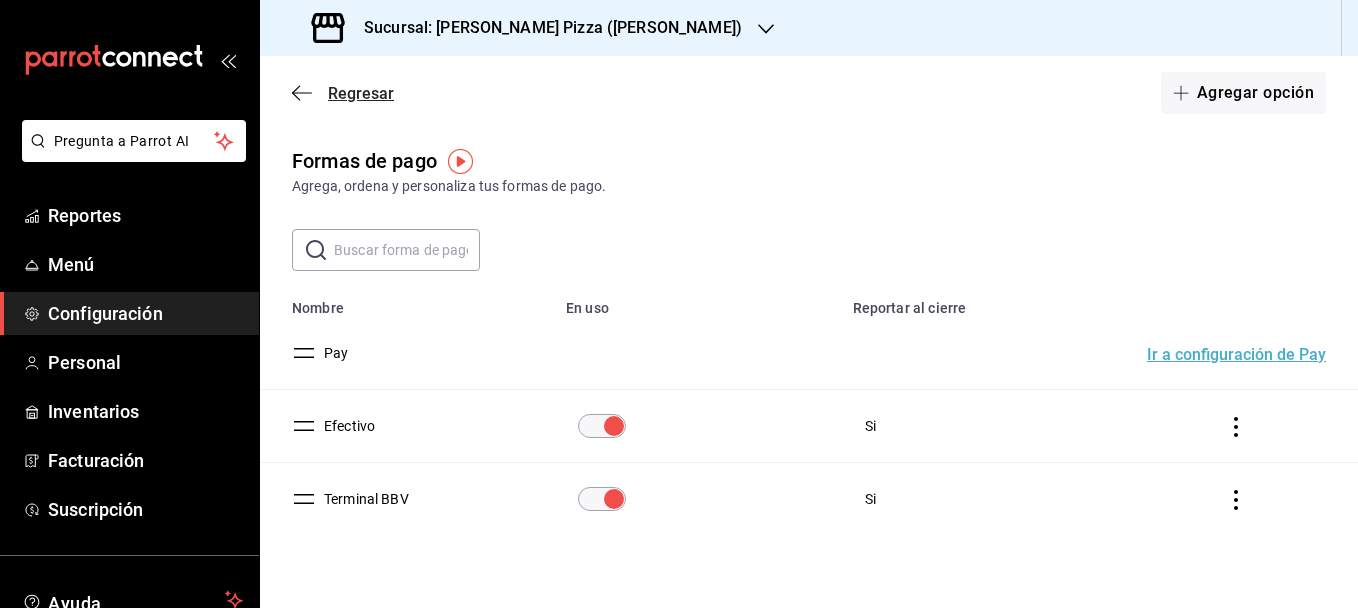 click 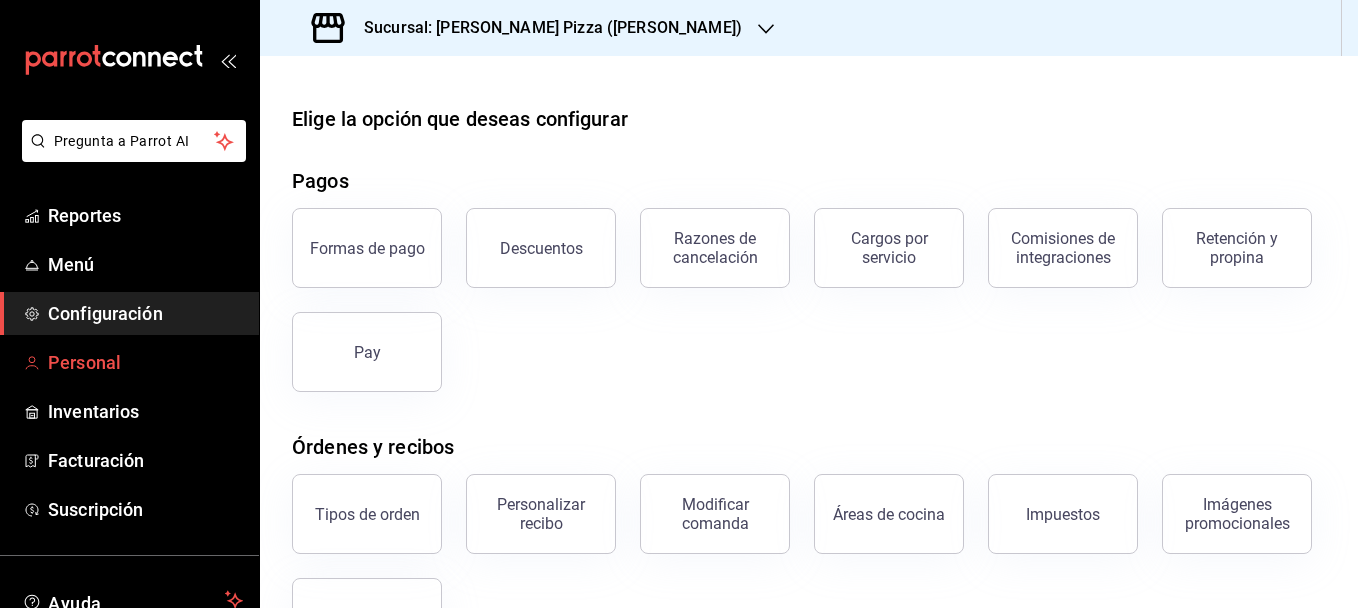 click on "Personal" at bounding box center [145, 362] 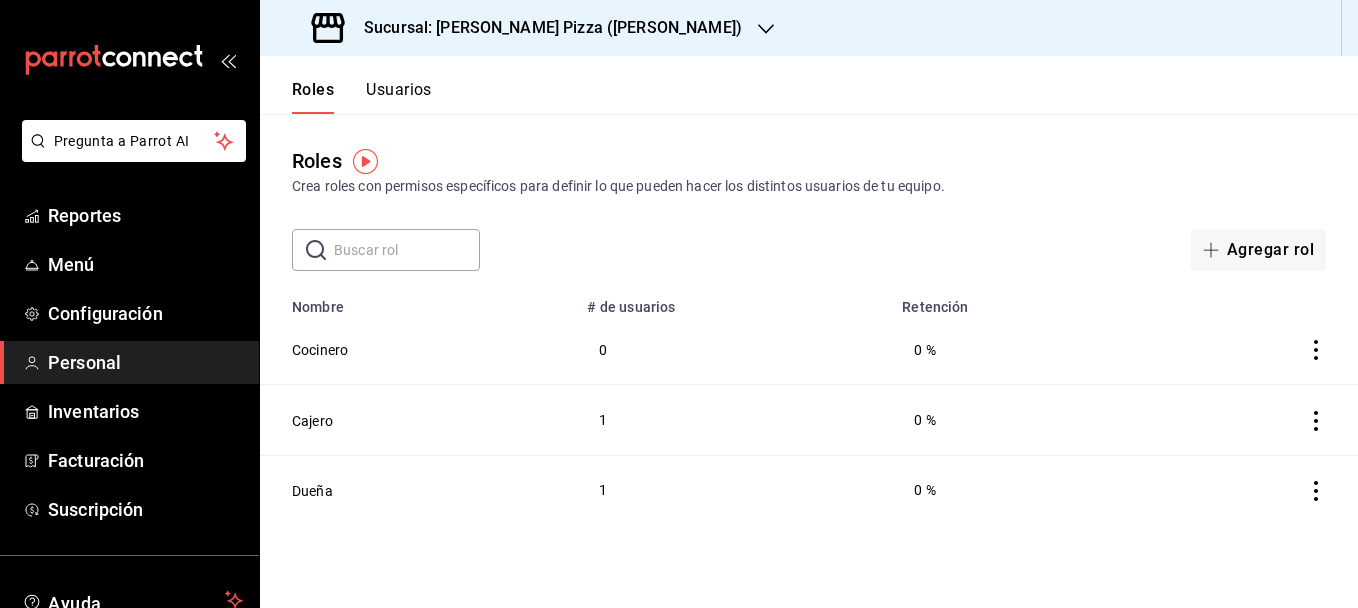 click on "Cajero" at bounding box center (417, 420) 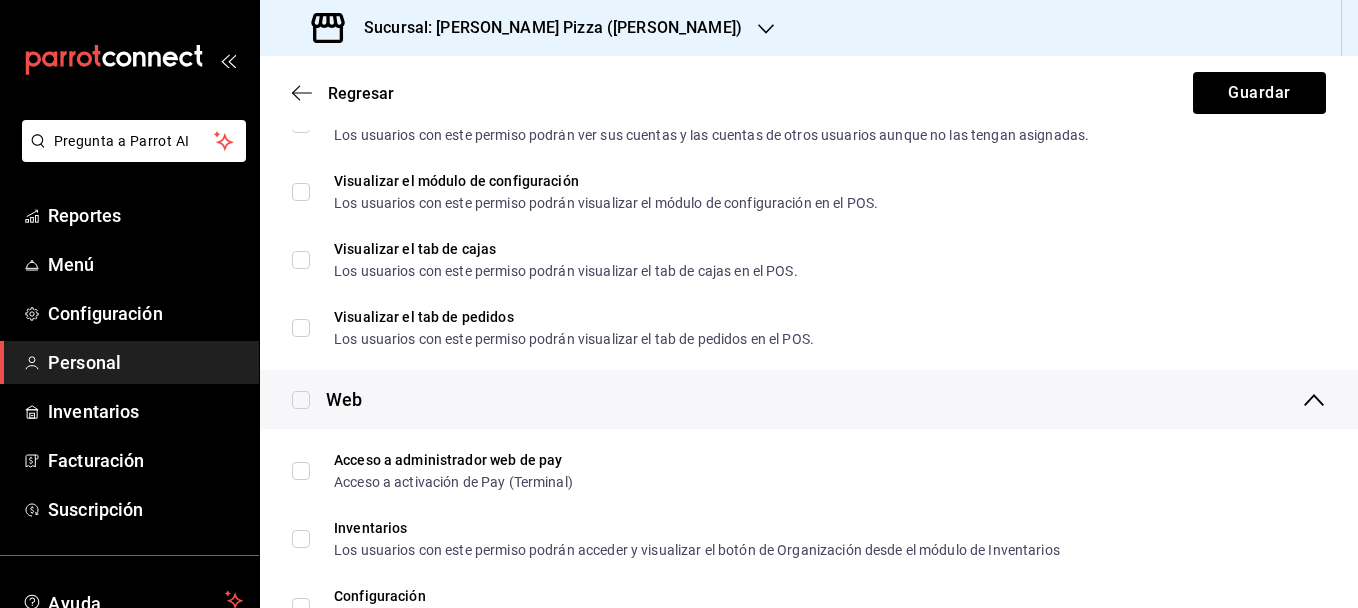 scroll, scrollTop: 1050, scrollLeft: 0, axis: vertical 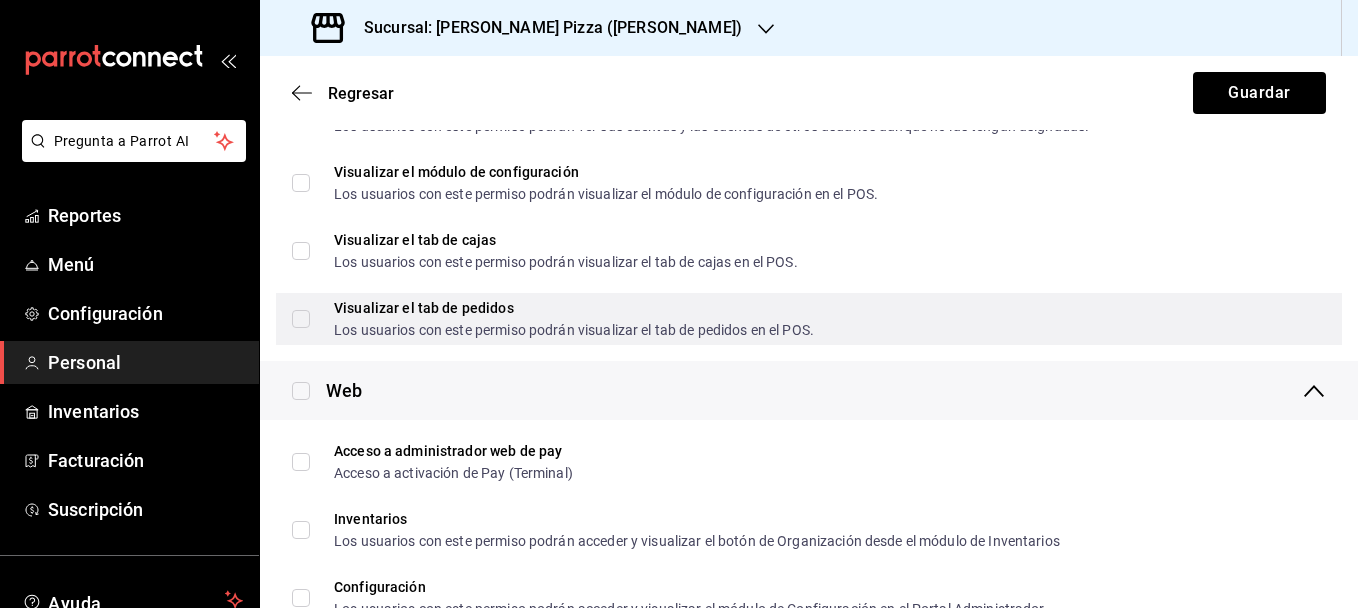click on "Visualizar el tab de pedidos Los usuarios con este permiso podrán visualizar el tab de pedidos en el POS." at bounding box center [301, 319] 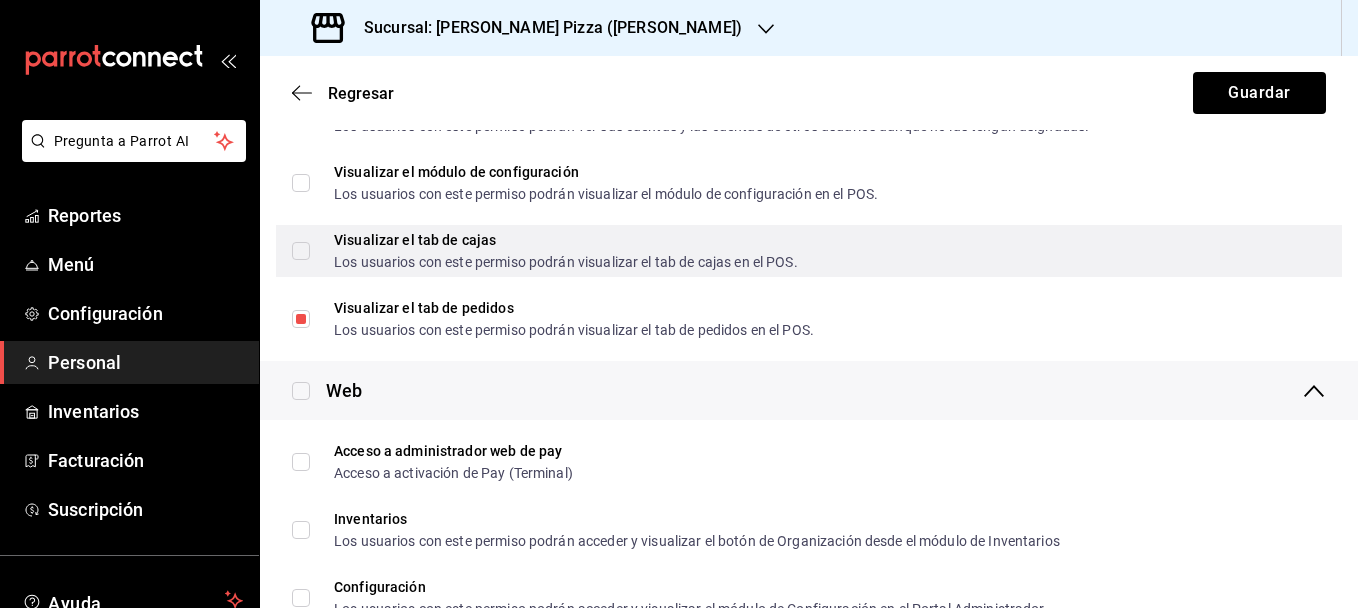 click on "Visualizar el tab [PERSON_NAME] Los usuarios con este permiso podrán visualizar el tab [PERSON_NAME] en el POS." at bounding box center (301, 251) 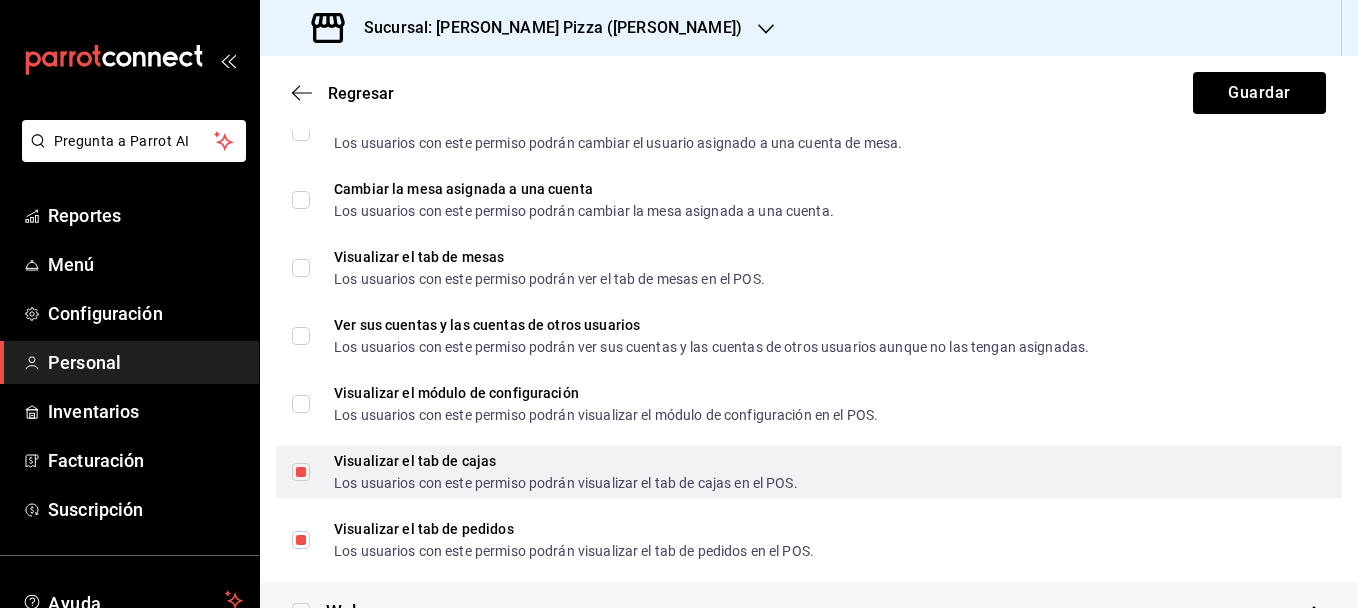 scroll, scrollTop: 830, scrollLeft: 0, axis: vertical 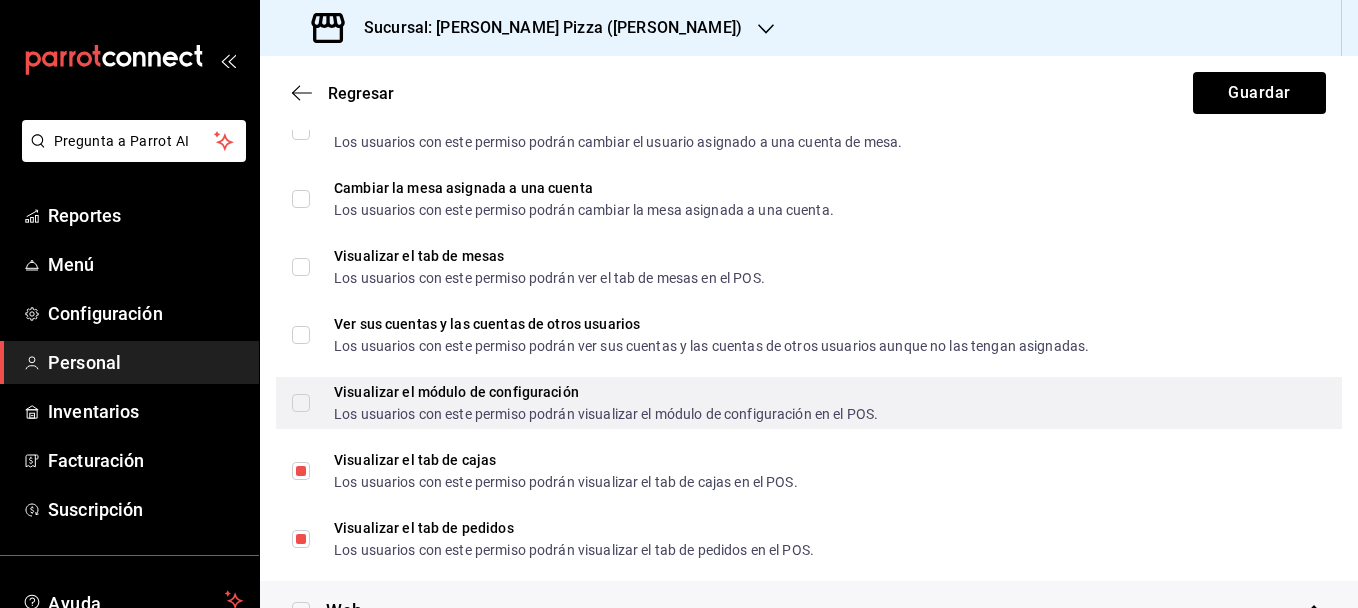 click on "Visualizar el módulo de configuración Los usuarios con este permiso podrán visualizar el módulo de configuración en el POS." at bounding box center (301, 403) 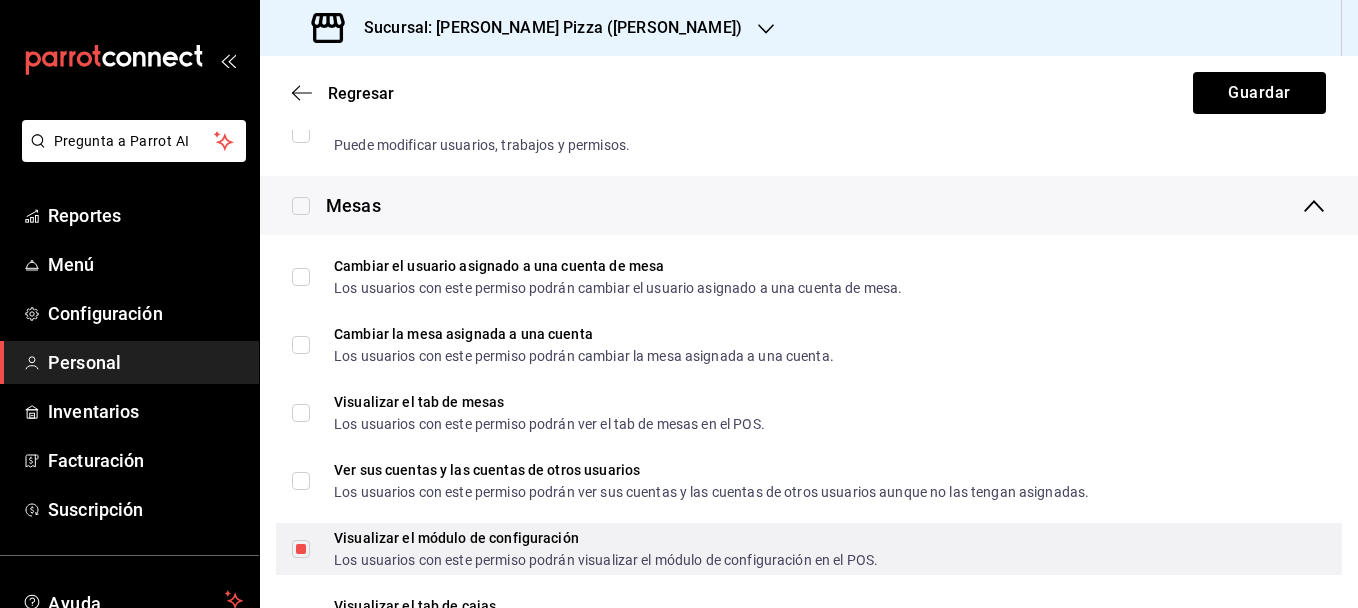 scroll, scrollTop: 680, scrollLeft: 0, axis: vertical 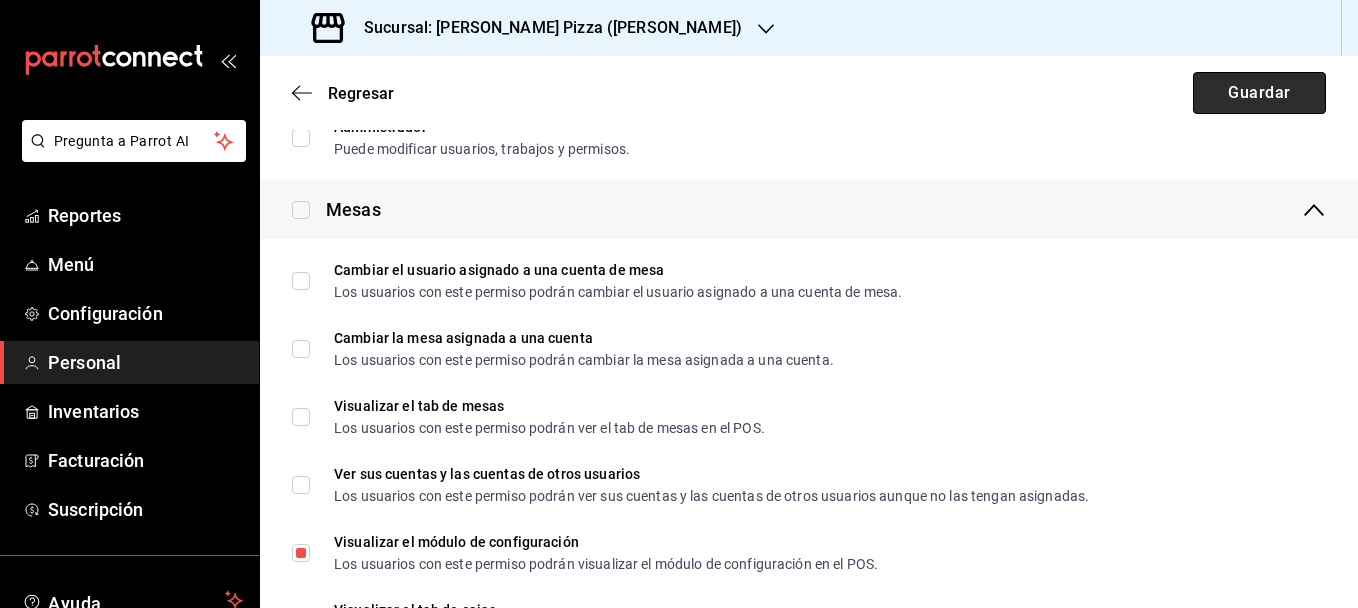 click on "Guardar" at bounding box center [1259, 93] 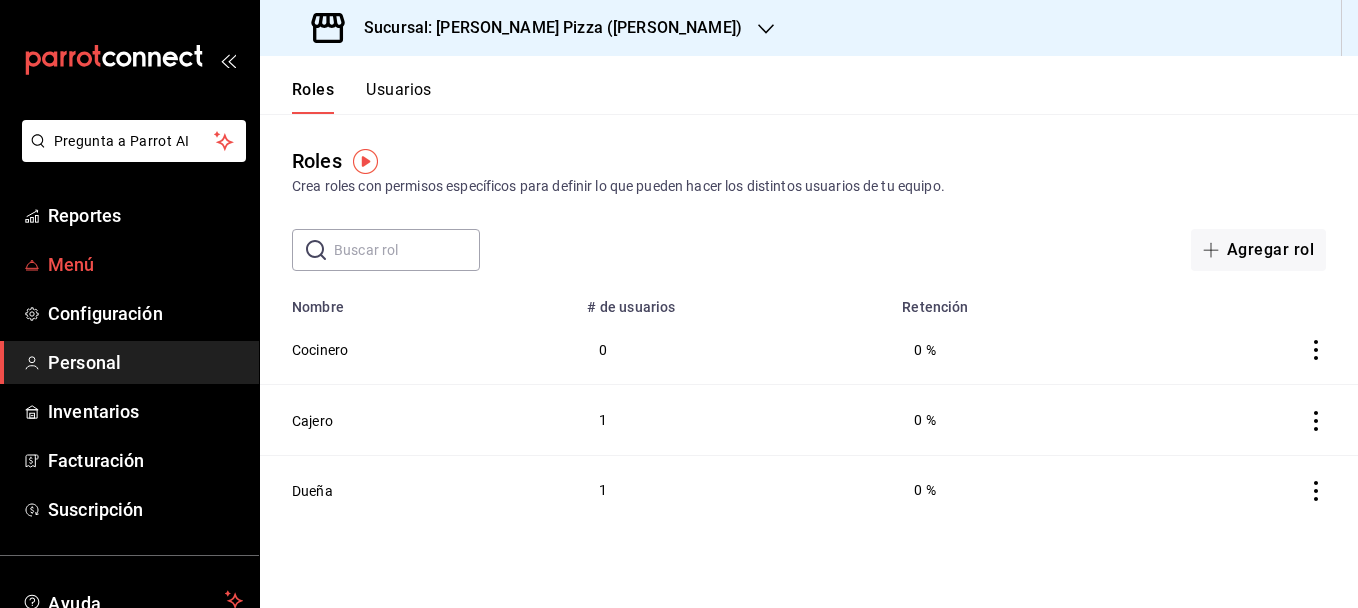 click on "Menú" at bounding box center [145, 264] 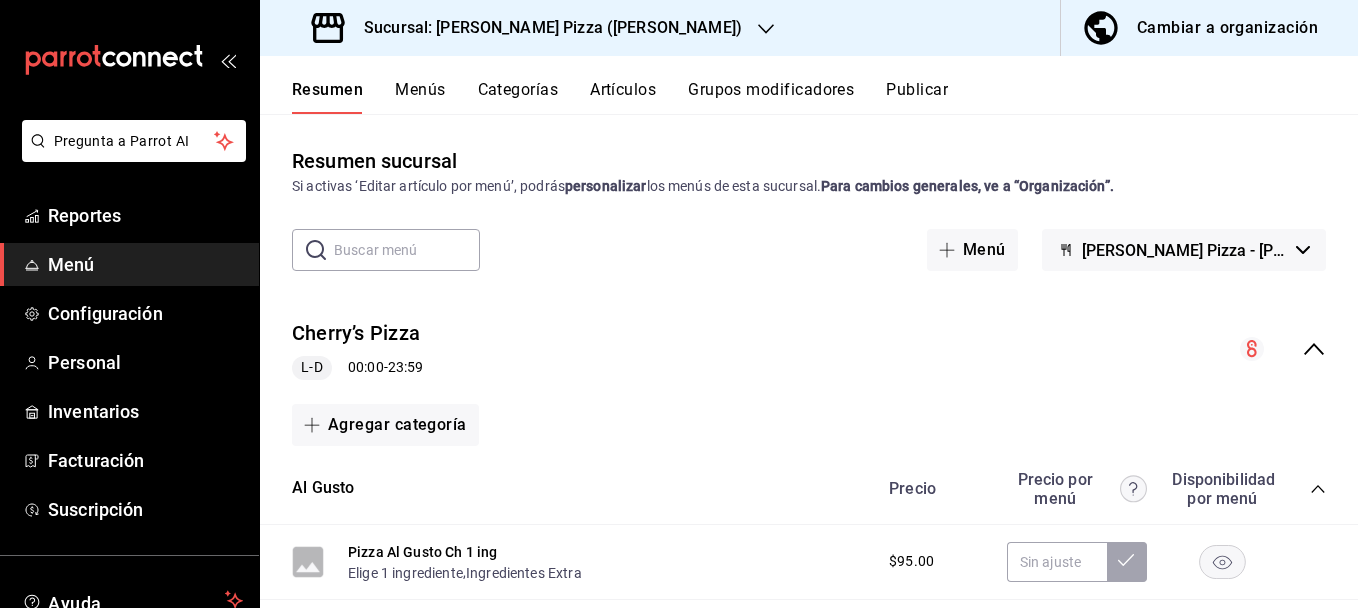 click on "Cambiar a organización" at bounding box center (1227, 28) 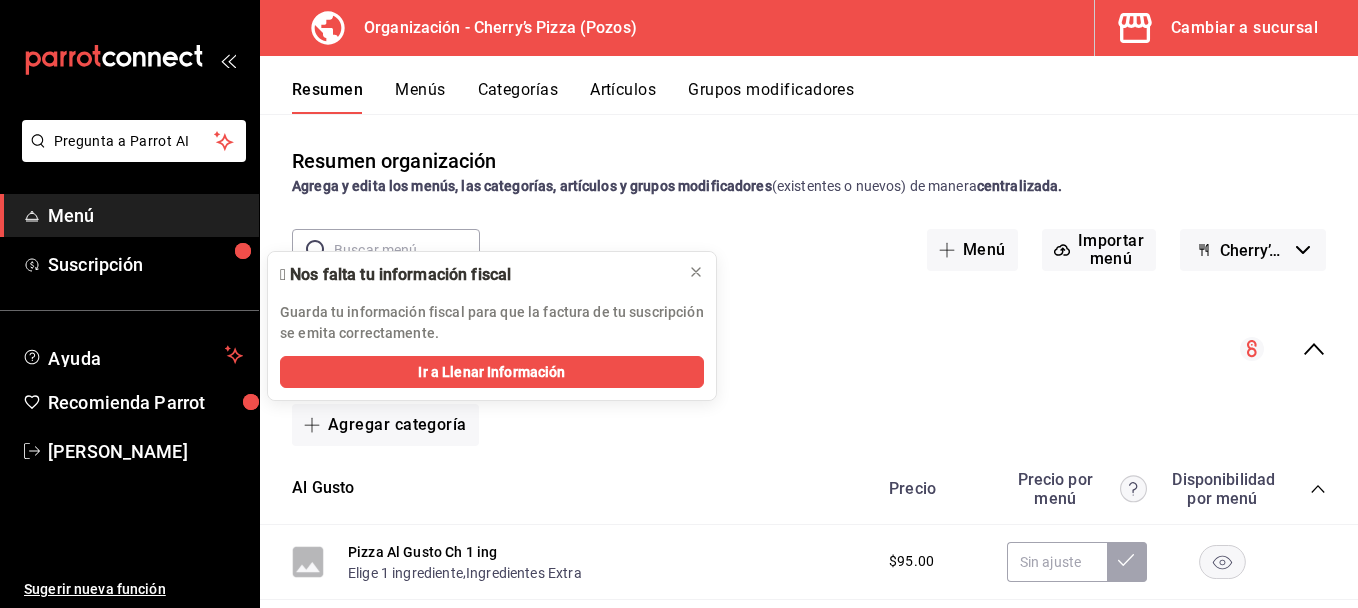 click on "Grupos modificadores" at bounding box center [771, 97] 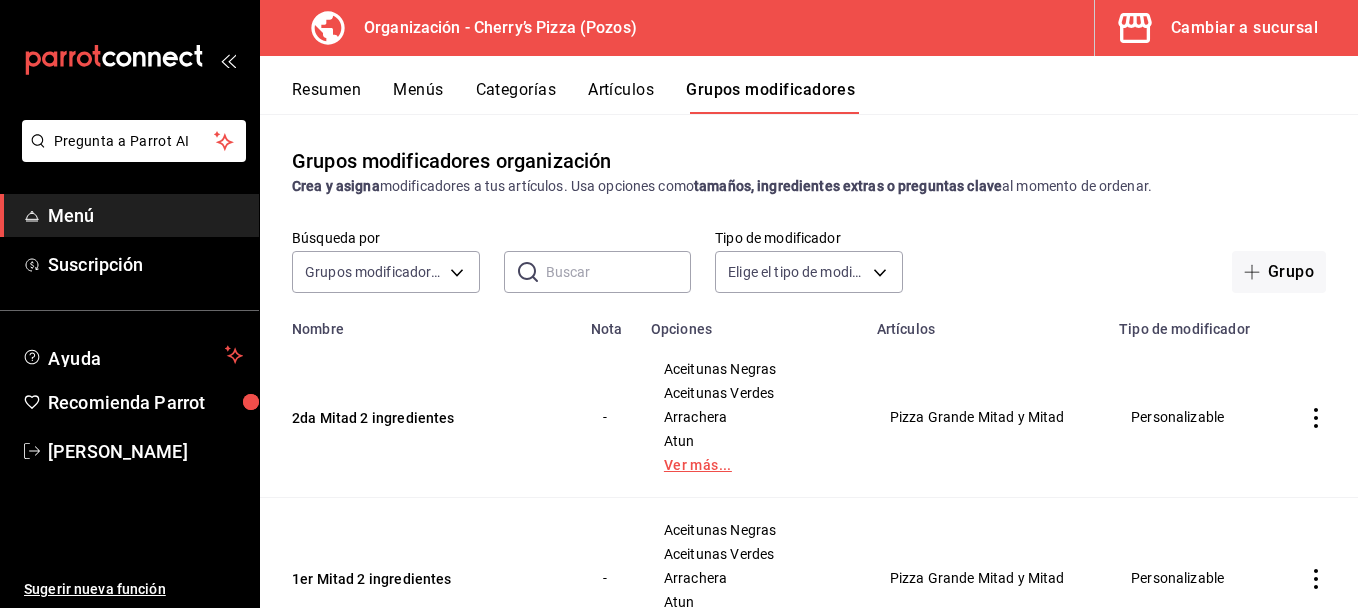 click on "Ver más..." at bounding box center [752, 465] 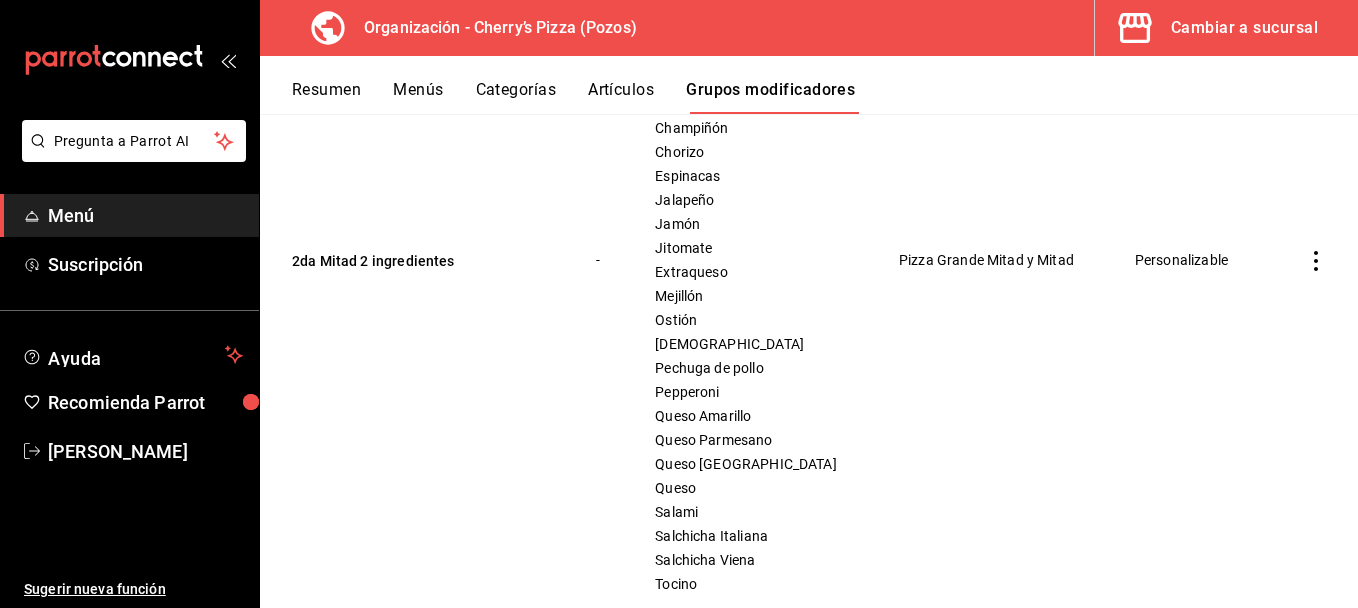 scroll, scrollTop: 440, scrollLeft: 0, axis: vertical 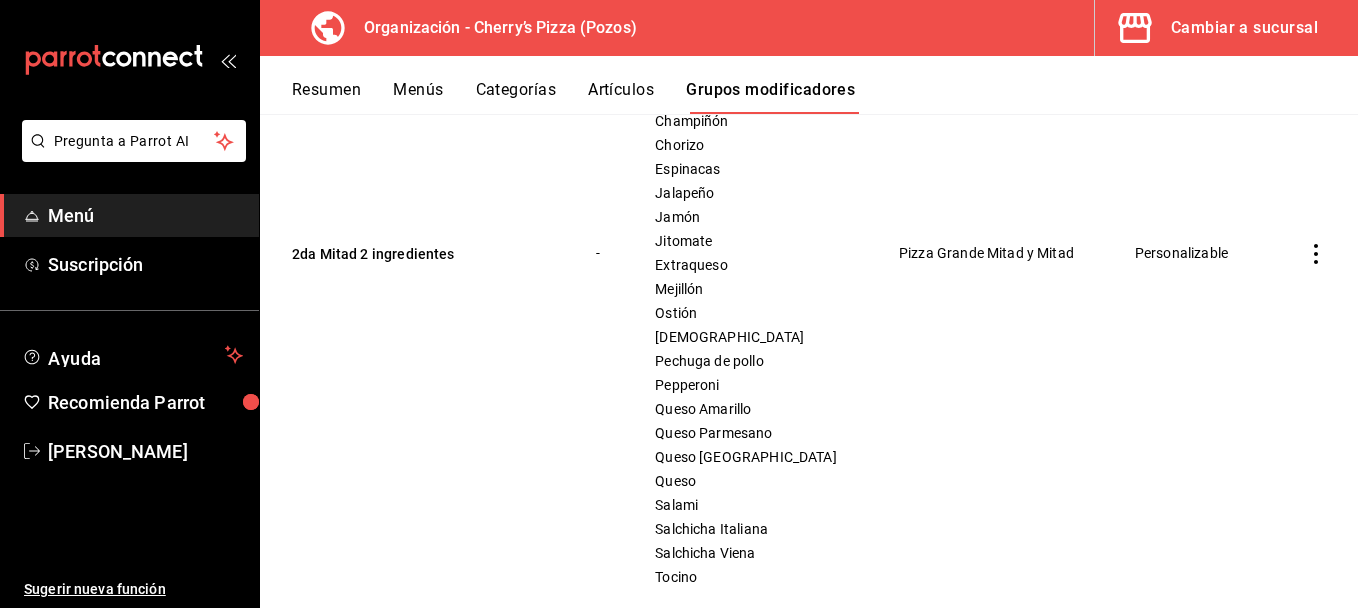 click 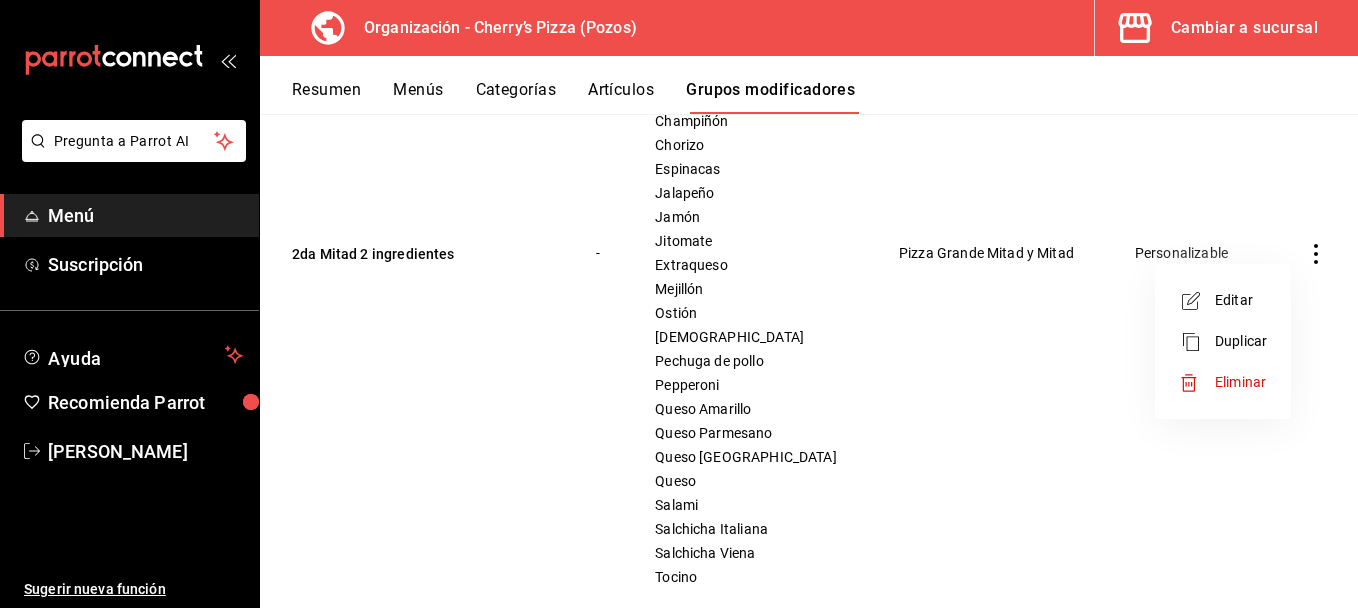 click at bounding box center [679, 304] 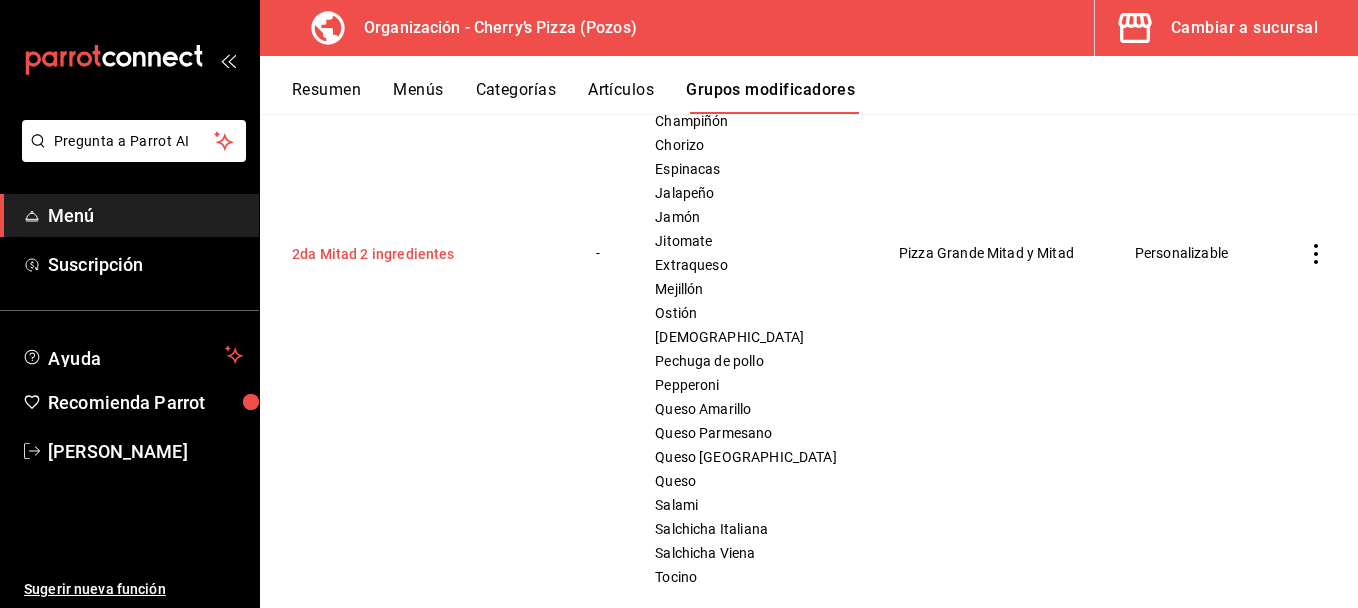 click on "2da Mitad 2 ingredientes" at bounding box center (412, 254) 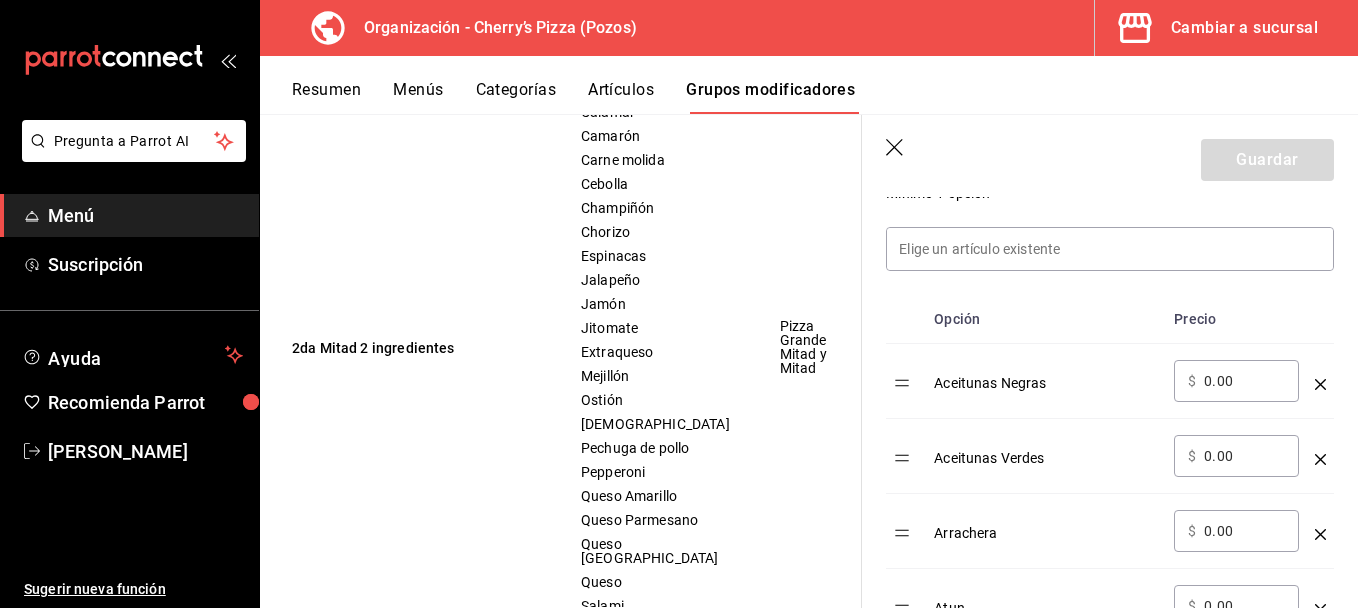 scroll, scrollTop: 577, scrollLeft: 0, axis: vertical 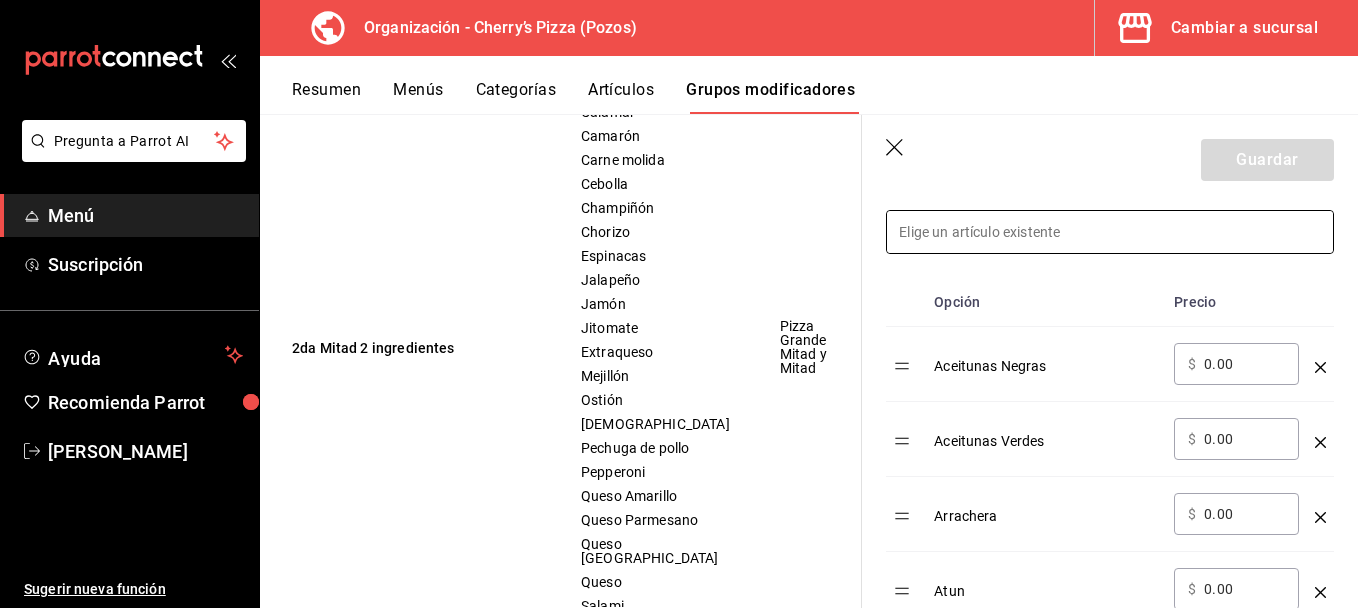 click at bounding box center [1110, 232] 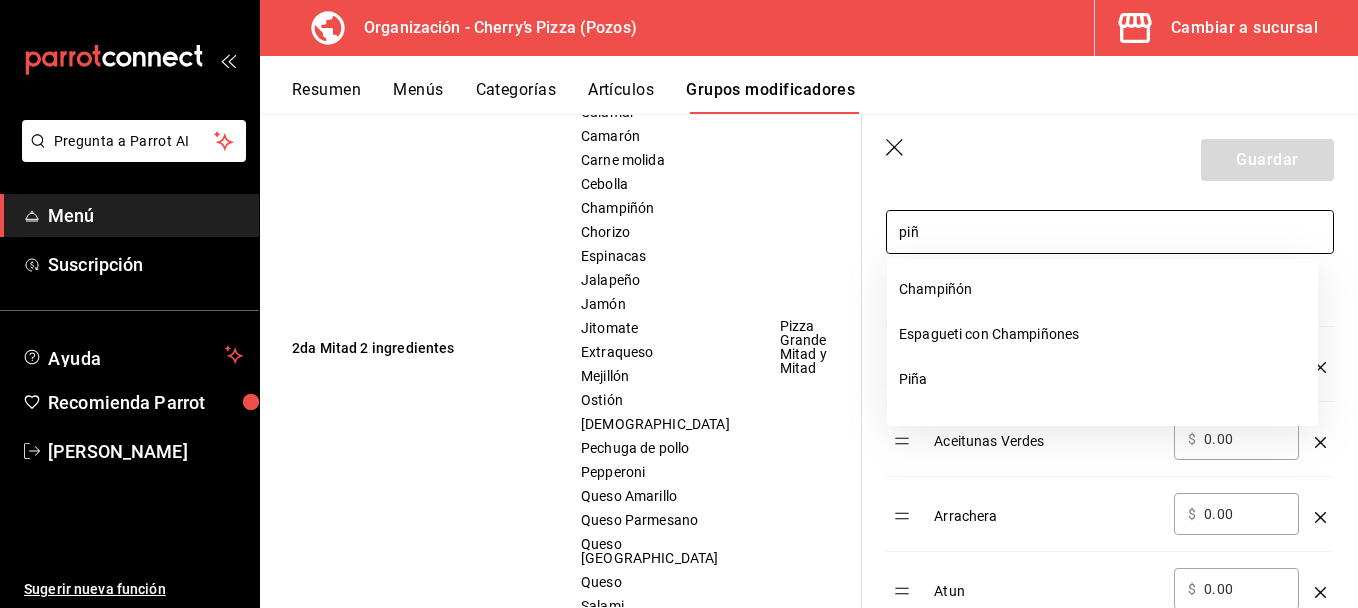 click at bounding box center [1102, 406] 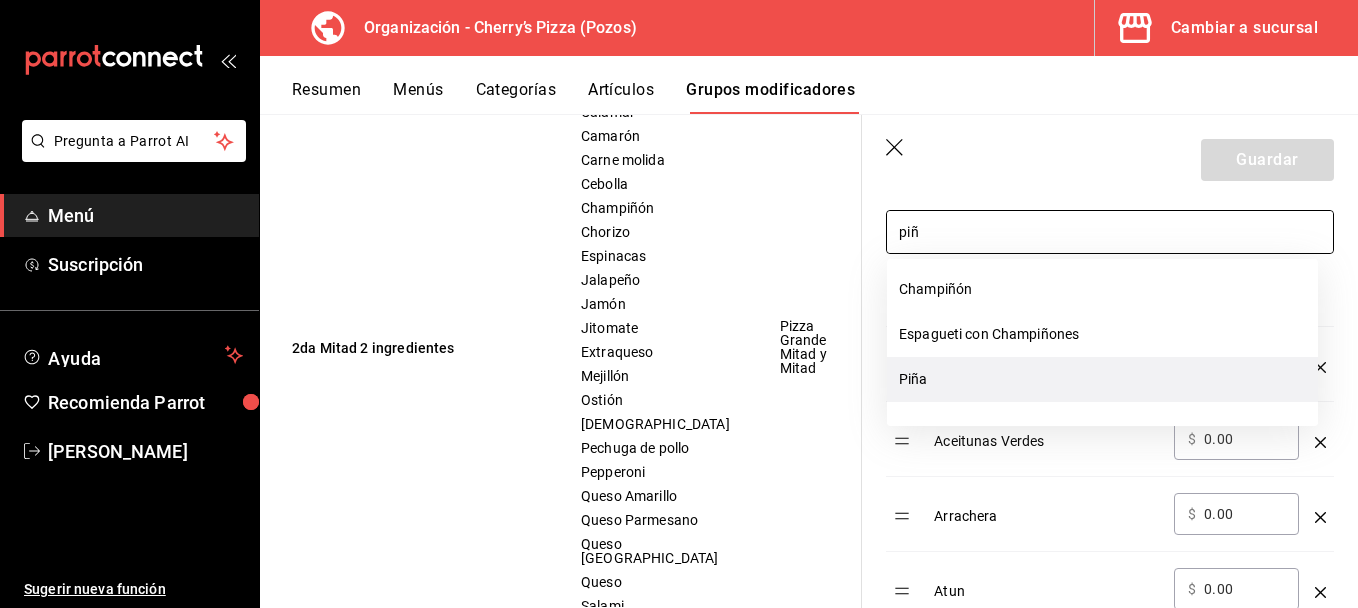 click on "Piña" at bounding box center (1102, 379) 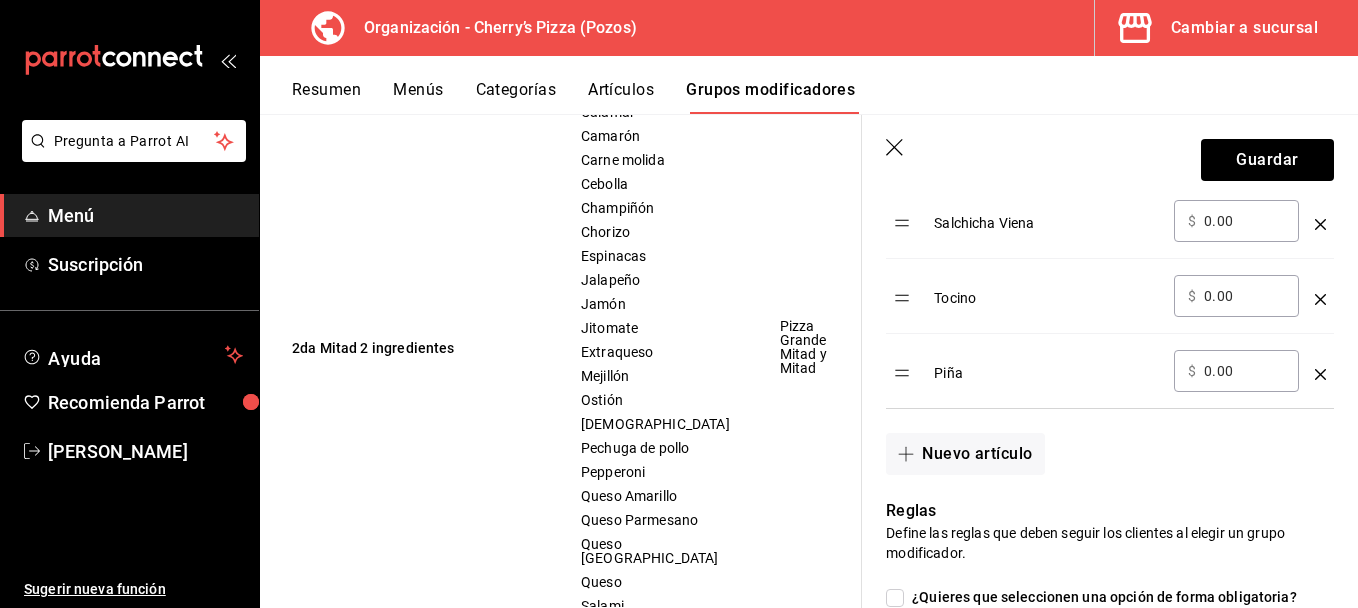 scroll, scrollTop: 2662, scrollLeft: 0, axis: vertical 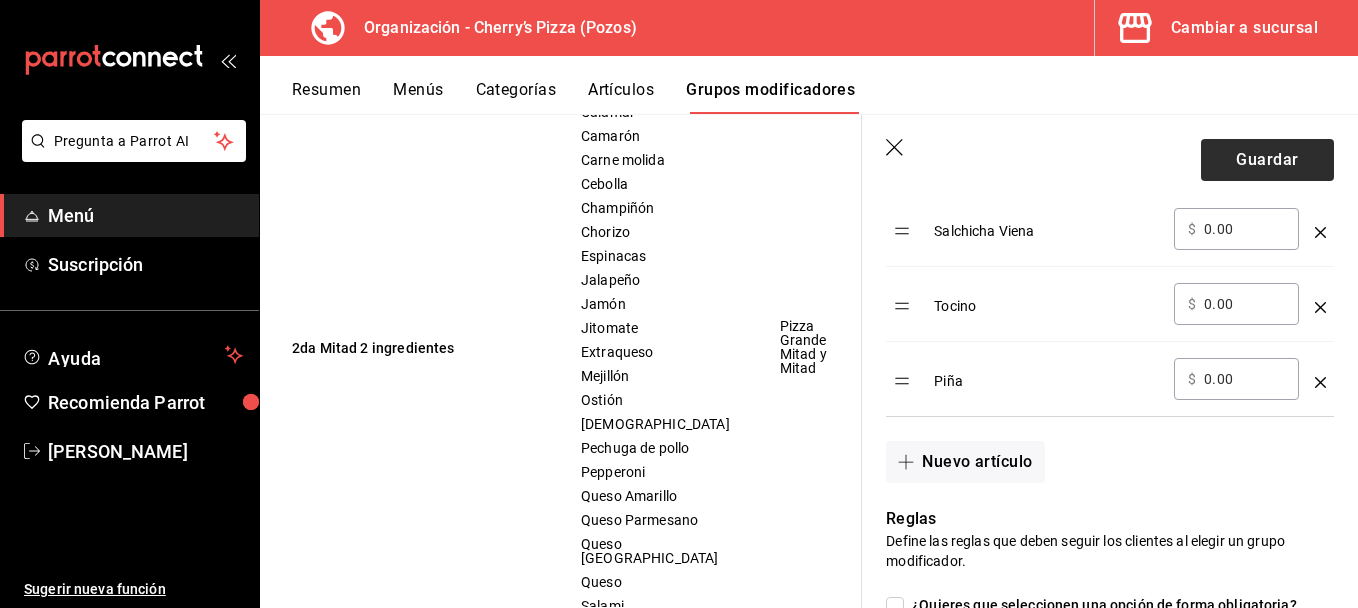 type on "piñ" 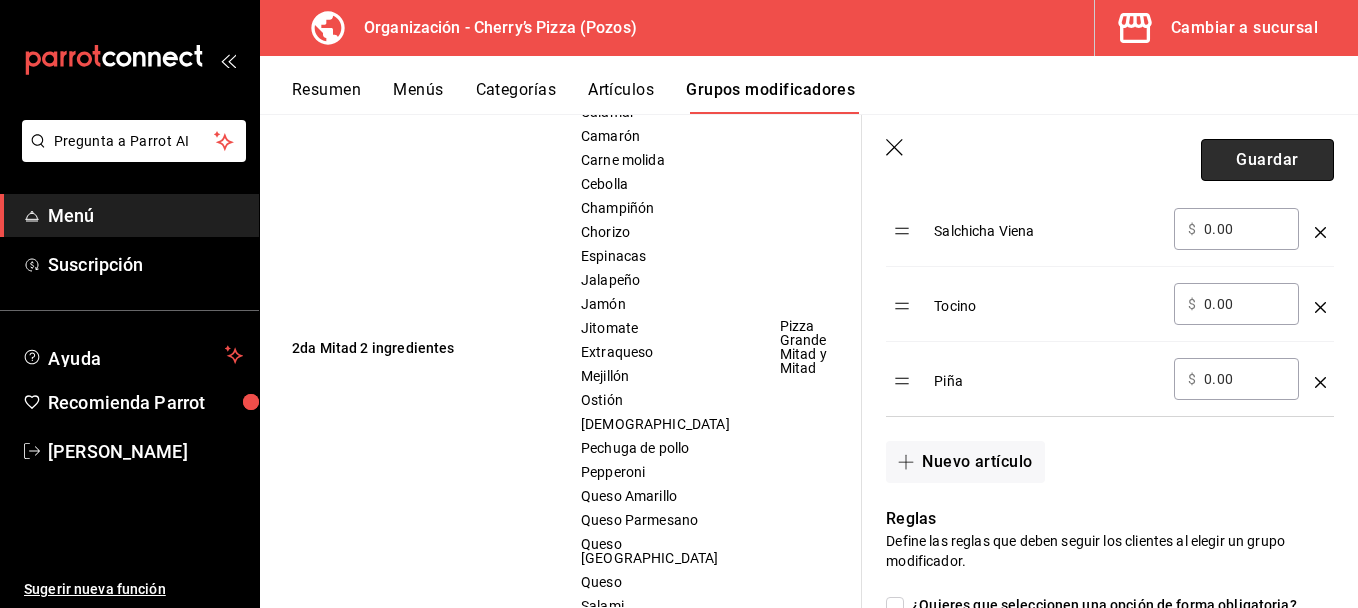 click on "Guardar" at bounding box center (1267, 160) 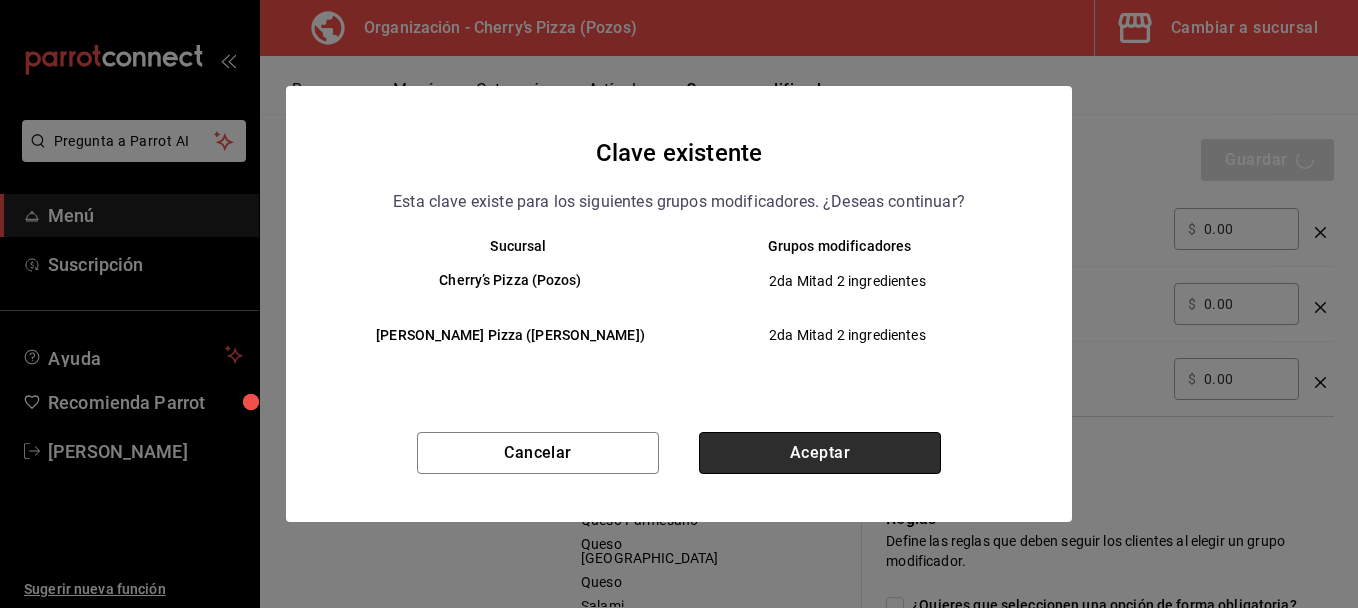 click on "Aceptar" at bounding box center [820, 453] 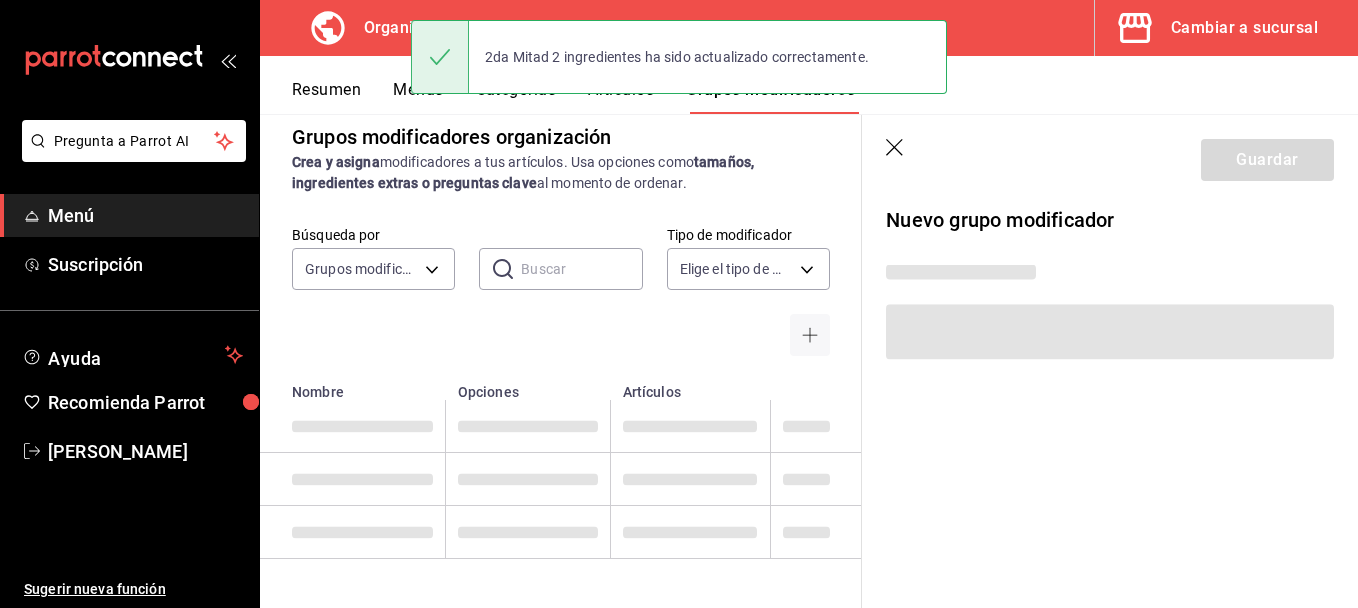 scroll, scrollTop: 0, scrollLeft: 0, axis: both 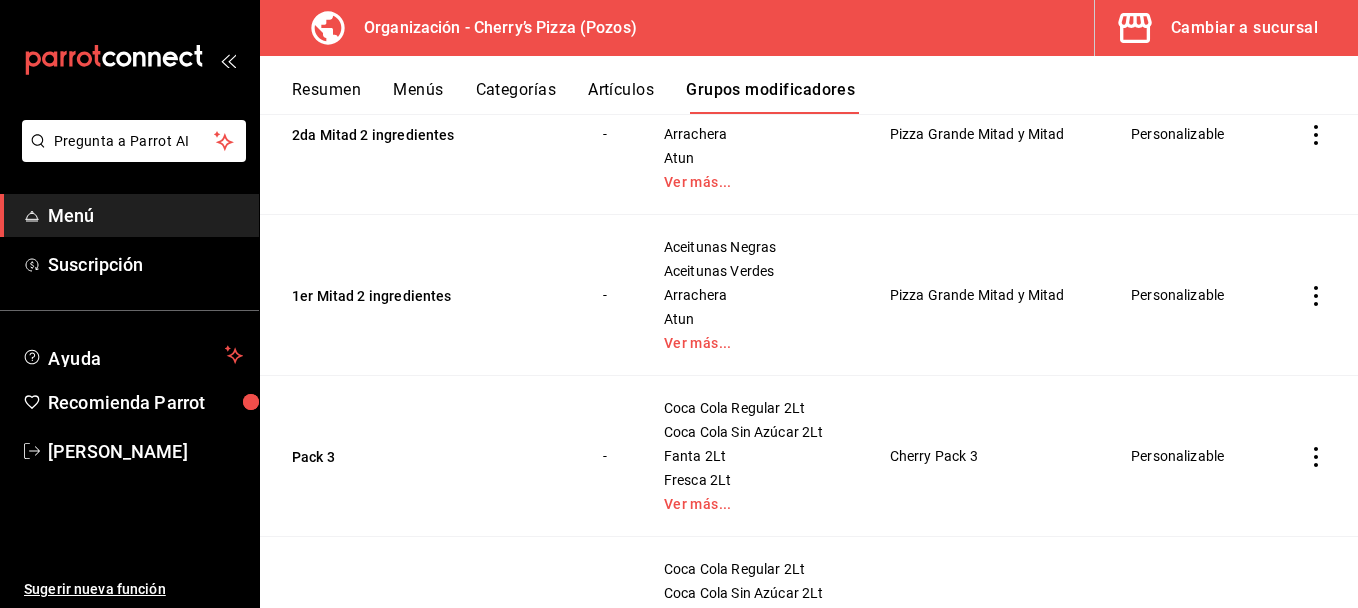 click 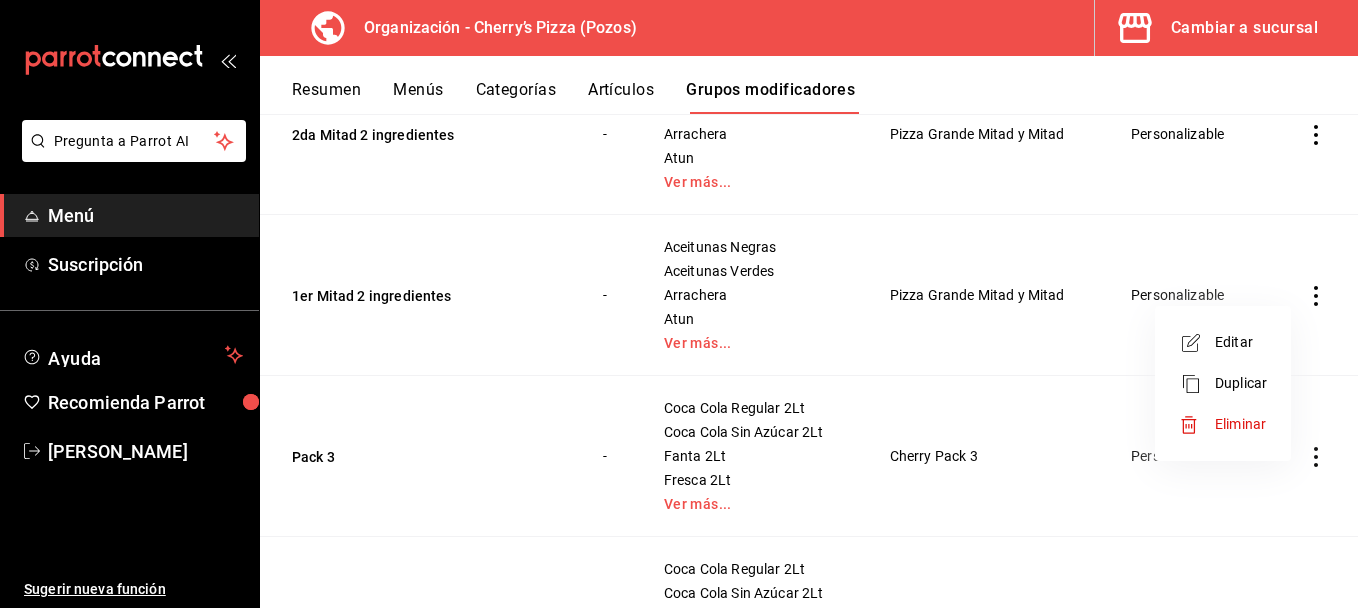 click at bounding box center [679, 304] 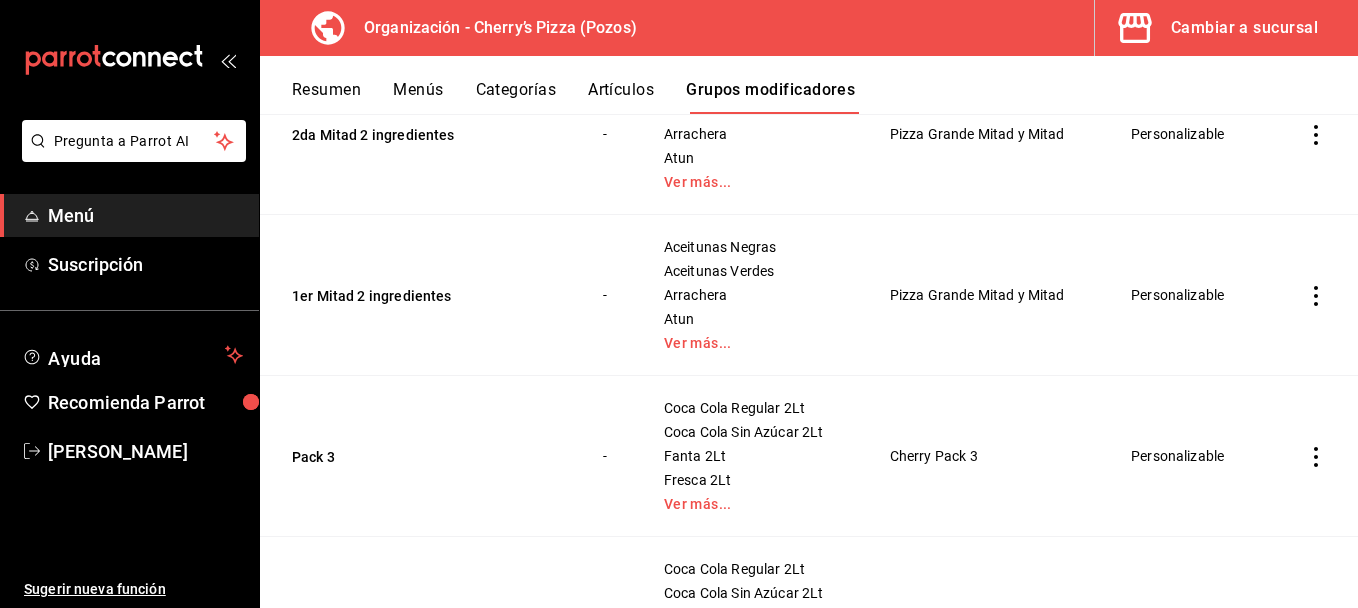 click on "1er Mitad 2 ingredientes" at bounding box center [412, 296] 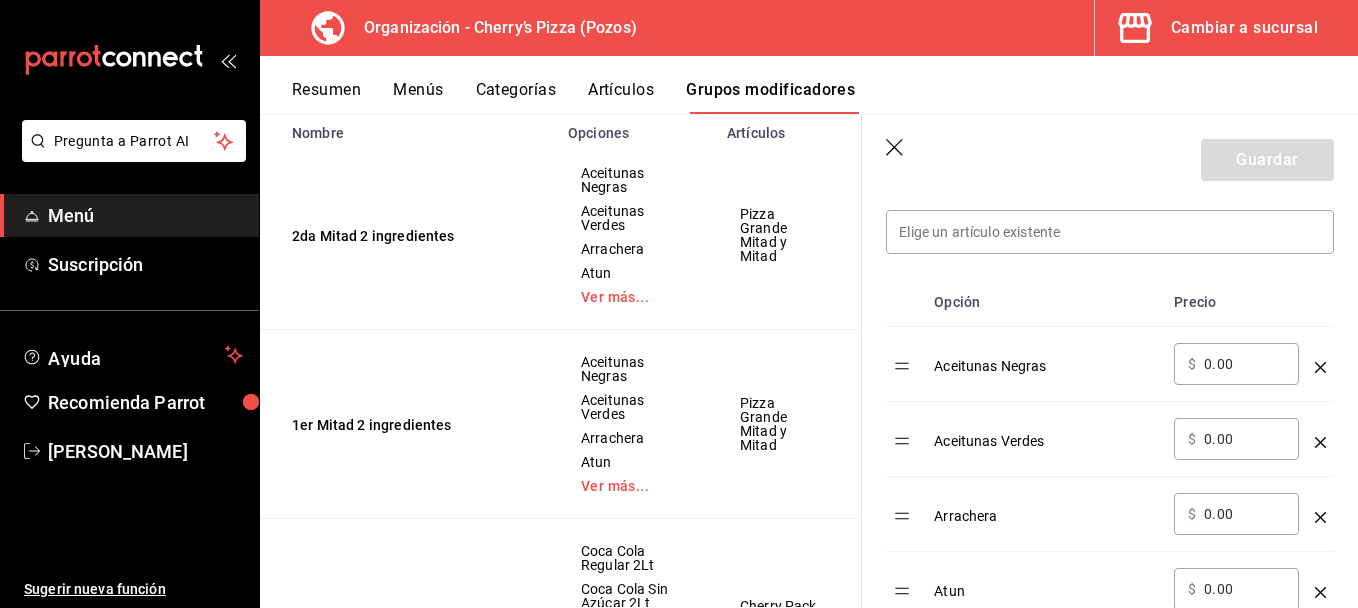 scroll, scrollTop: 585, scrollLeft: 0, axis: vertical 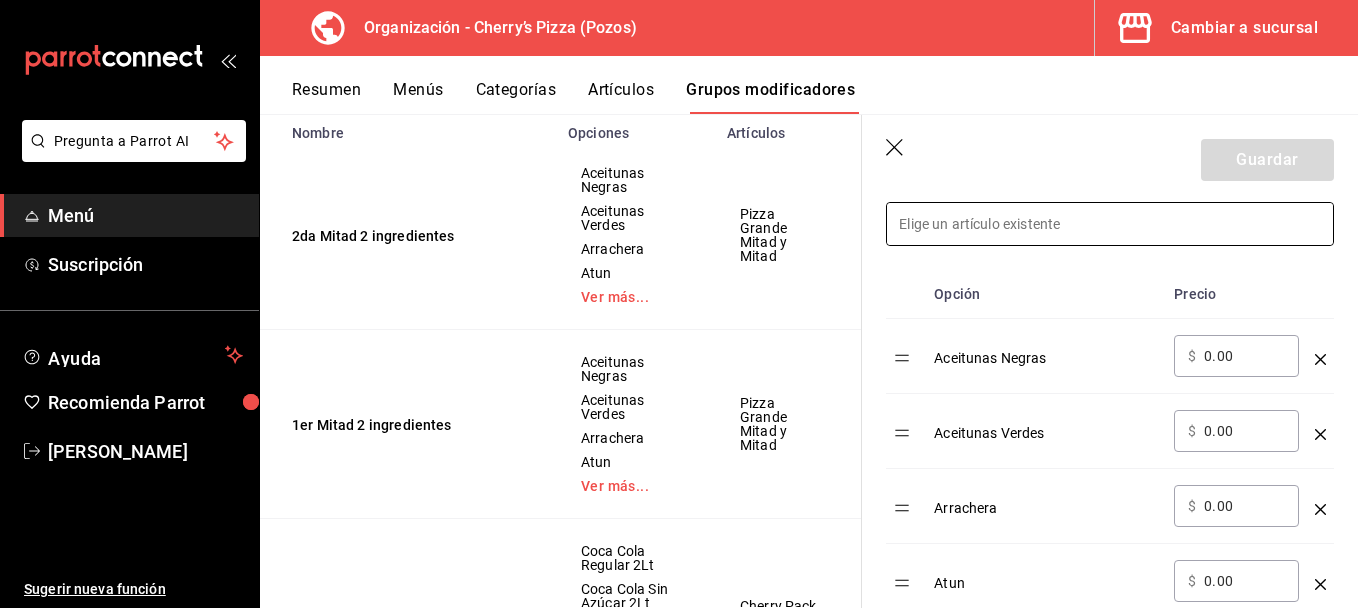 click at bounding box center (1110, 224) 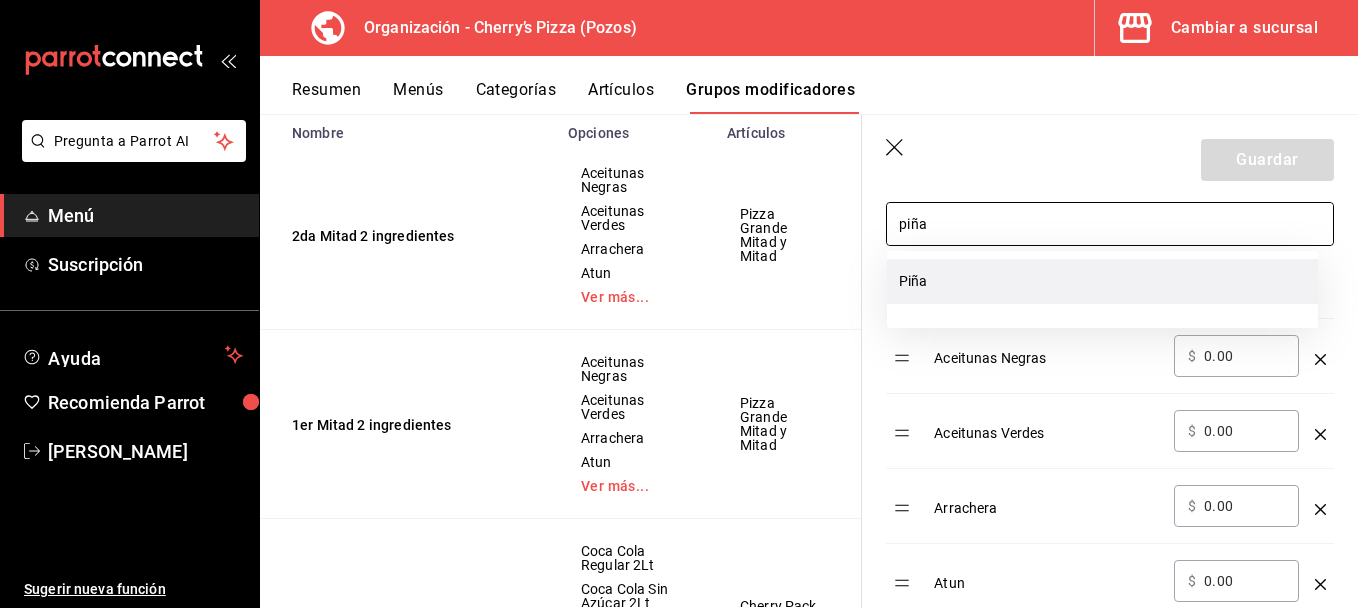 click on "Piña" at bounding box center (1102, 281) 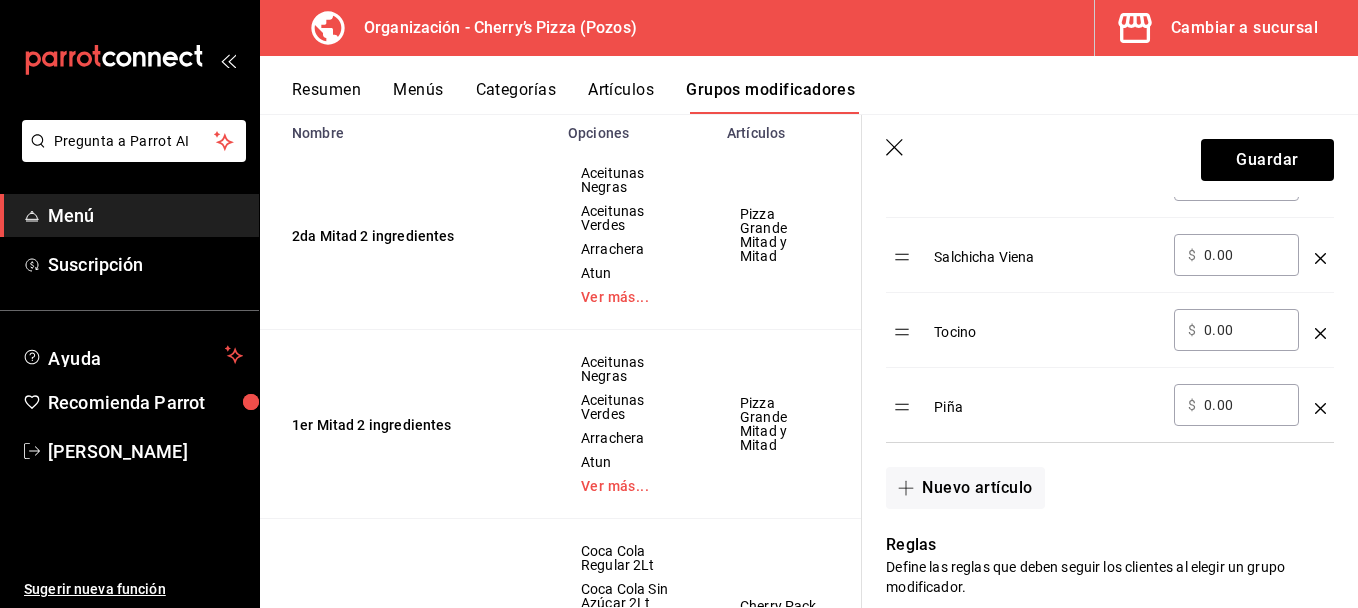 scroll, scrollTop: 2644, scrollLeft: 0, axis: vertical 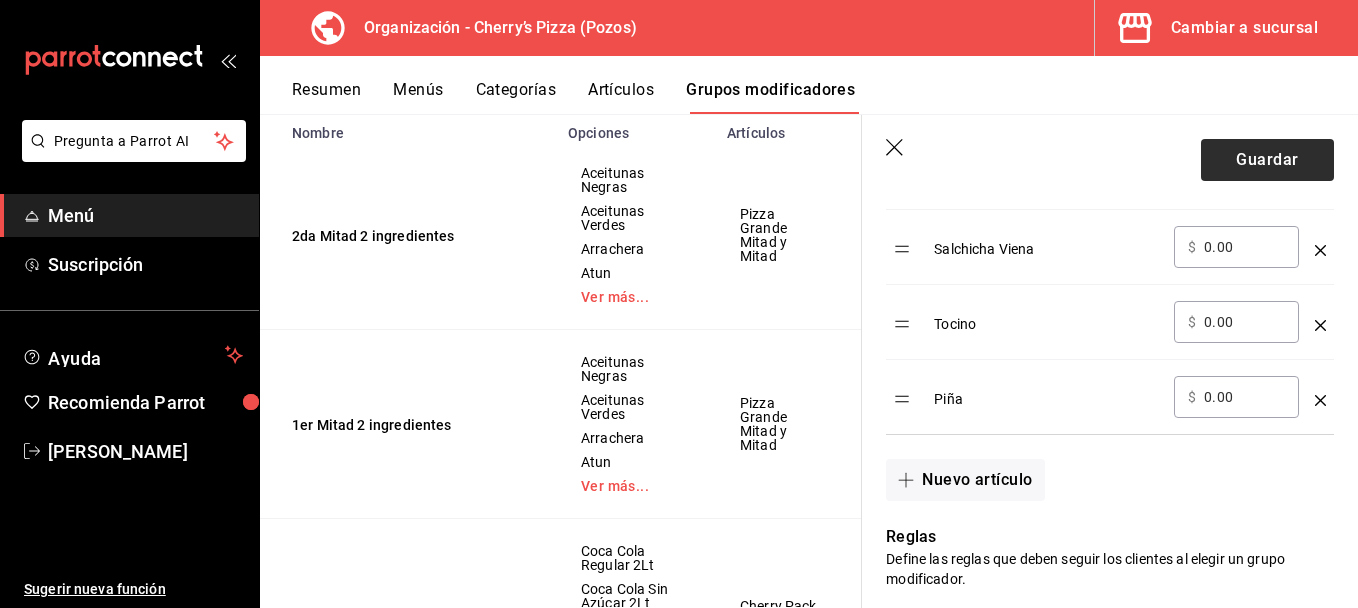 type on "piña" 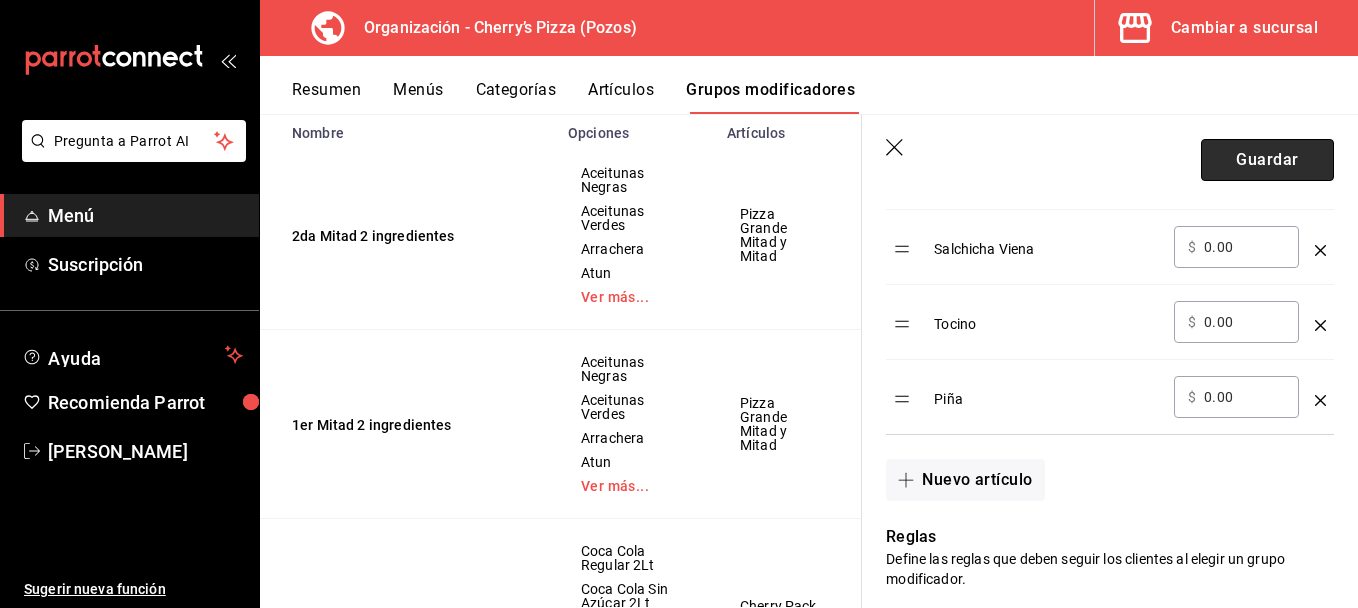 click on "Guardar" at bounding box center [1267, 160] 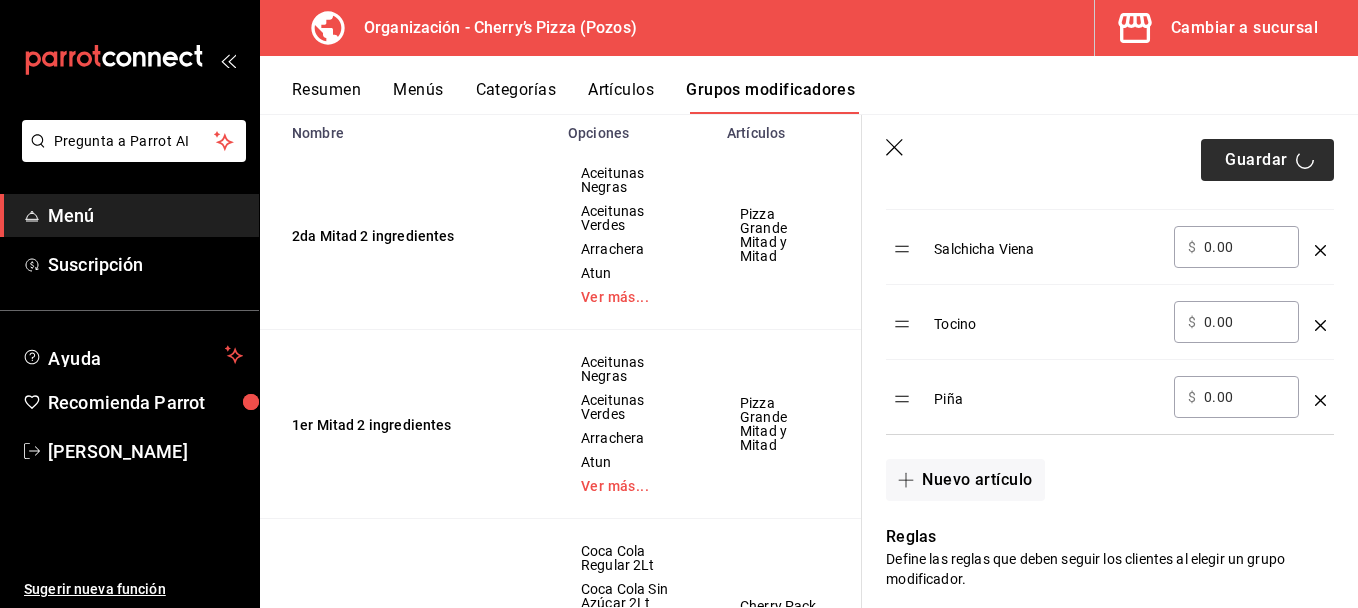 click on "Guardar" at bounding box center (1267, 160) 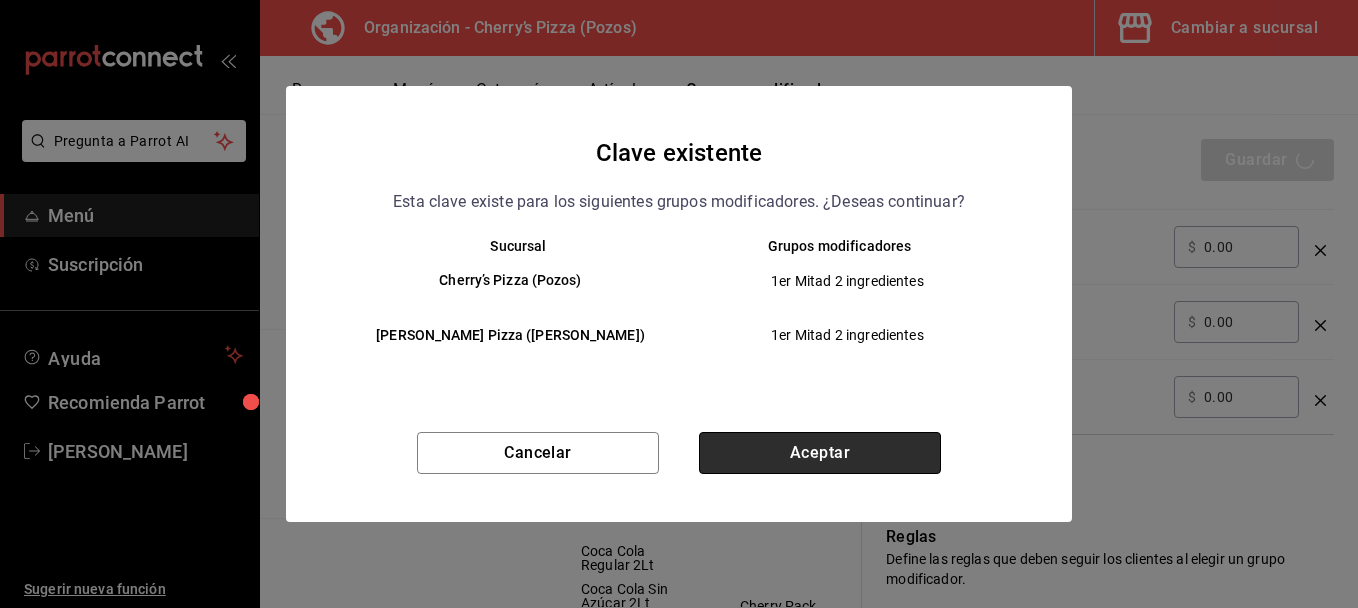click on "Aceptar" at bounding box center (820, 453) 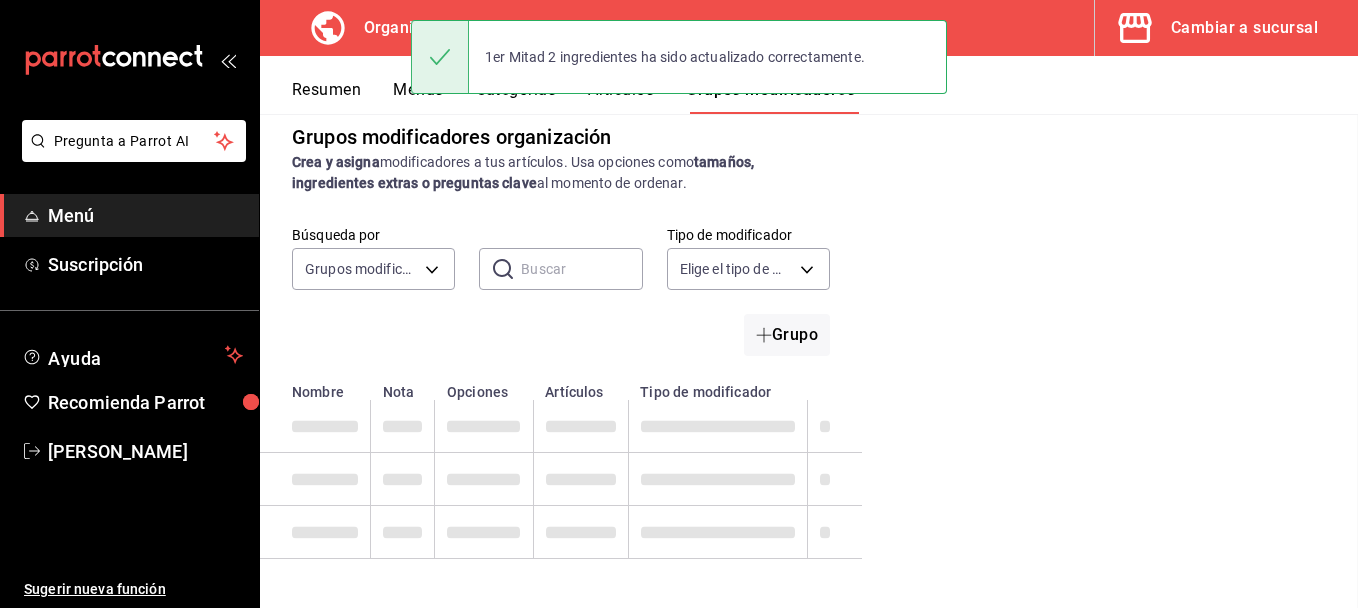 scroll, scrollTop: 0, scrollLeft: 0, axis: both 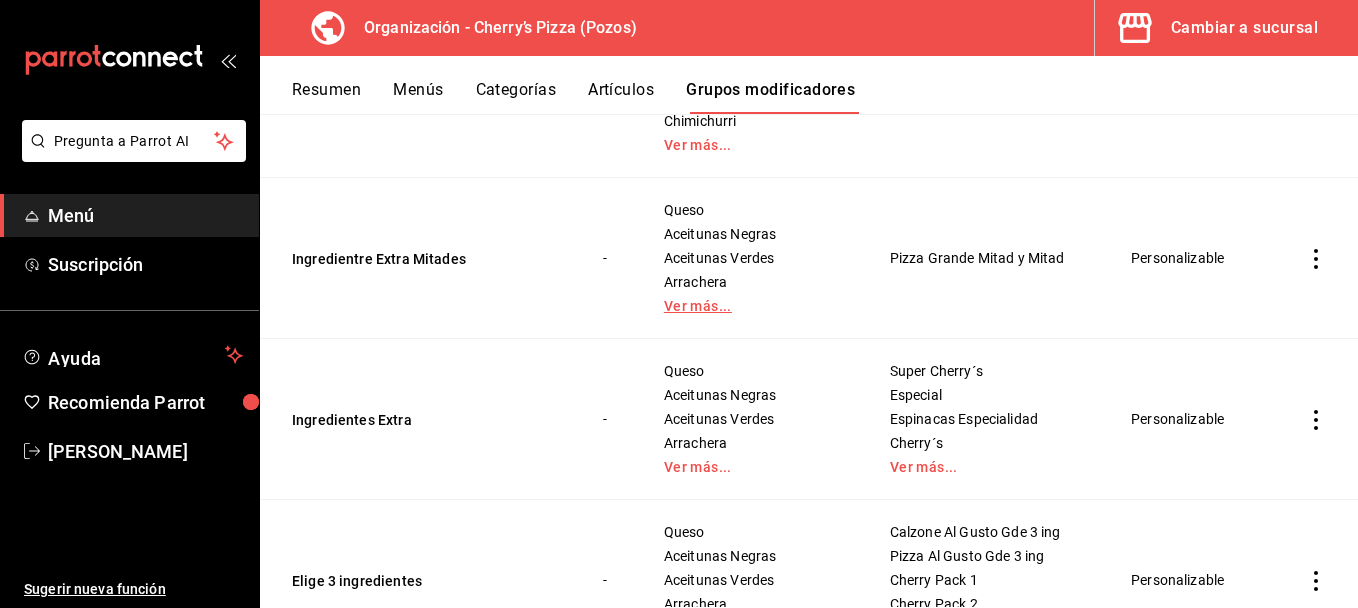 click on "Ver más..." at bounding box center (752, 306) 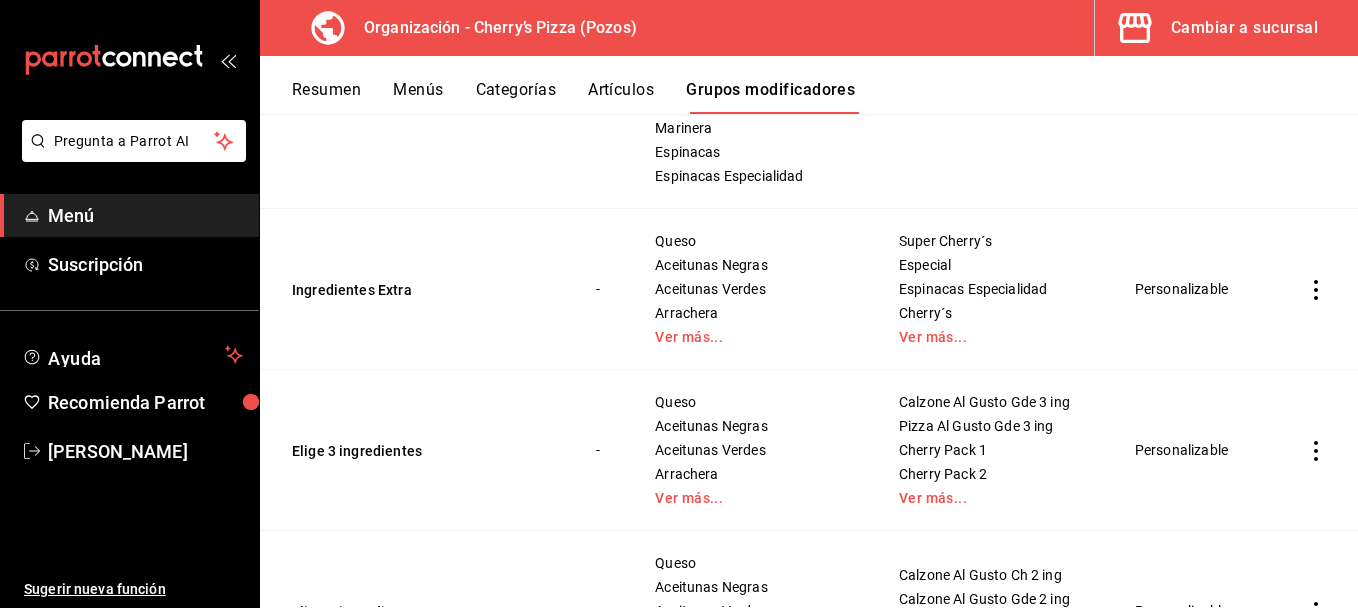 scroll, scrollTop: 2462, scrollLeft: 0, axis: vertical 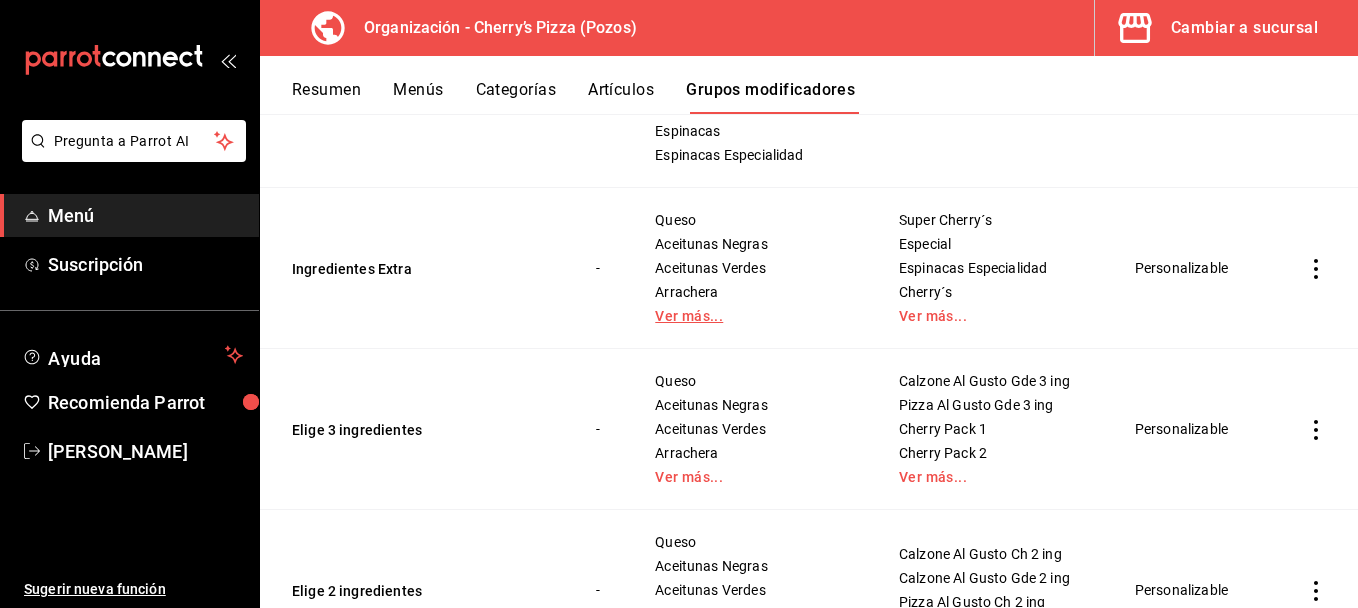 click on "Ver más..." at bounding box center [752, 316] 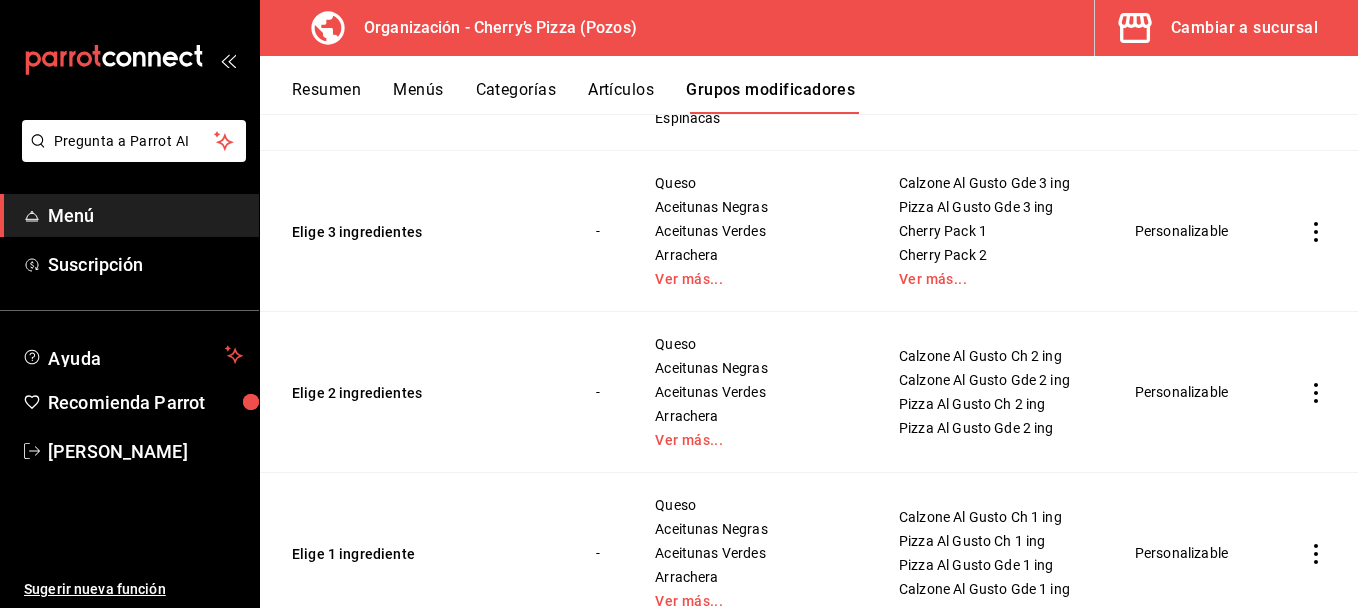 scroll, scrollTop: 3268, scrollLeft: 0, axis: vertical 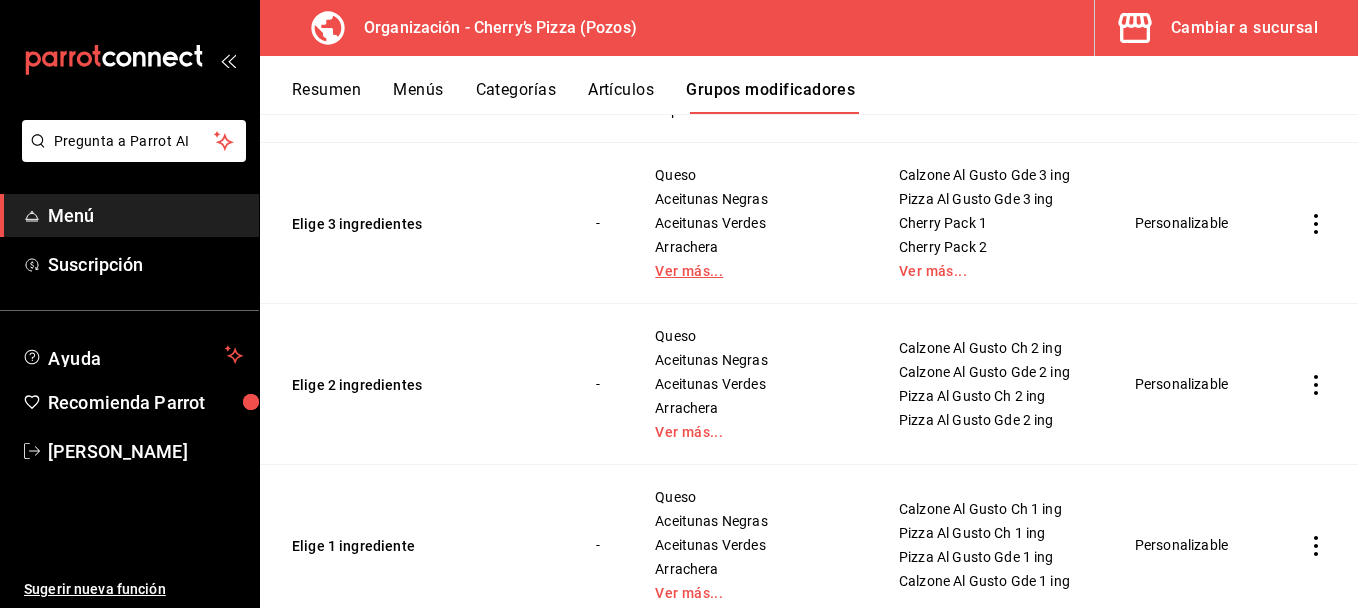 click on "Ver más..." at bounding box center (752, 271) 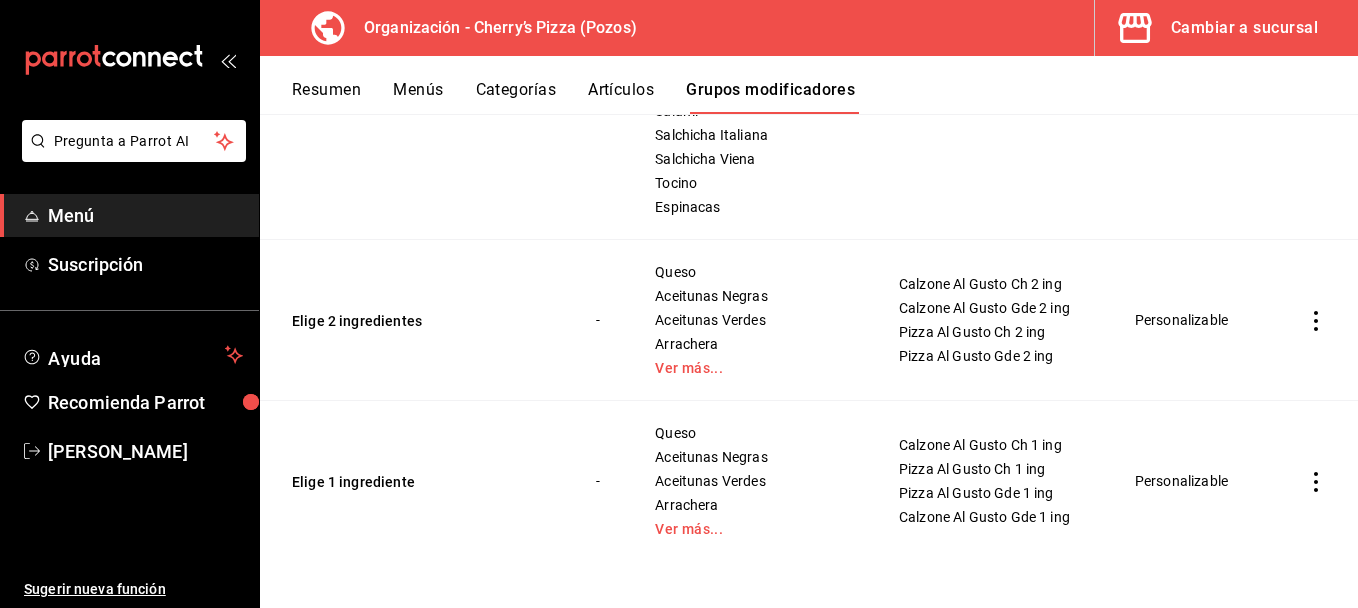 scroll, scrollTop: 3935, scrollLeft: 0, axis: vertical 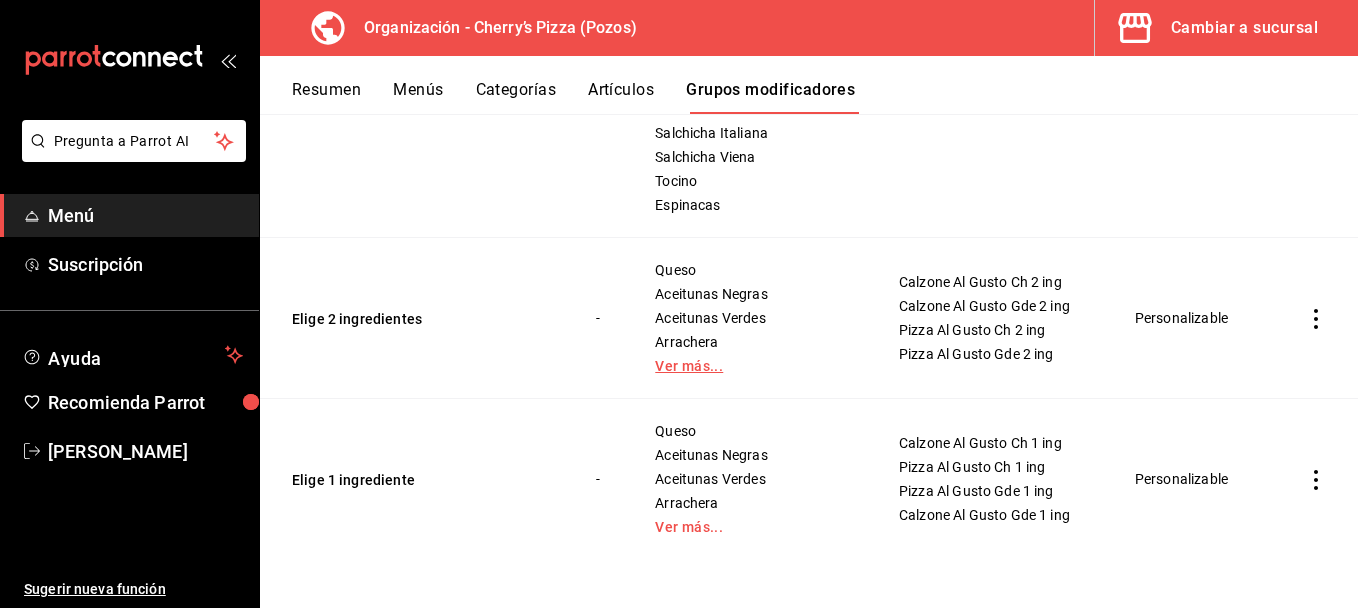 click on "Ver más..." at bounding box center (752, 366) 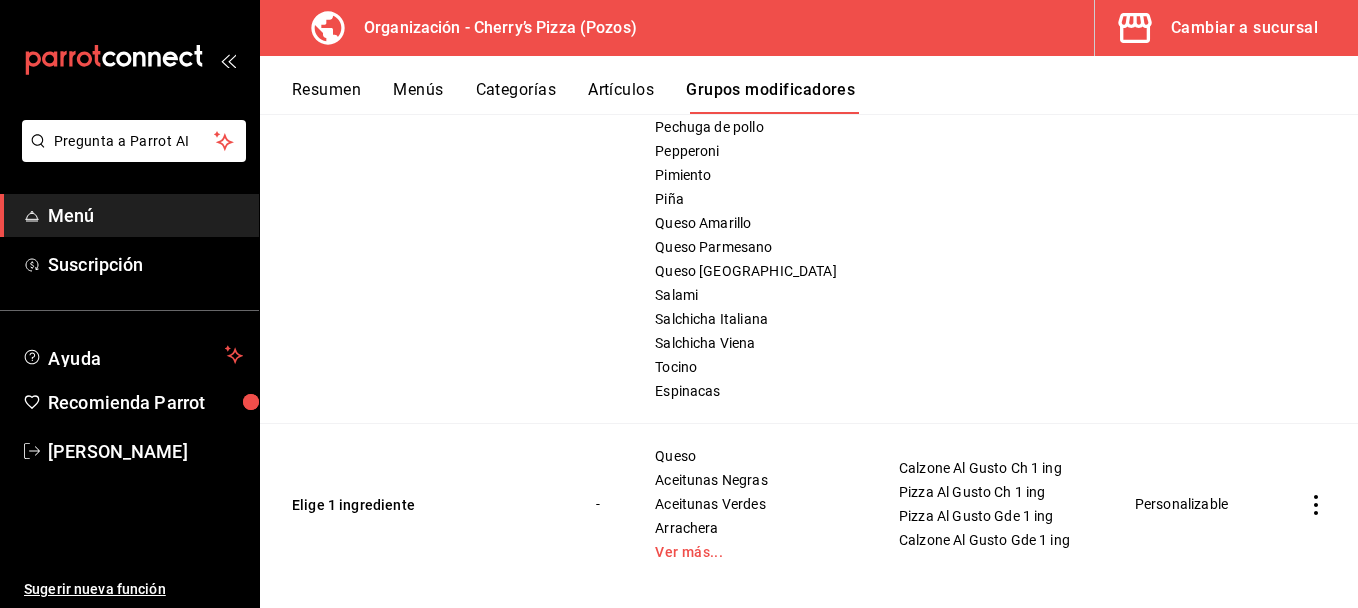 scroll, scrollTop: 4535, scrollLeft: 0, axis: vertical 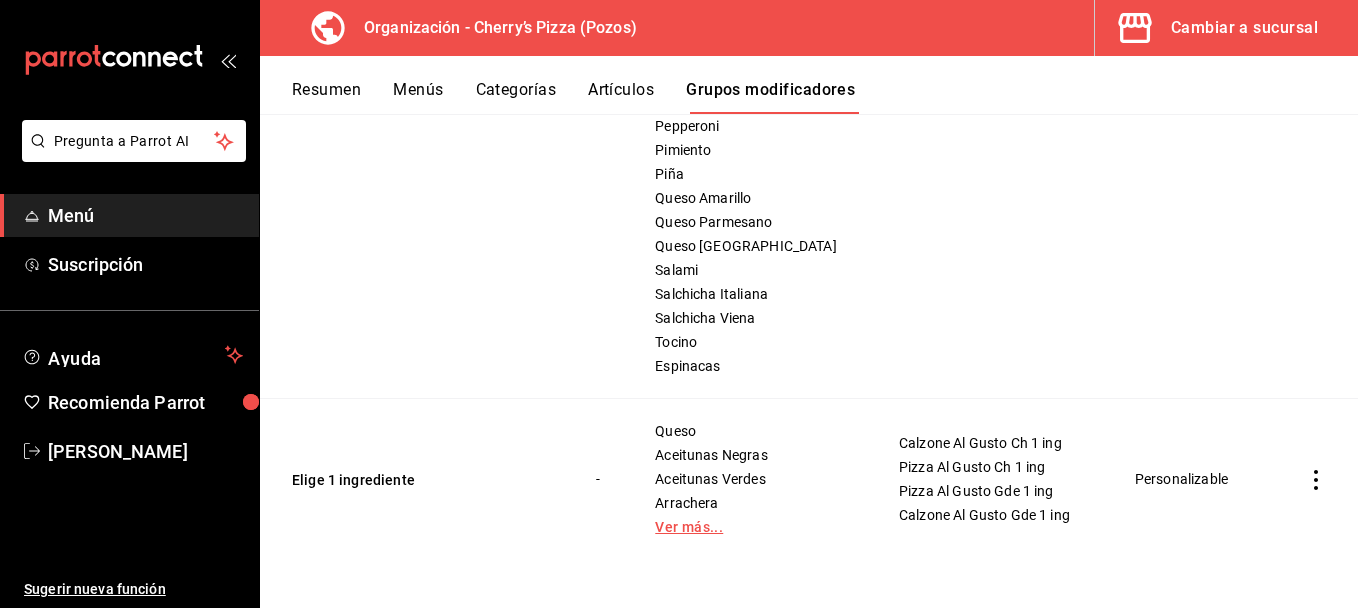 click on "Ver más..." at bounding box center (752, 527) 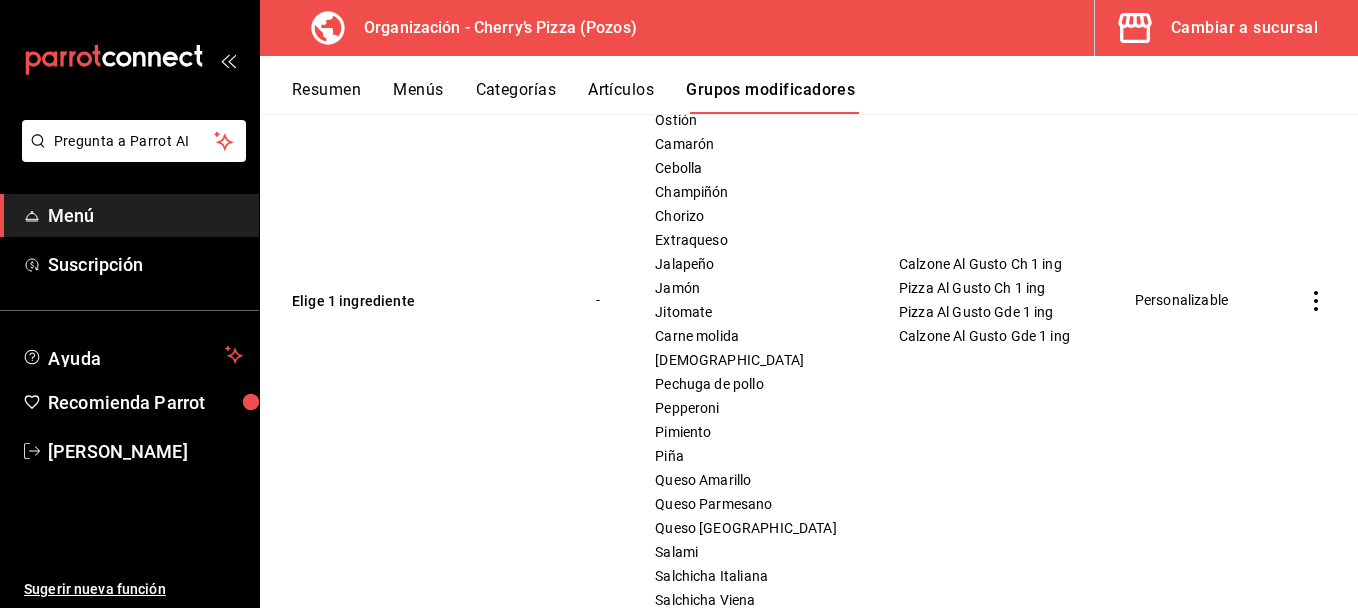 scroll, scrollTop: 5135, scrollLeft: 0, axis: vertical 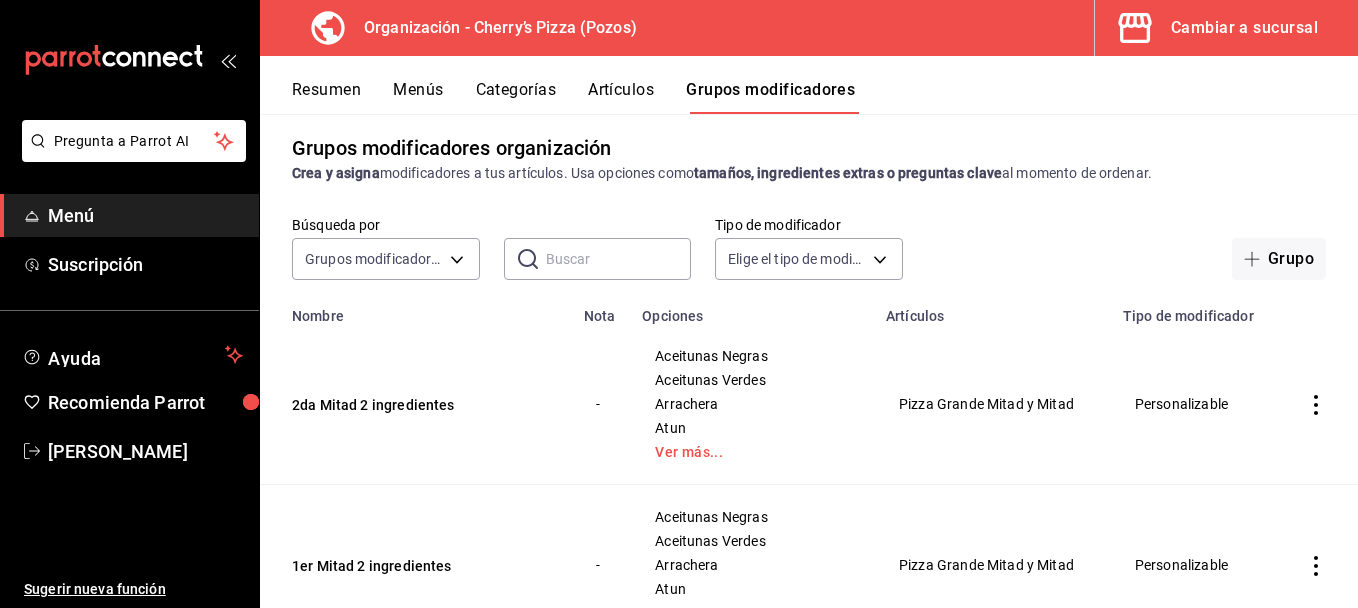 click on "Crea y asigna  modificadores a tus artículos. Usa opciones como  tamaños, ingredientes extras o preguntas clave  al momento de ordenar." at bounding box center (809, 173) 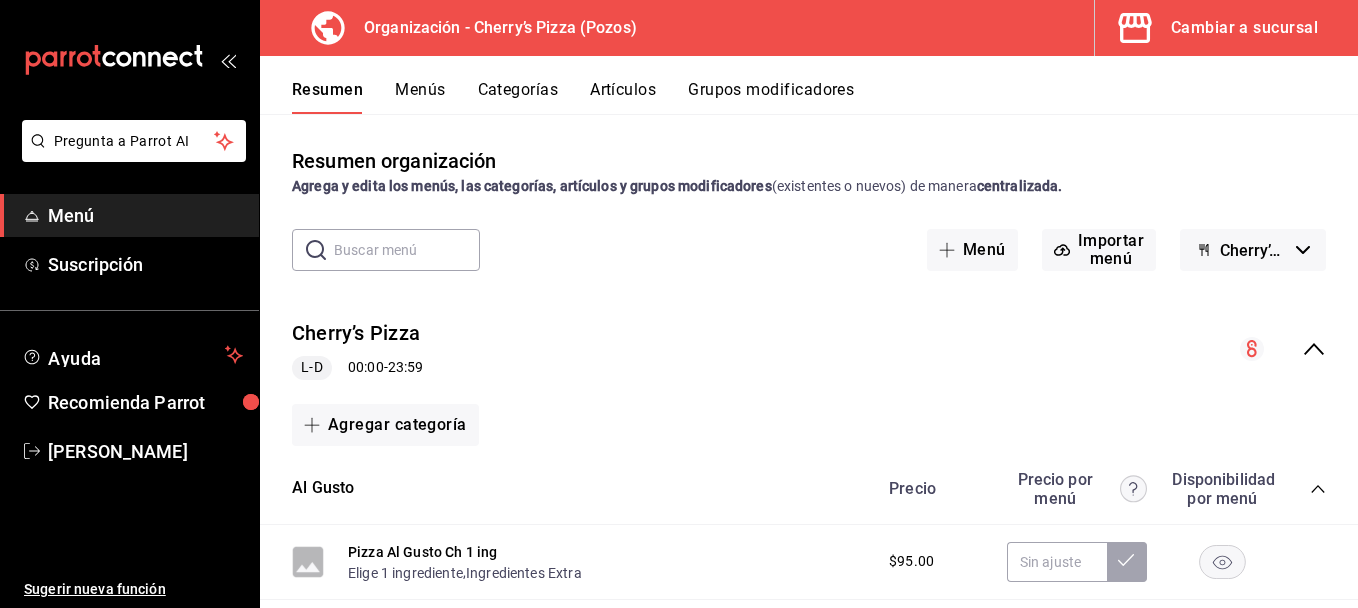 click on "Menús" at bounding box center (420, 97) 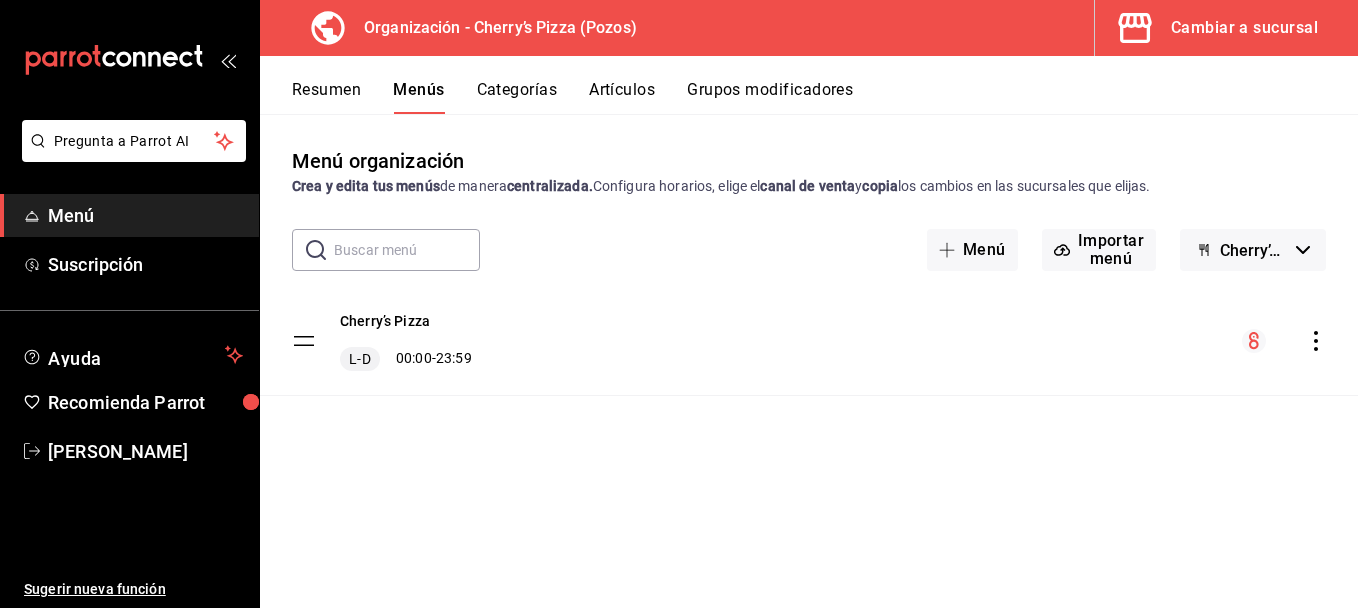 click 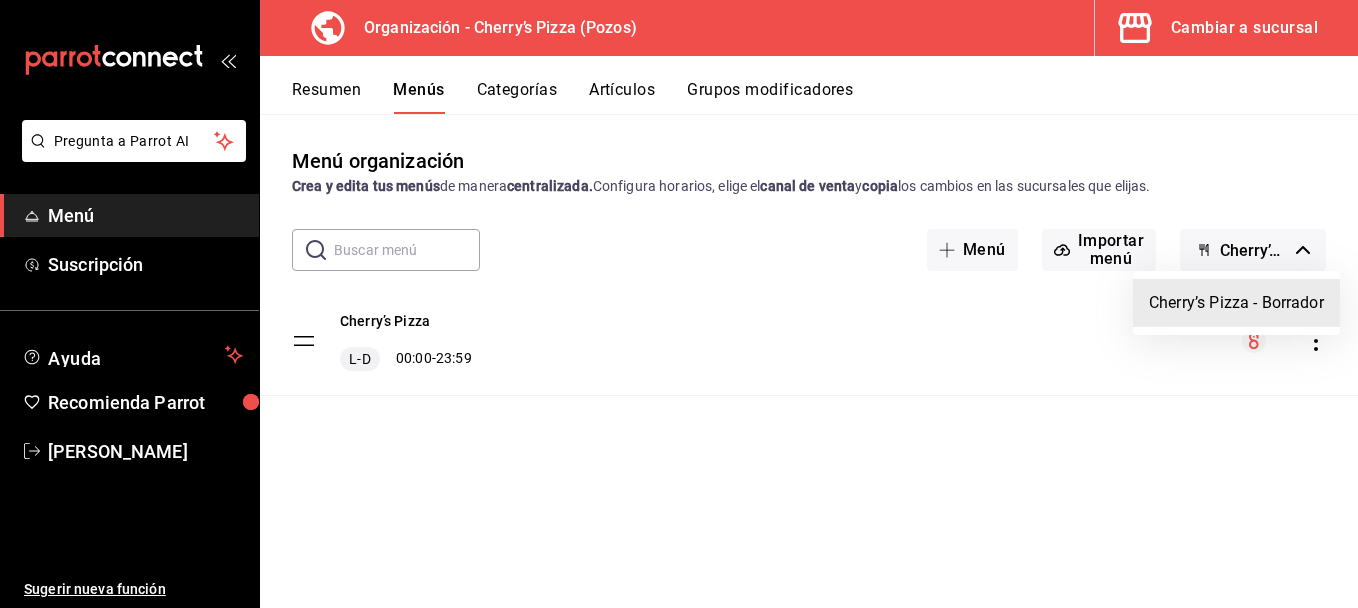 click at bounding box center (679, 304) 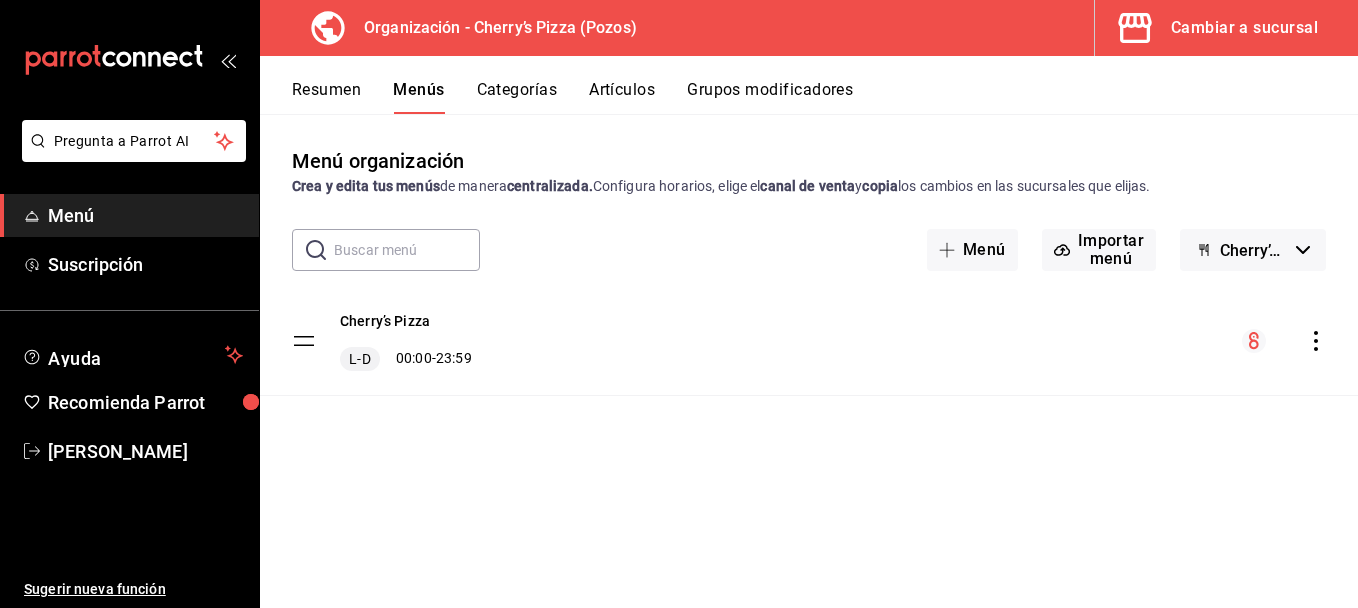 click 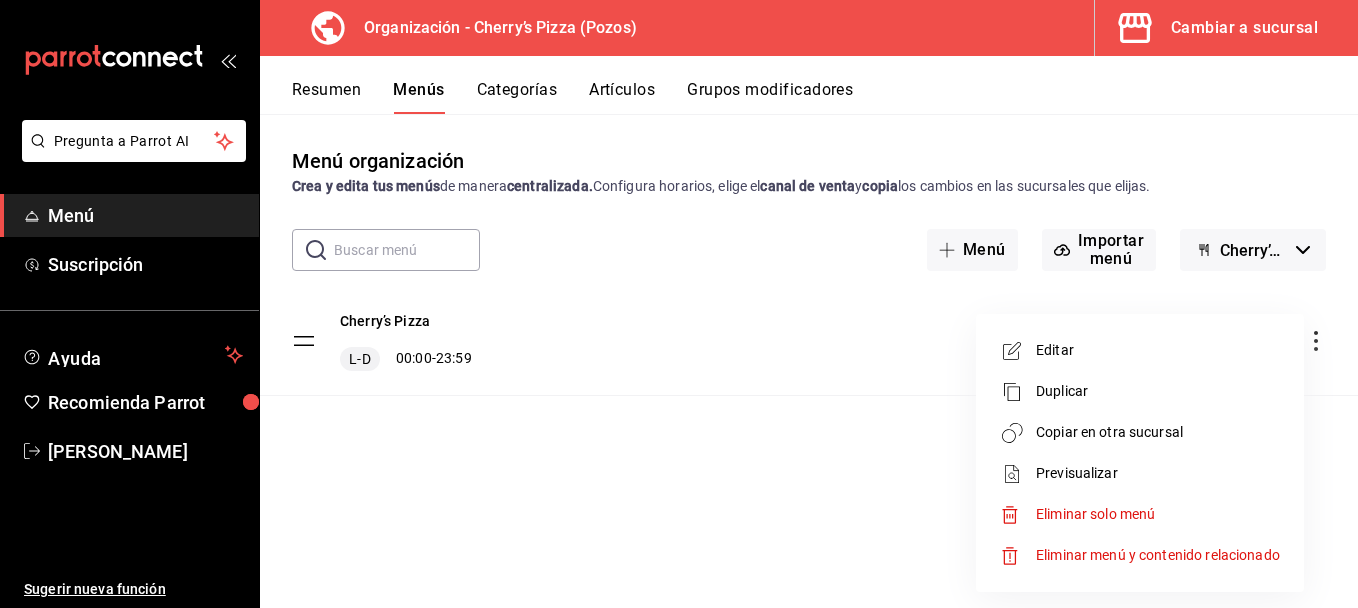 click on "Copiar en otra sucursal" at bounding box center (1140, 432) 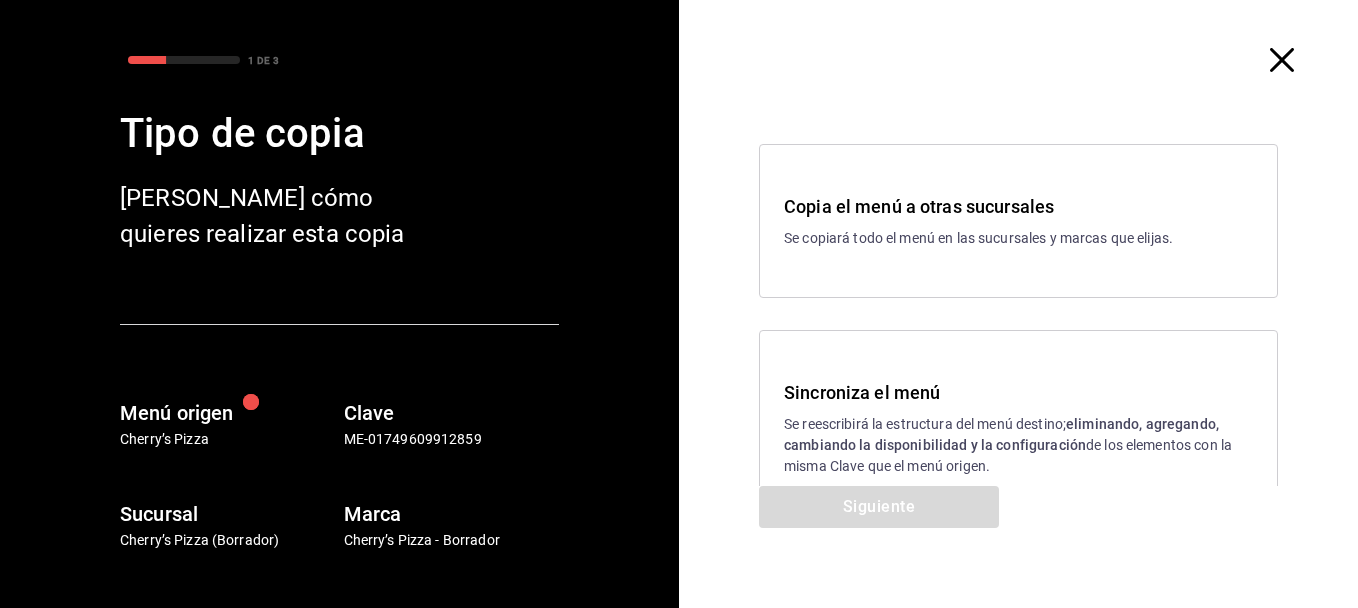 click on "Sincroniza el menú" at bounding box center (1018, 392) 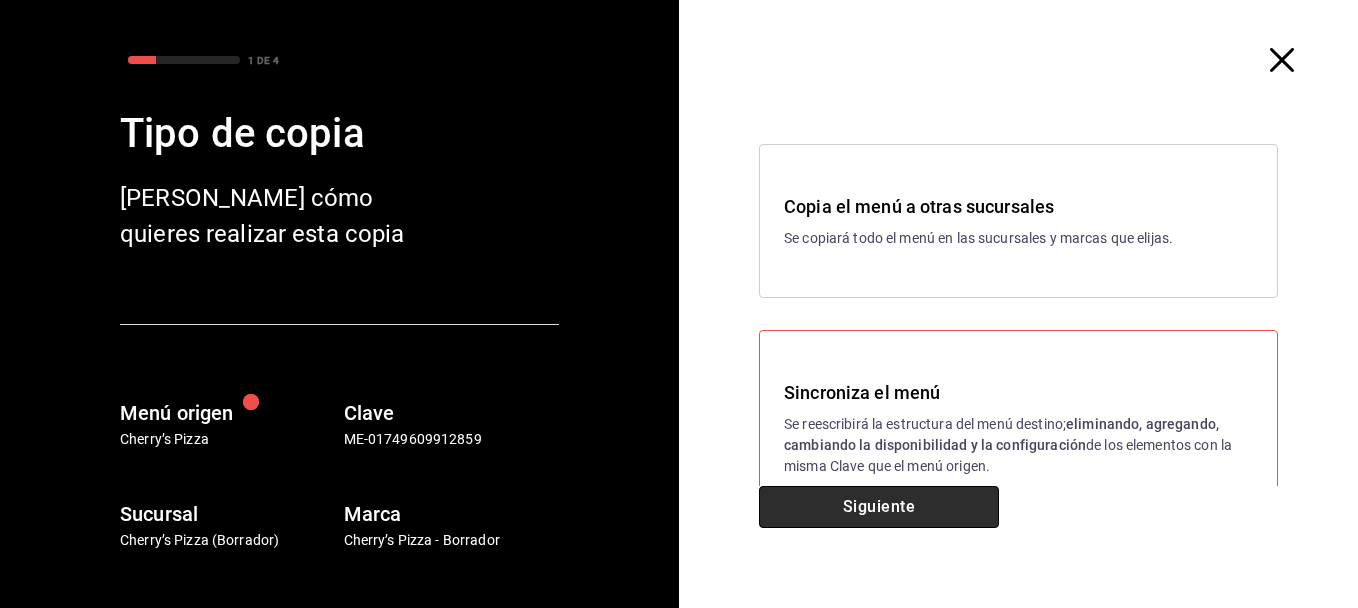 click on "Siguiente" at bounding box center (879, 507) 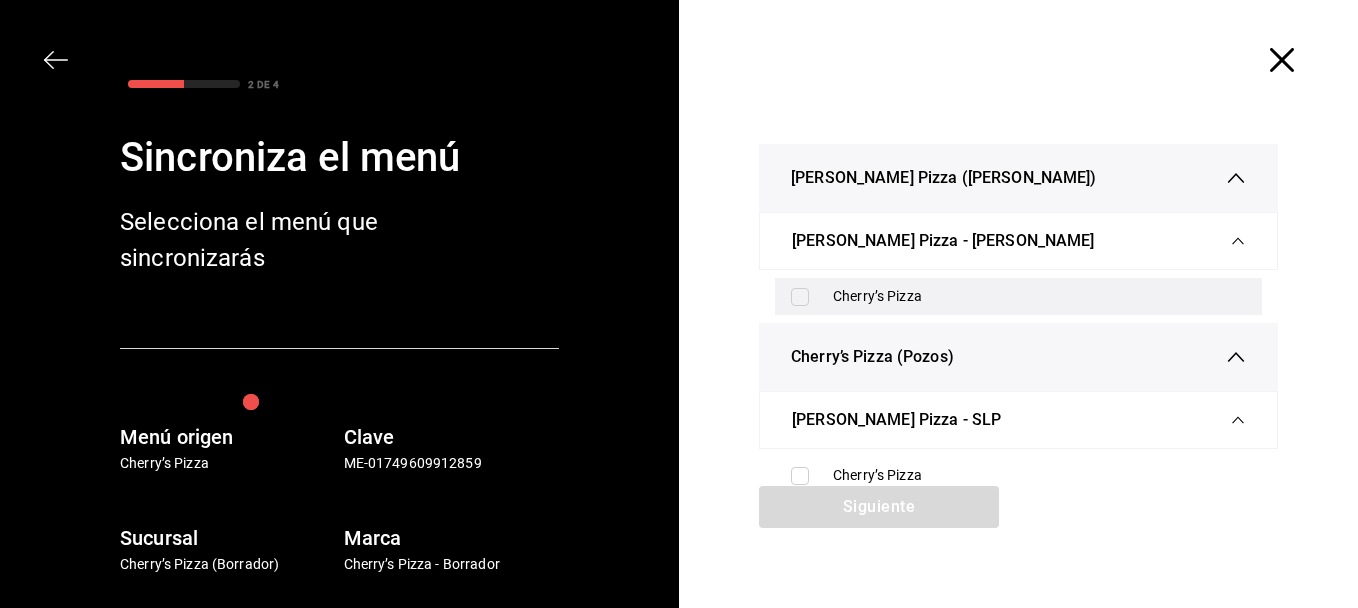click at bounding box center (800, 297) 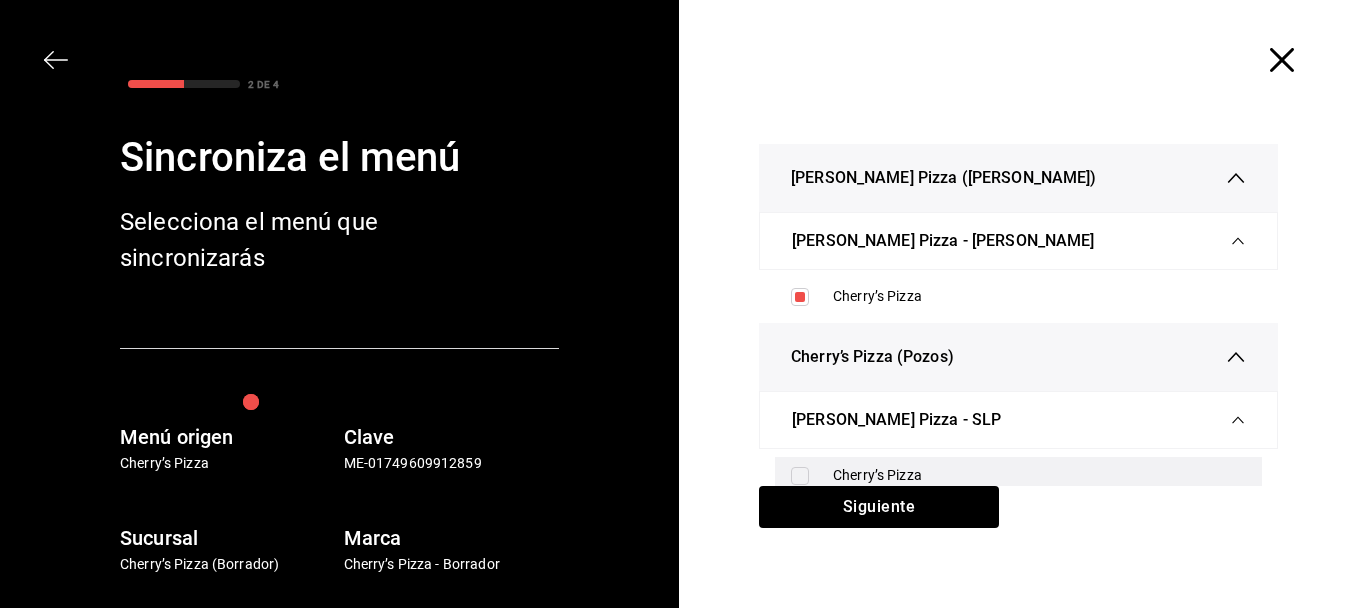 click at bounding box center [804, 476] 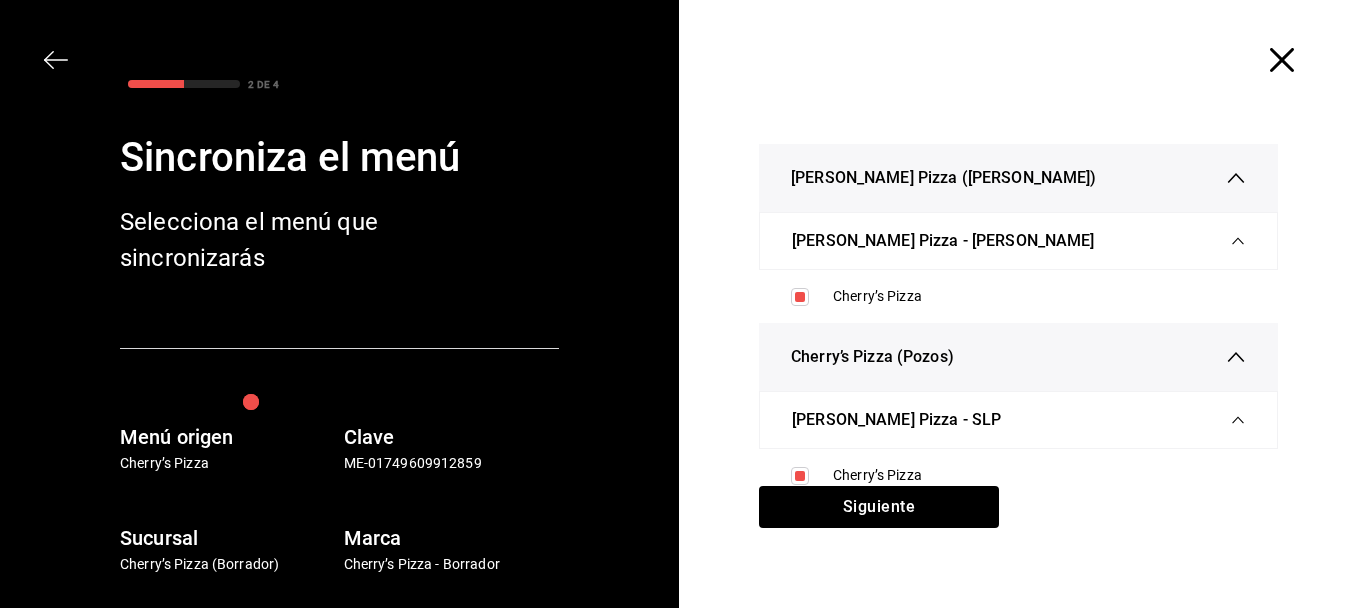 scroll, scrollTop: 40, scrollLeft: 0, axis: vertical 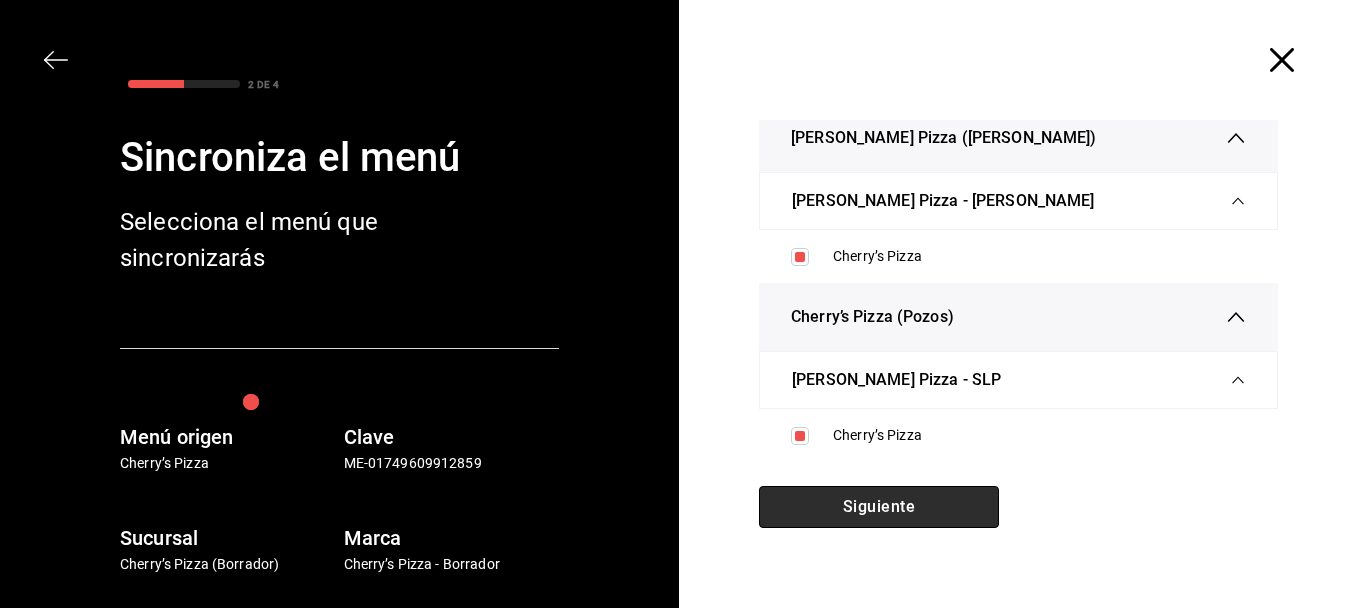 click on "Siguiente" at bounding box center (879, 507) 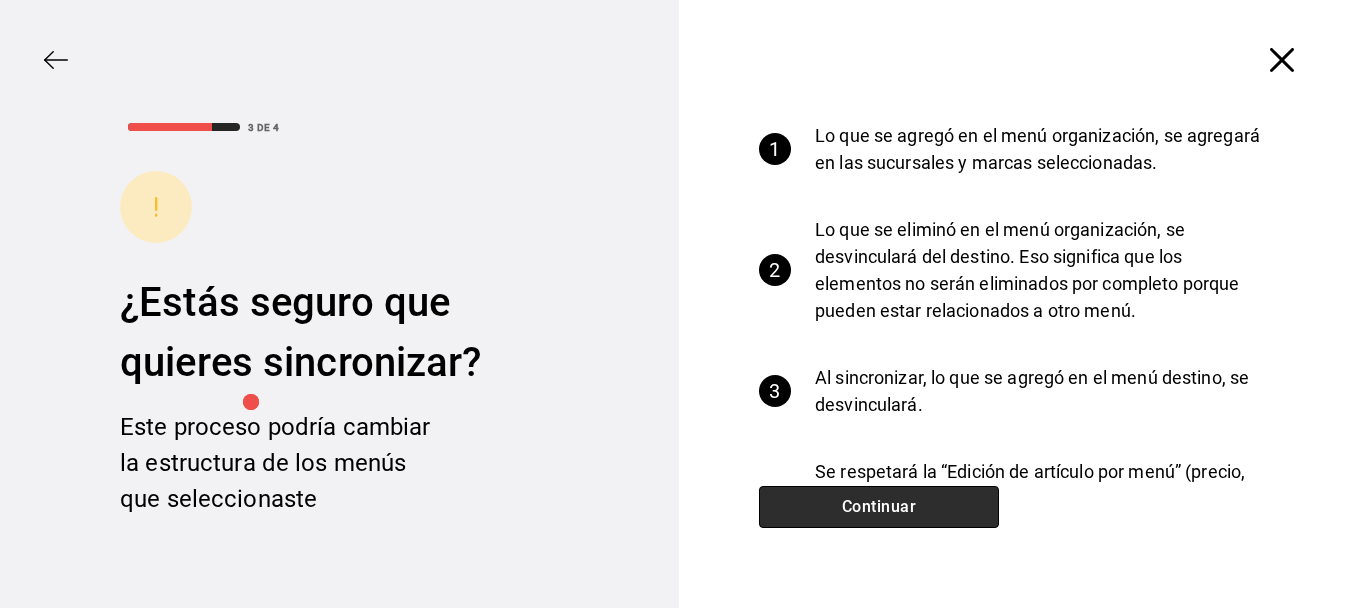 click on "Continuar" at bounding box center (879, 507) 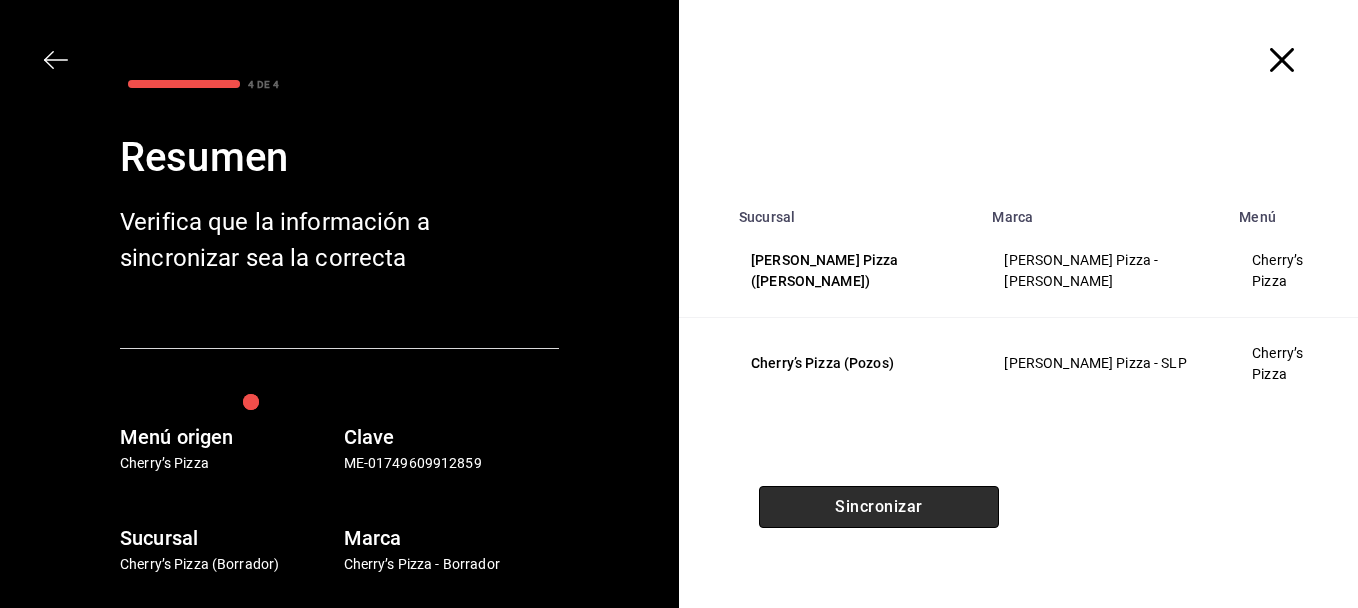 click on "Sincronizar" at bounding box center [879, 507] 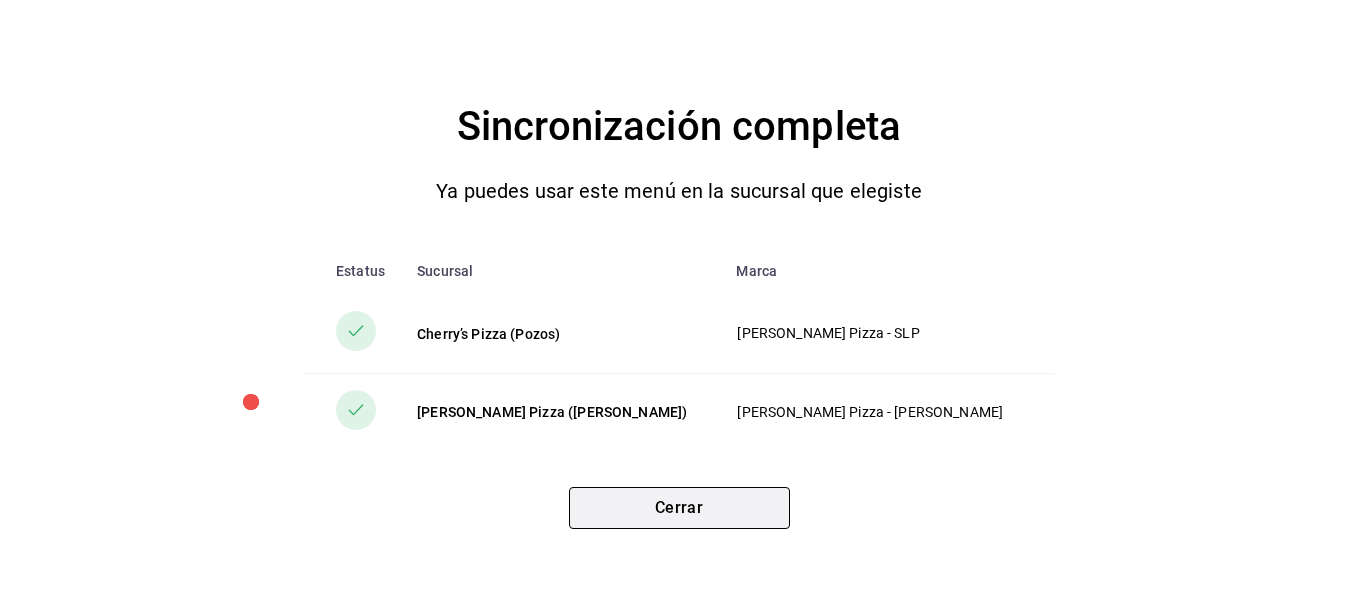 click on "Cerrar" at bounding box center (679, 508) 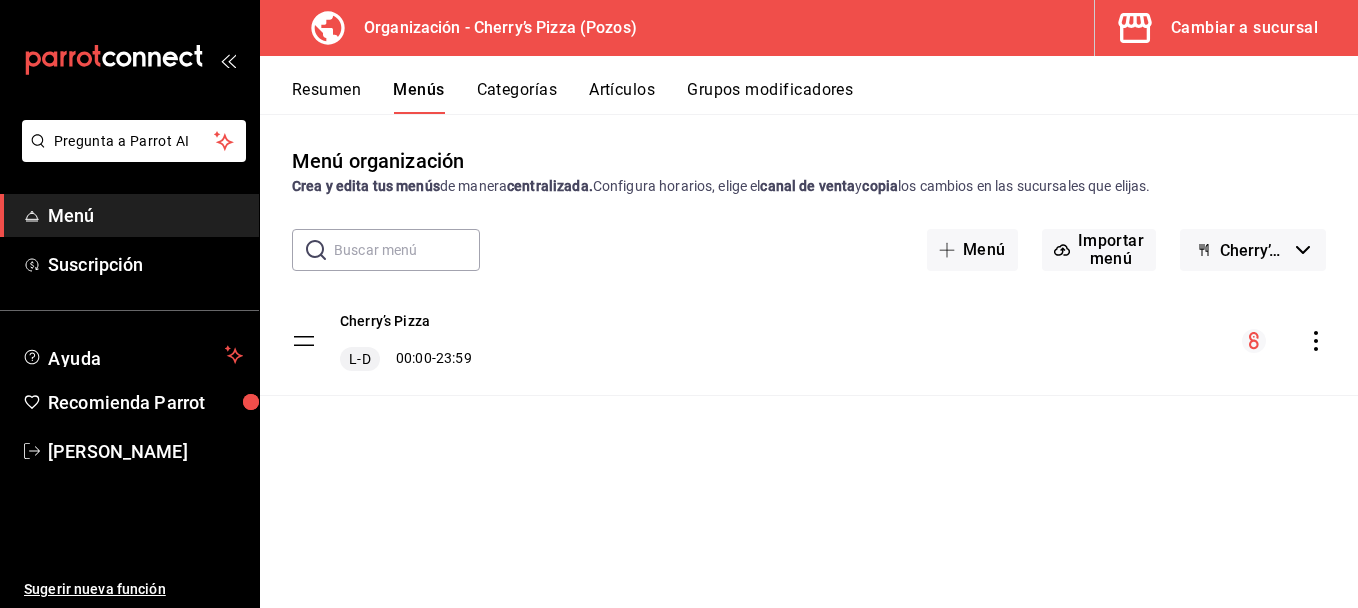 click on "L-D" at bounding box center (359, 359) 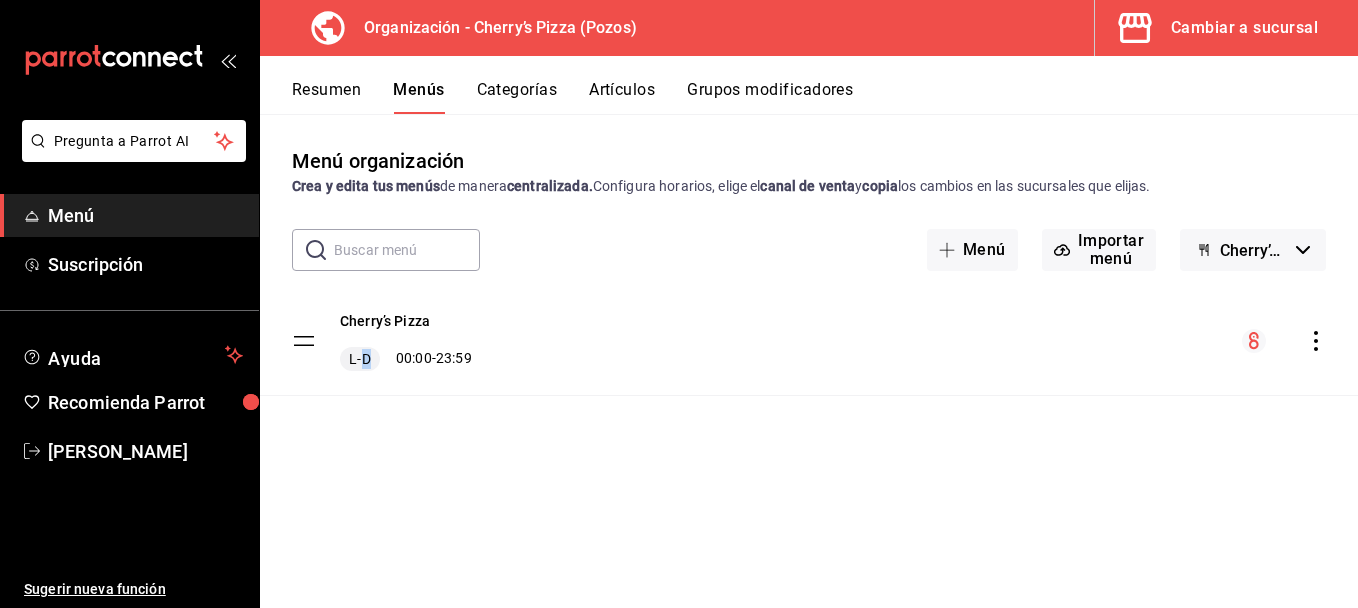 click on "L-D" at bounding box center [359, 359] 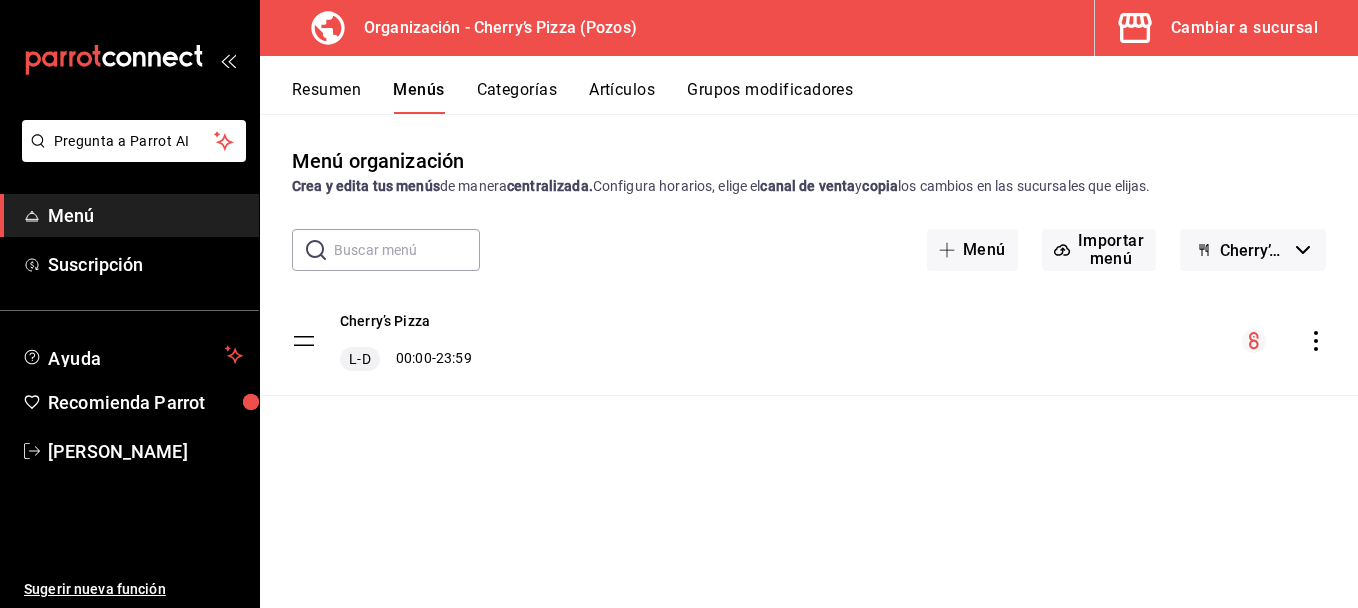drag, startPoint x: 363, startPoint y: 363, endPoint x: 457, endPoint y: 369, distance: 94.19129 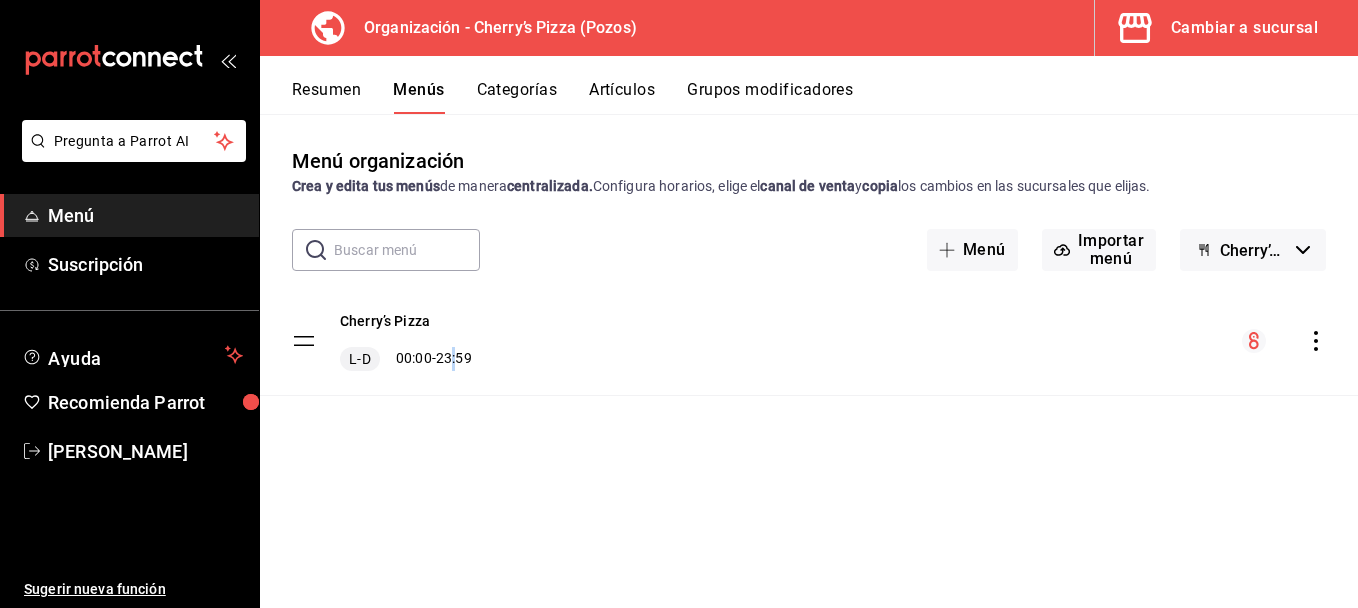 click on "L-D 00:00  -  23:59" at bounding box center [406, 359] 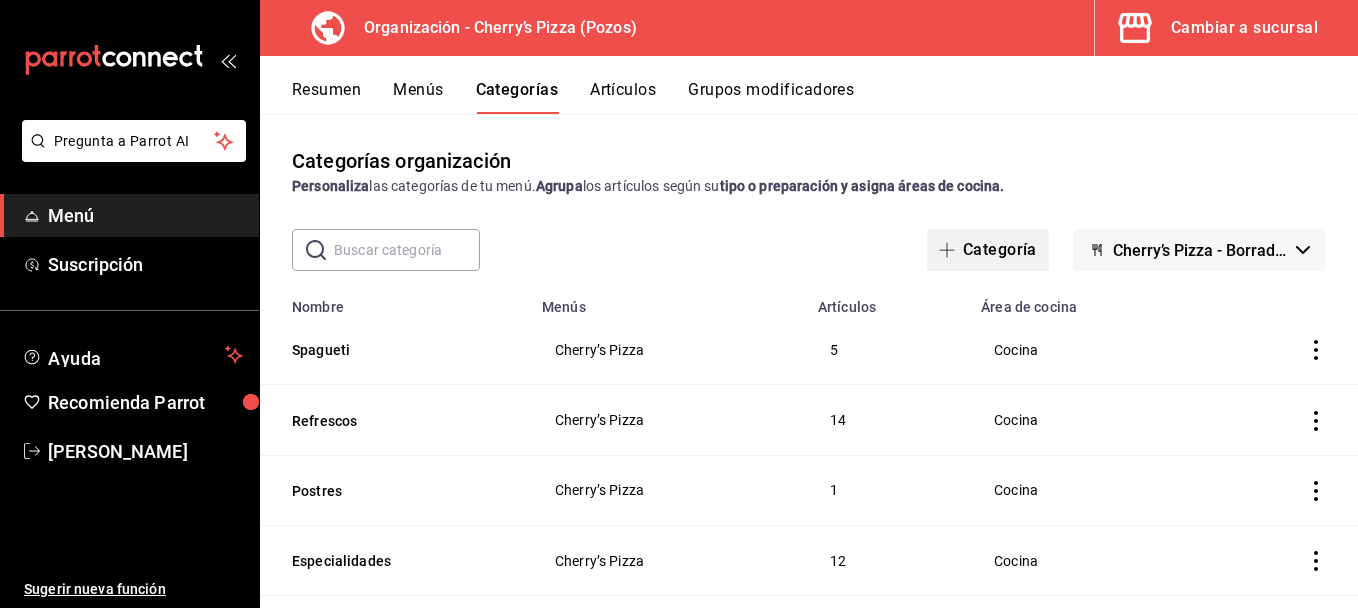 click on "Categoría" at bounding box center [988, 250] 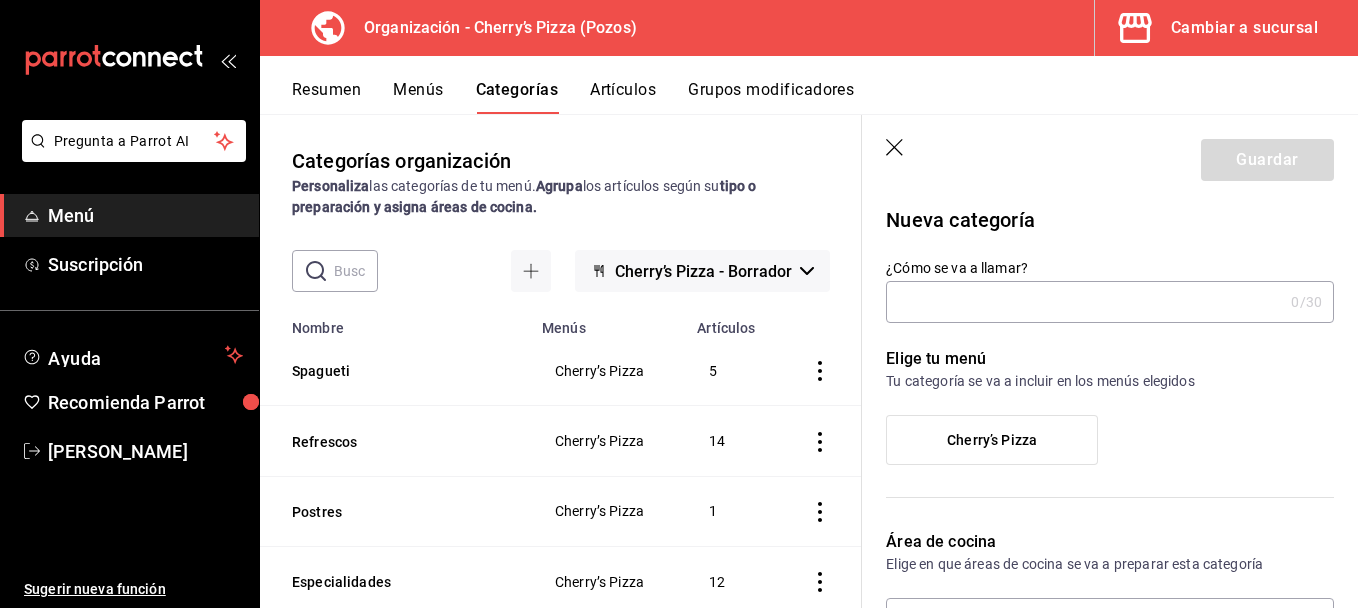 click 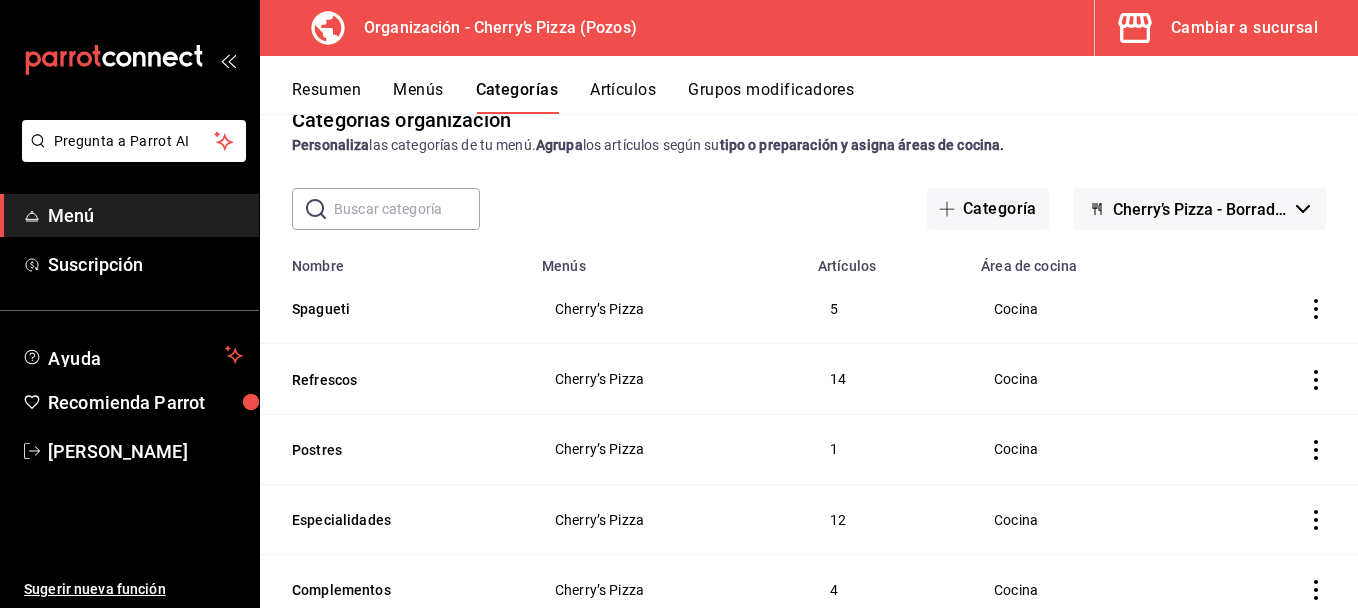 scroll, scrollTop: 44, scrollLeft: 0, axis: vertical 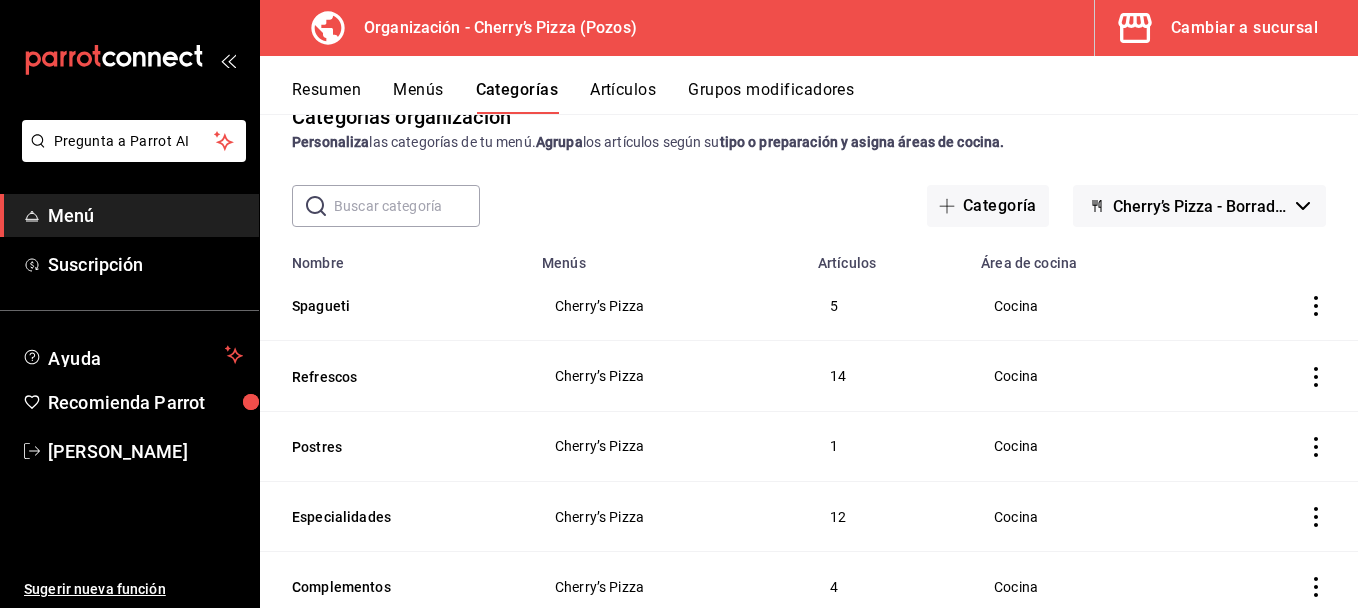 click 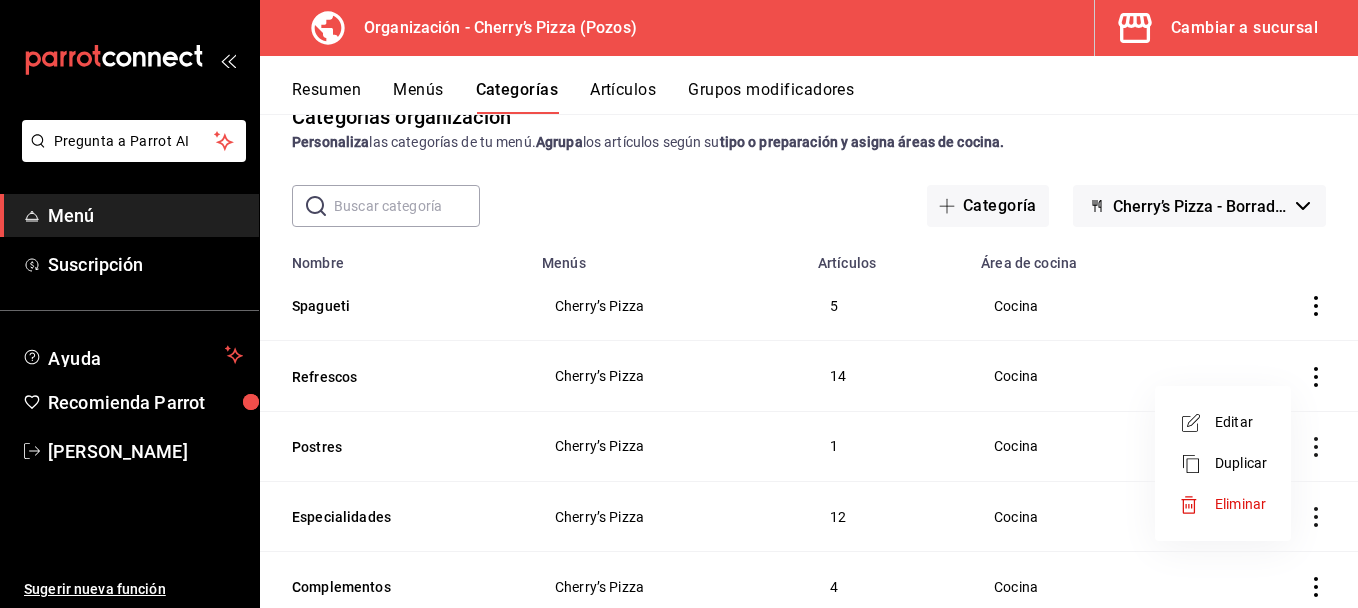 click at bounding box center (679, 304) 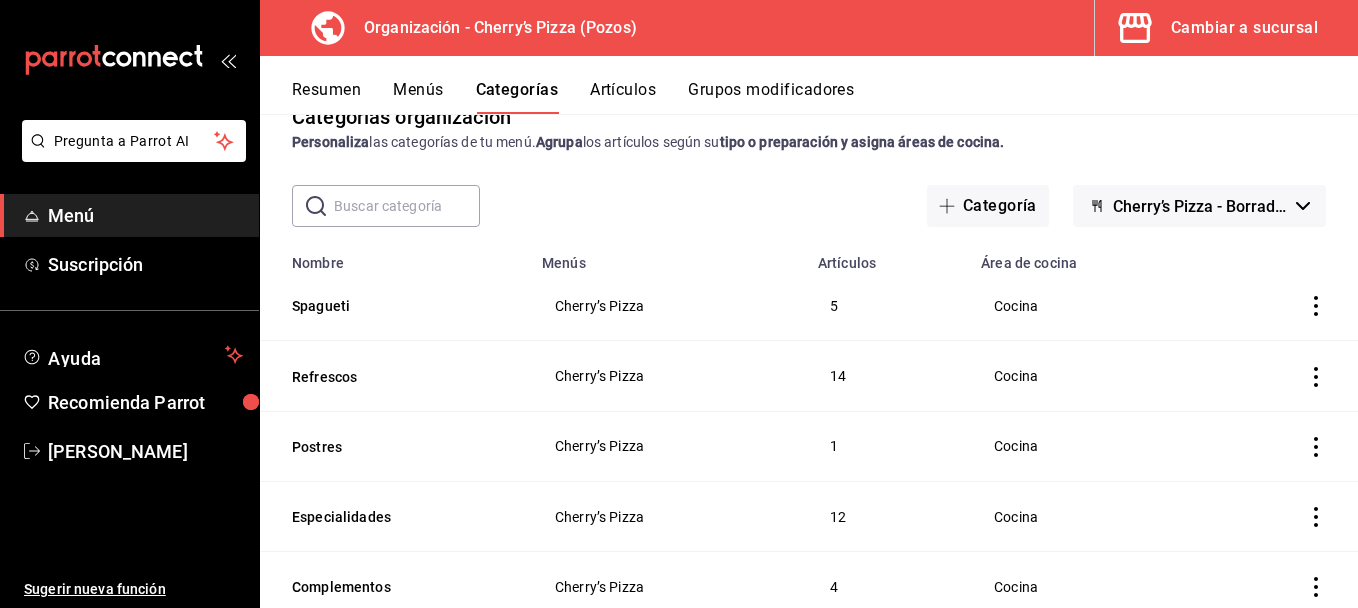 click on "Artículos" at bounding box center [623, 97] 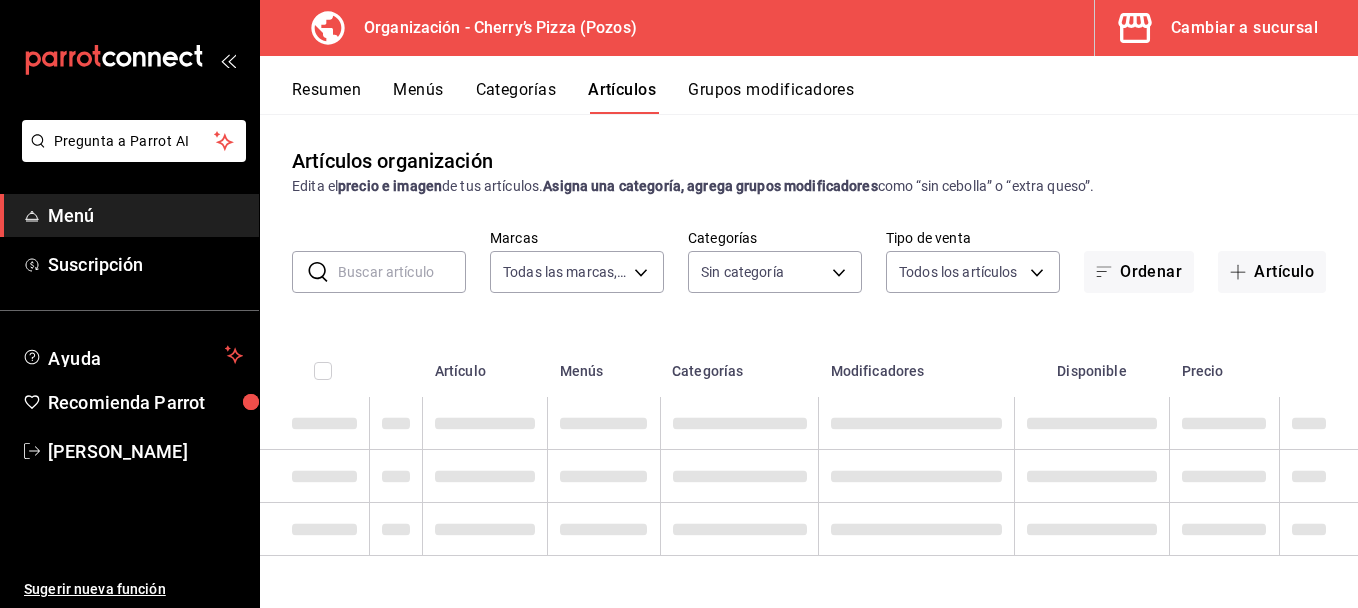 type on "00bc1956-8173-46e4-af6e-672e11e6c3c1" 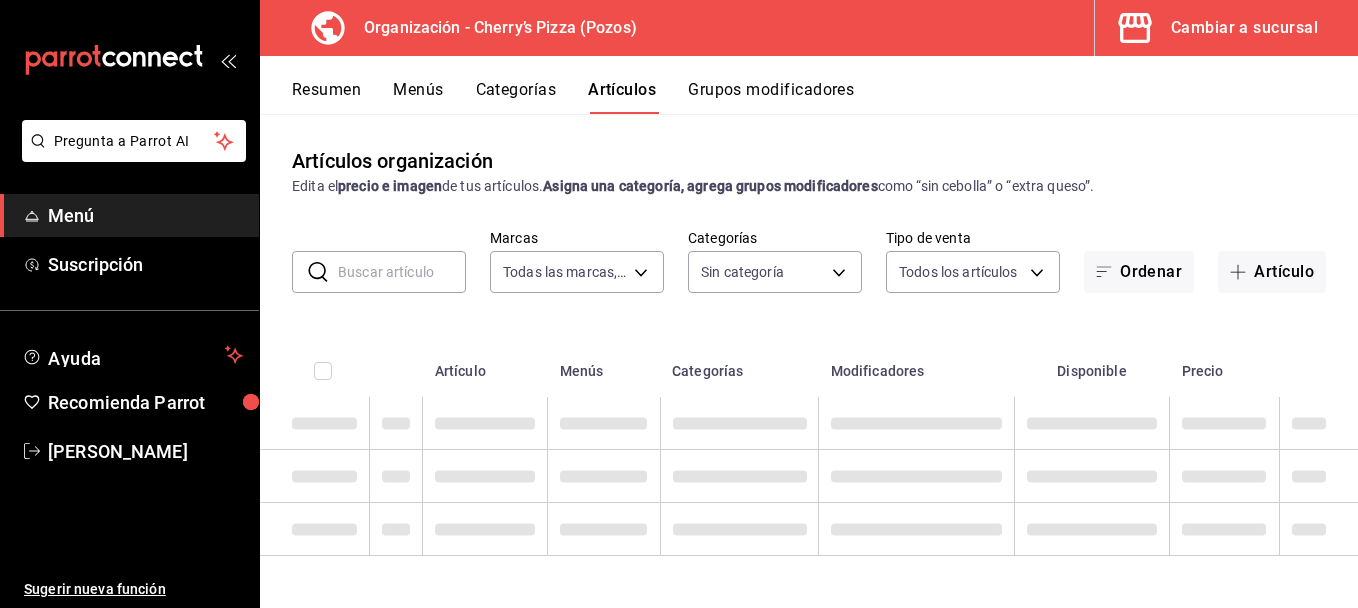 type on "c722b096-2c7b-4f78-84f4-dbc3784c6e9e,2b74e2a7-3d55-44ea-b491-2159af4eacc4,ec8419c7-9616-46e6-9821-c383b5a9d230,b584120b-07b3-4686-a763-44ce6cb0ab46,09aea4a0-cc9d-4a10-96ef-74141df3796d,31638364-5218-462e-be24-1bb4778dd586,8437760c-1c5b-4d71-b026-3a200888e373" 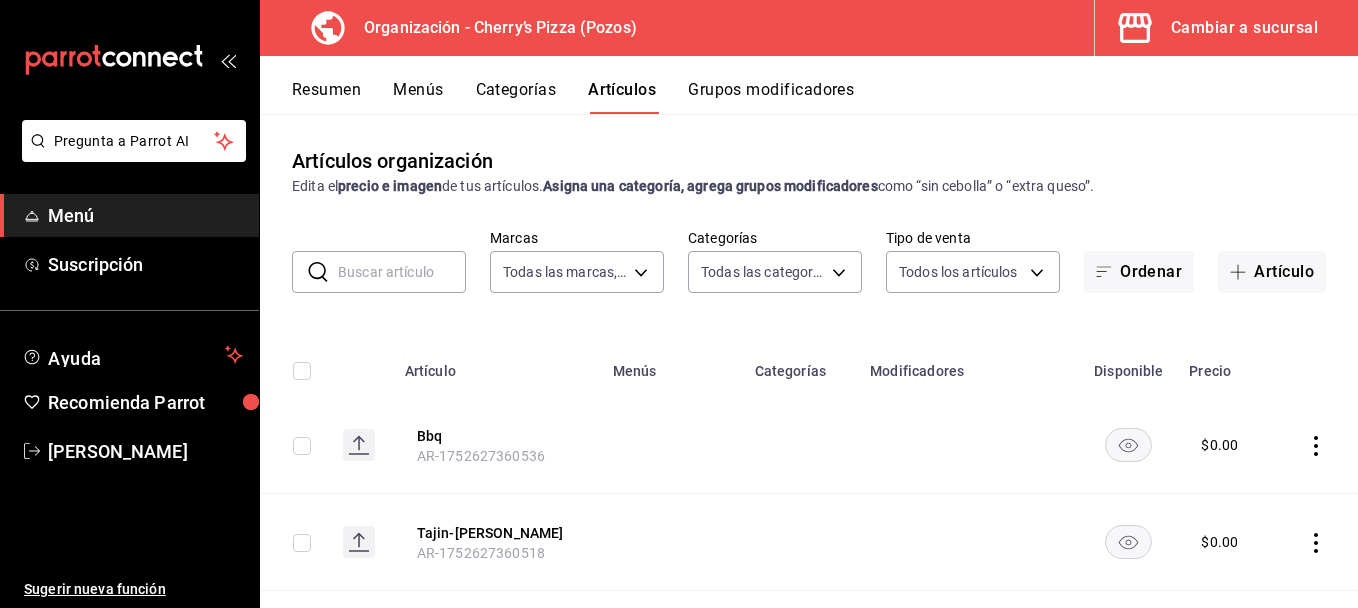 scroll, scrollTop: 0, scrollLeft: 0, axis: both 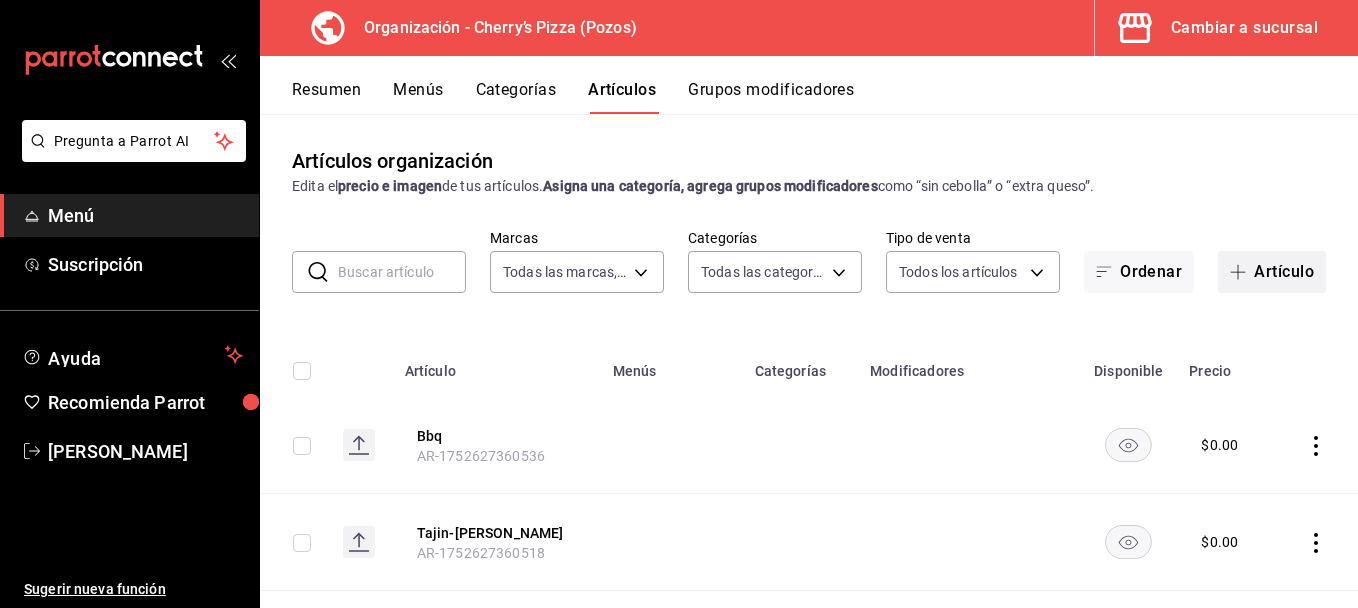 click on "Artículo" at bounding box center (1272, 272) 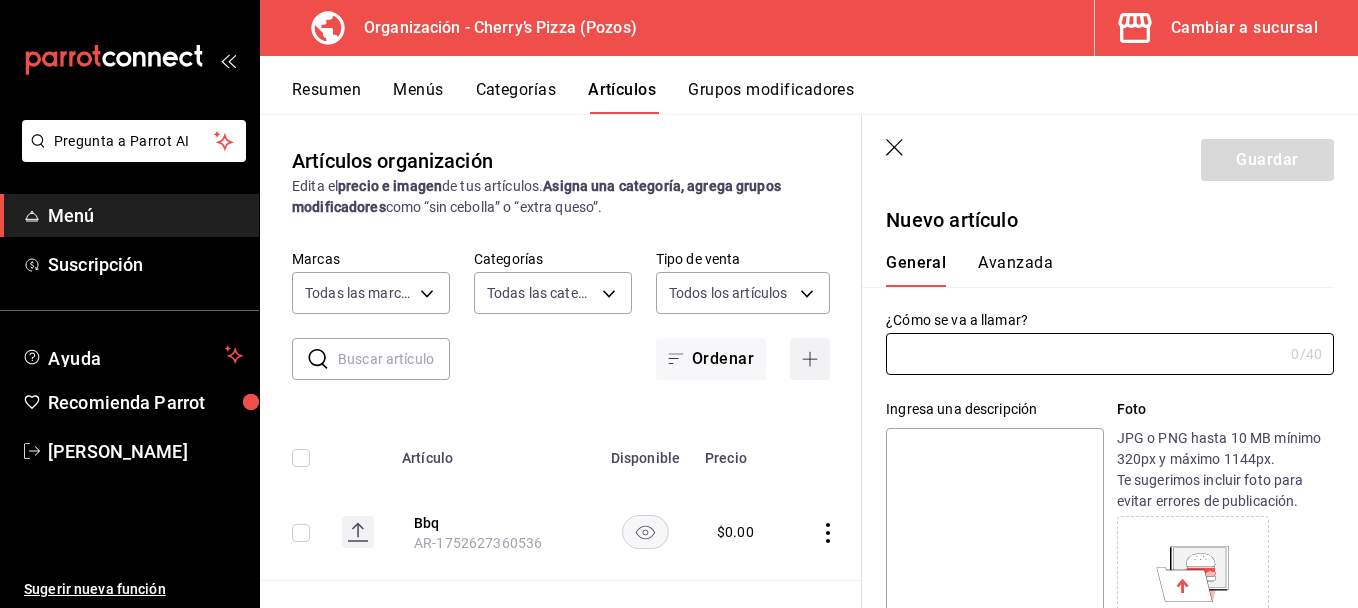 type on "AR-1752792794340" 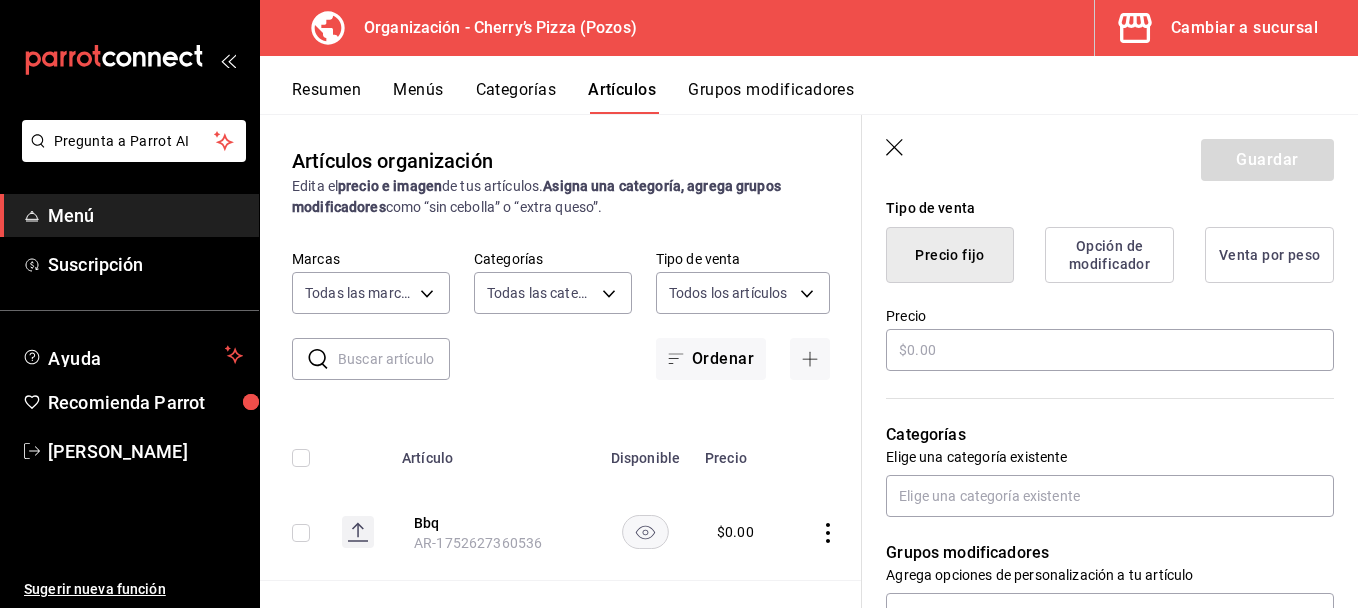scroll, scrollTop: 500, scrollLeft: 0, axis: vertical 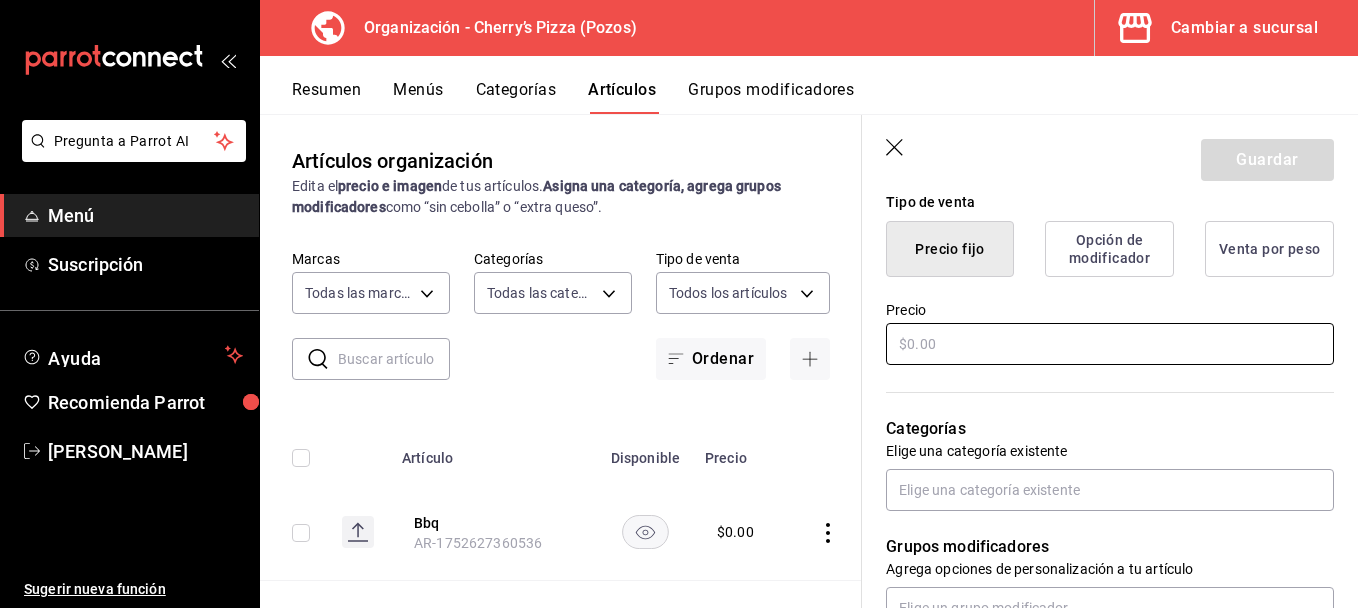 type on "Cheddar" 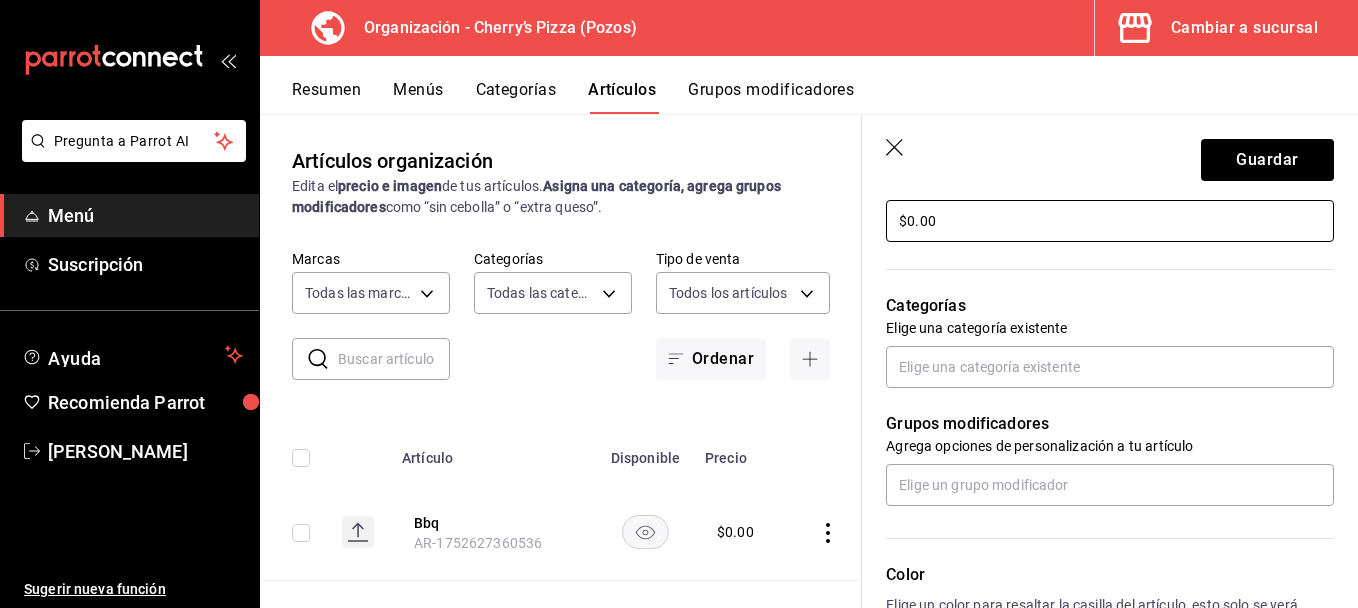 scroll, scrollTop: 626, scrollLeft: 0, axis: vertical 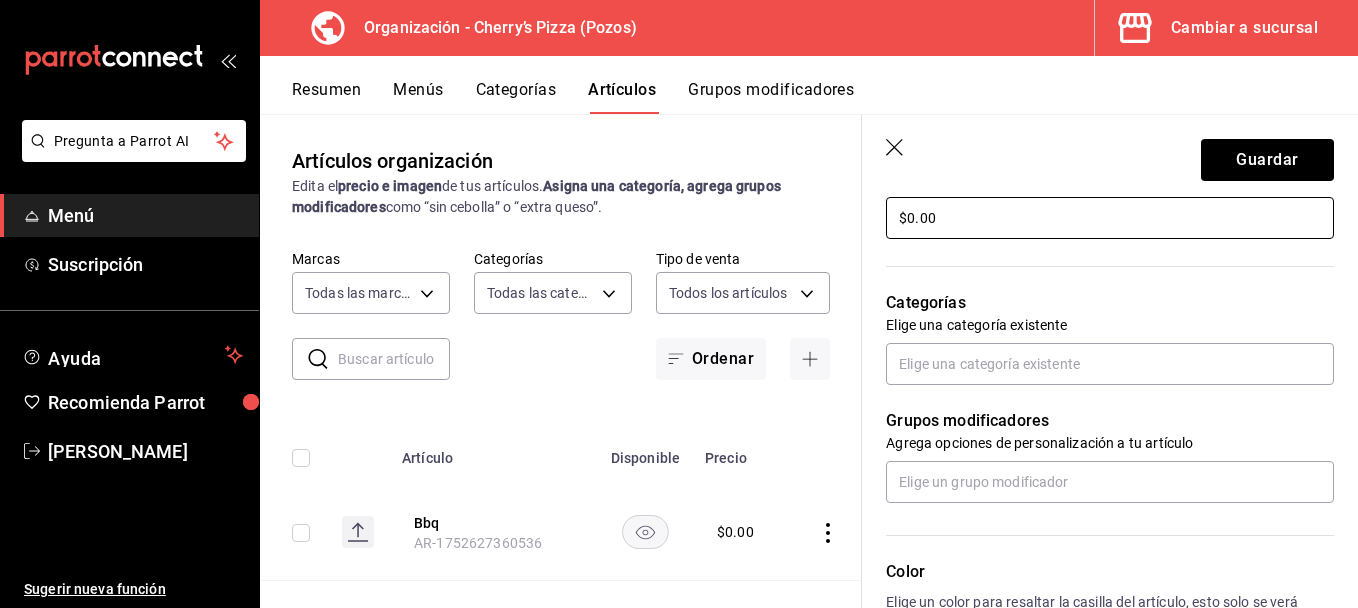 type on "$0.00" 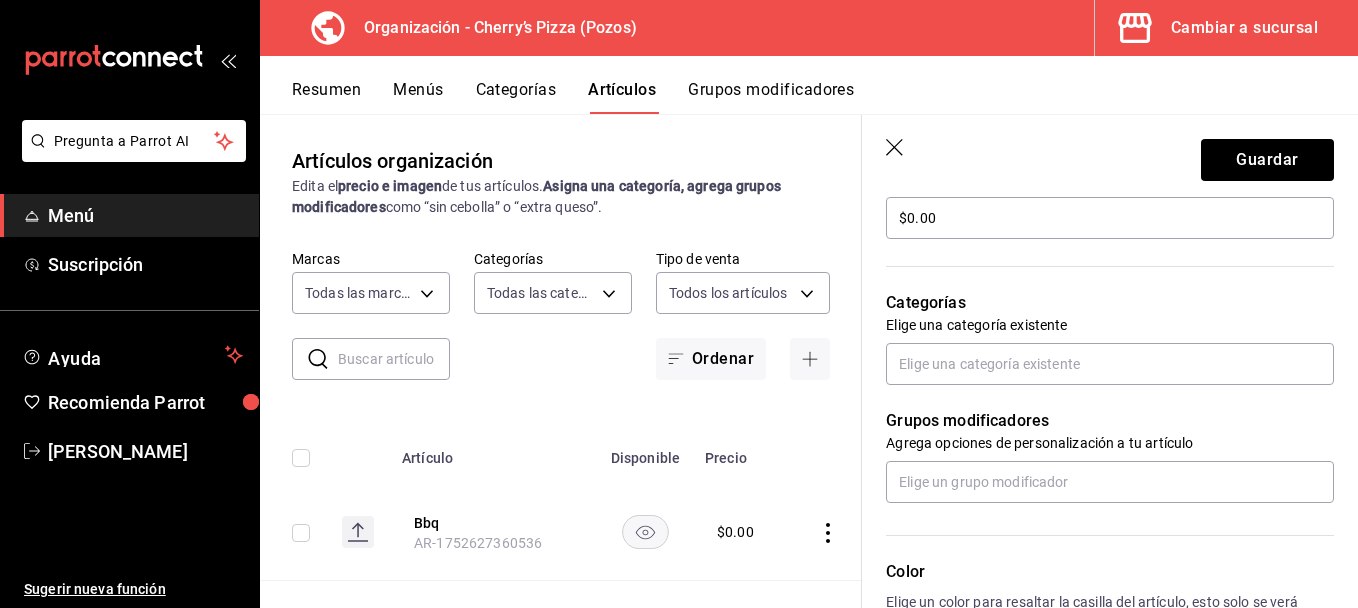 click 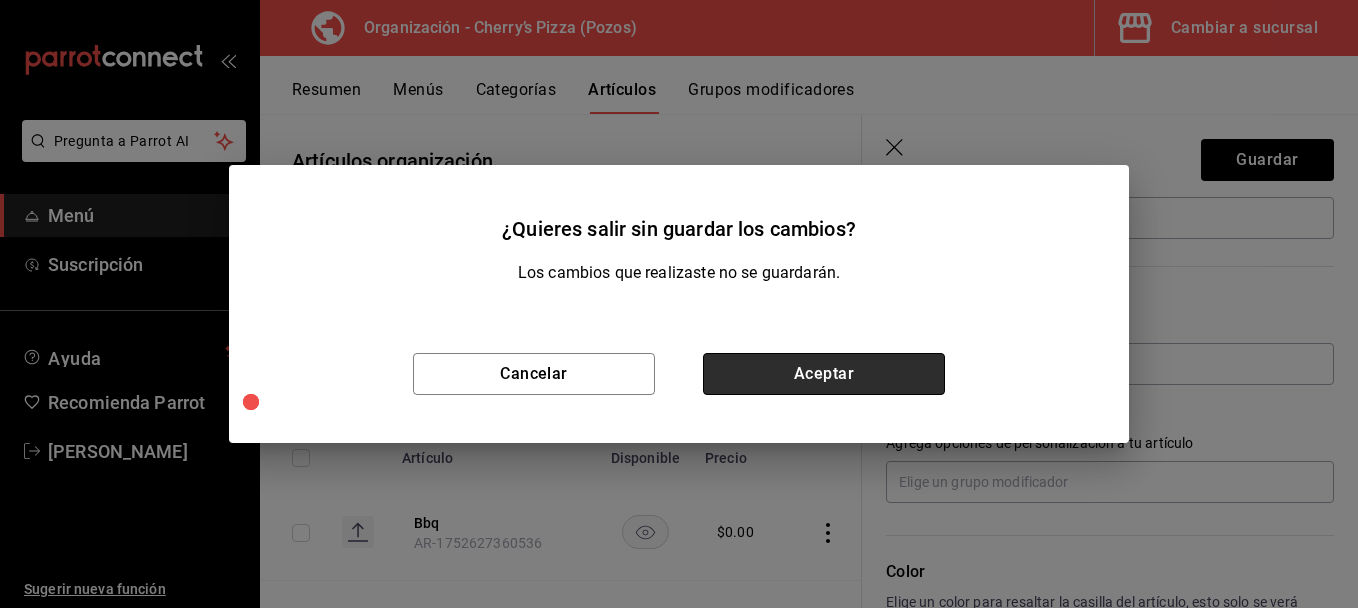 click on "Aceptar" at bounding box center (824, 374) 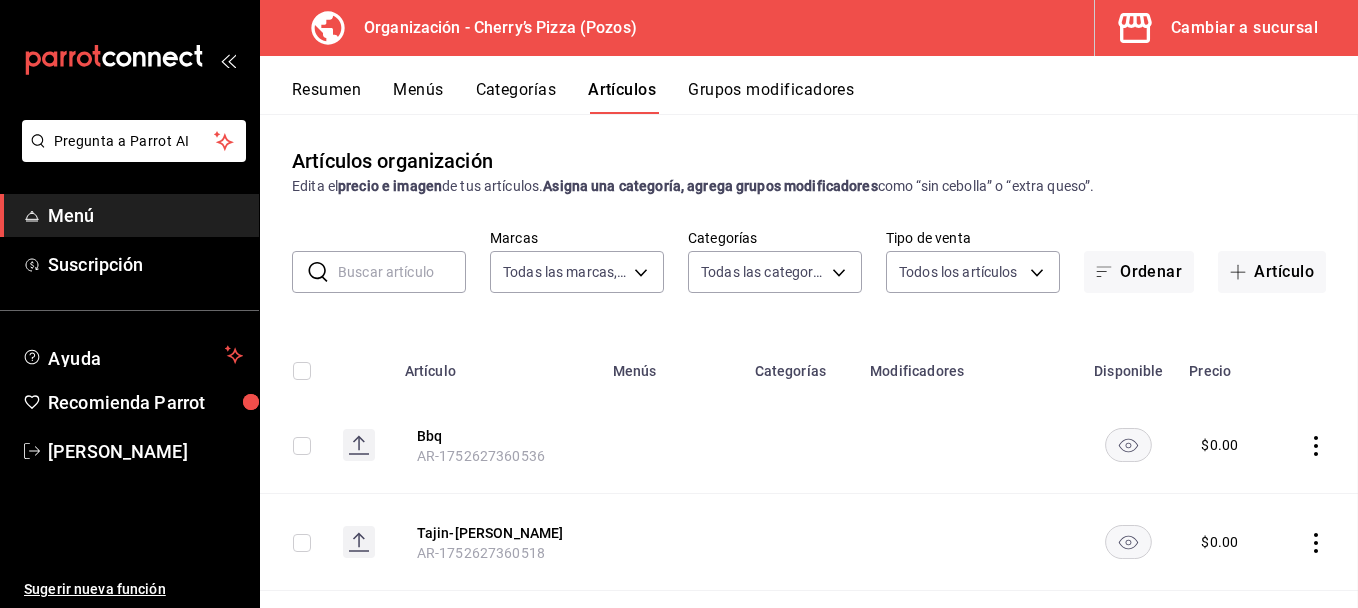 scroll, scrollTop: 0, scrollLeft: 0, axis: both 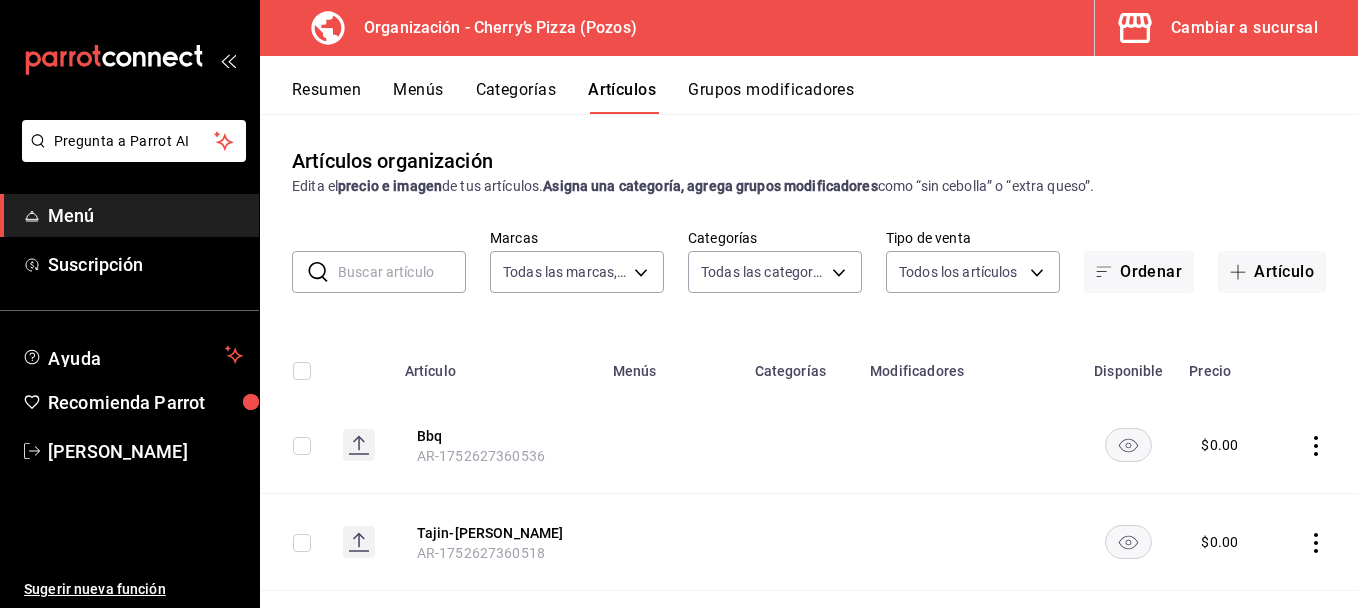 click on "Categorías" at bounding box center [516, 97] 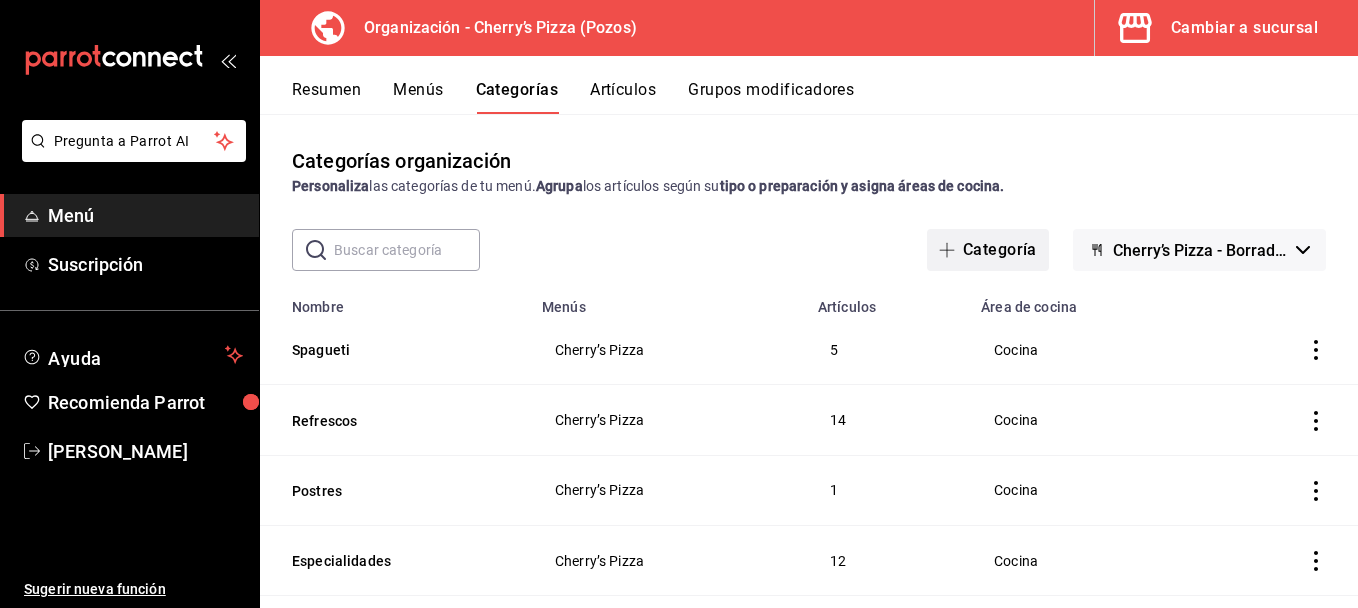 click on "Categoría" at bounding box center [988, 250] 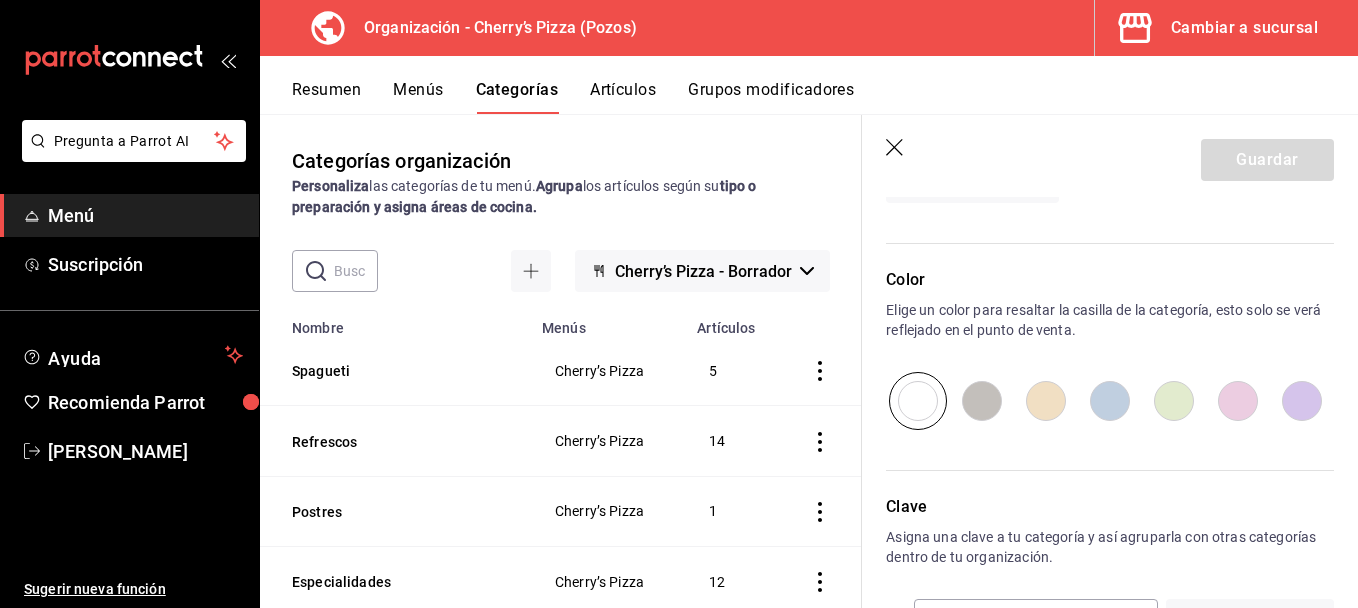 scroll, scrollTop: 705, scrollLeft: 0, axis: vertical 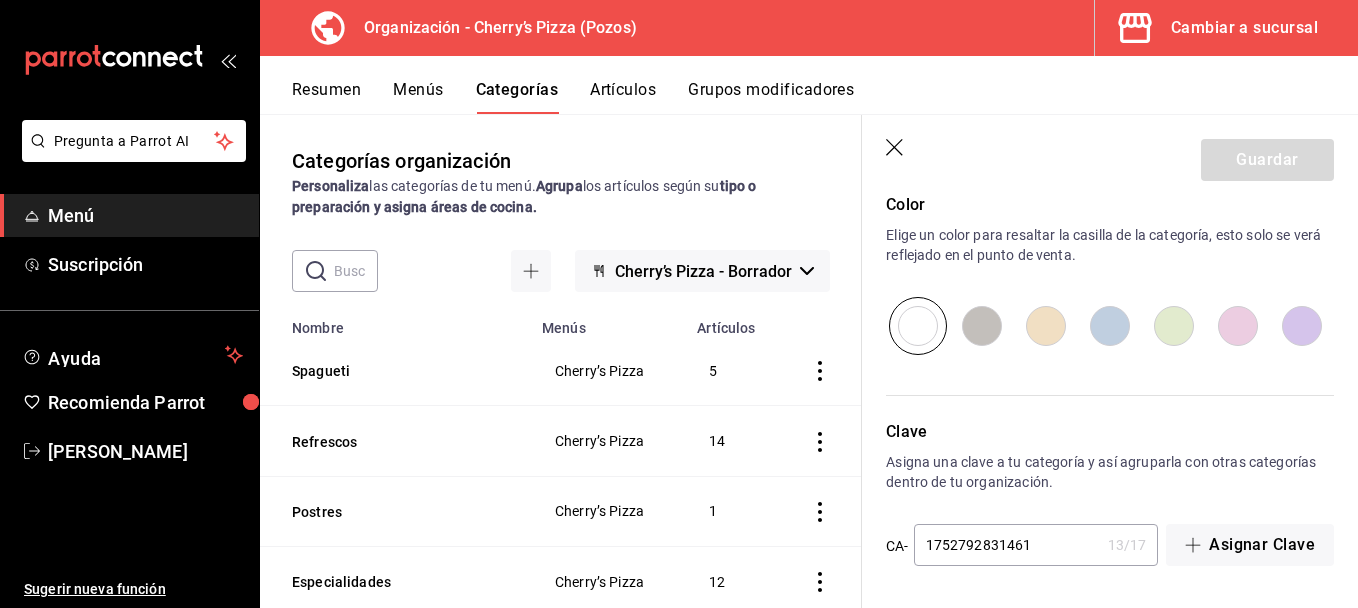 type on "Aderezo Extra" 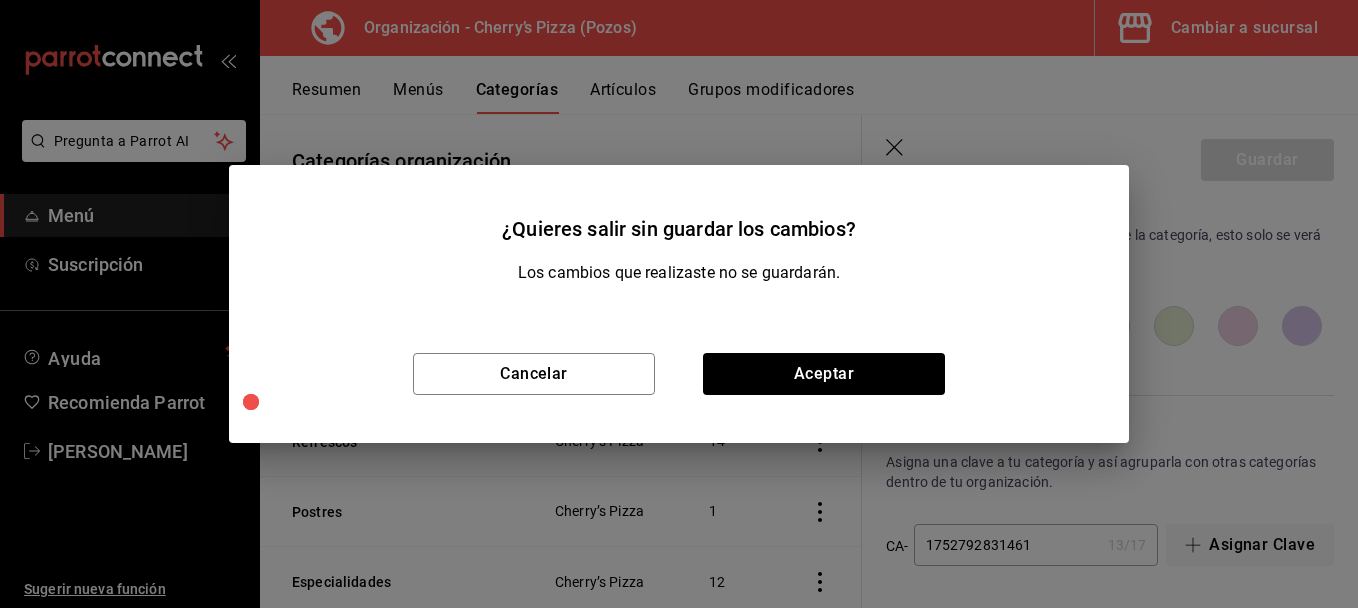 click on "Cancelar Aceptar" at bounding box center [679, 374] 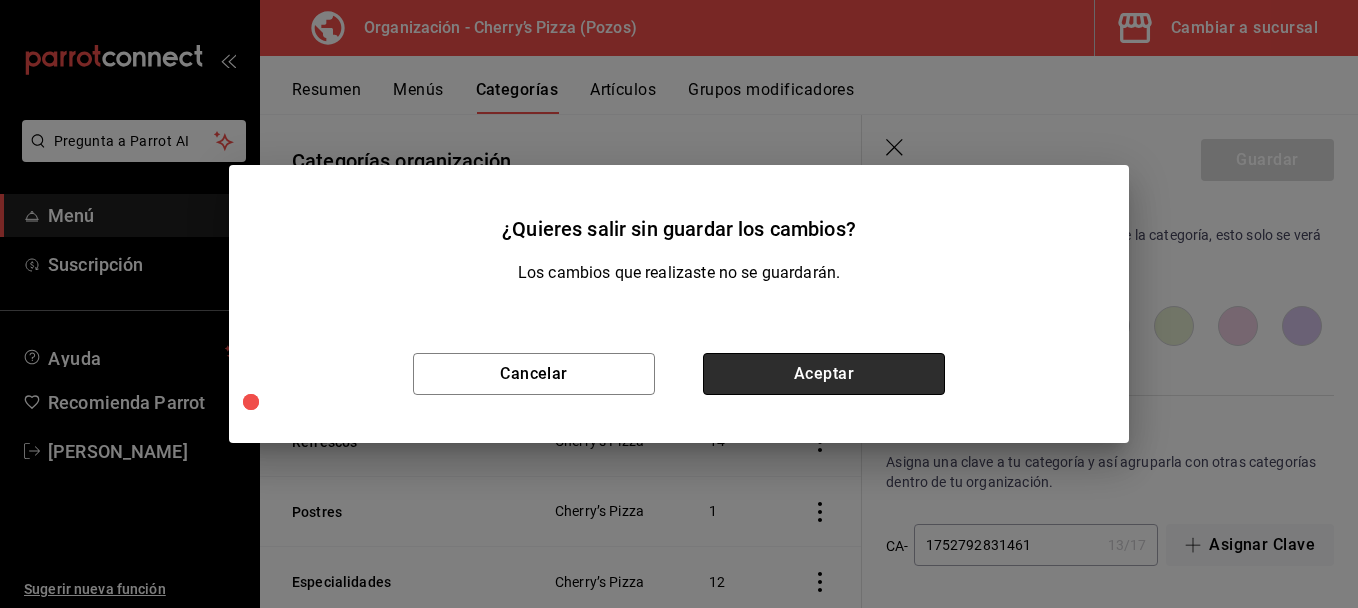 click on "Aceptar" at bounding box center (824, 374) 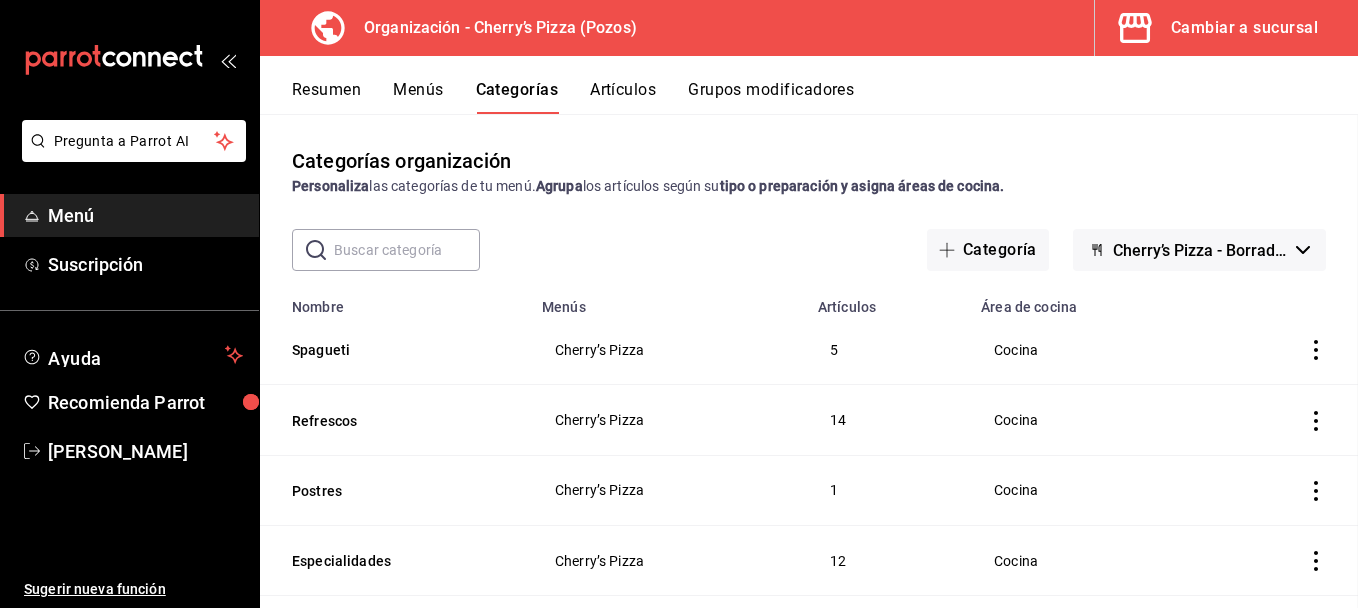 scroll, scrollTop: 0, scrollLeft: 0, axis: both 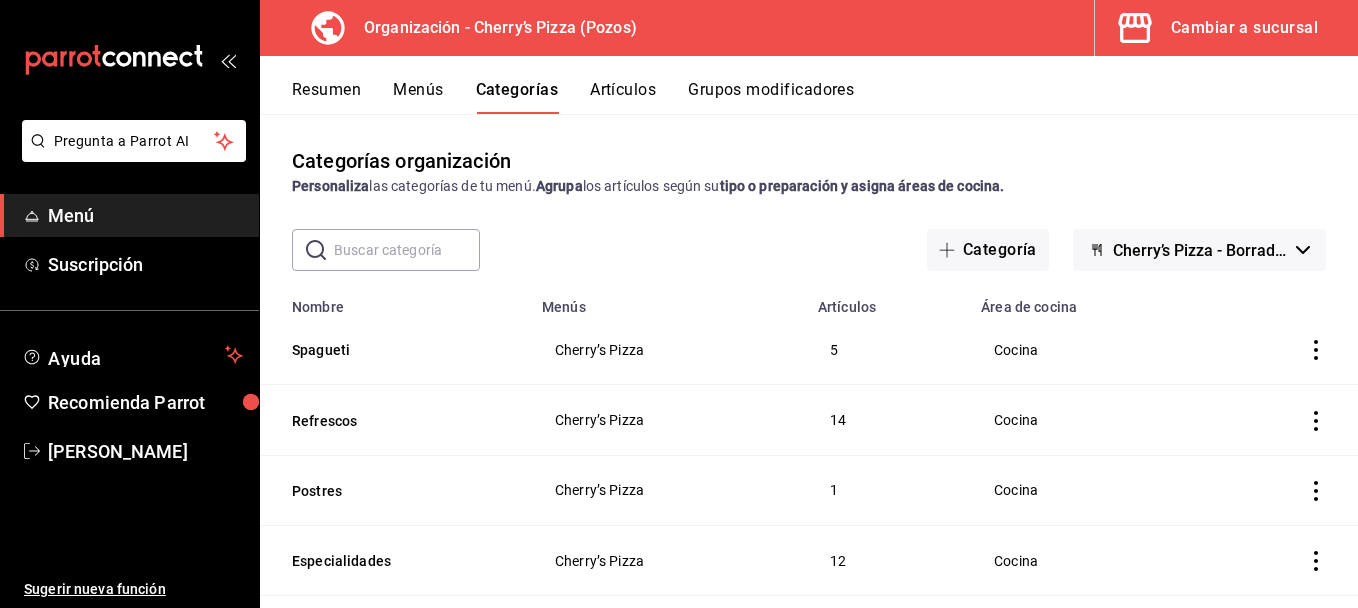 click on "Resumen Menús Categorías Artículos Grupos modificadores" at bounding box center (809, 85) 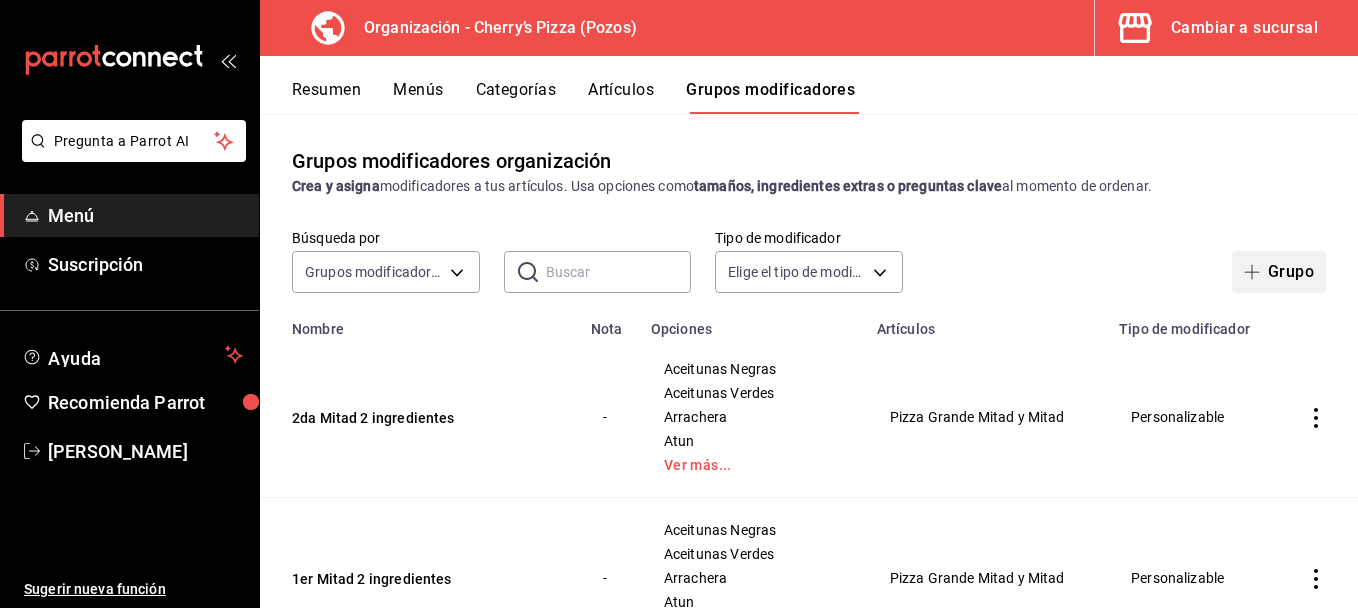 click on "Grupo" at bounding box center (1279, 272) 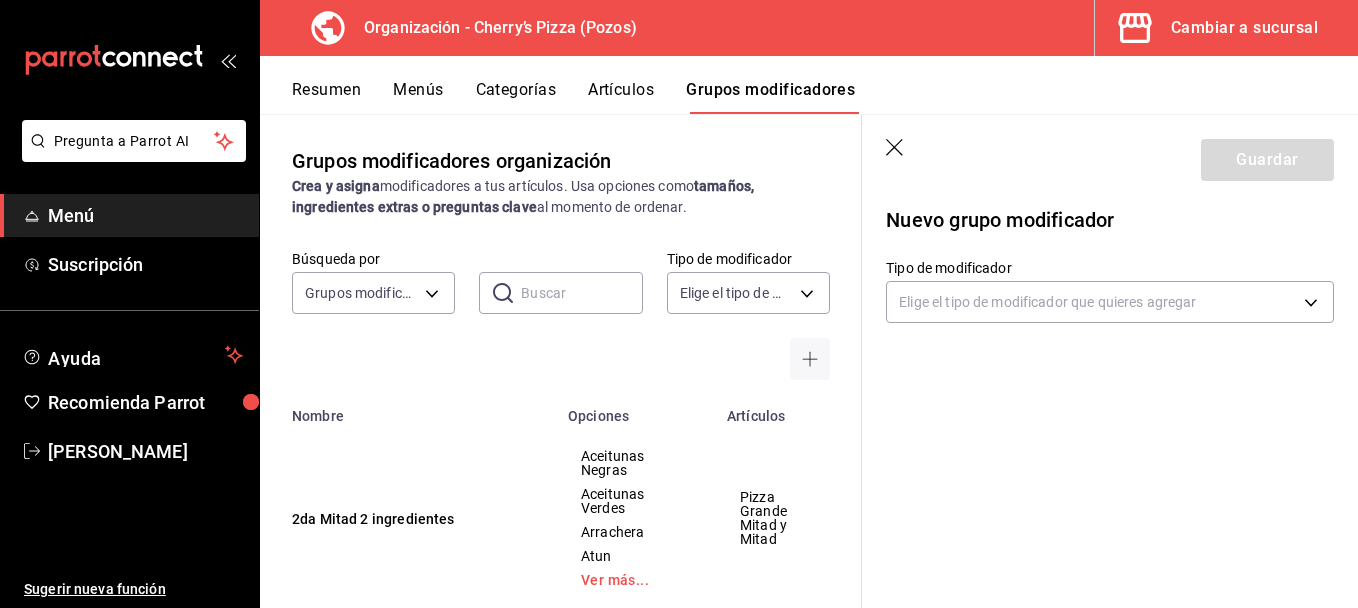 click 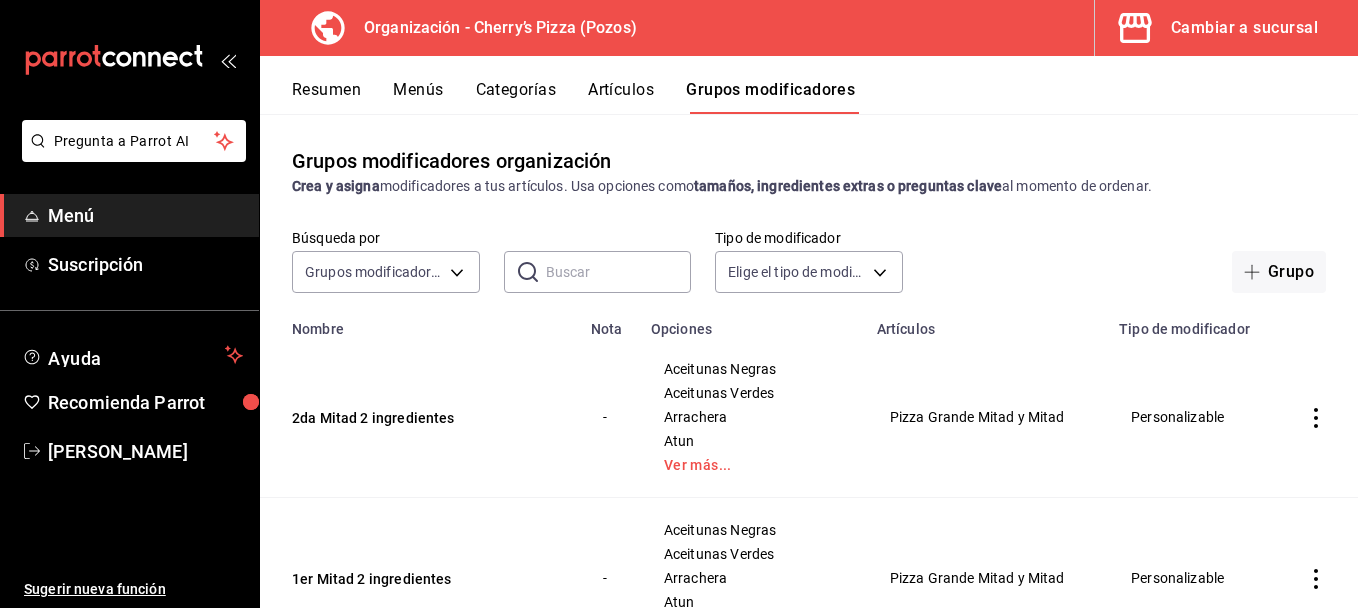 click on "Artículos" at bounding box center [621, 97] 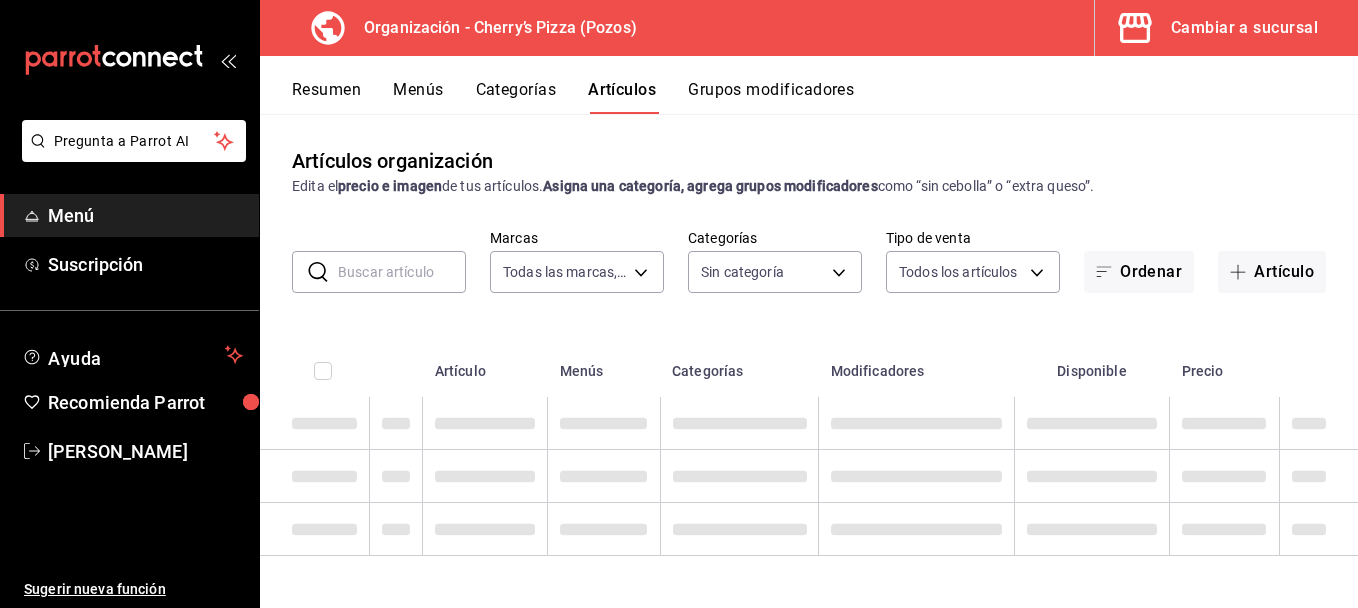 type on "00bc1956-8173-46e4-af6e-672e11e6c3c1" 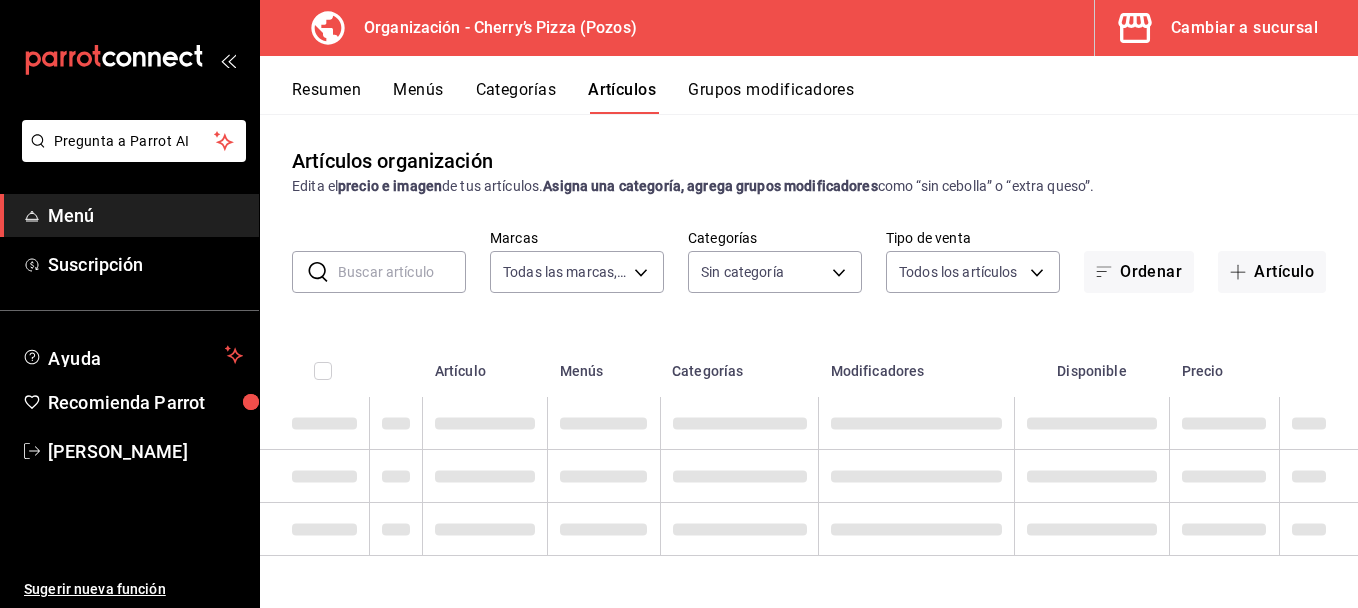 type on "c722b096-2c7b-4f78-84f4-dbc3784c6e9e,2b74e2a7-3d55-44ea-b491-2159af4eacc4,ec8419c7-9616-46e6-9821-c383b5a9d230,b584120b-07b3-4686-a763-44ce6cb0ab46,09aea4a0-cc9d-4a10-96ef-74141df3796d,31638364-5218-462e-be24-1bb4778dd586,8437760c-1c5b-4d71-b026-3a200888e373" 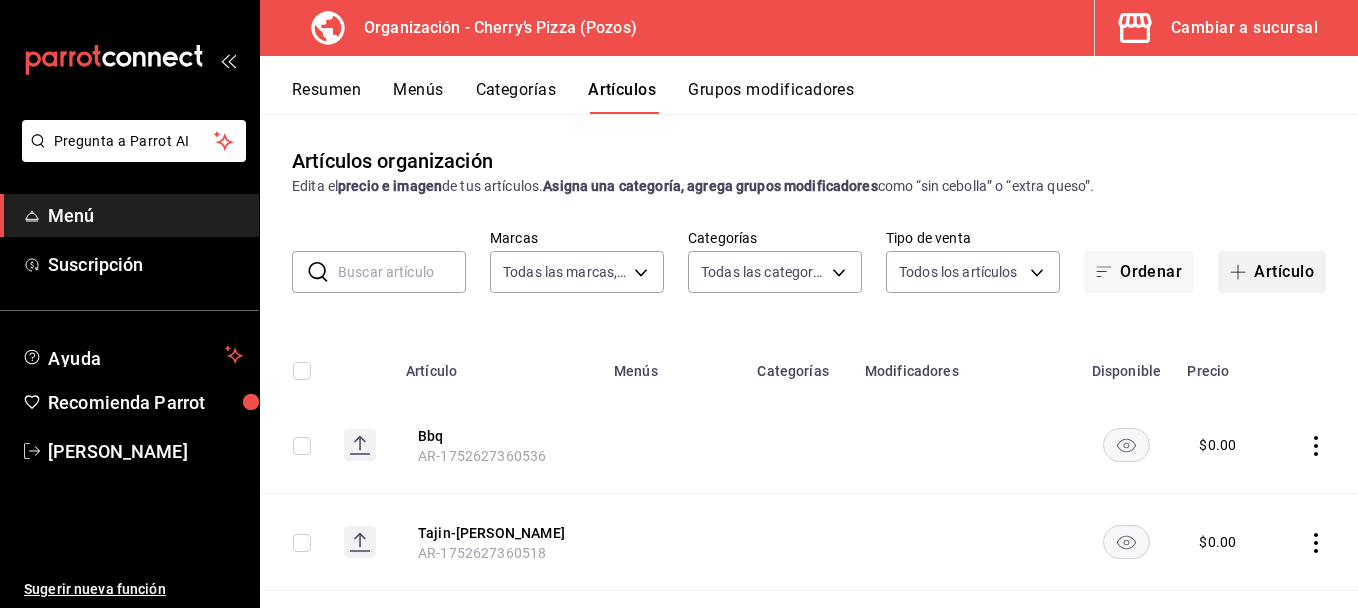 click on "Artículo" at bounding box center (1272, 272) 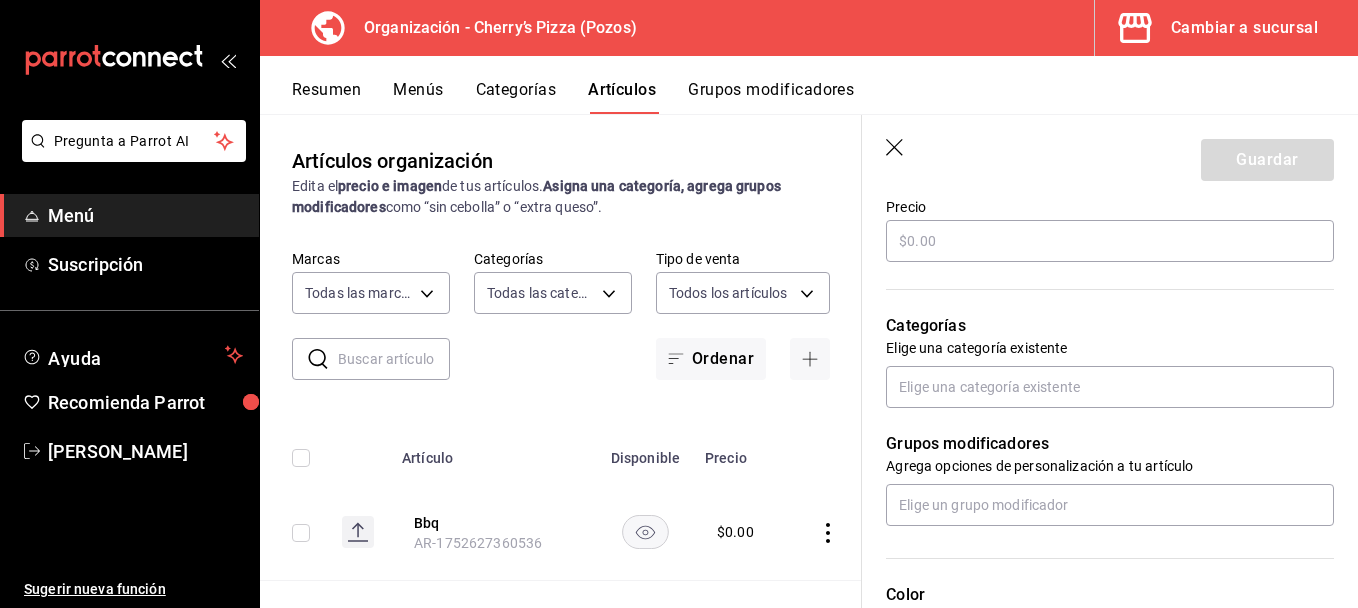 scroll, scrollTop: 577, scrollLeft: 0, axis: vertical 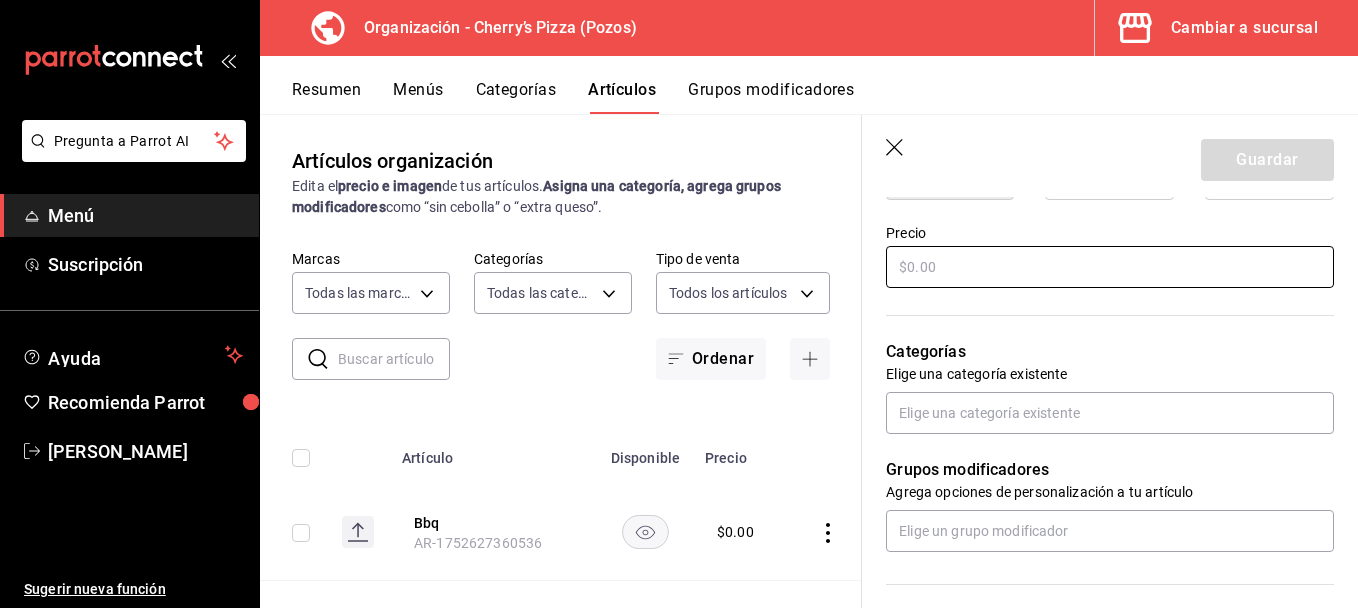 type on "Cheddar" 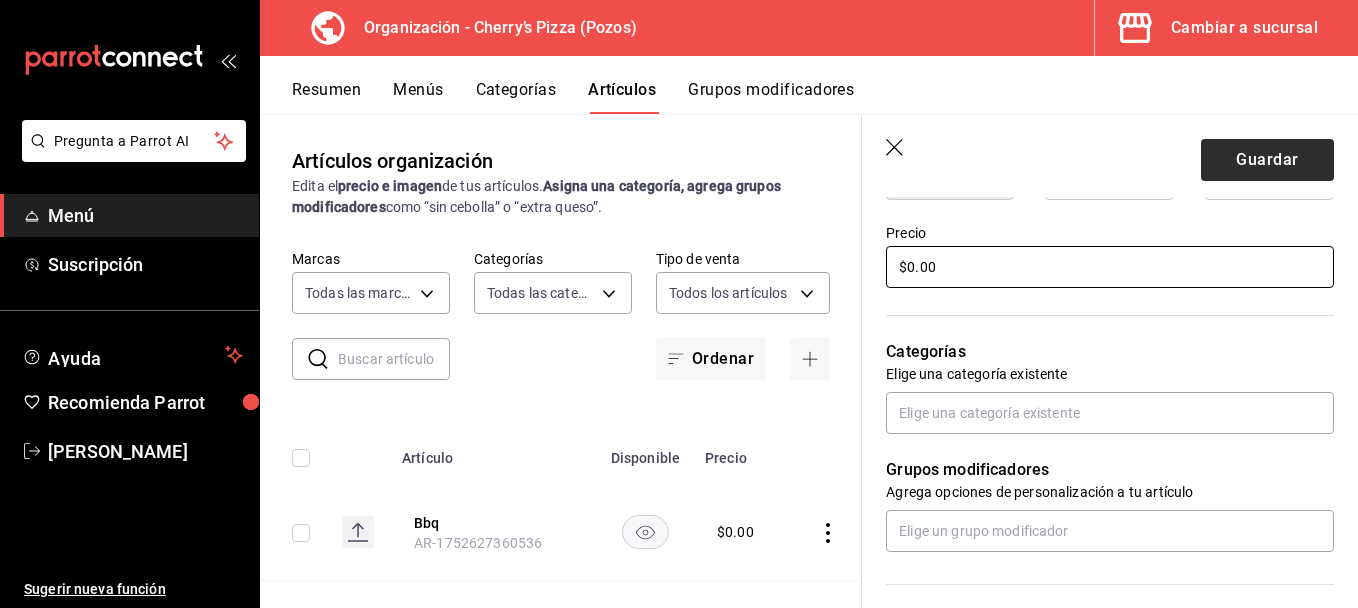 type on "$0.00" 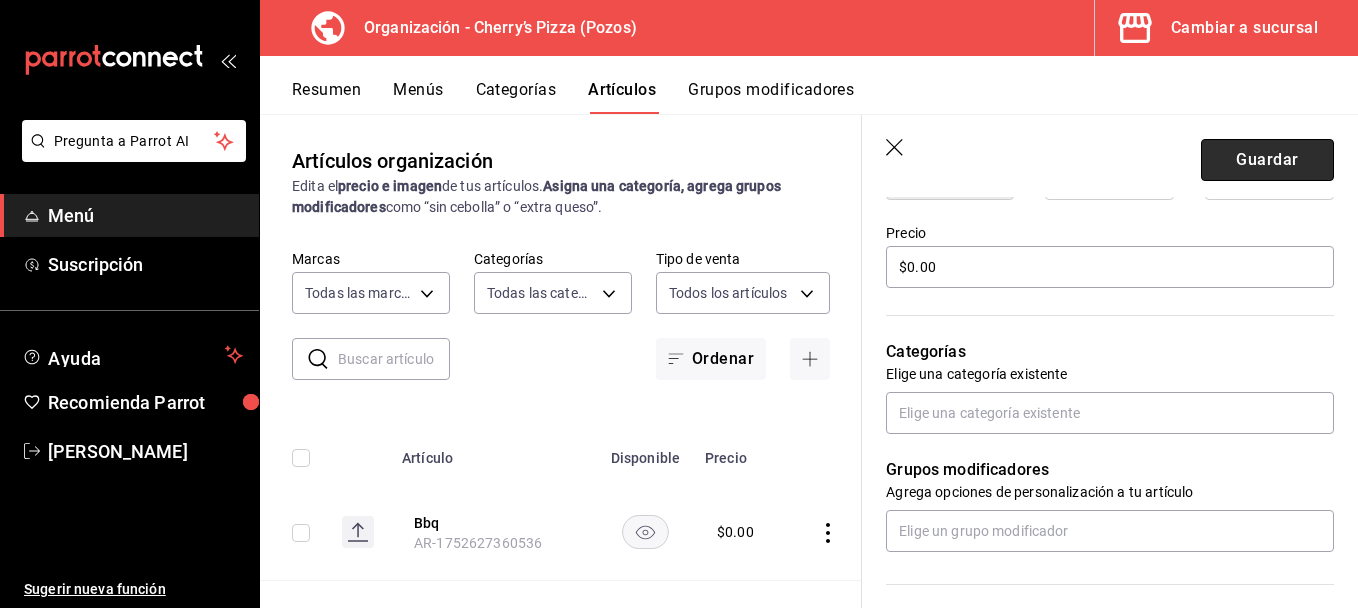 click on "Guardar" at bounding box center [1267, 160] 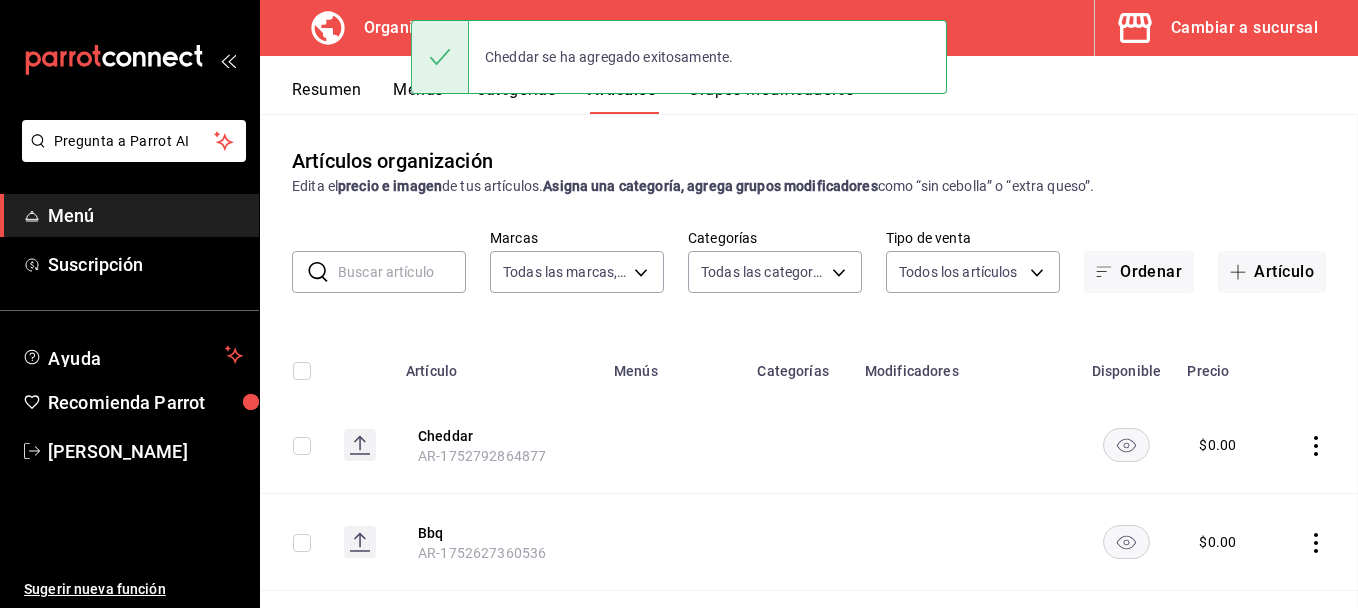 scroll, scrollTop: 0, scrollLeft: 0, axis: both 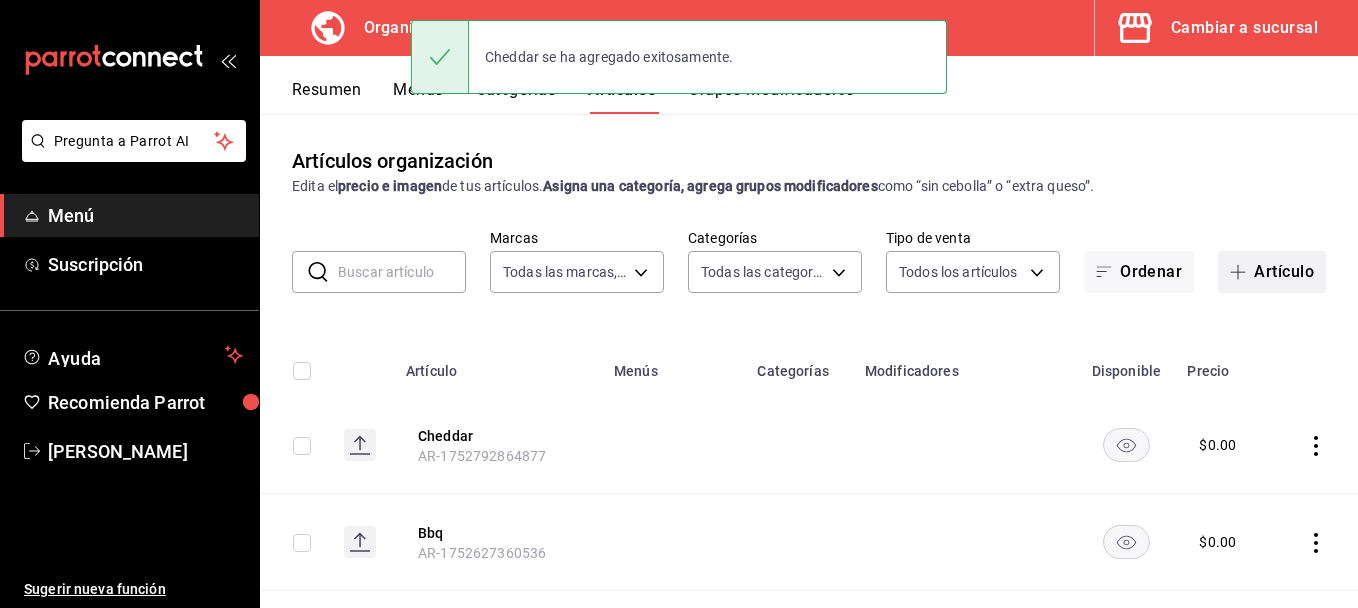 click 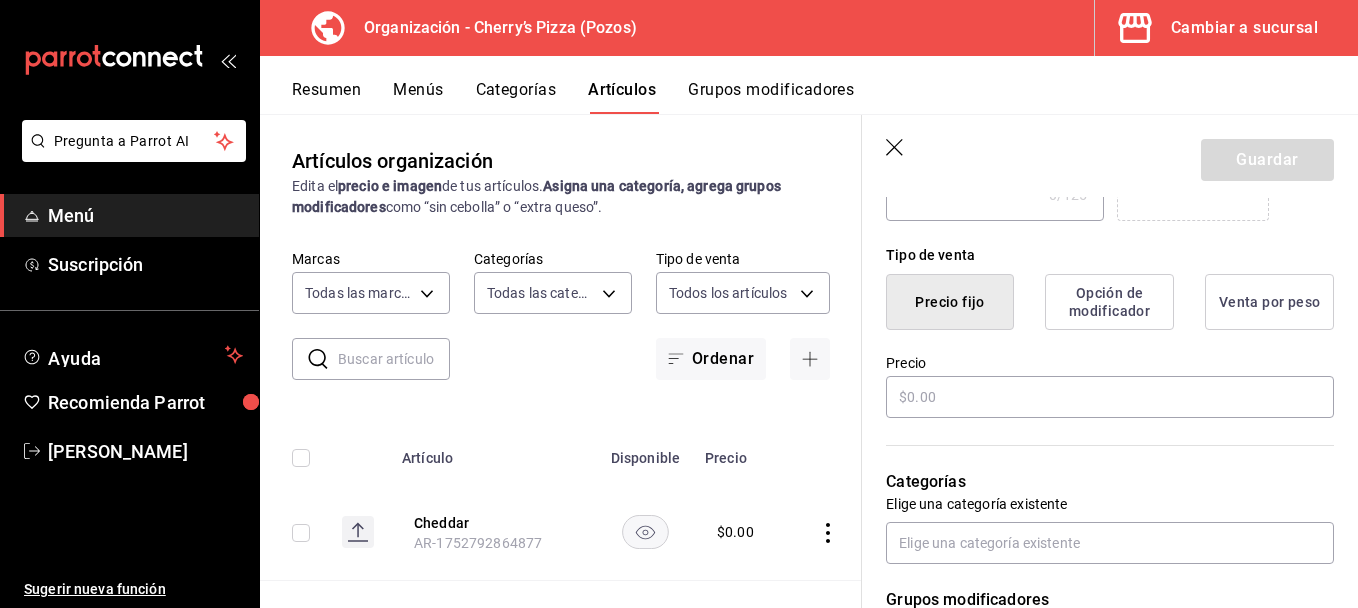 scroll, scrollTop: 464, scrollLeft: 0, axis: vertical 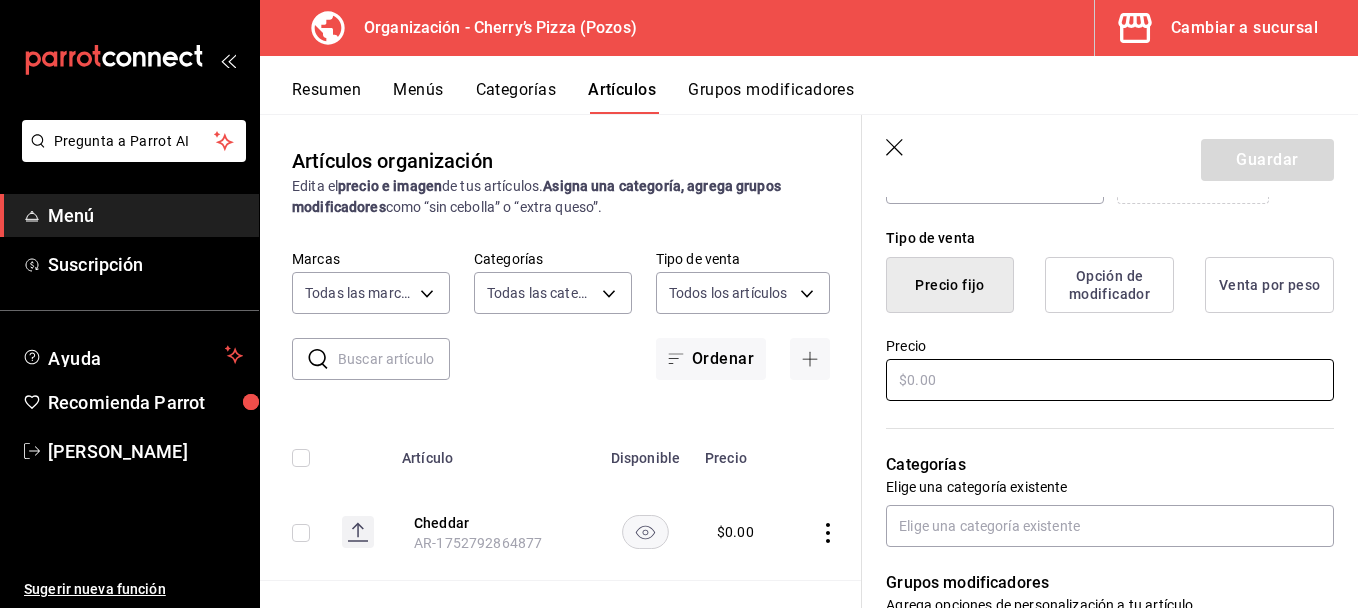type on "Ranch" 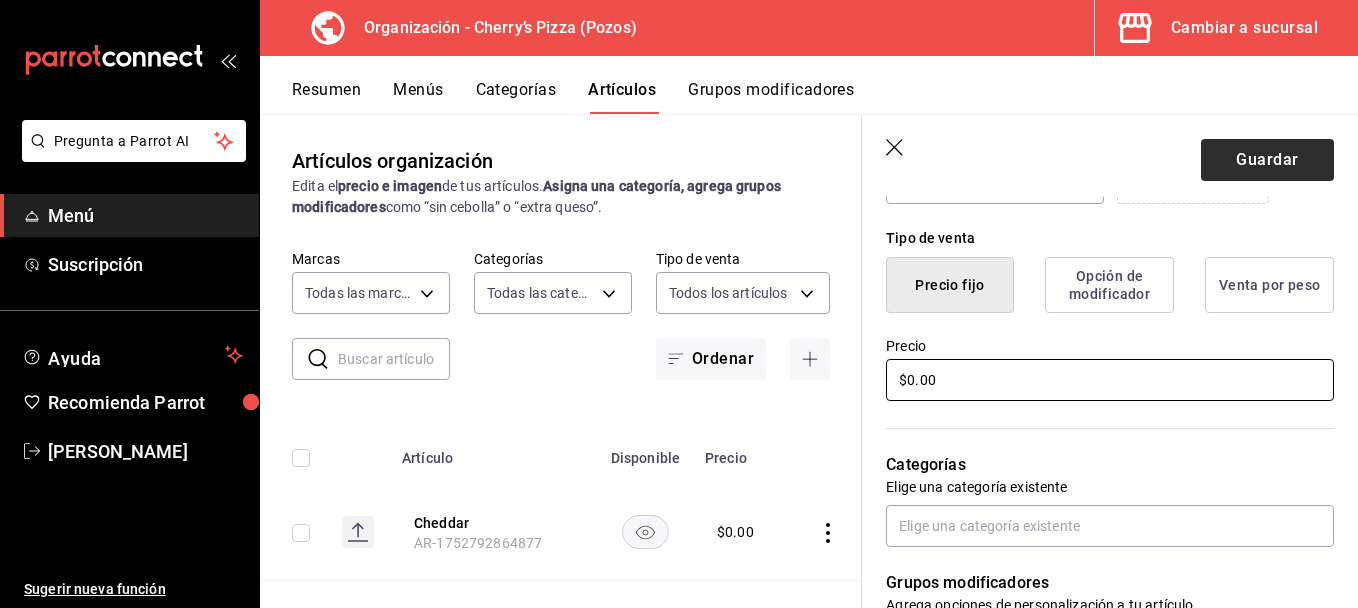 type on "$0.00" 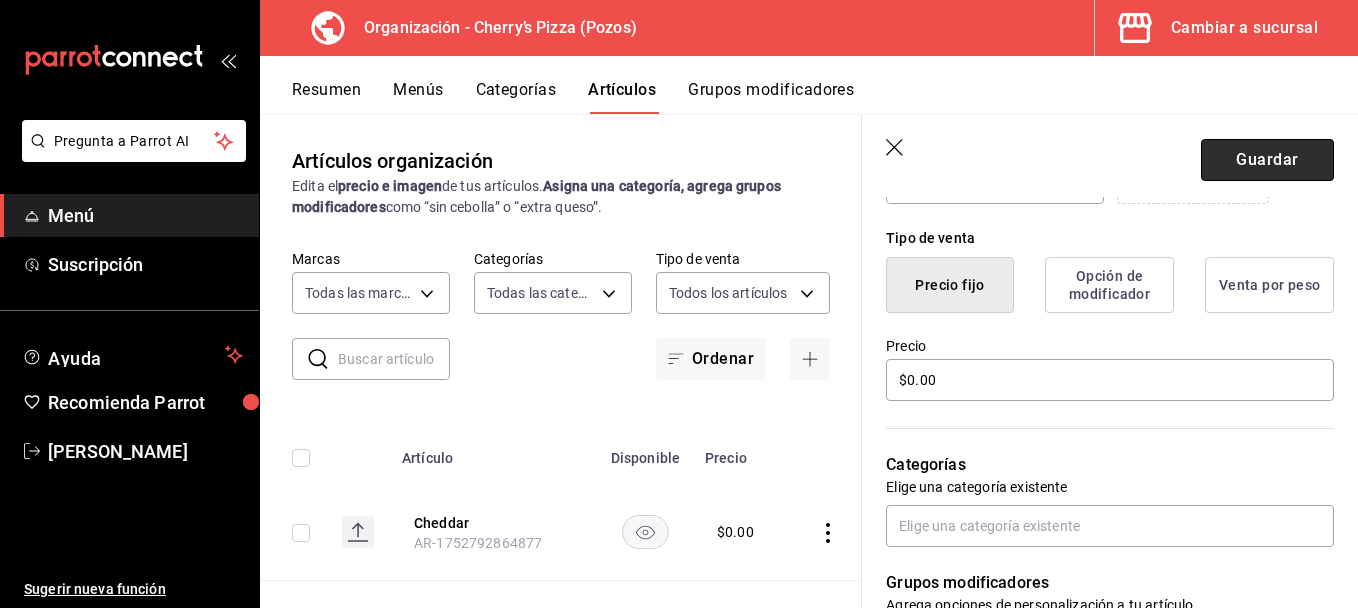 click on "Guardar" at bounding box center (1267, 160) 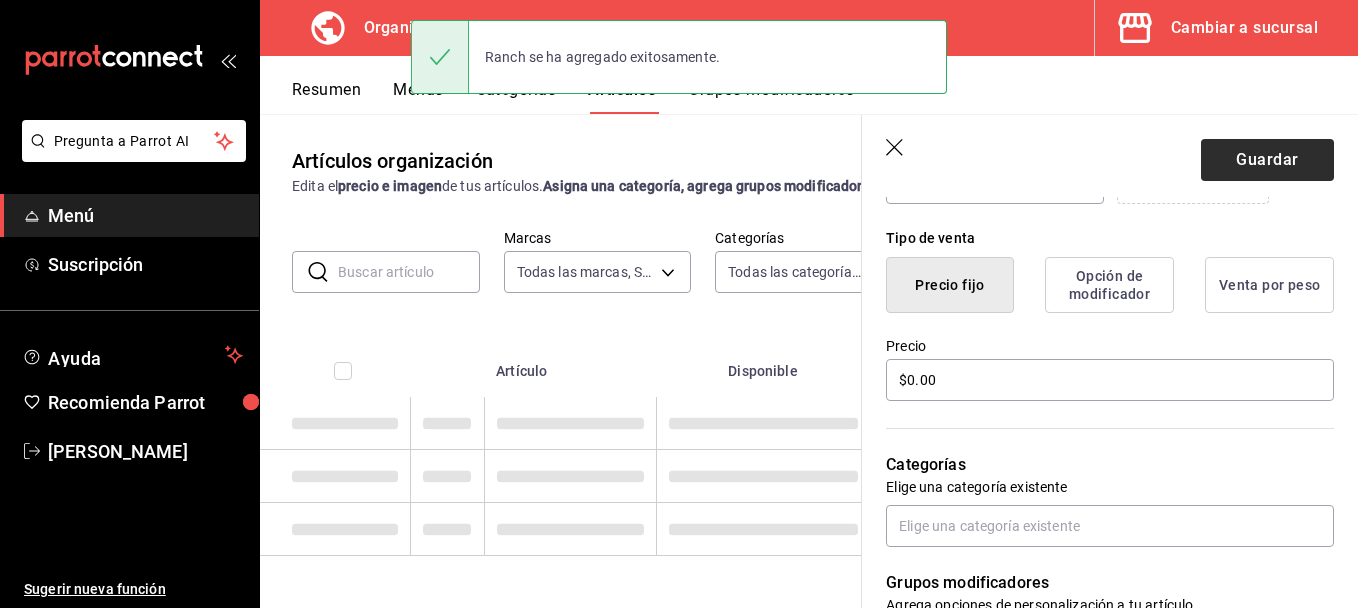 scroll, scrollTop: 0, scrollLeft: 0, axis: both 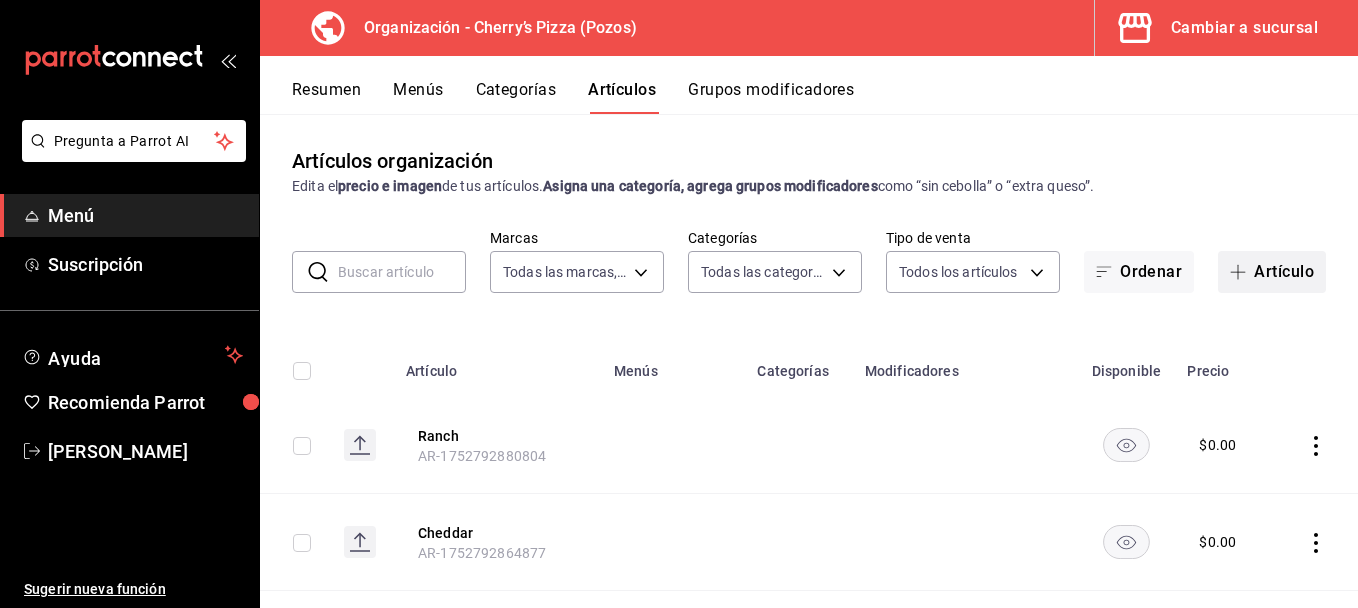 click on "Artículo" at bounding box center (1272, 272) 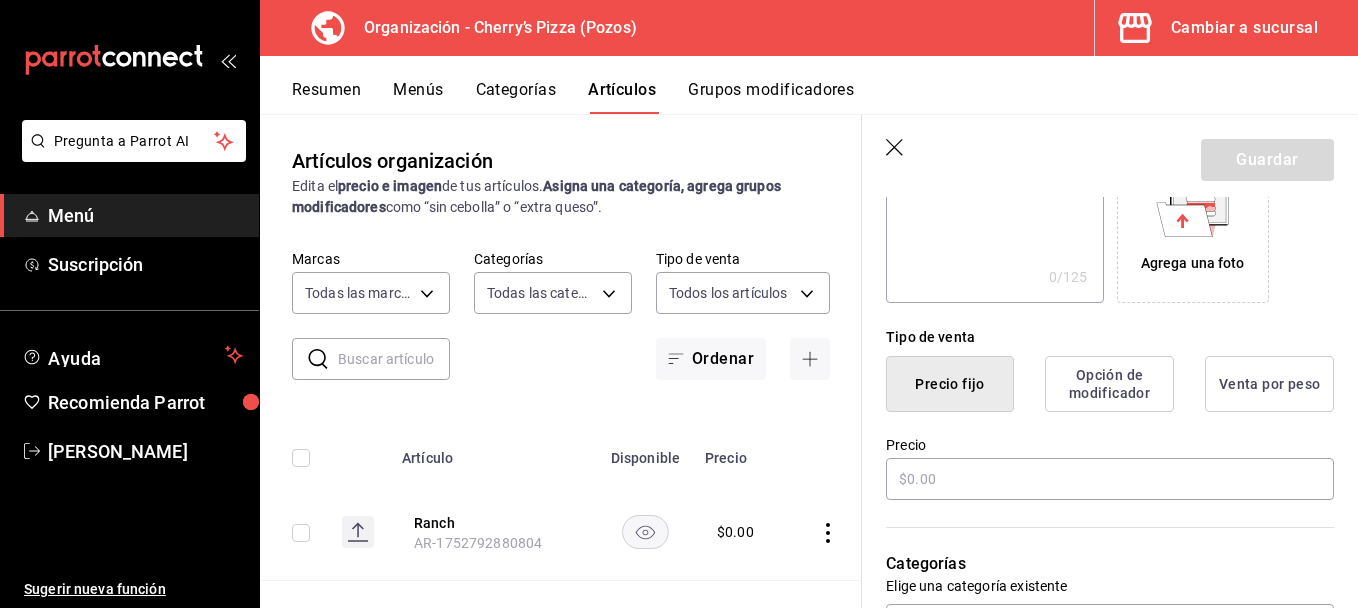 scroll, scrollTop: 368, scrollLeft: 0, axis: vertical 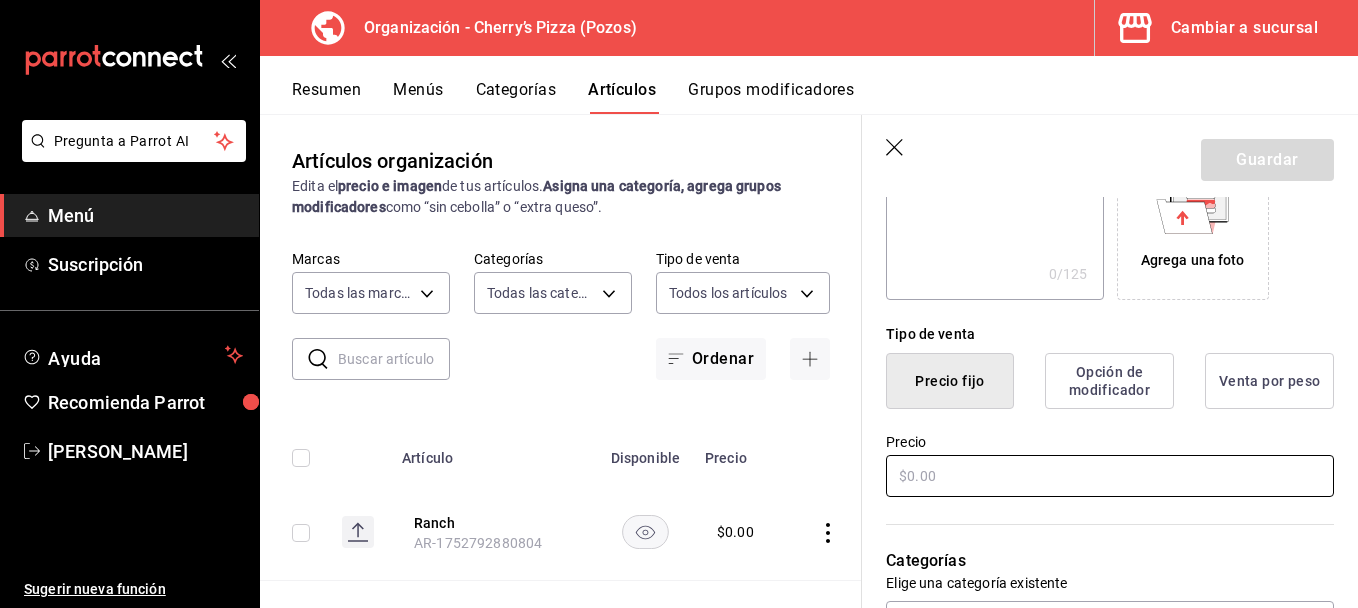 type on "Marinara" 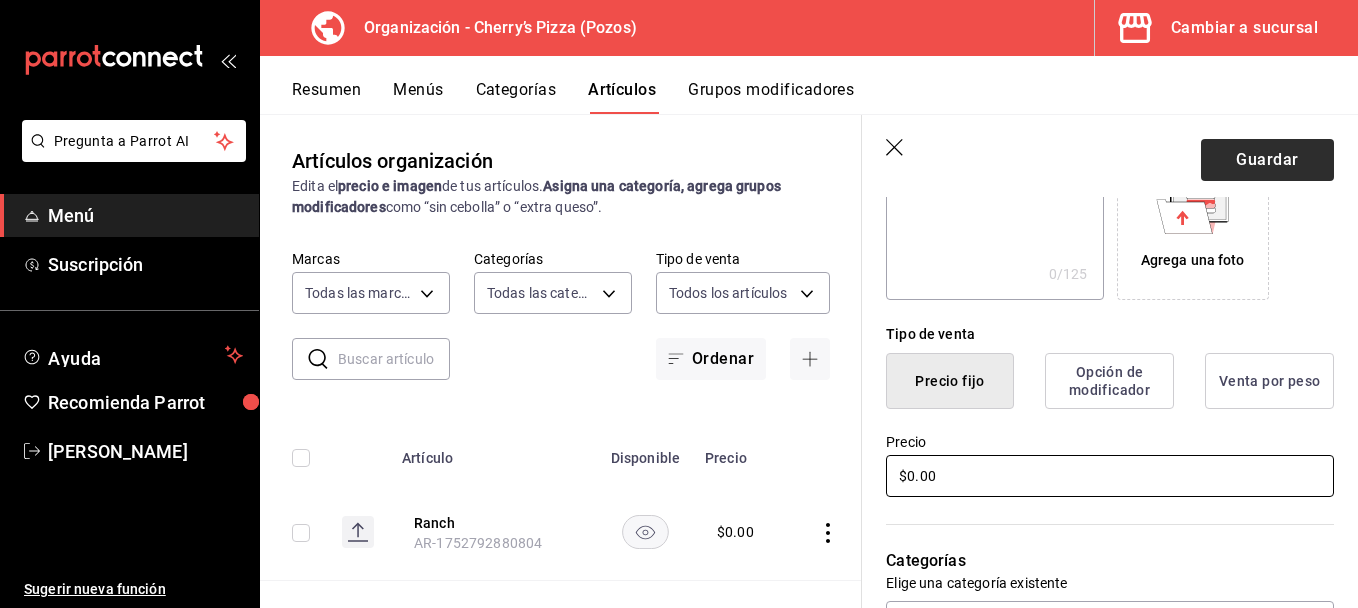 type on "$0.00" 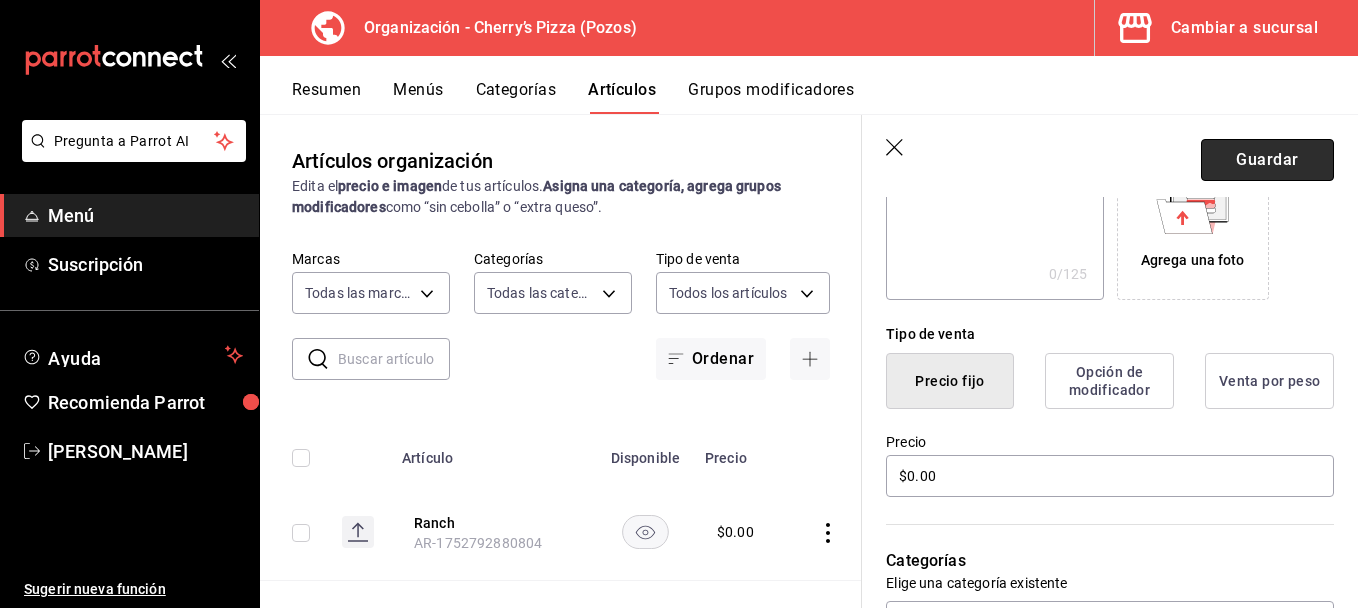 click on "Guardar" at bounding box center (1267, 160) 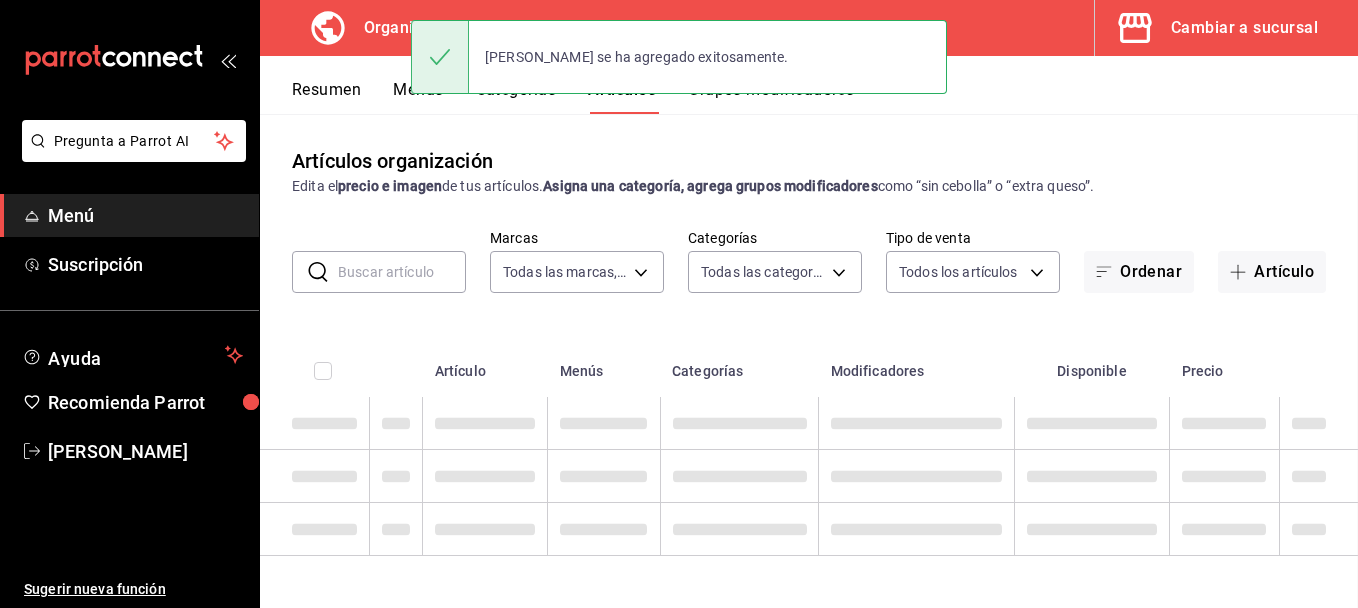 scroll, scrollTop: 0, scrollLeft: 0, axis: both 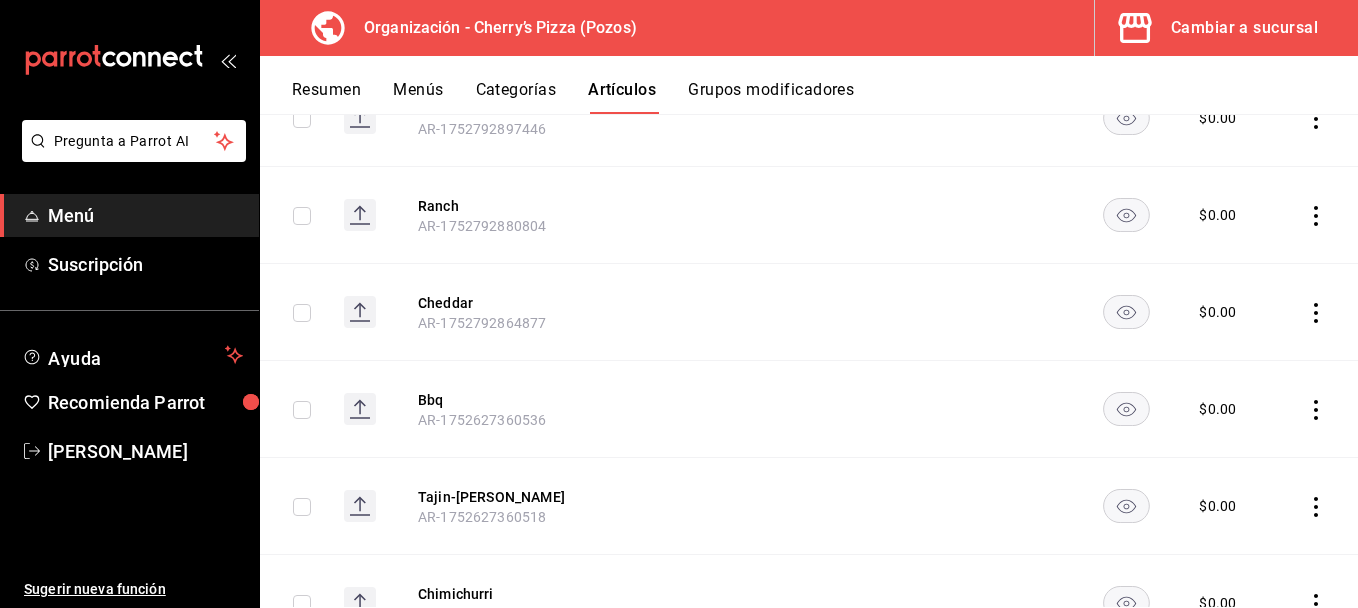 click on "Categorías" at bounding box center (516, 97) 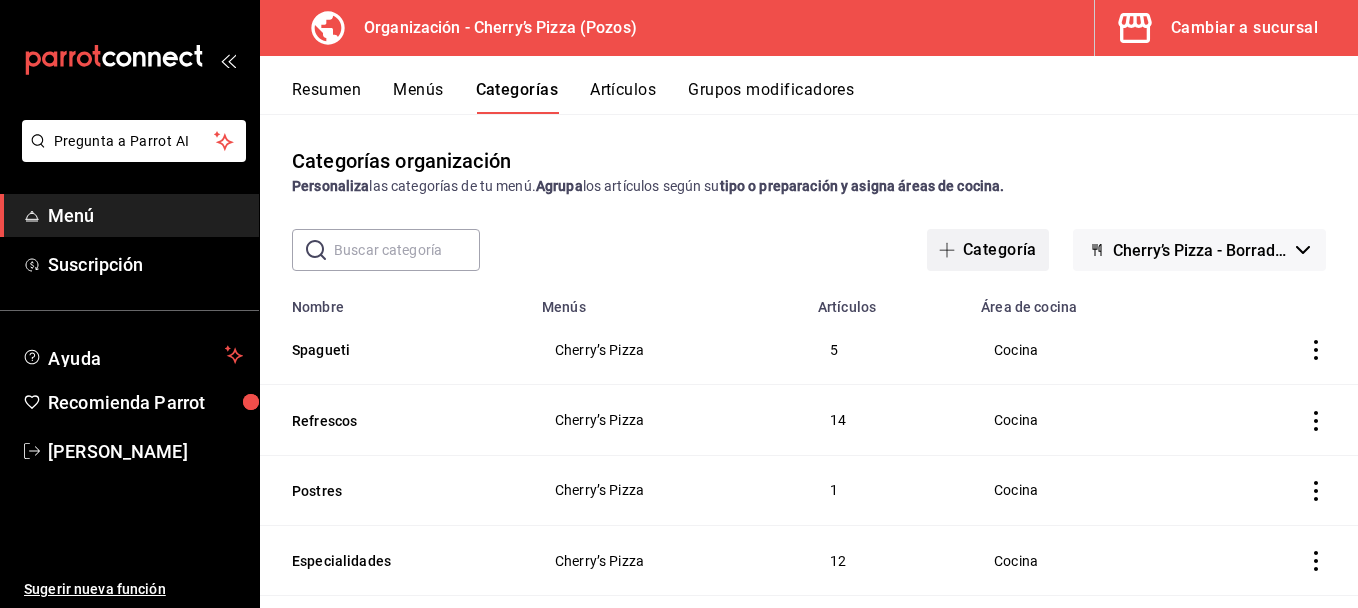 click on "Categoría" at bounding box center (988, 250) 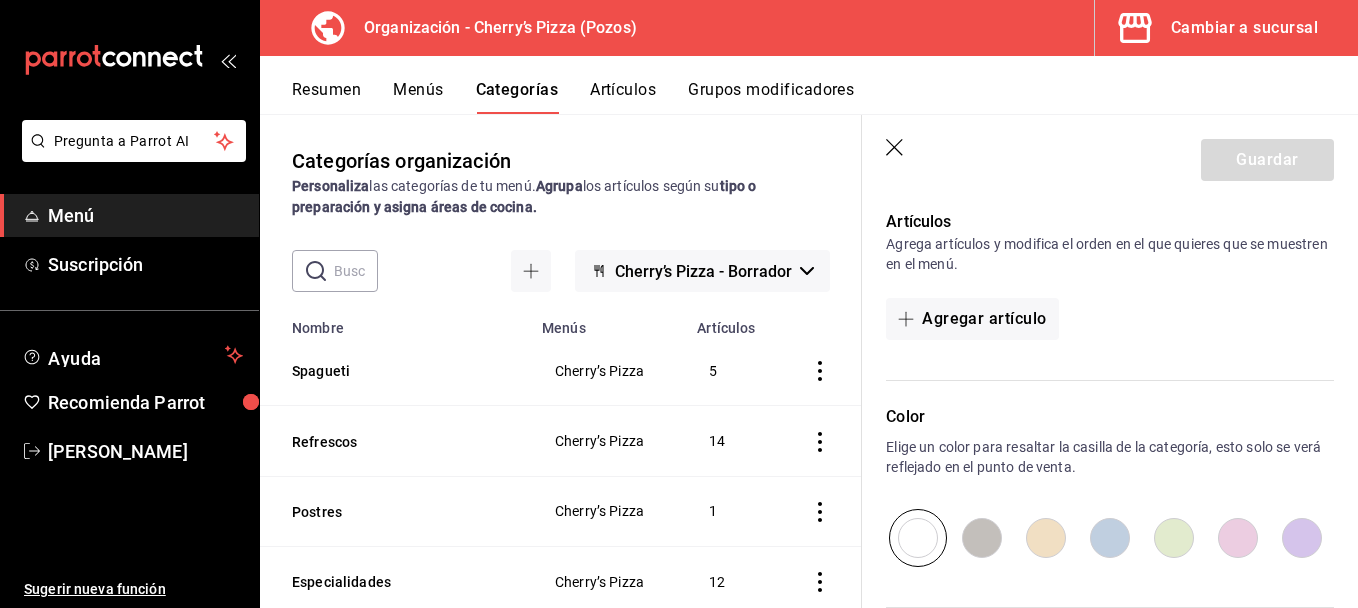 scroll, scrollTop: 491, scrollLeft: 0, axis: vertical 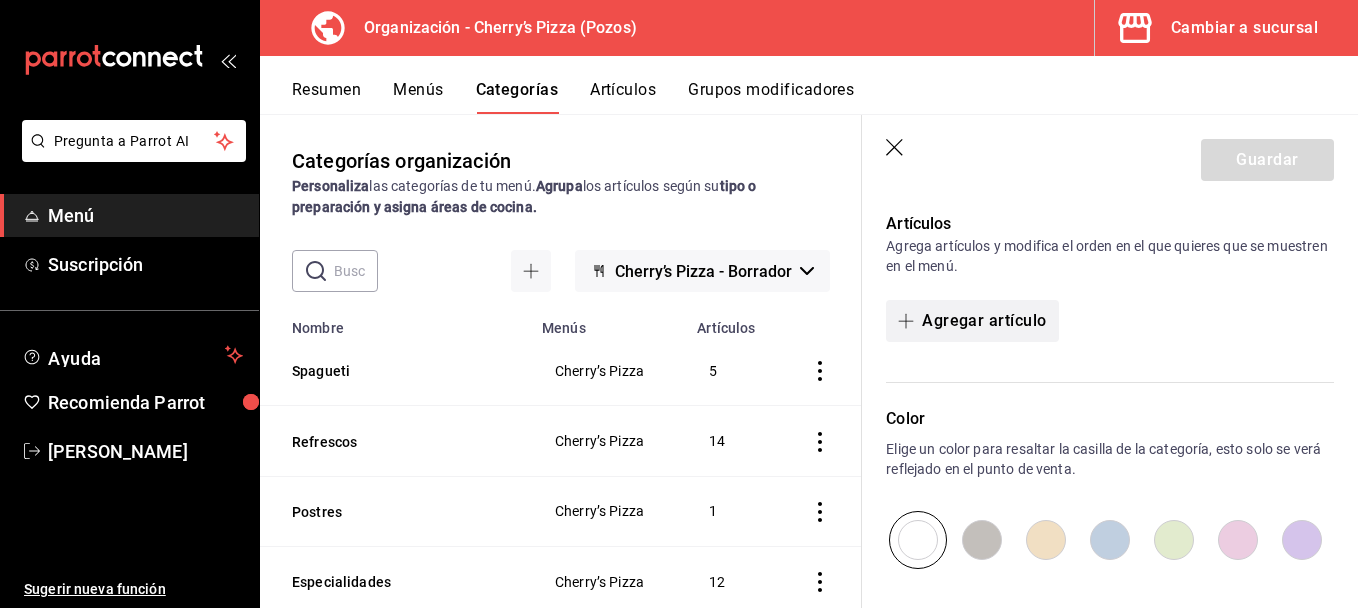 type on "Aderezo Extra" 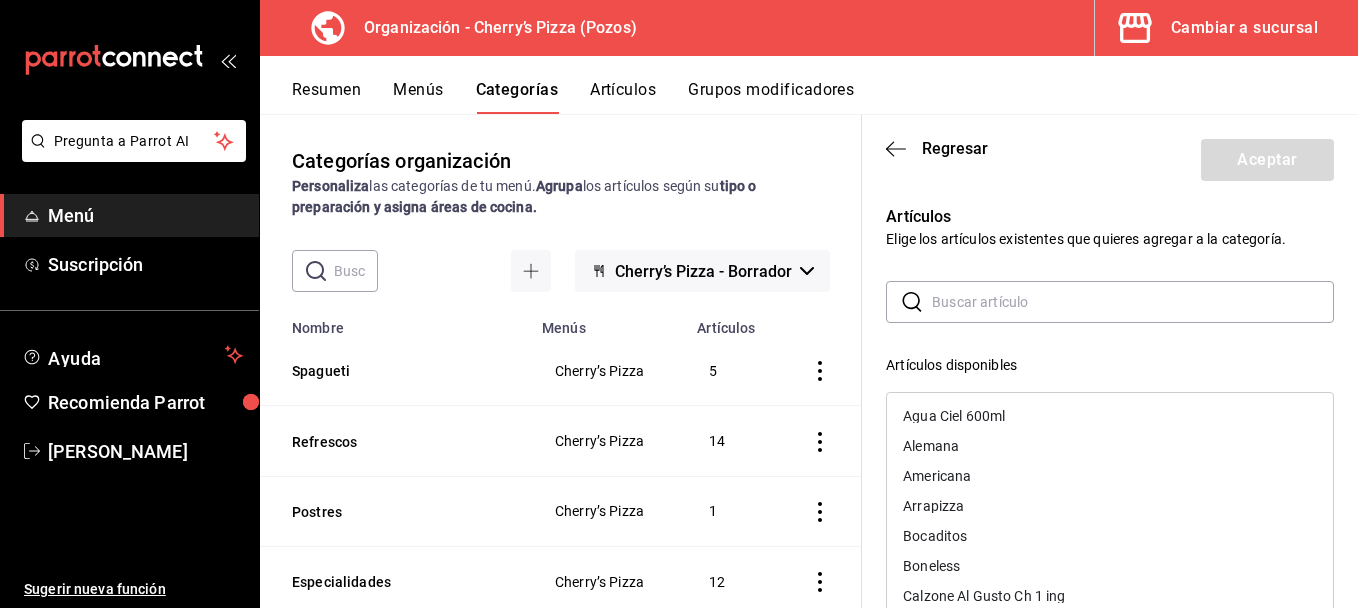 click at bounding box center [1133, 302] 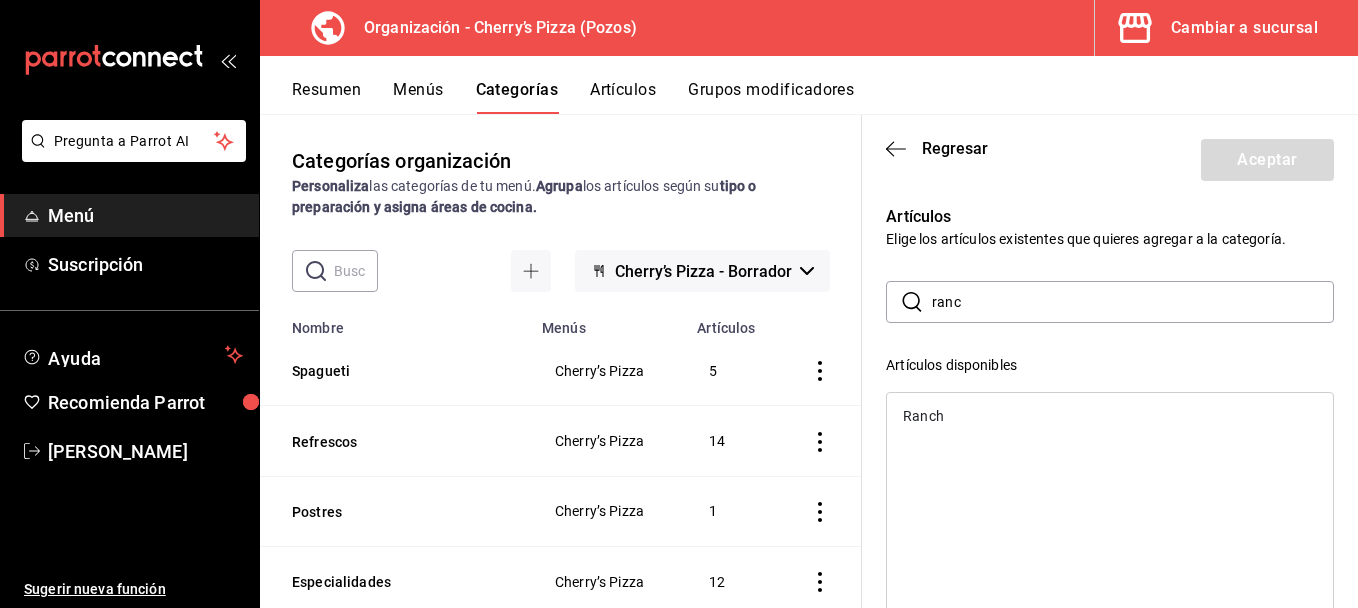 click on "Ranch" at bounding box center (1110, 416) 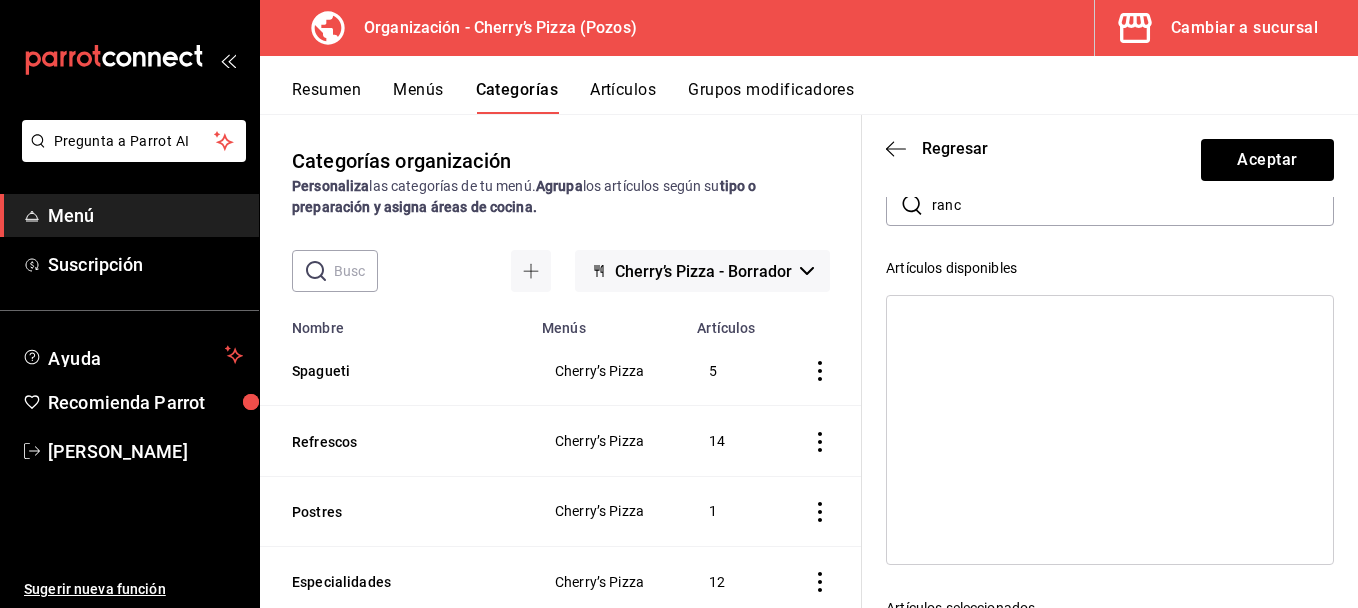 scroll, scrollTop: 0, scrollLeft: 0, axis: both 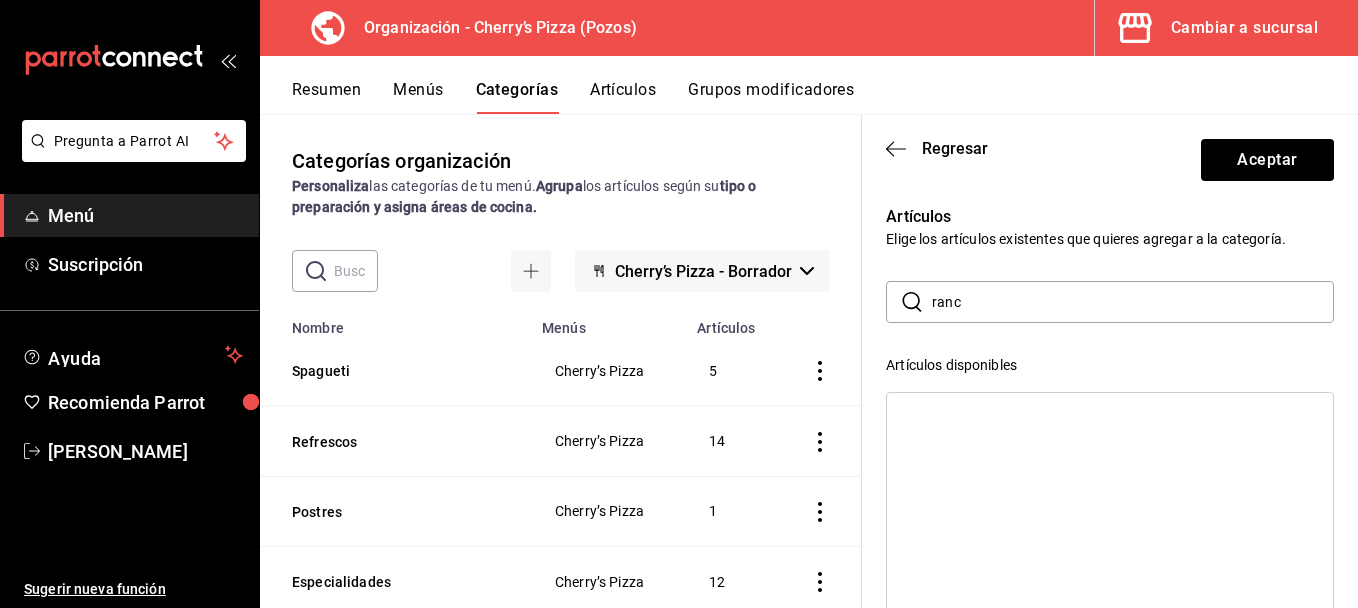 click on "ranc" at bounding box center [1133, 302] 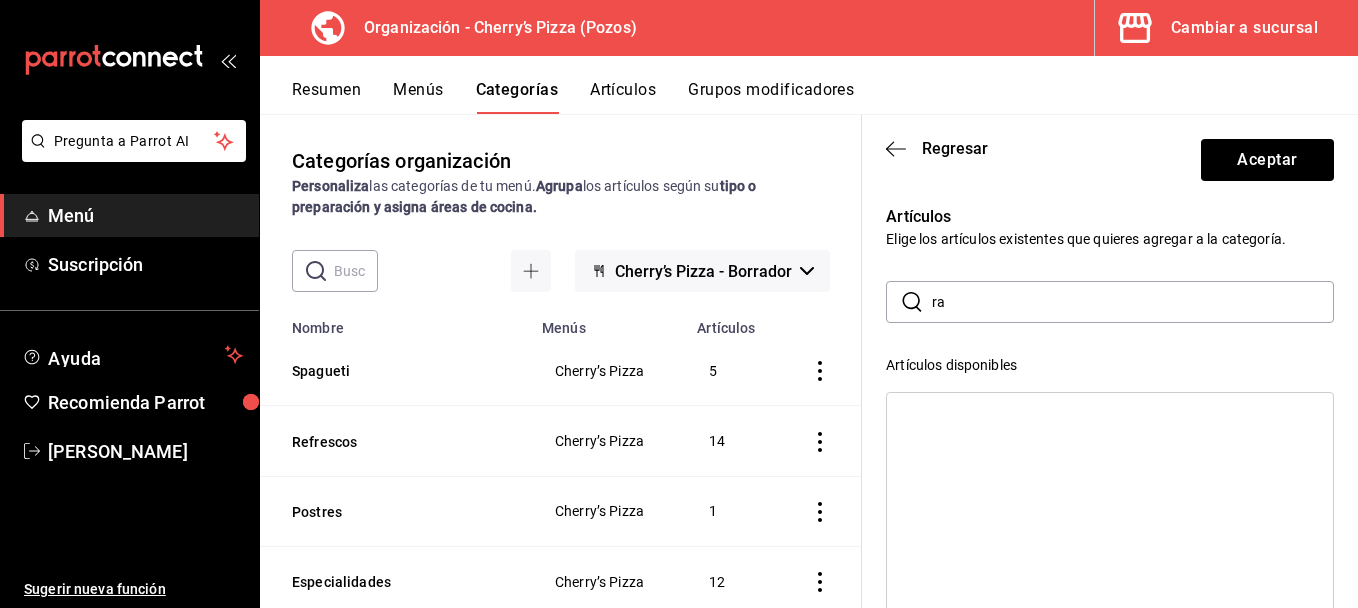 type on "r" 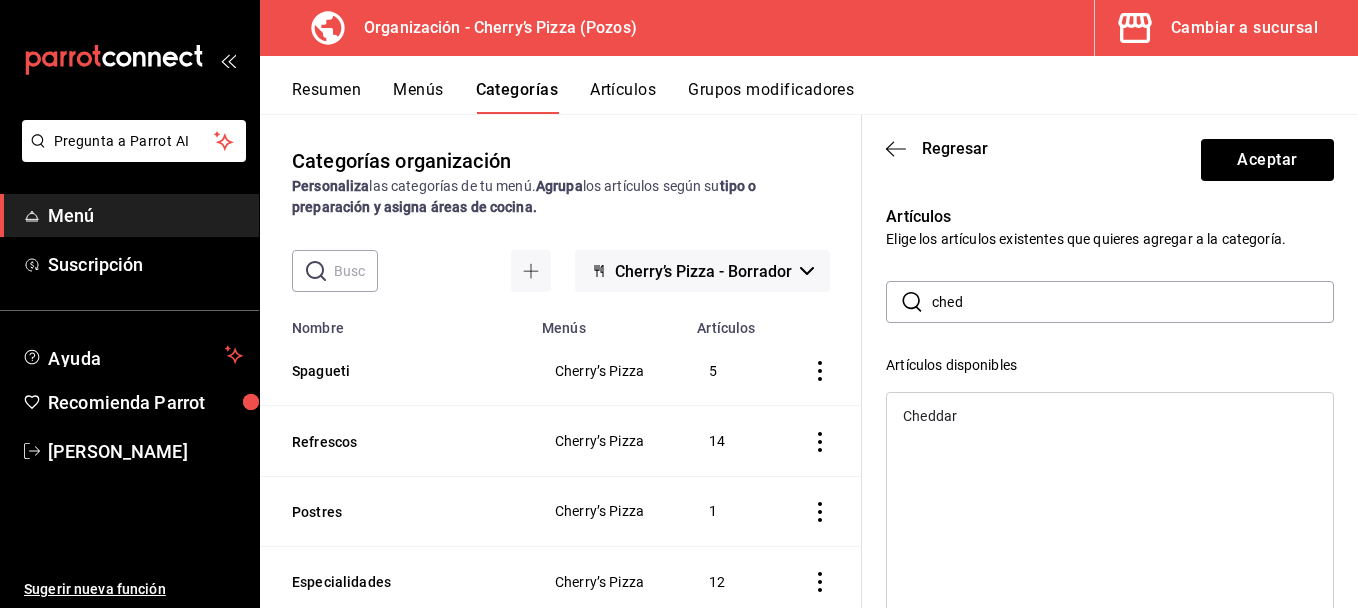 click on "Cheddar" at bounding box center (930, 416) 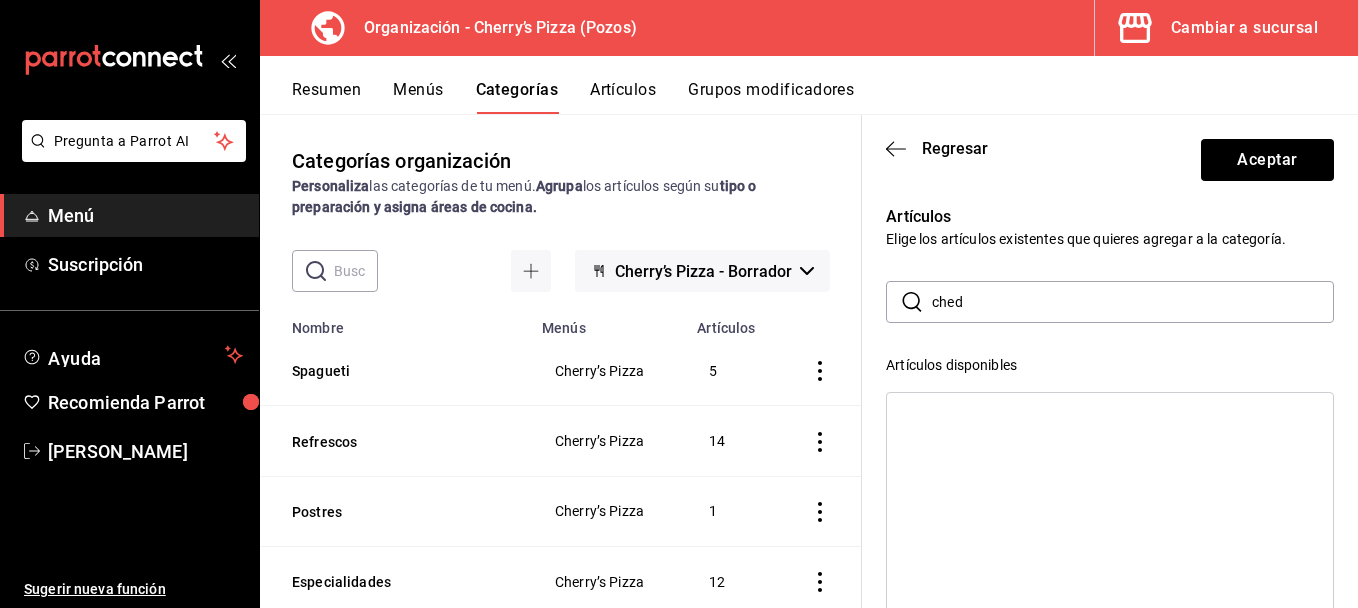 click on "ched" at bounding box center [1133, 302] 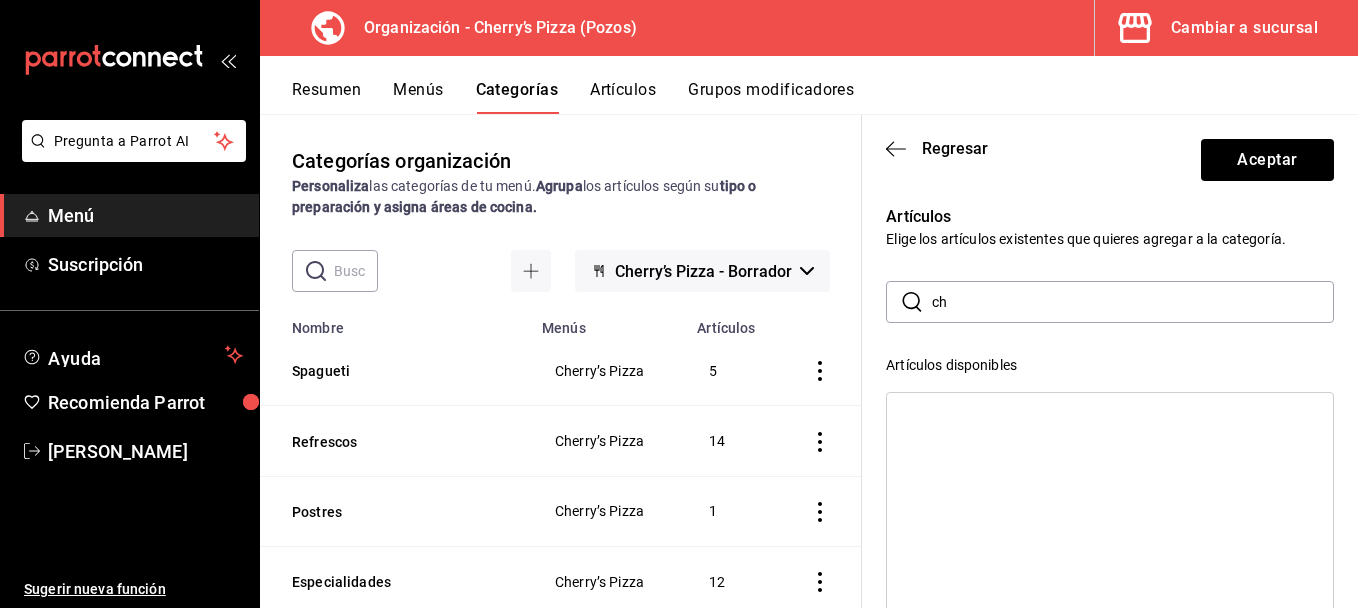 type on "c" 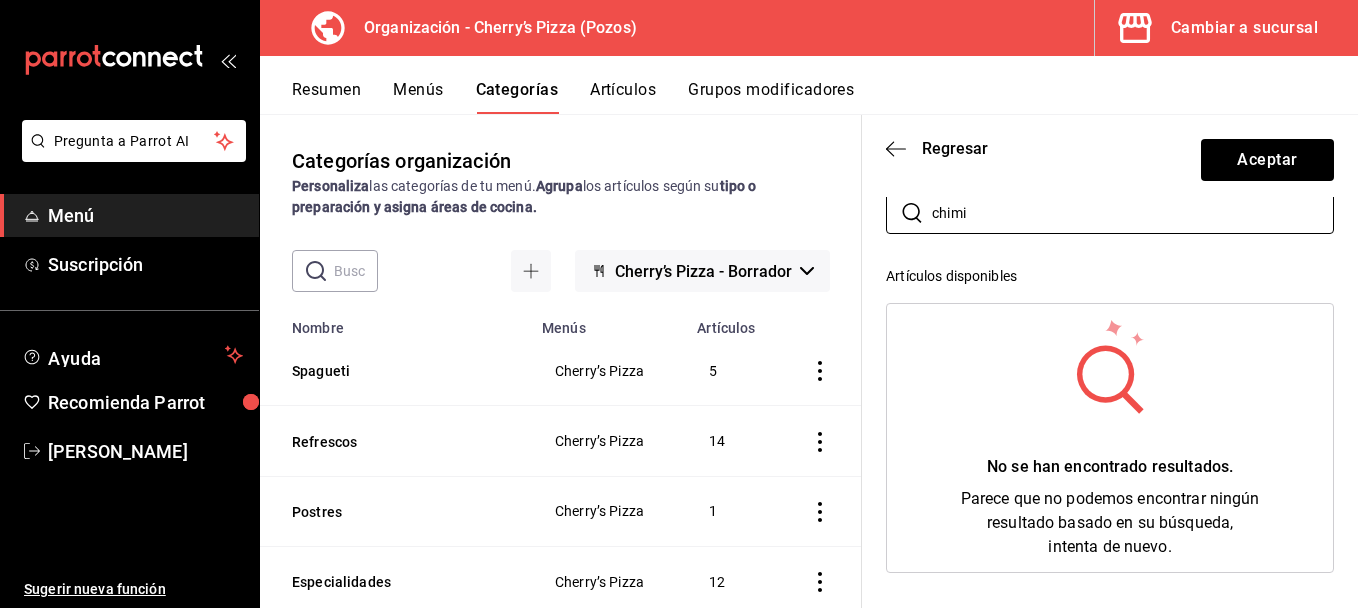 scroll, scrollTop: 23, scrollLeft: 0, axis: vertical 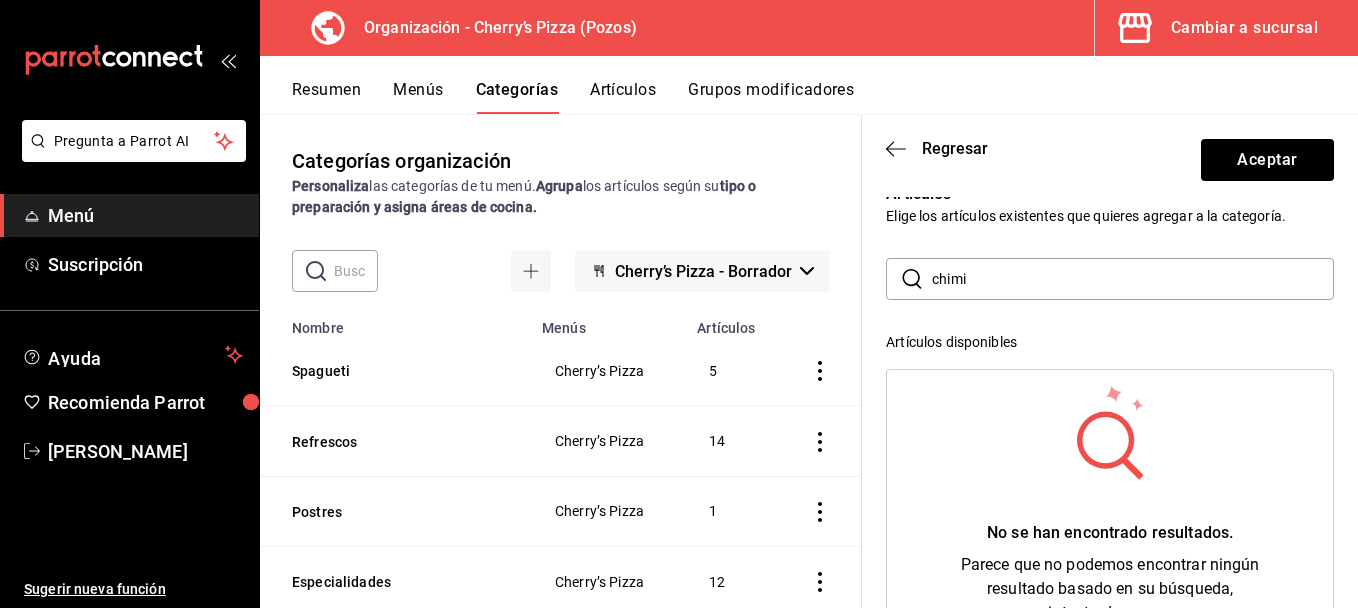 click on "No se han encontrado resultados. Parece que no podemos encontrar ningún resultado basado en su búsqueda, intenta de nuevo." at bounding box center [1110, 504] 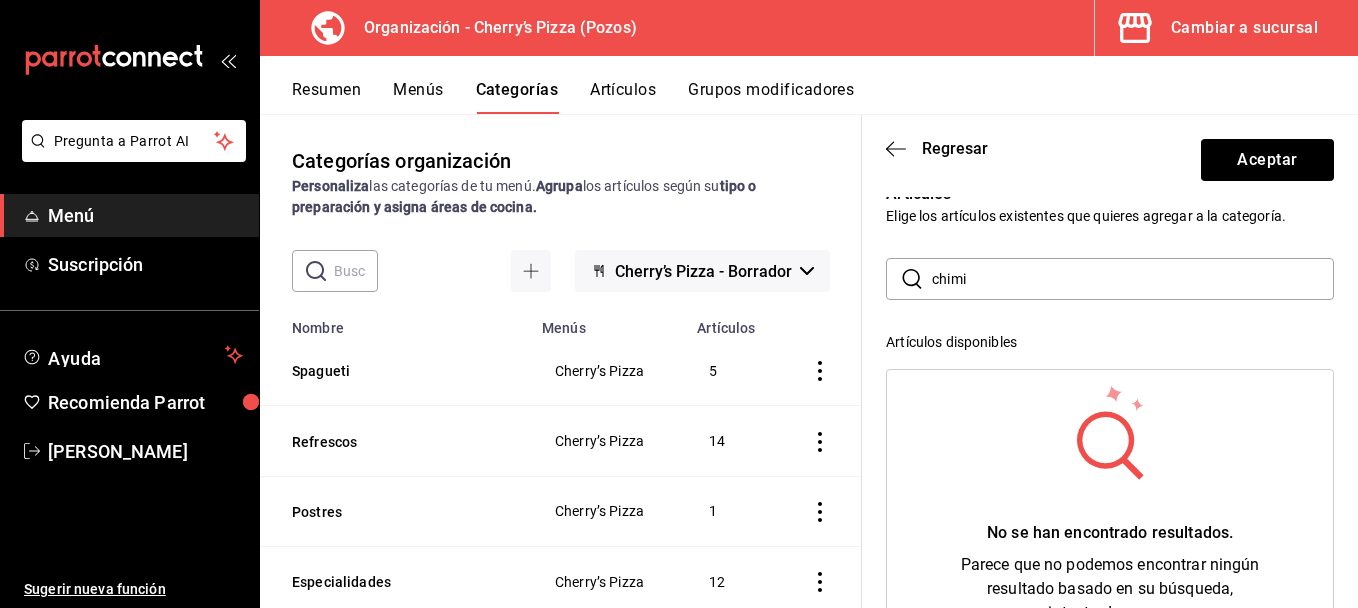 click on "chimi" at bounding box center [1133, 279] 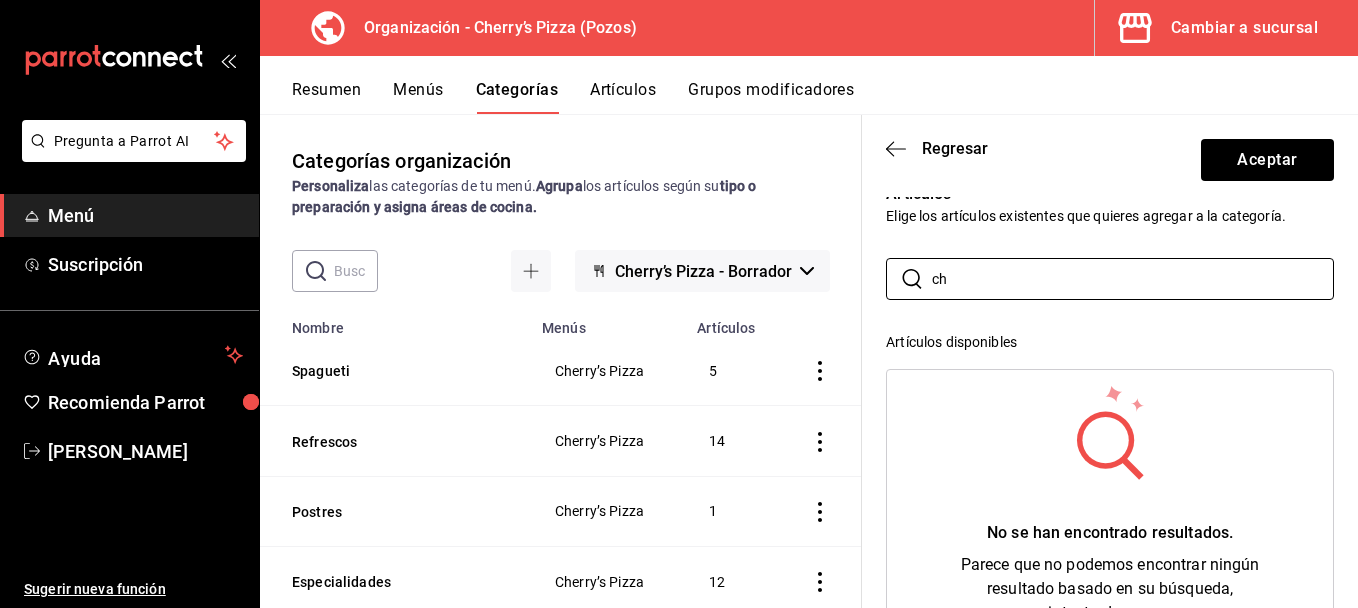 type on "c" 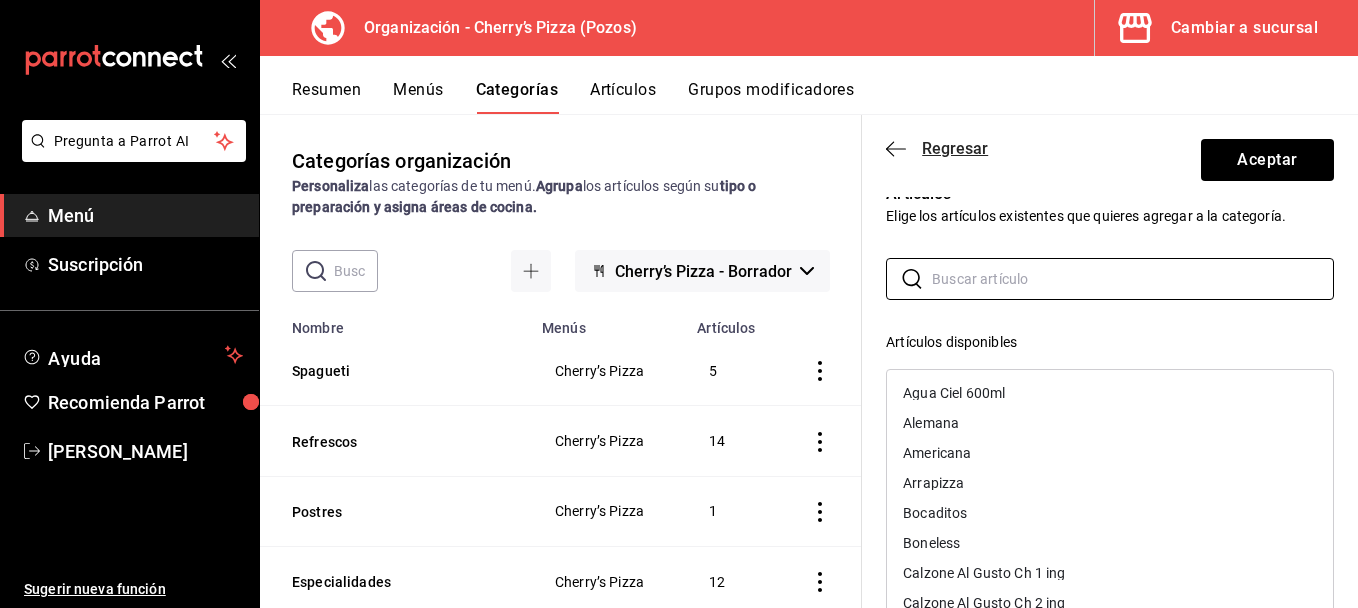 type 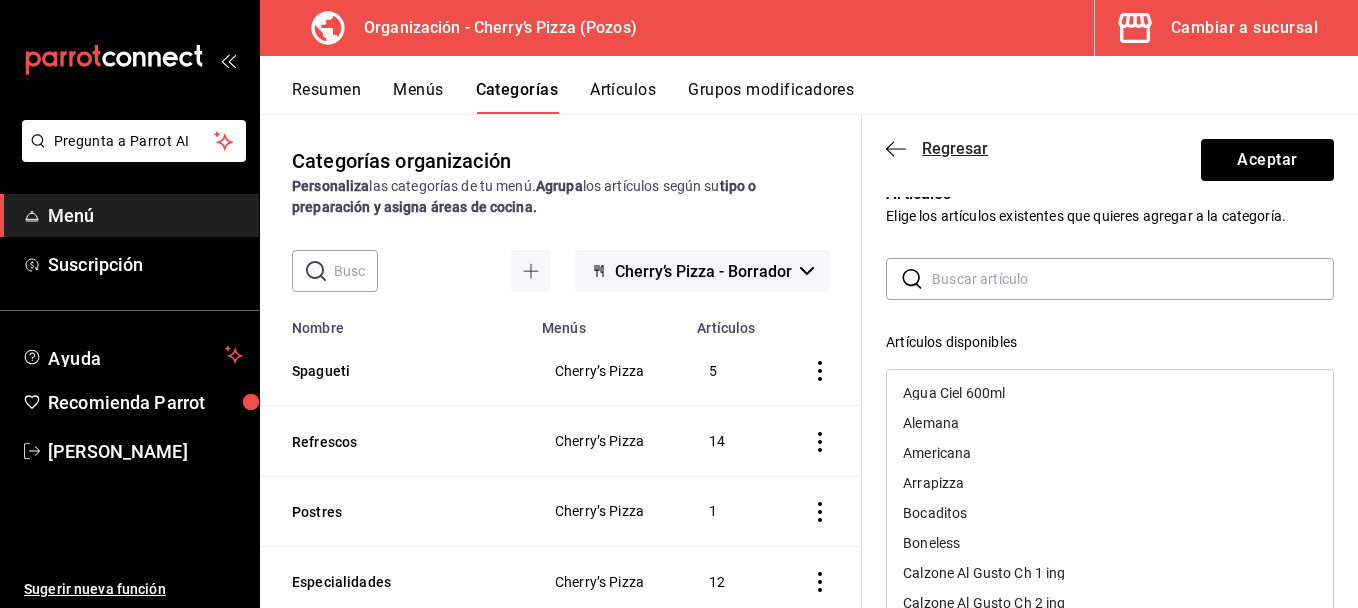 click 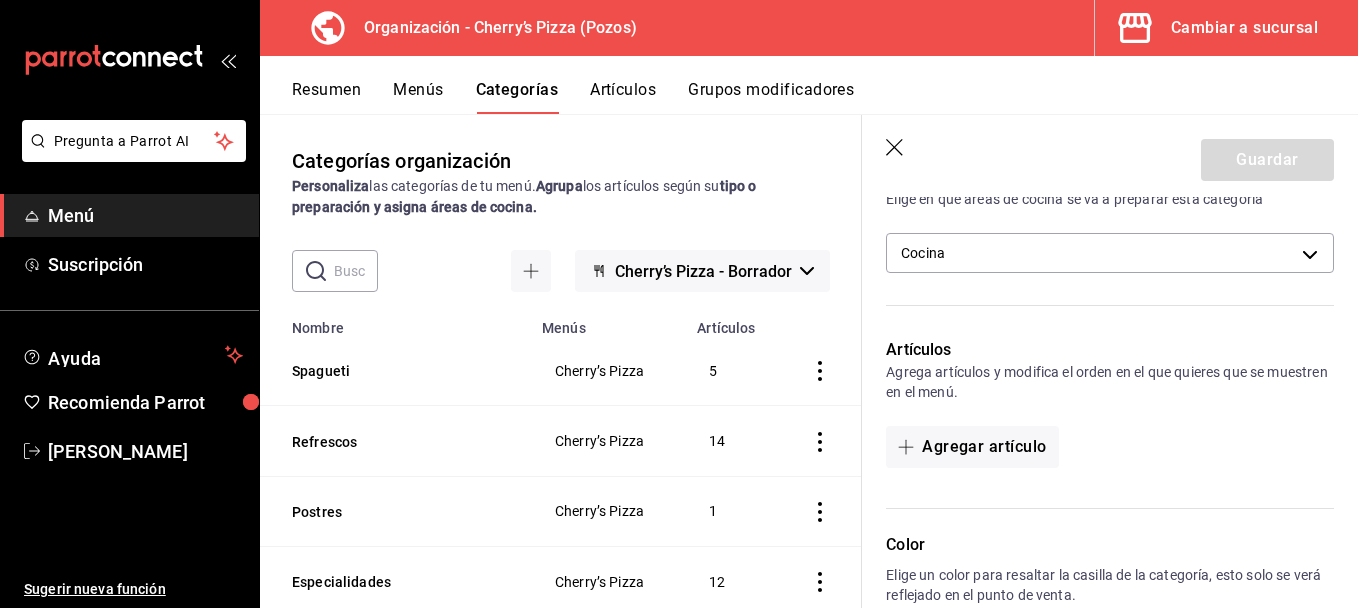 scroll, scrollTop: 427, scrollLeft: 0, axis: vertical 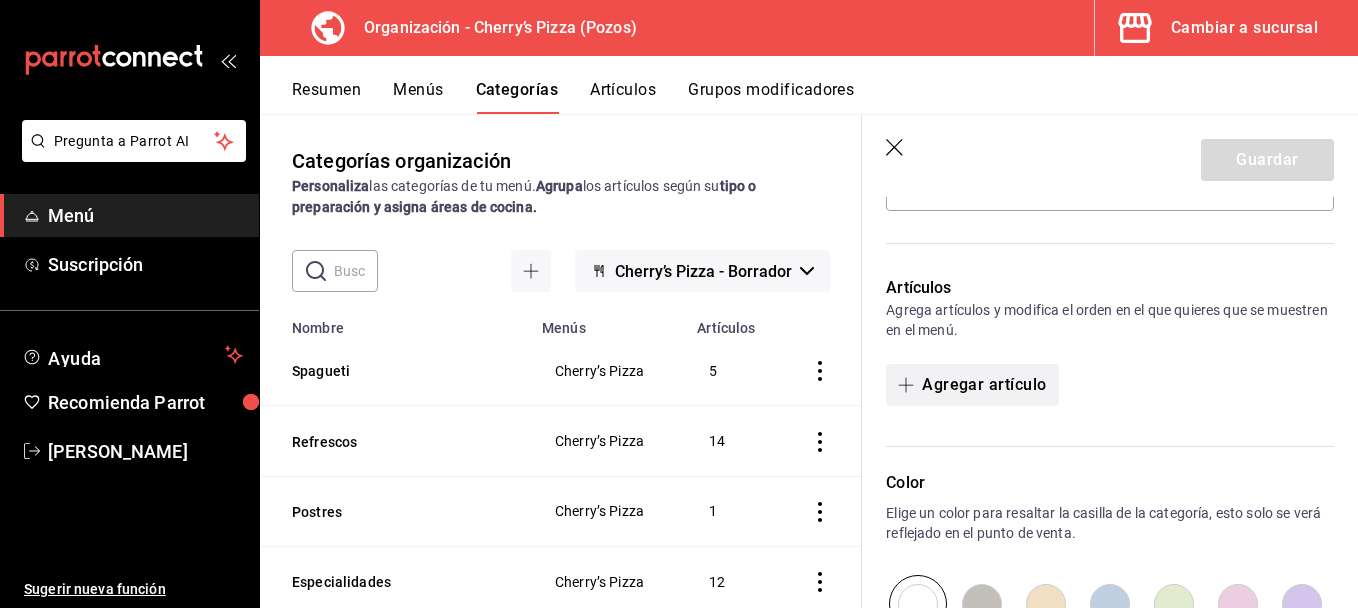click on "Agregar artículo" at bounding box center (972, 385) 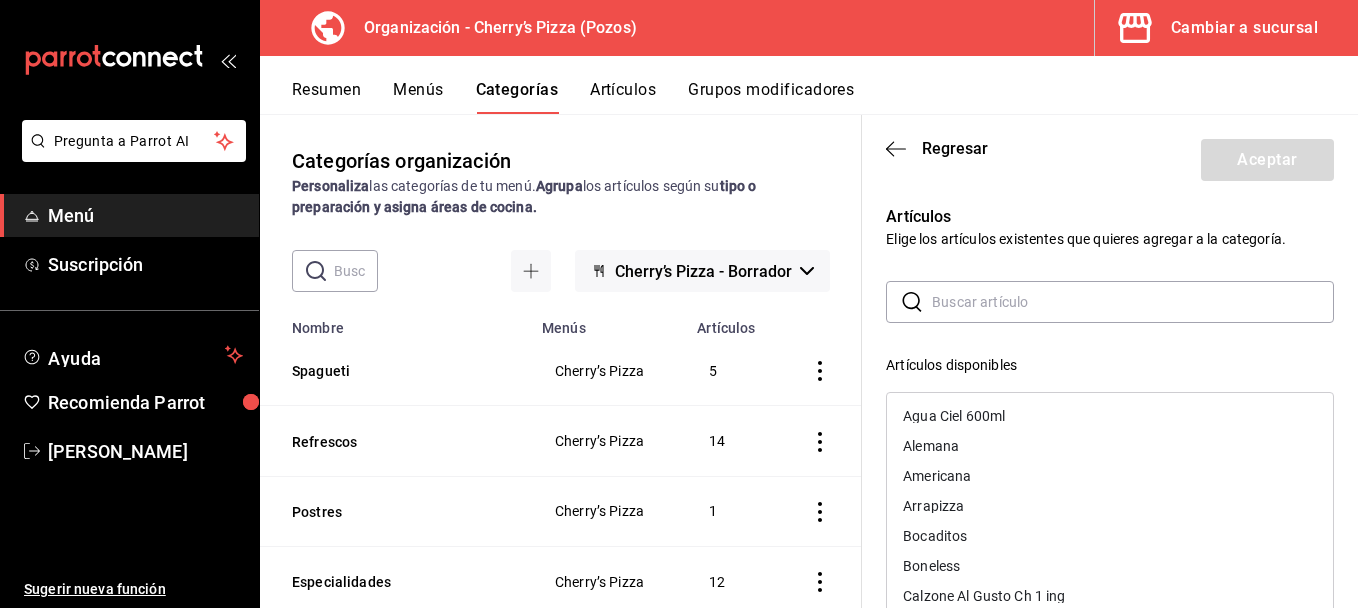 click at bounding box center [1133, 302] 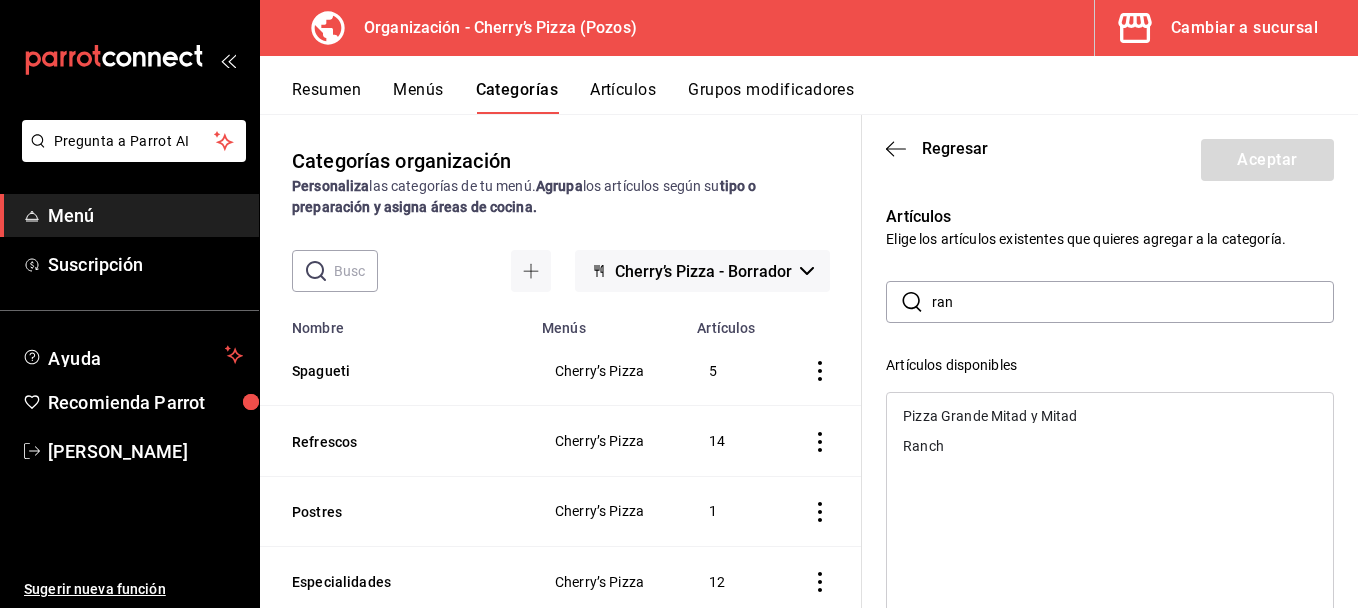 click on "Ranch" at bounding box center (1110, 446) 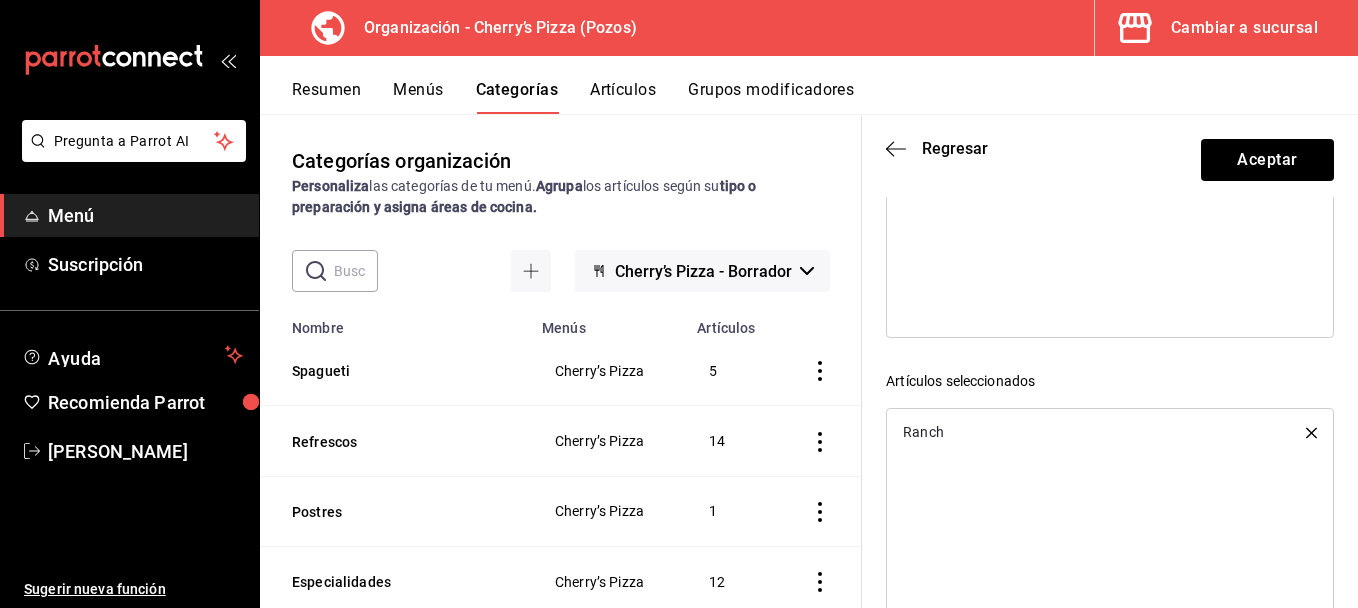 scroll, scrollTop: 367, scrollLeft: 0, axis: vertical 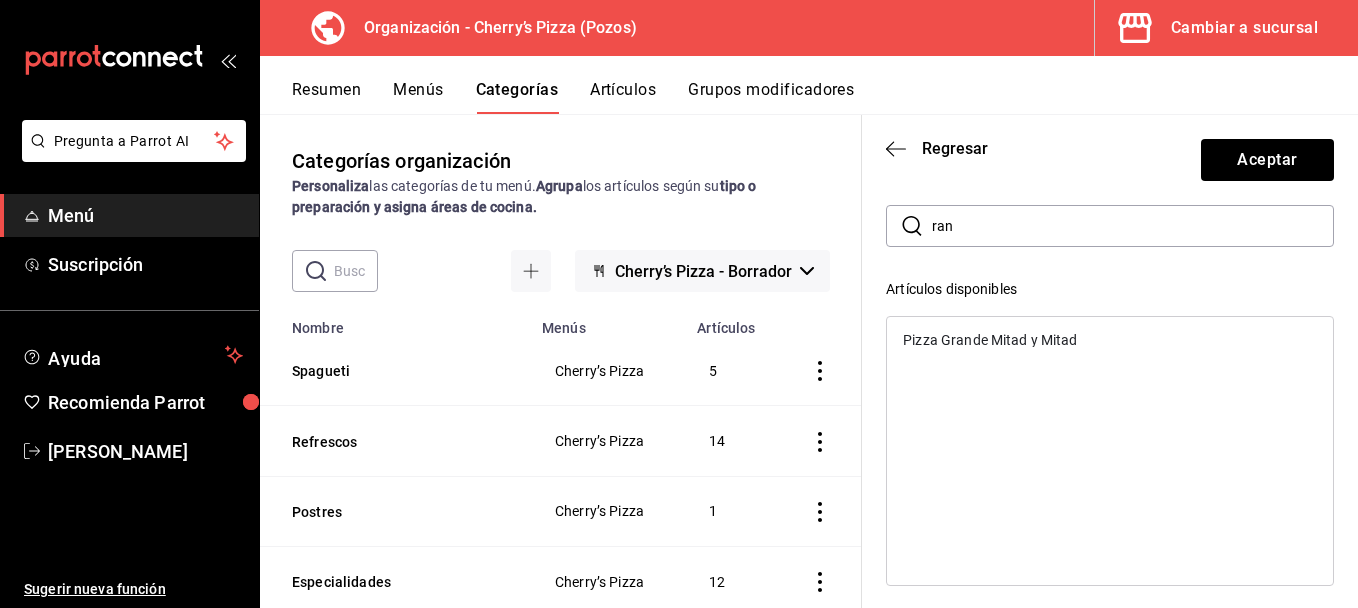 click on "ran" at bounding box center (1133, 226) 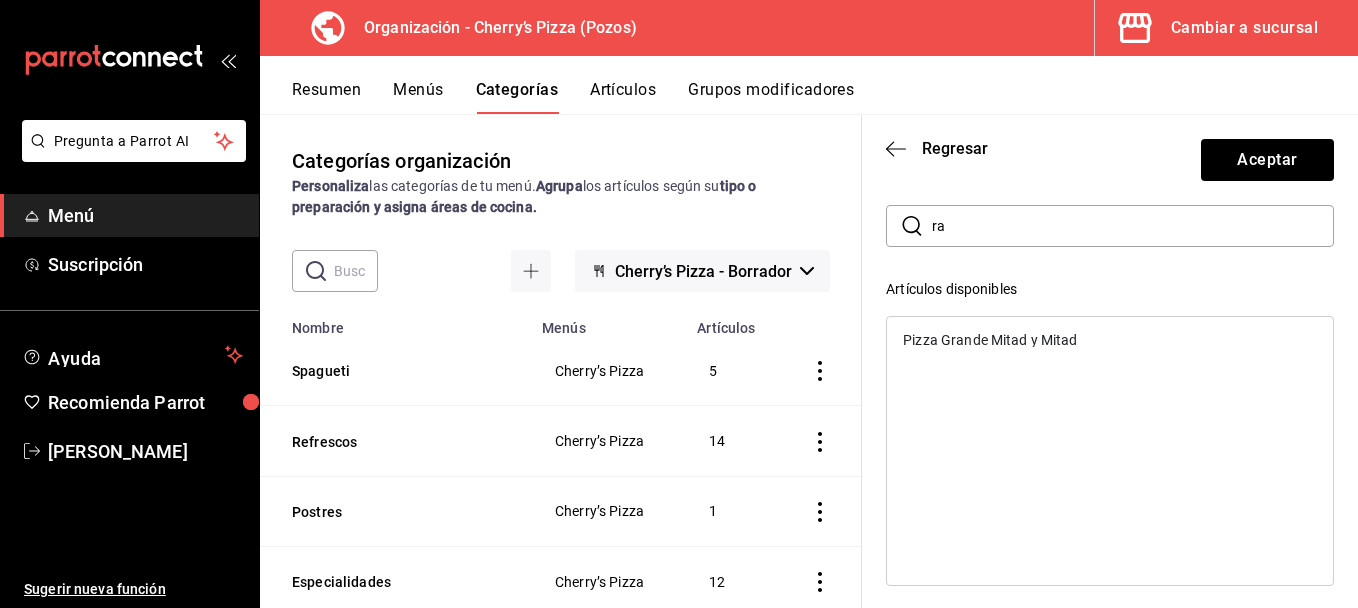 type on "r" 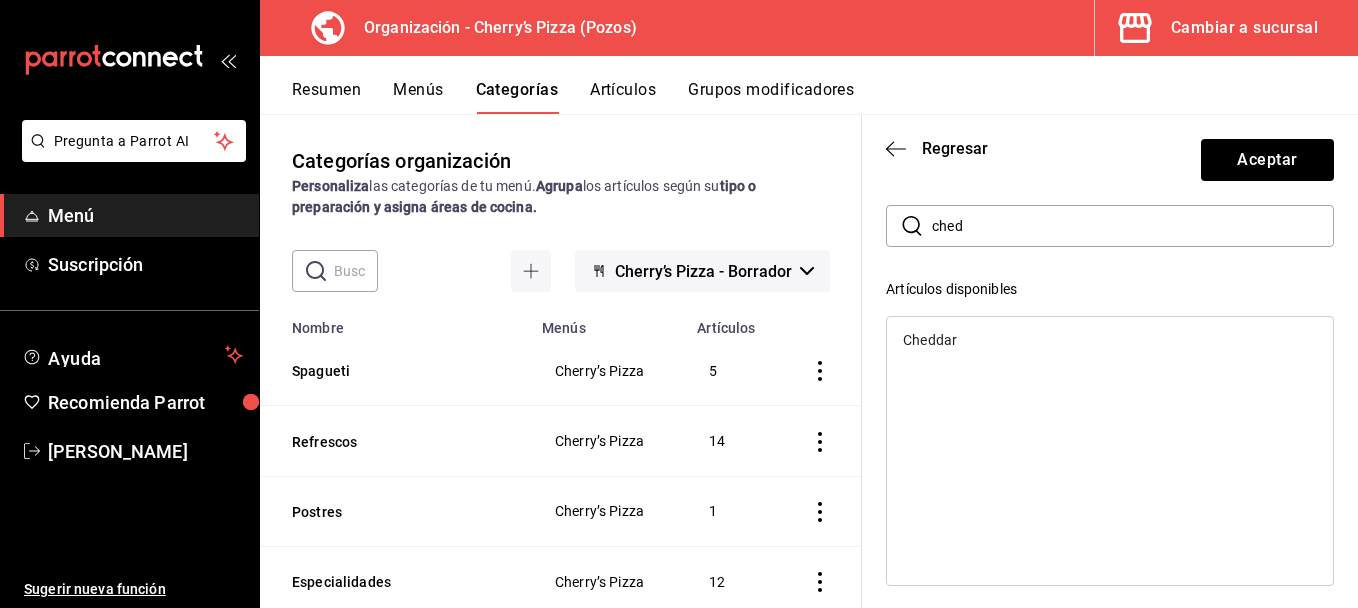 click on "Cheddar" at bounding box center [930, 340] 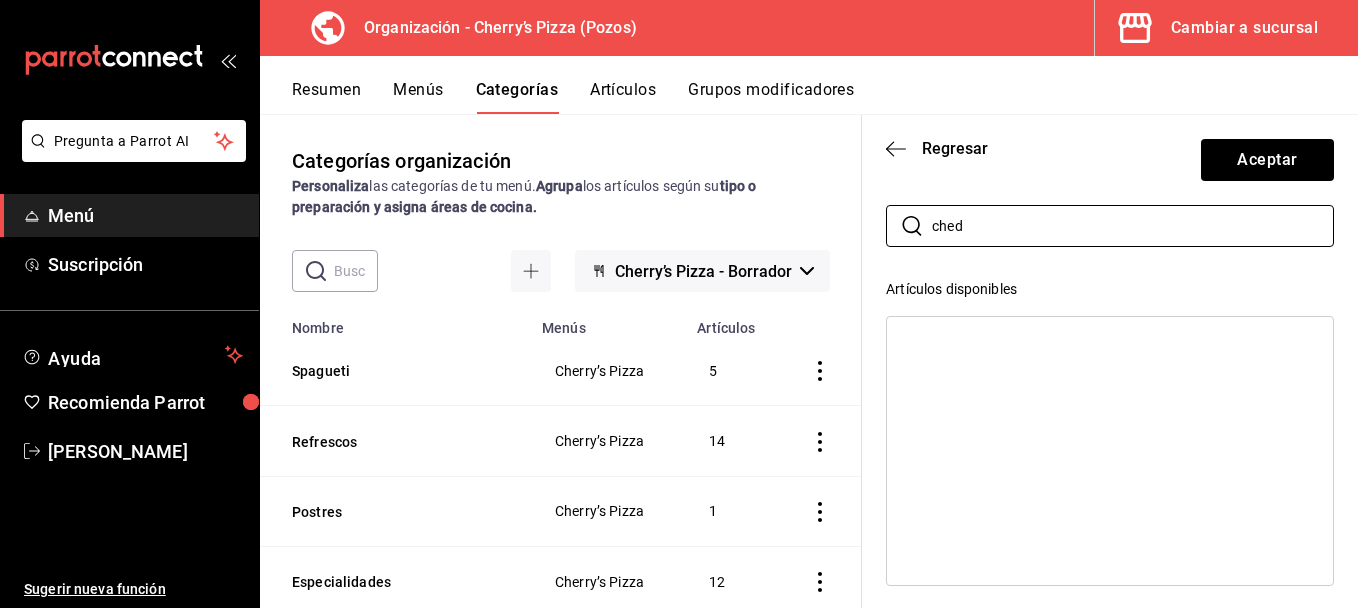 drag, startPoint x: 1040, startPoint y: 232, endPoint x: 863, endPoint y: 214, distance: 177.9129 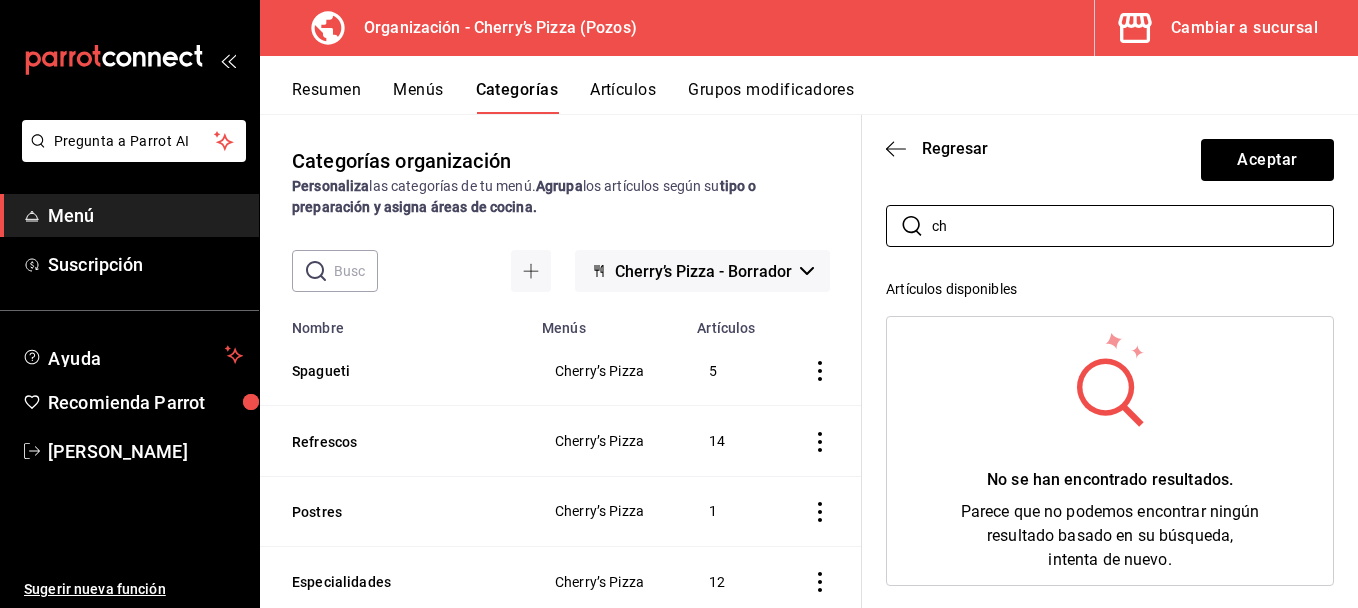 type on "c" 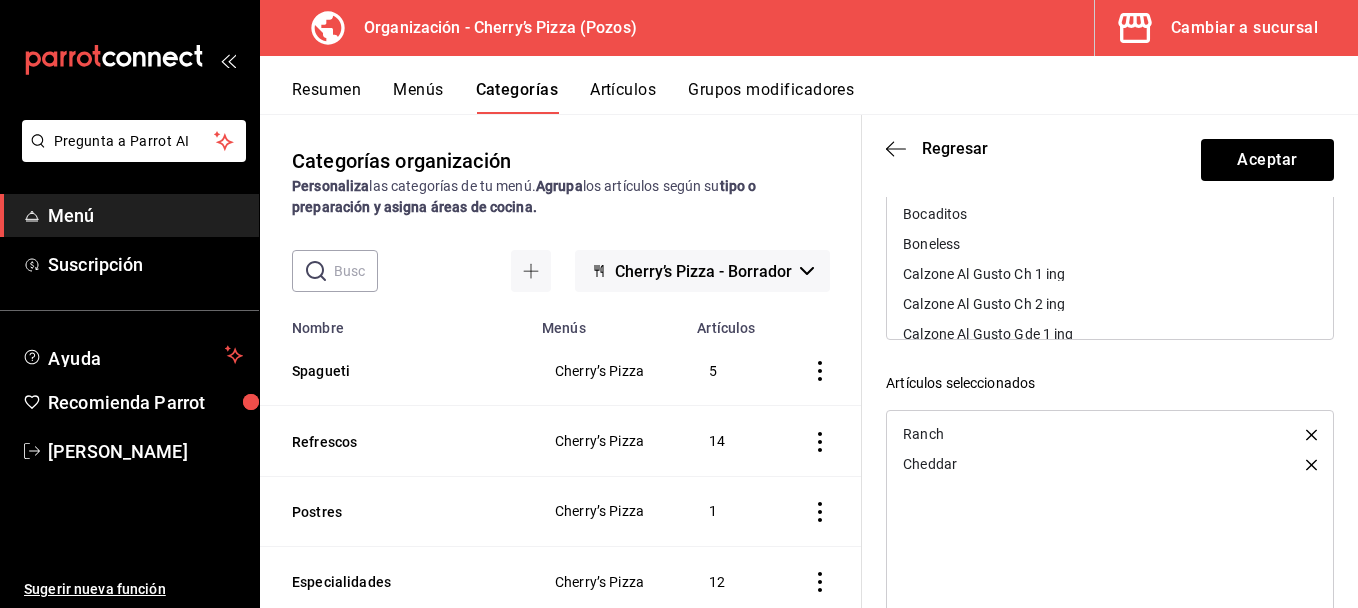scroll, scrollTop: 330, scrollLeft: 0, axis: vertical 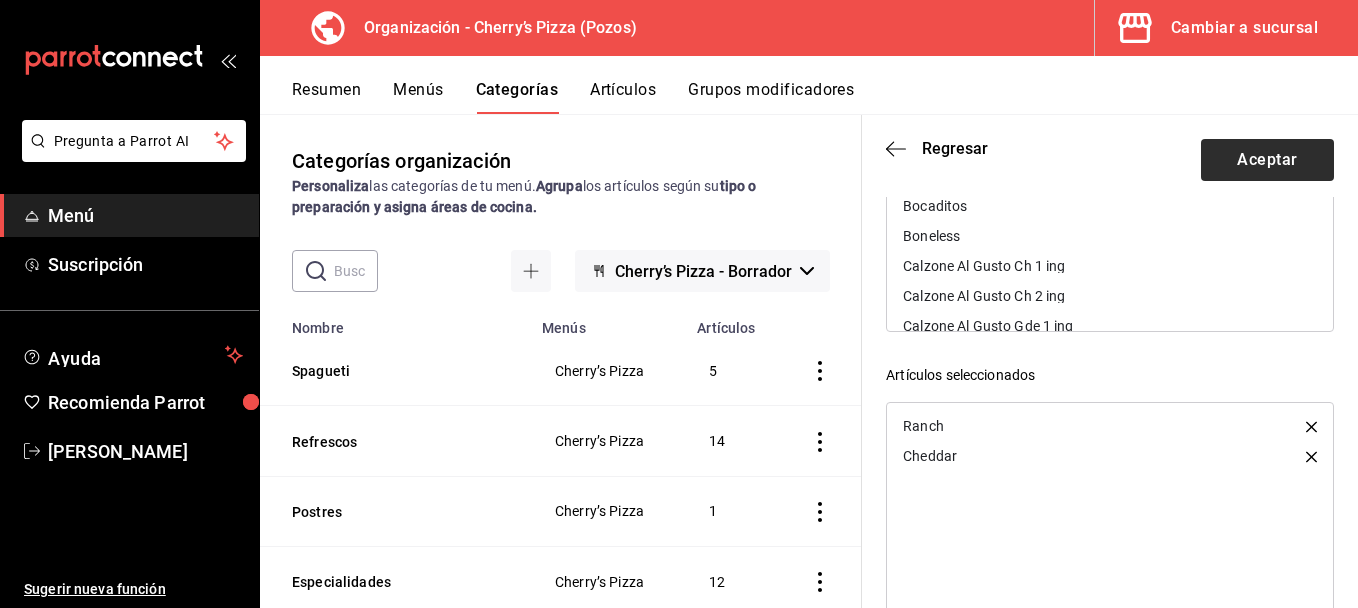 type 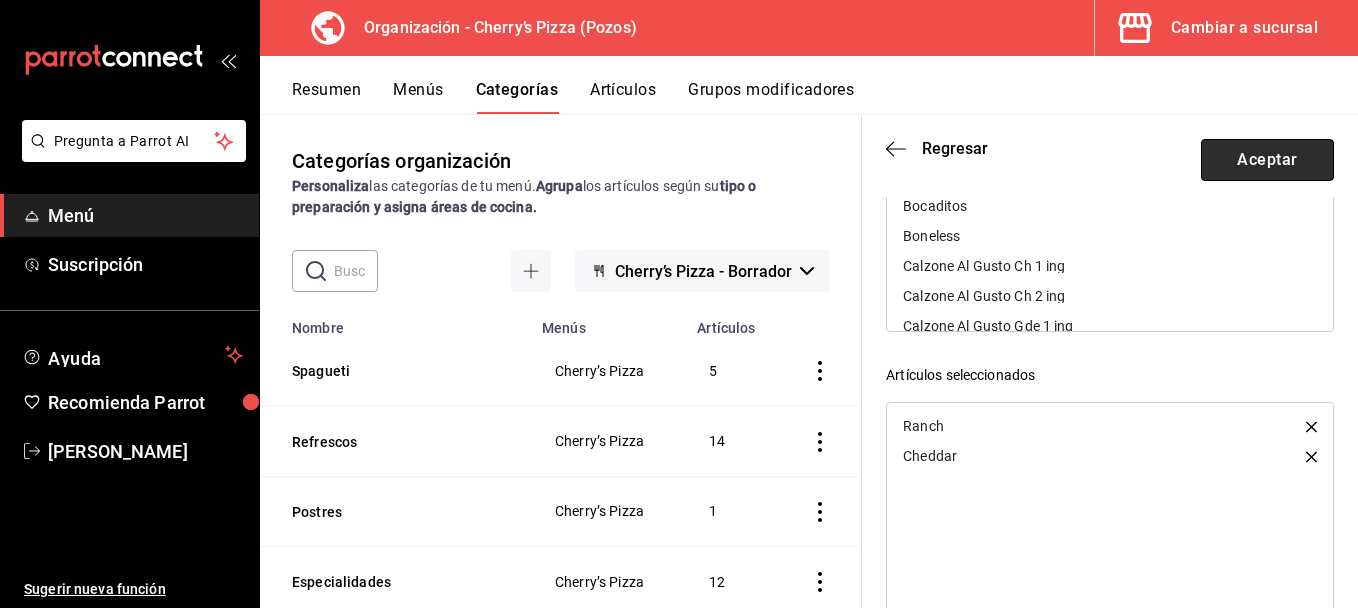 click on "Aceptar" at bounding box center (1267, 160) 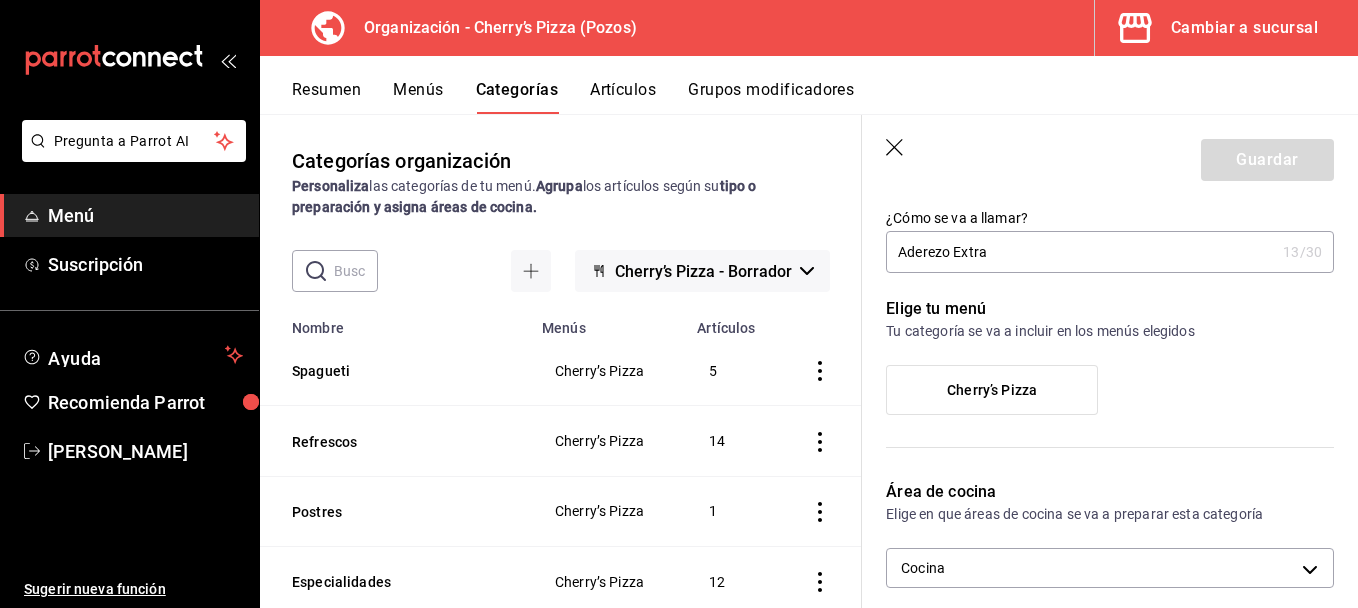 scroll, scrollTop: 0, scrollLeft: 0, axis: both 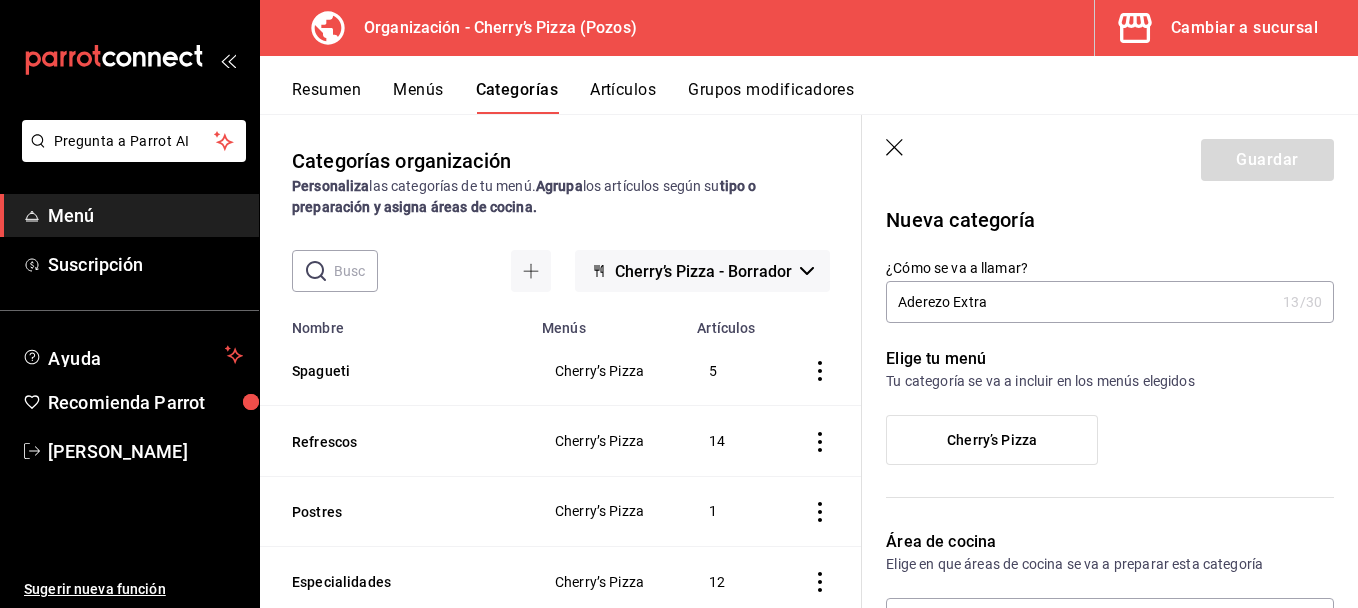 click on "Cherry’s Pizza" at bounding box center (992, 440) 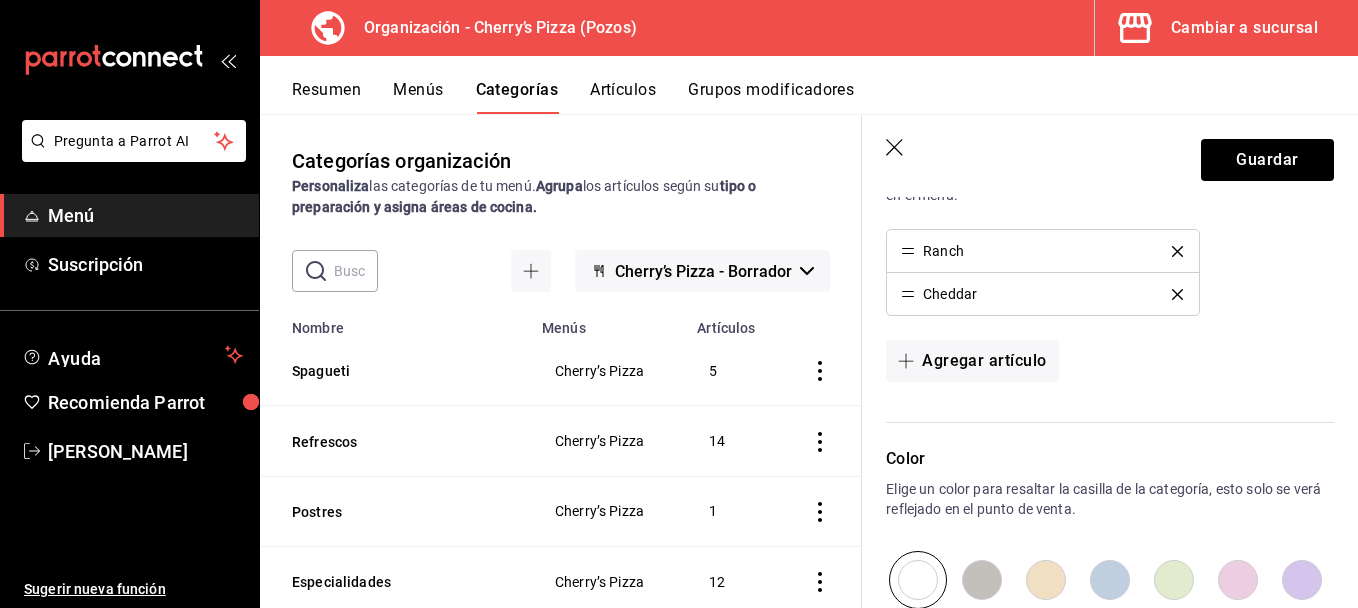 scroll, scrollTop: 240, scrollLeft: 0, axis: vertical 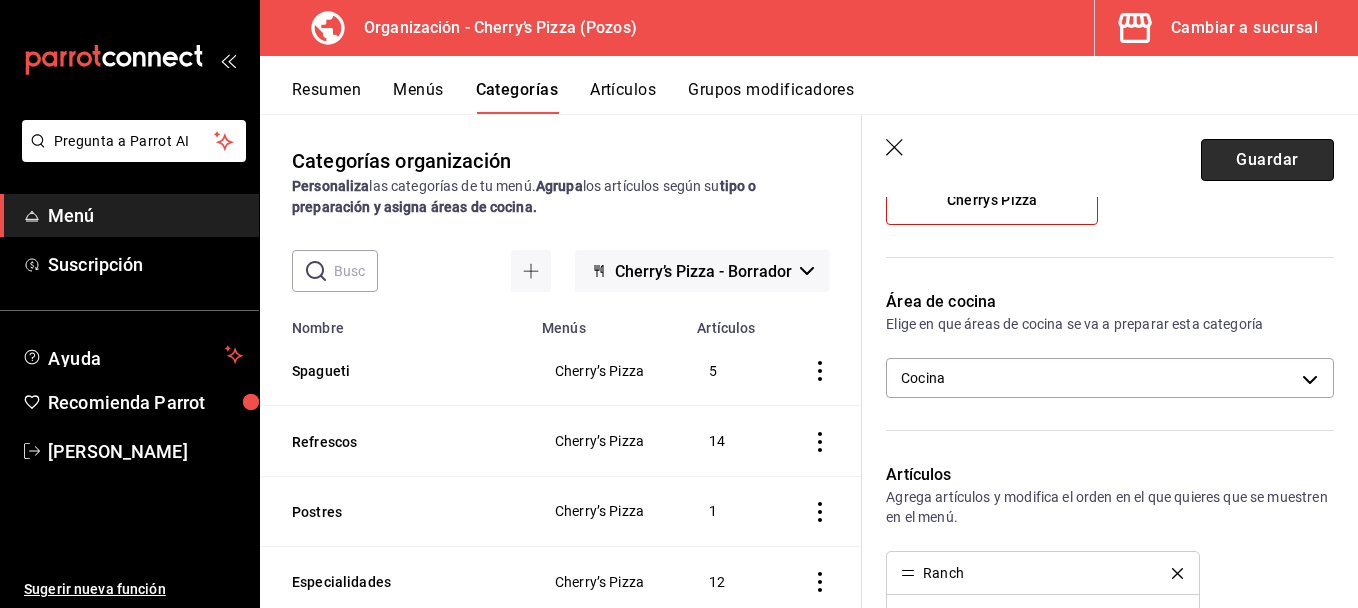 click on "Guardar" at bounding box center [1267, 160] 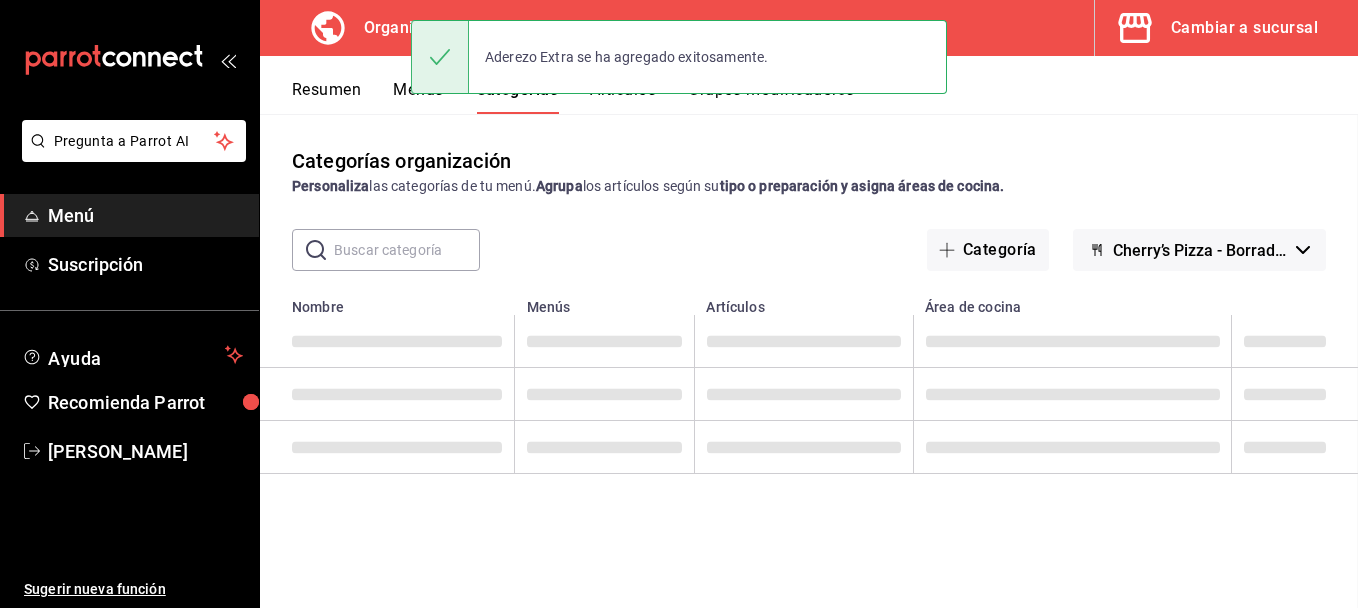 scroll, scrollTop: 0, scrollLeft: 0, axis: both 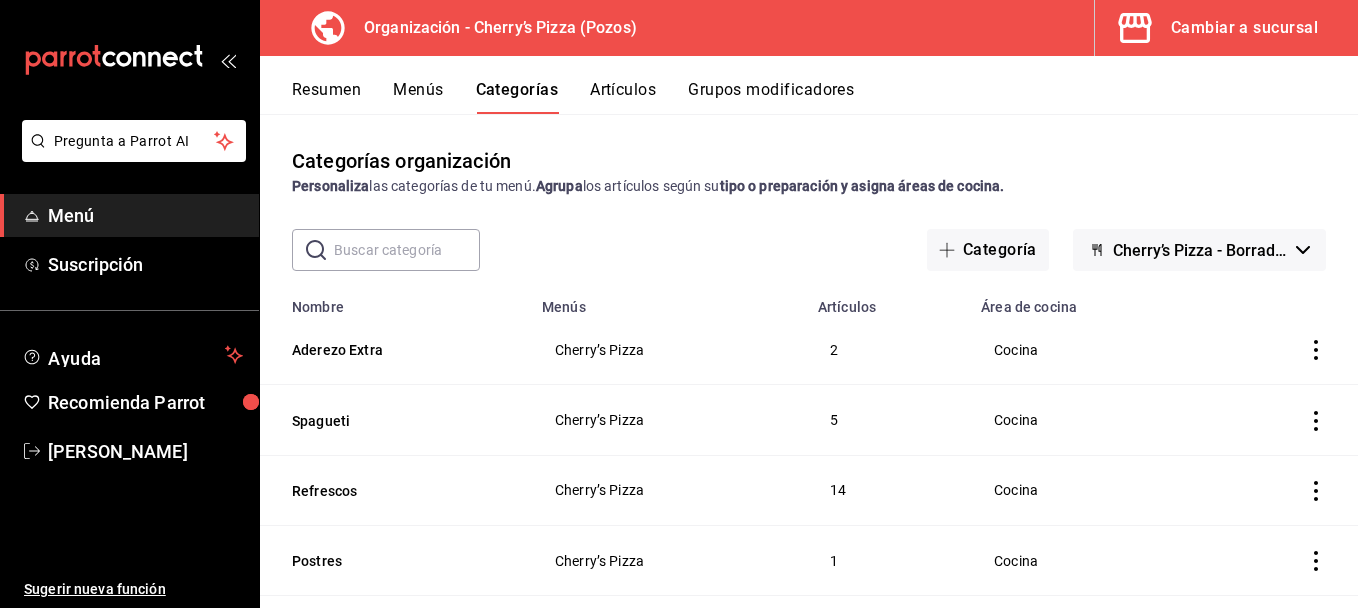 click on "Artículos" at bounding box center (623, 97) 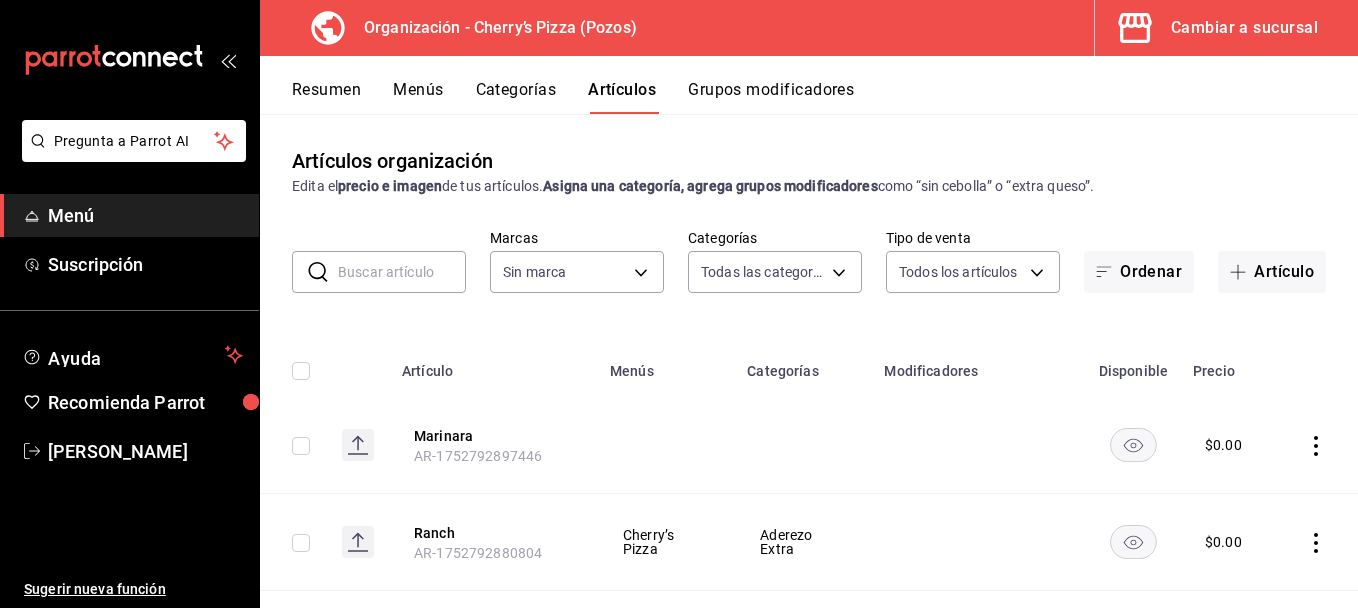 type on "1b2fbd5c-0012-4ff3-9cd1-4bcbca8f144d,c722b096-2c7b-4f78-84f4-dbc3784c6e9e,2b74e2a7-3d55-44ea-b491-2159af4eacc4,ec8419c7-9616-46e6-9821-c383b5a9d230,b584120b-07b3-4686-a763-44ce6cb0ab46,09aea4a0-cc9d-4a10-96ef-74141df3796d,31638364-5218-462e-be24-1bb4778dd586,8437760c-1c5b-4d71-b026-3a200888e373" 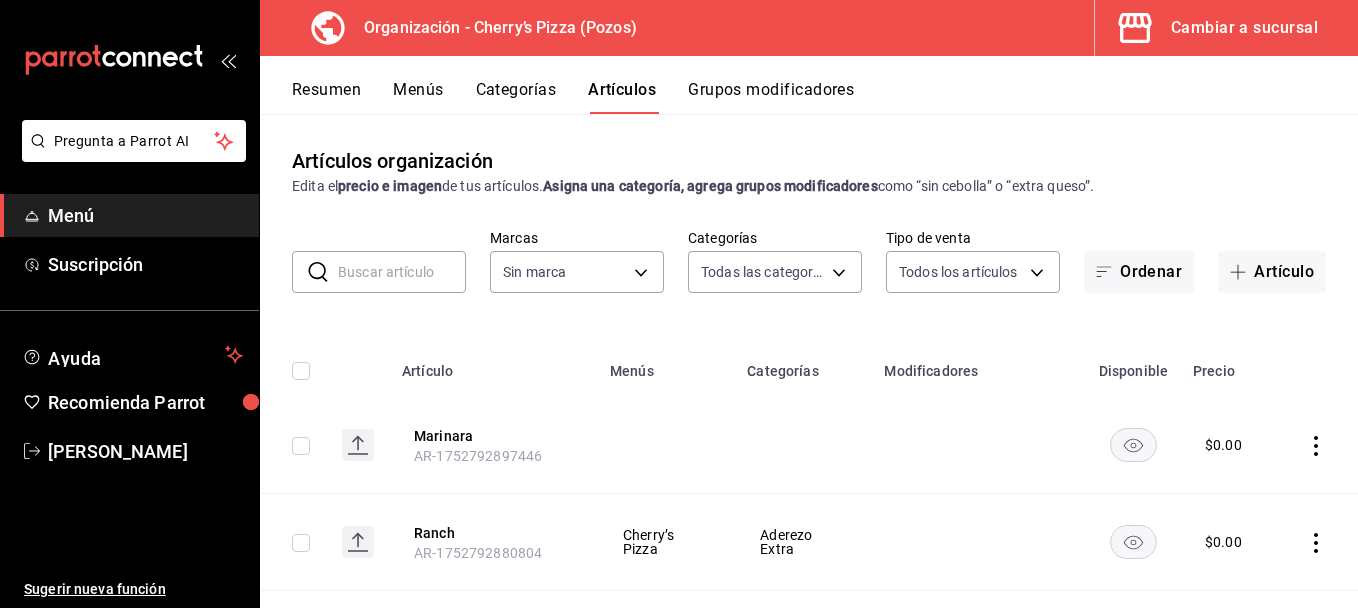 type on "00bc1956-8173-46e4-af6e-672e11e6c3c1" 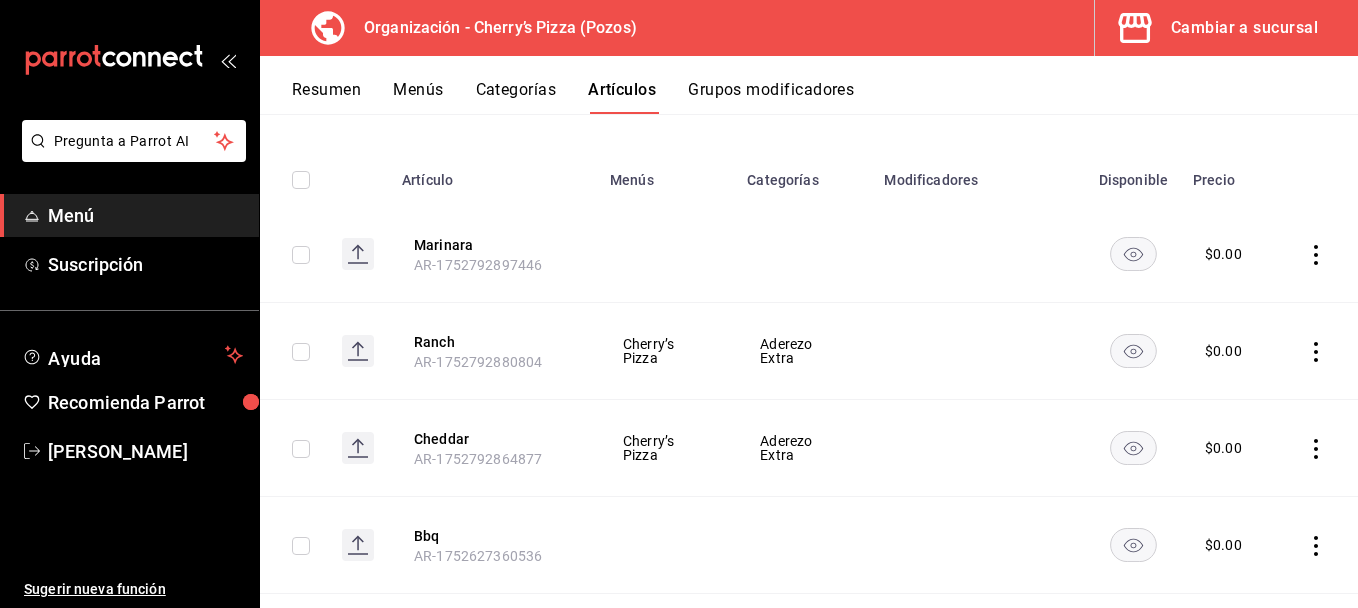 scroll, scrollTop: 243, scrollLeft: 0, axis: vertical 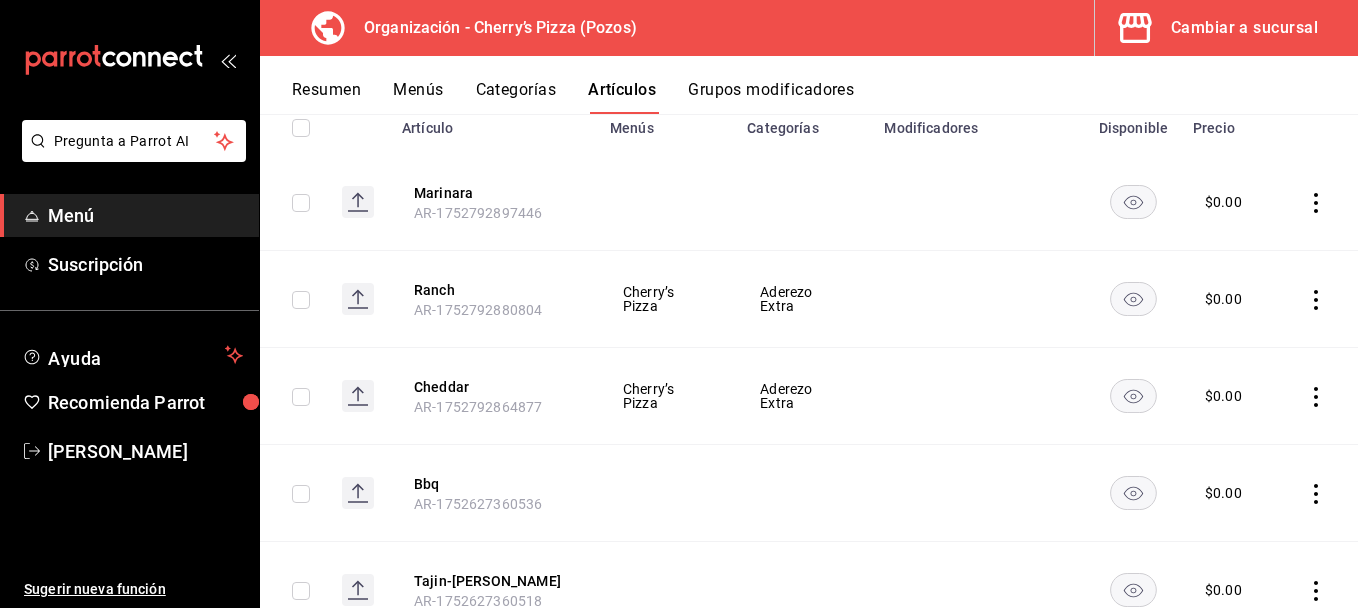 click on "$ 0.00" at bounding box center [1223, 299] 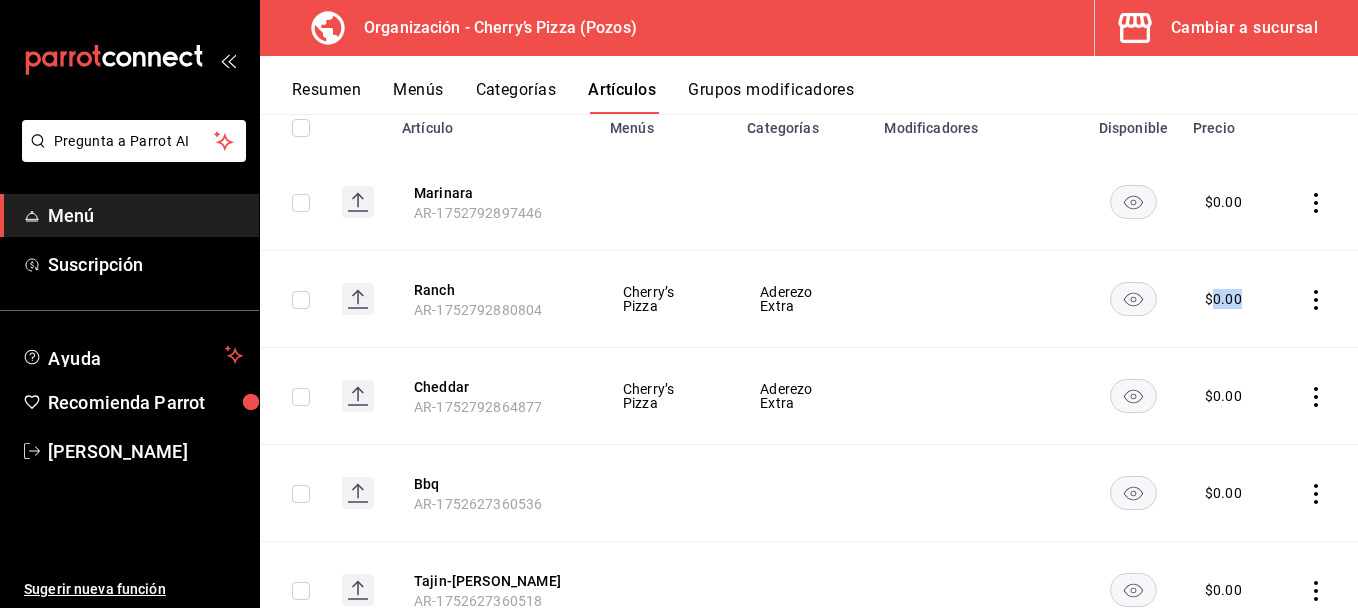 click on "$ 0.00" at bounding box center [1223, 299] 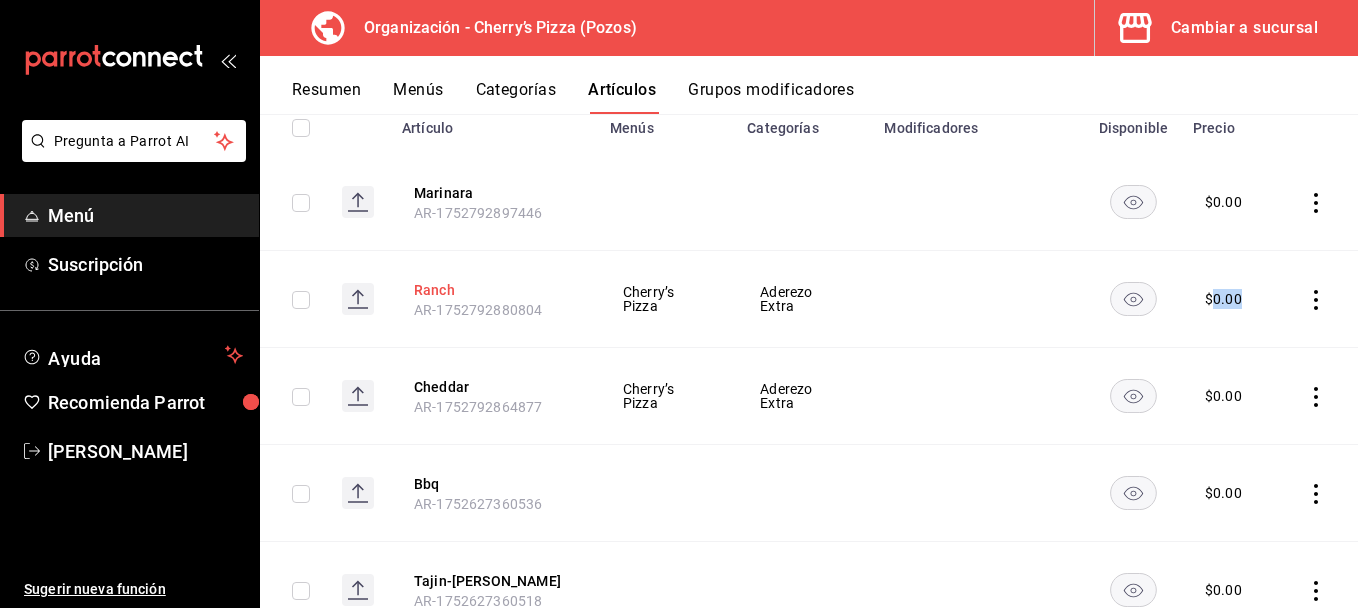click on "Ranch" at bounding box center [494, 290] 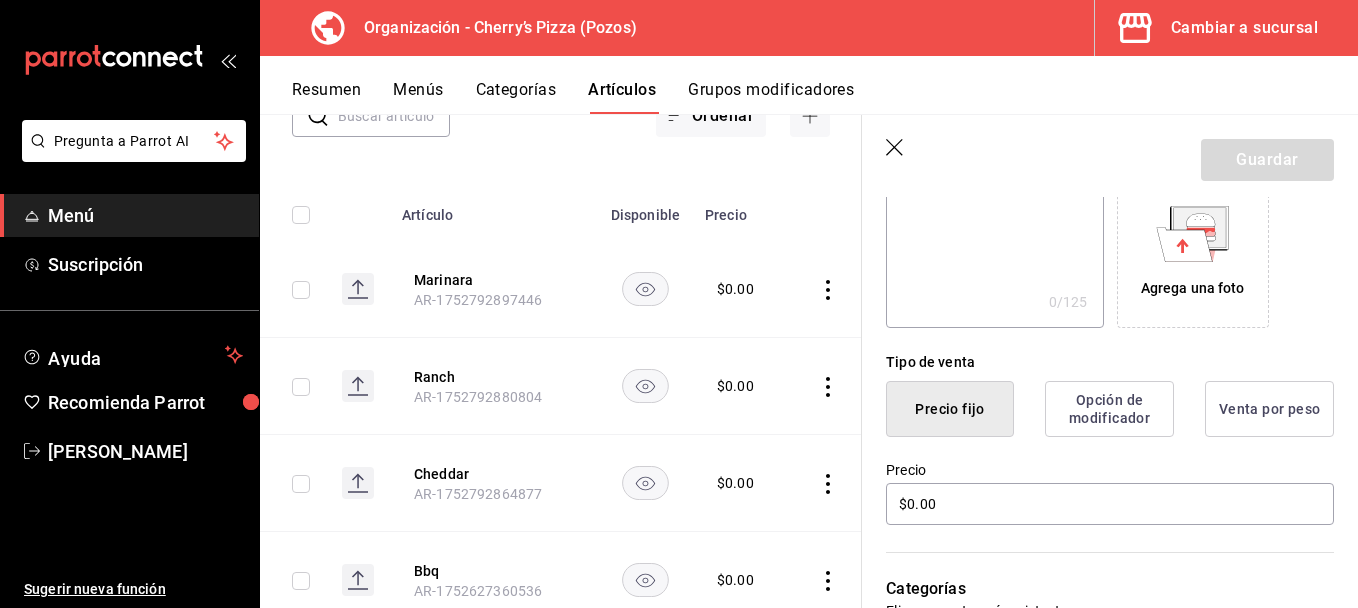scroll, scrollTop: 426, scrollLeft: 0, axis: vertical 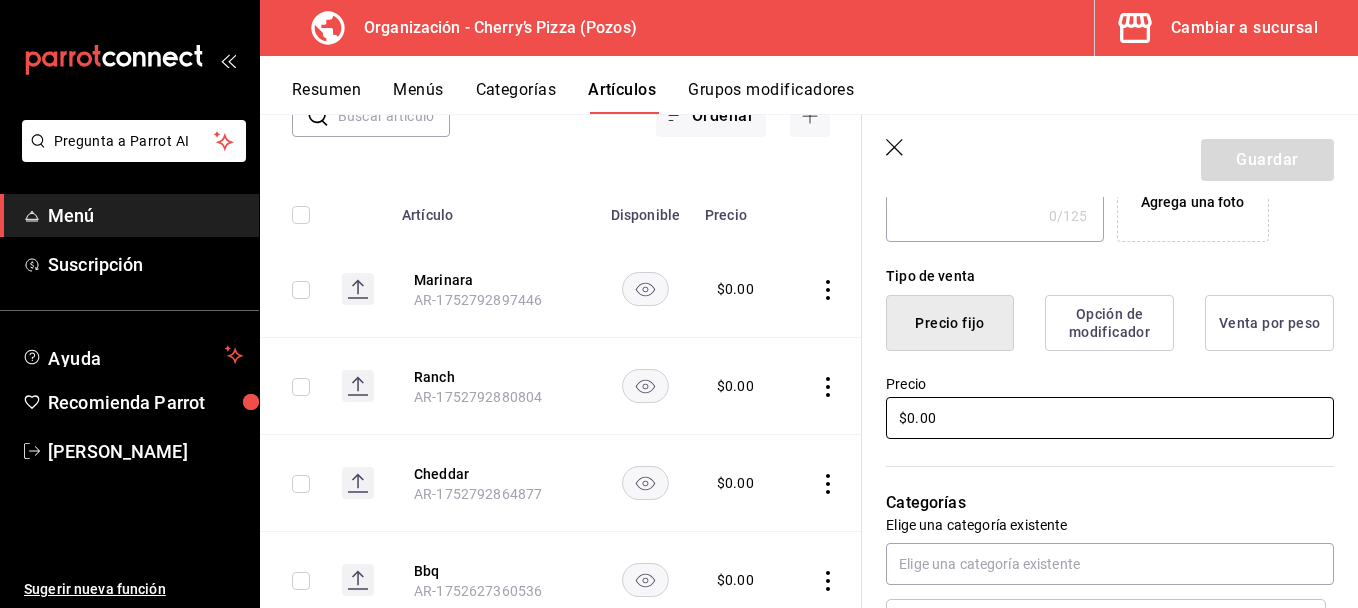 drag, startPoint x: 969, startPoint y: 423, endPoint x: 585, endPoint y: 519, distance: 395.81815 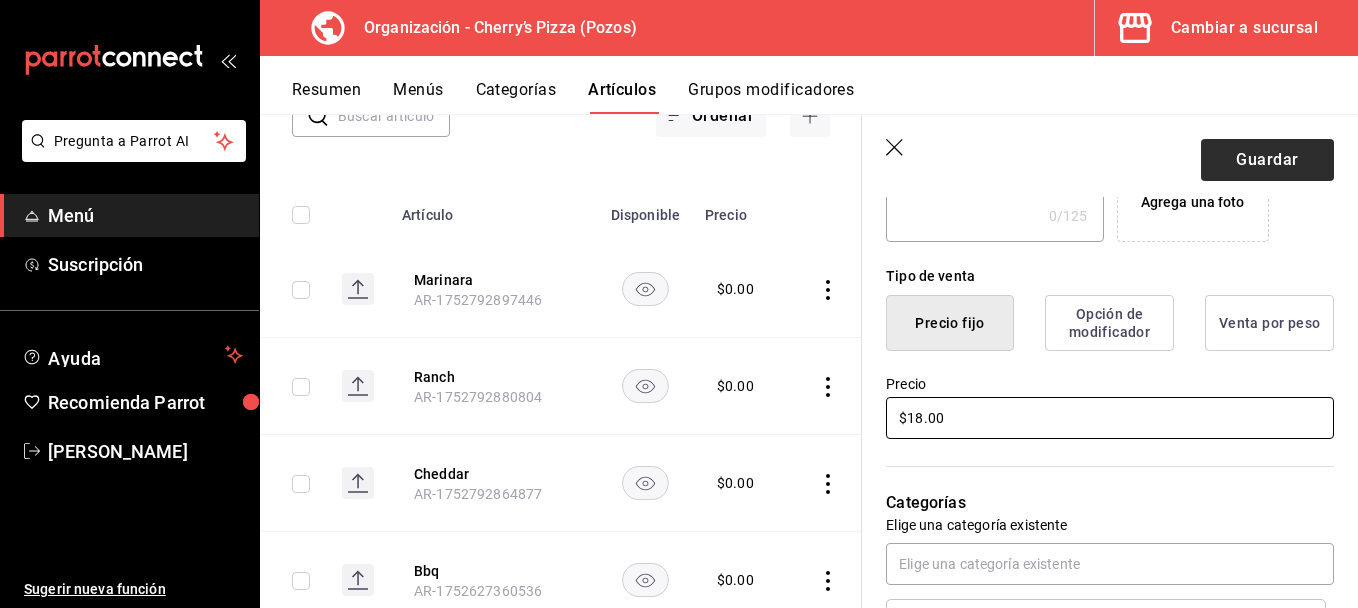 type on "$18.00" 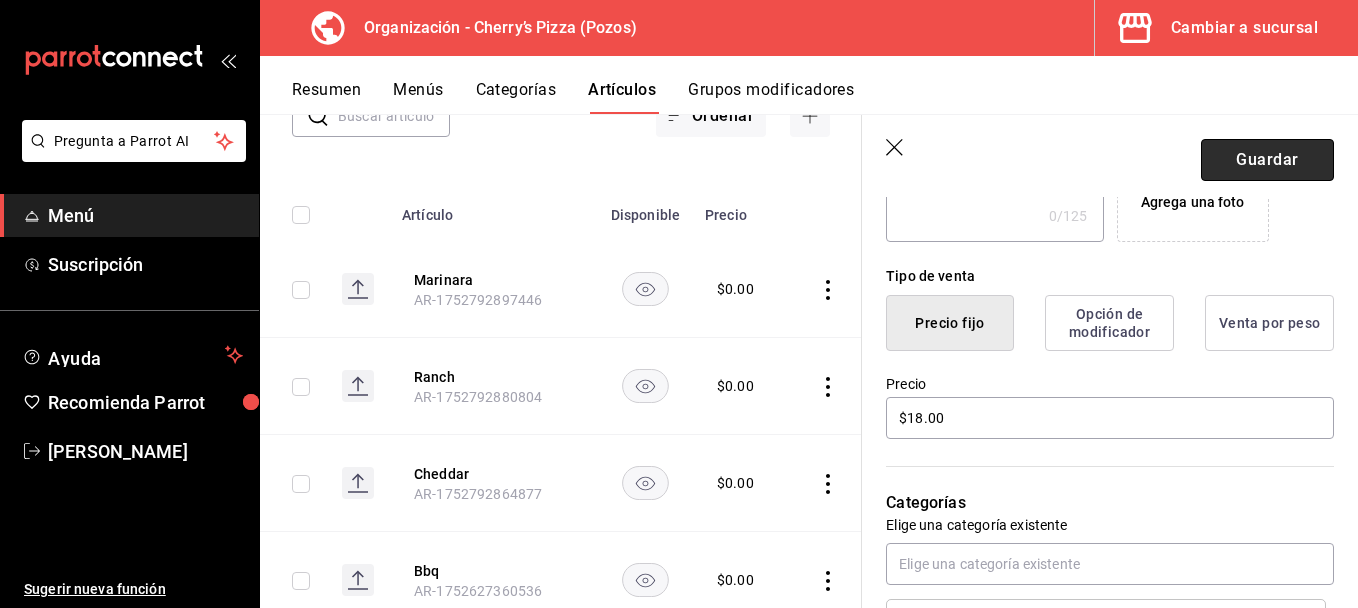 click on "Guardar" at bounding box center [1267, 160] 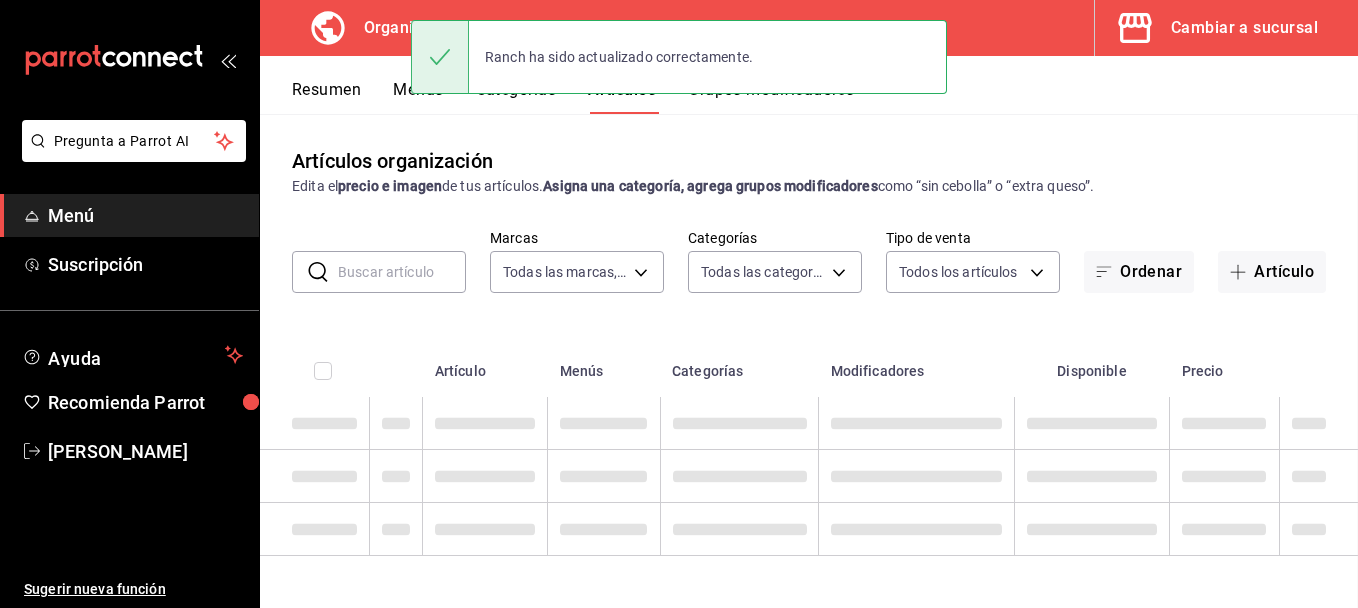 scroll, scrollTop: 0, scrollLeft: 0, axis: both 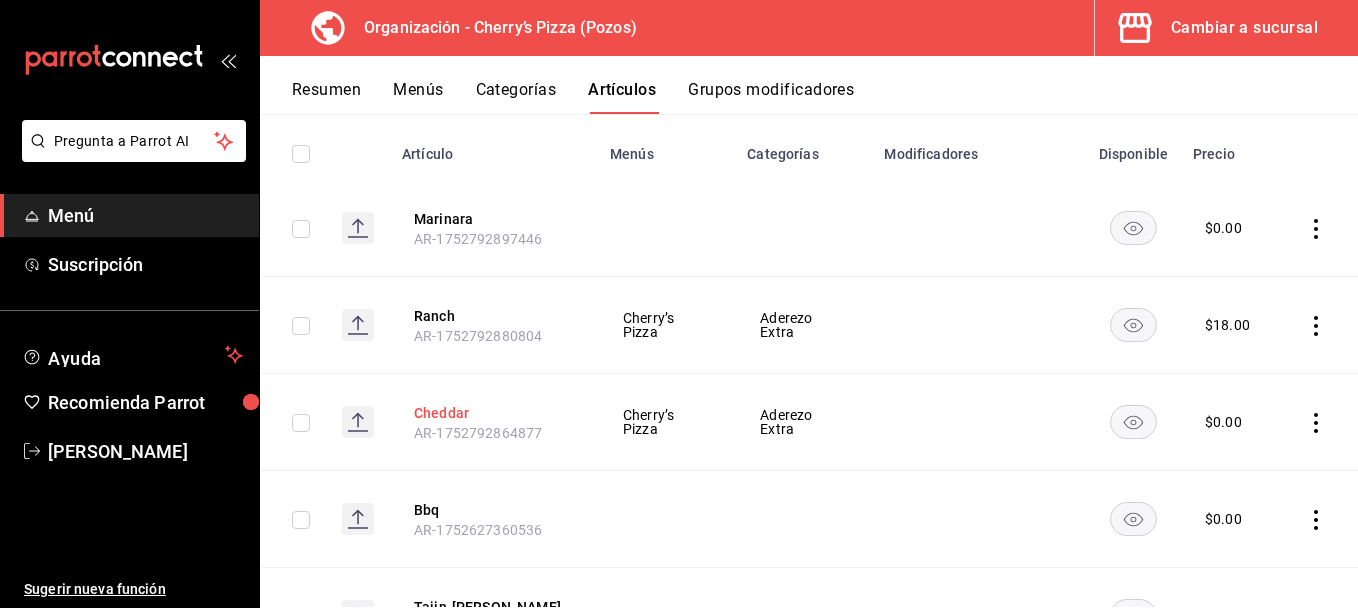 click on "Cheddar" at bounding box center [494, 413] 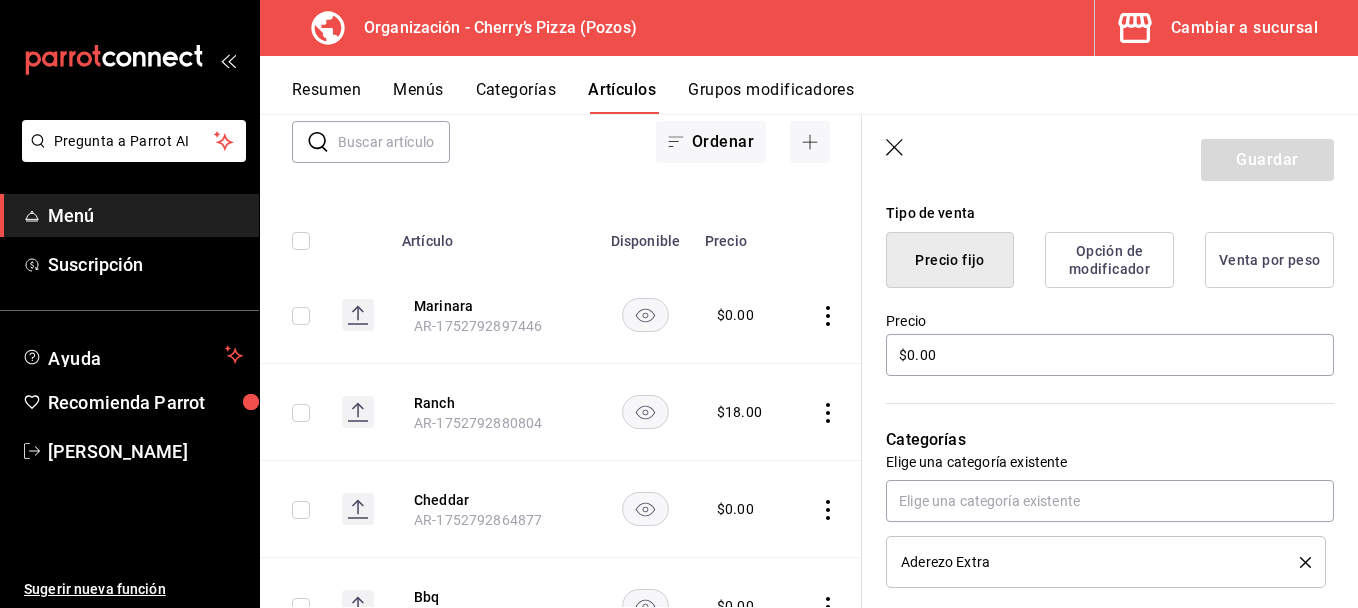 scroll, scrollTop: 506, scrollLeft: 0, axis: vertical 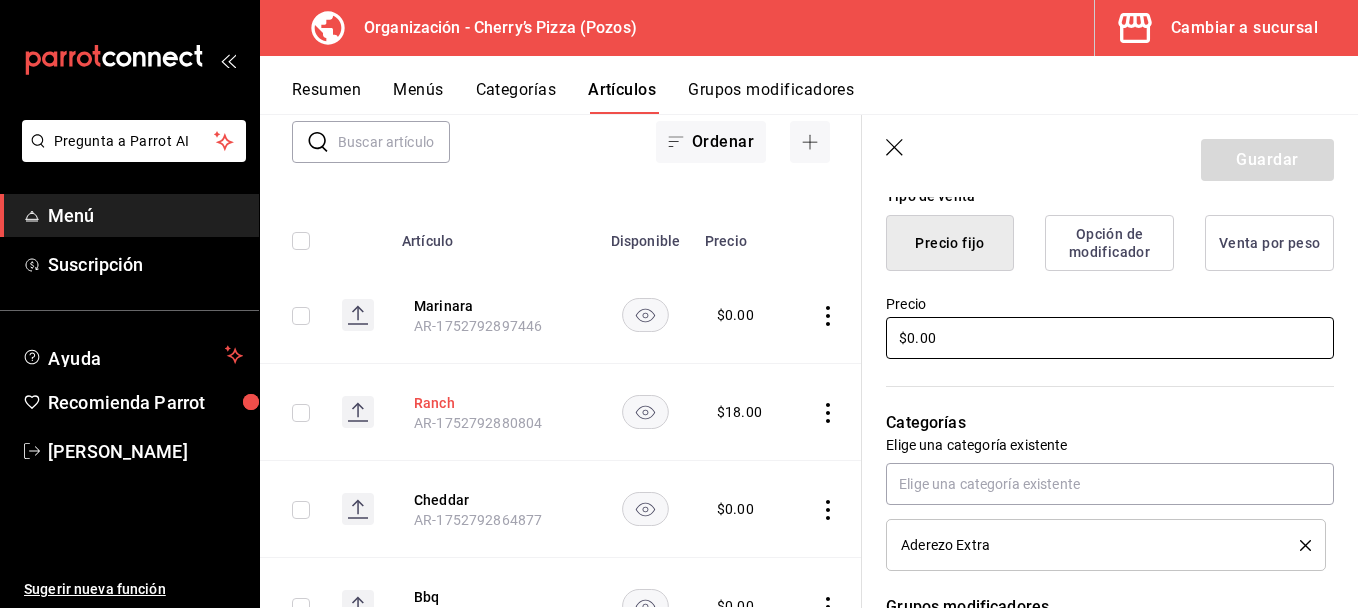 drag, startPoint x: 962, startPoint y: 344, endPoint x: 486, endPoint y: 406, distance: 480.02084 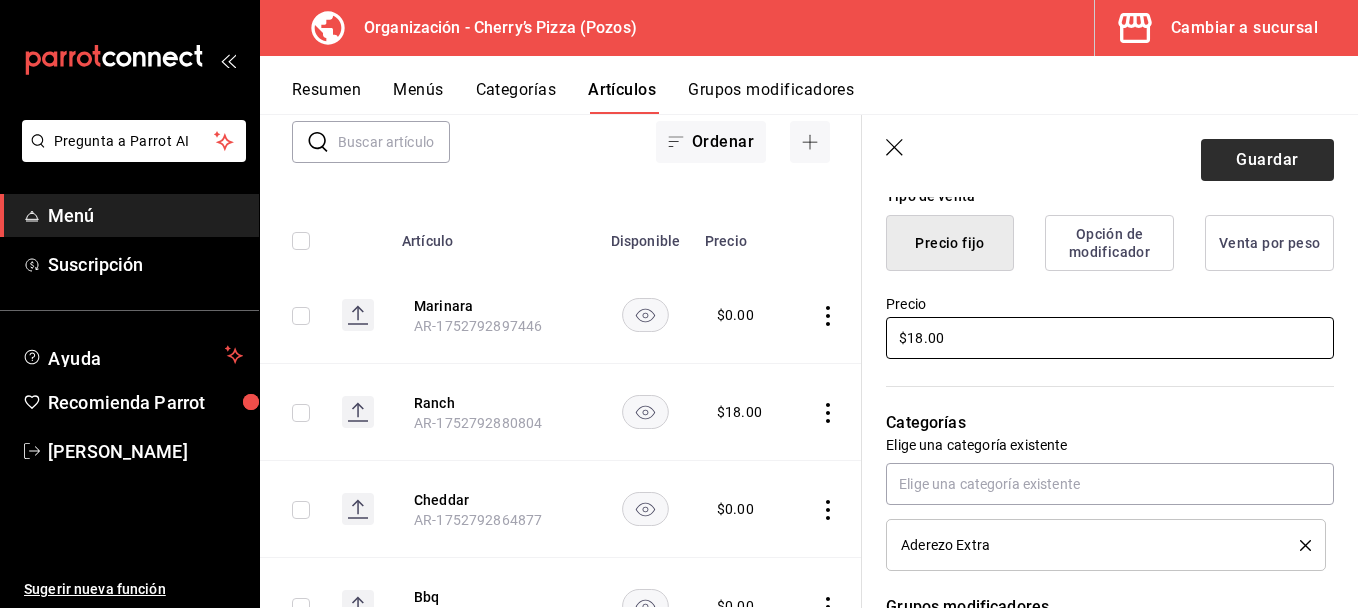 type on "$18.00" 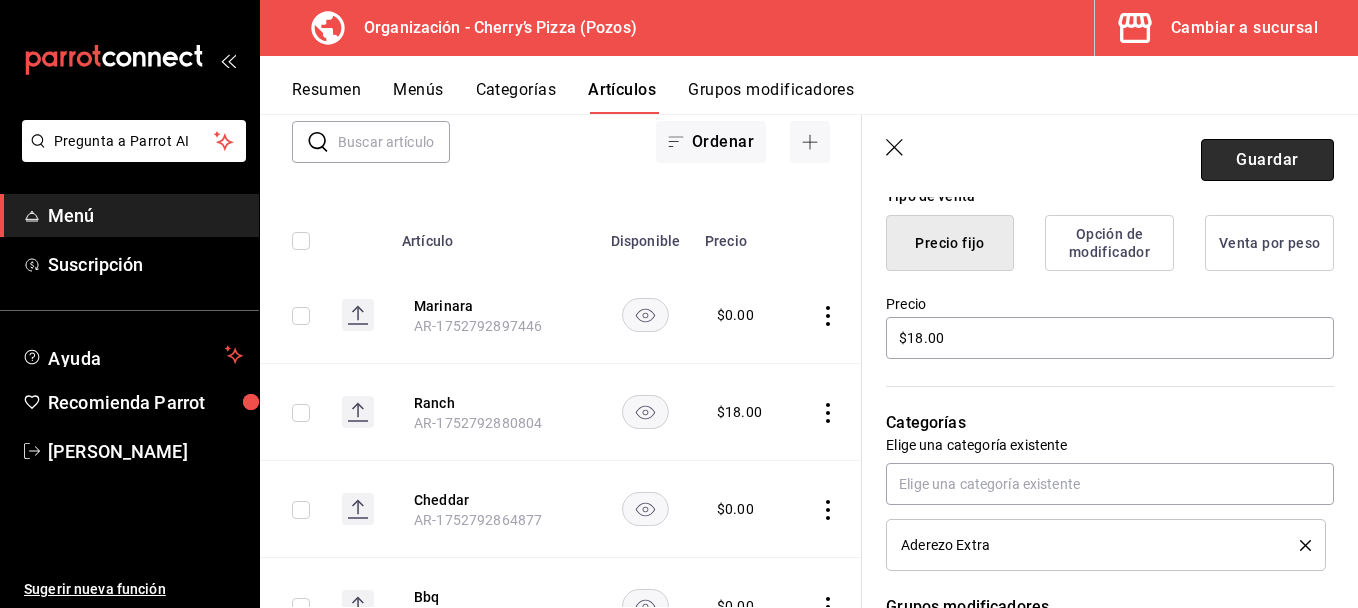 click on "Guardar" at bounding box center [1267, 160] 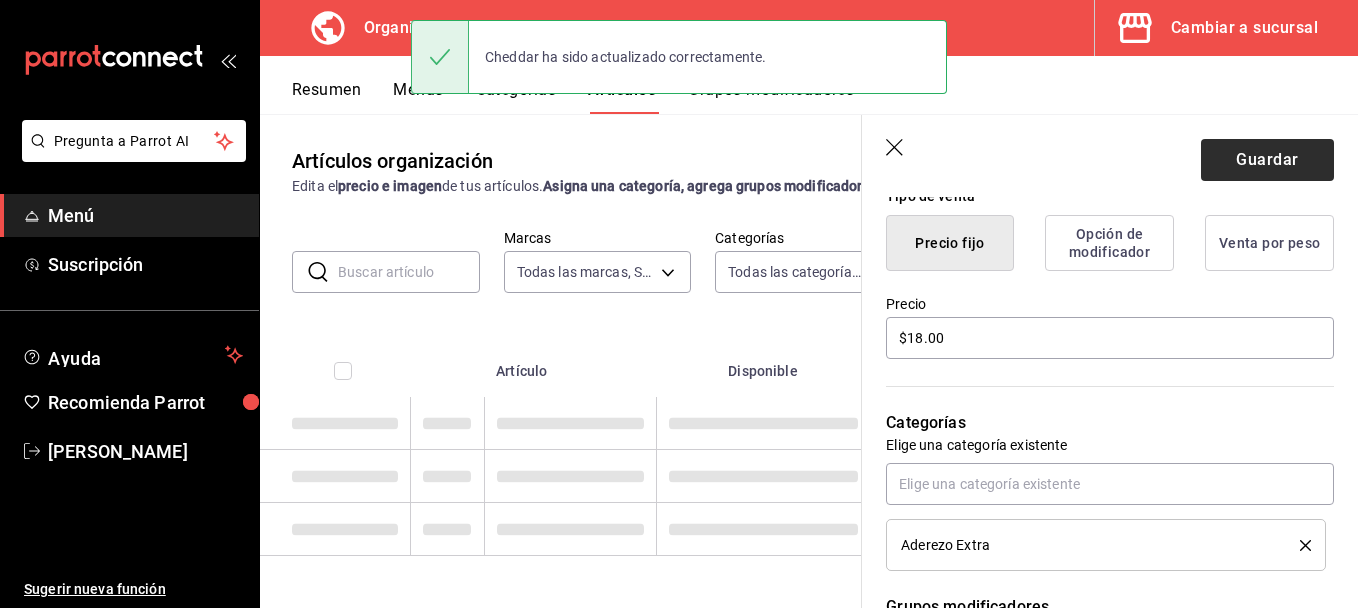 scroll, scrollTop: 0, scrollLeft: 0, axis: both 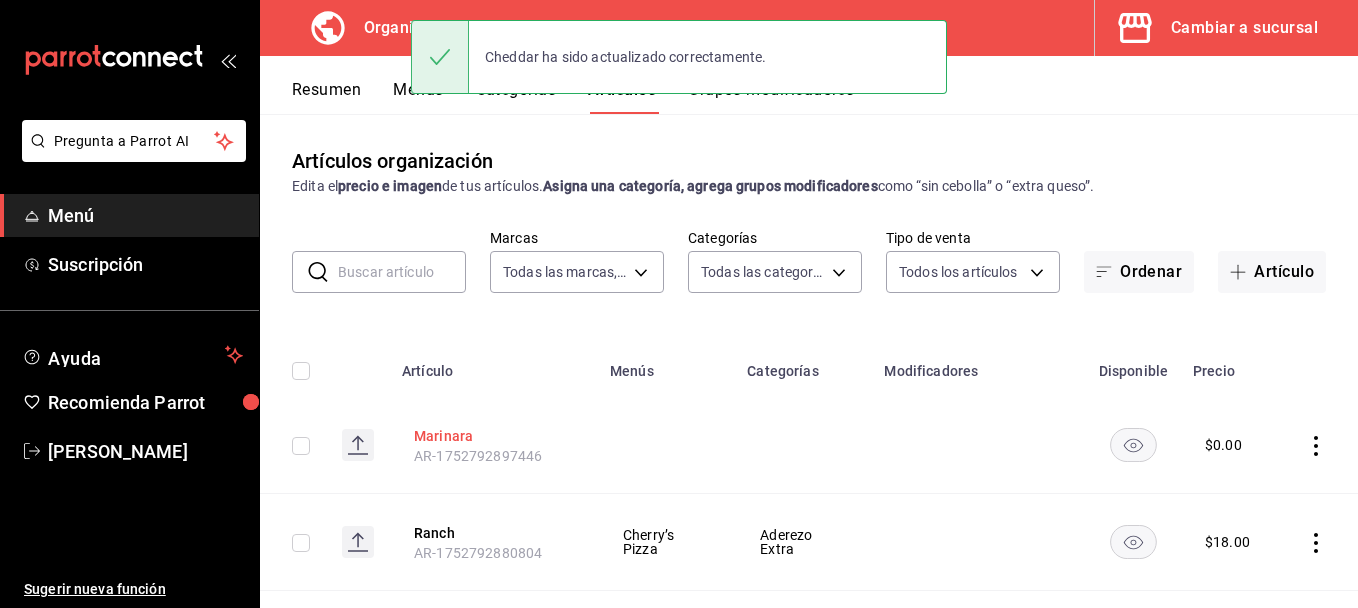 click on "Marinara" at bounding box center (494, 436) 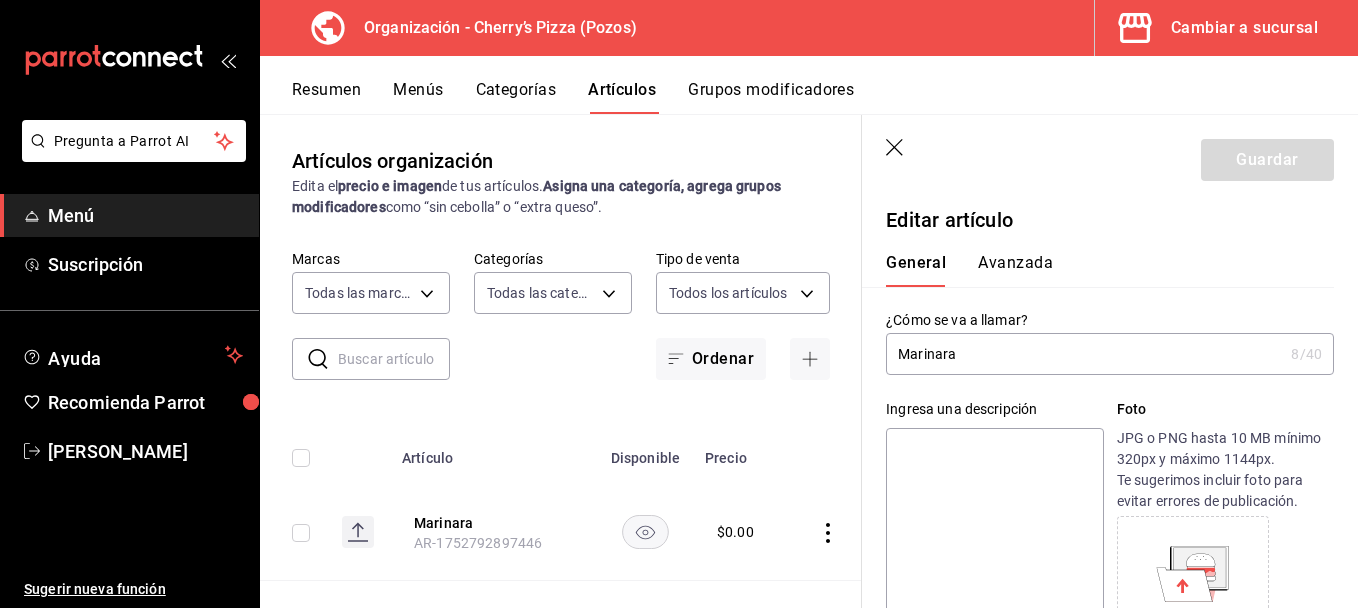 click on "Marinara" at bounding box center [1084, 354] 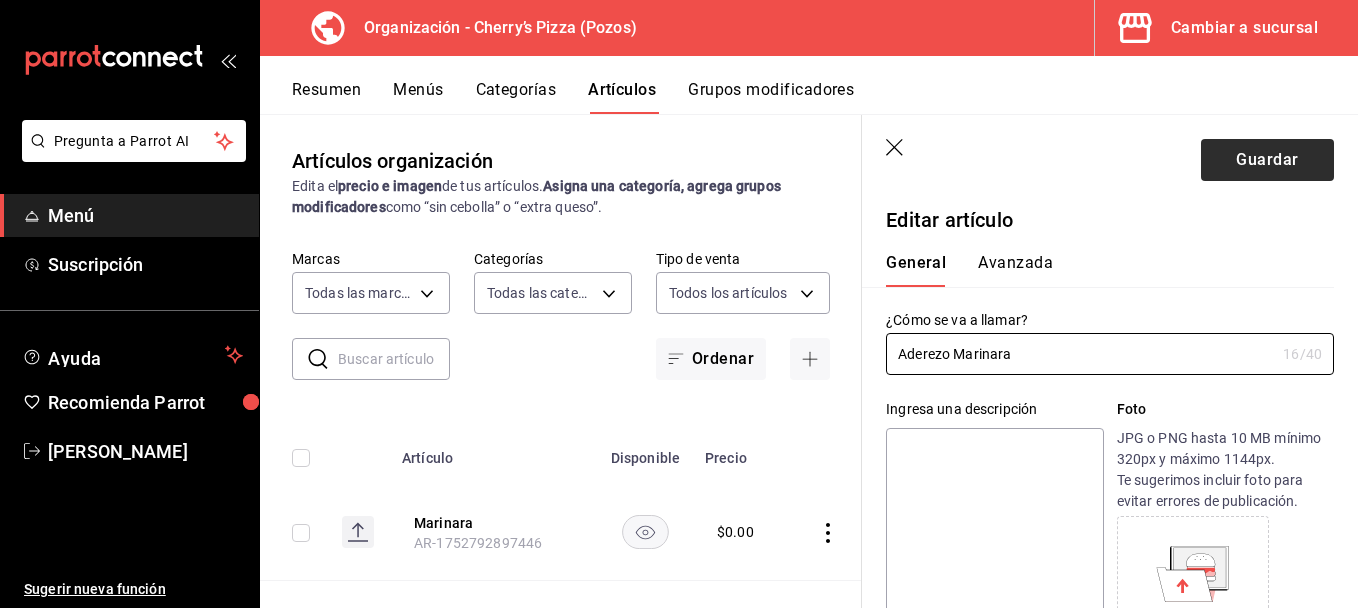 type on "Aderezo Marinara" 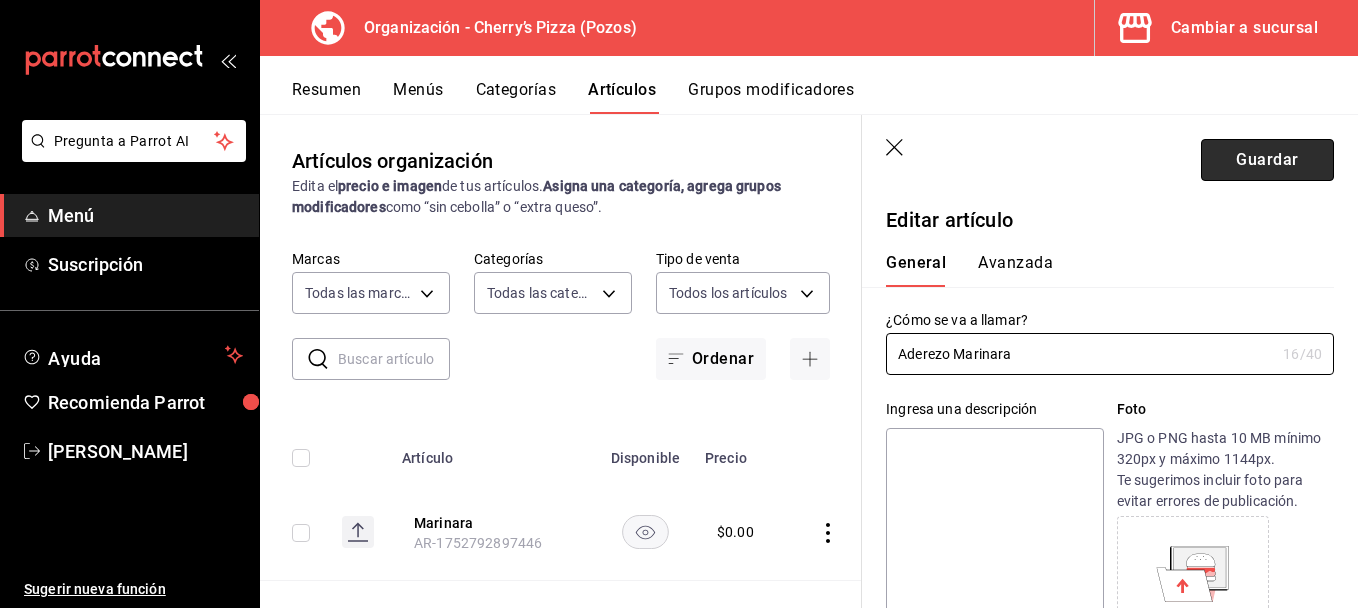 click on "Guardar" at bounding box center [1267, 160] 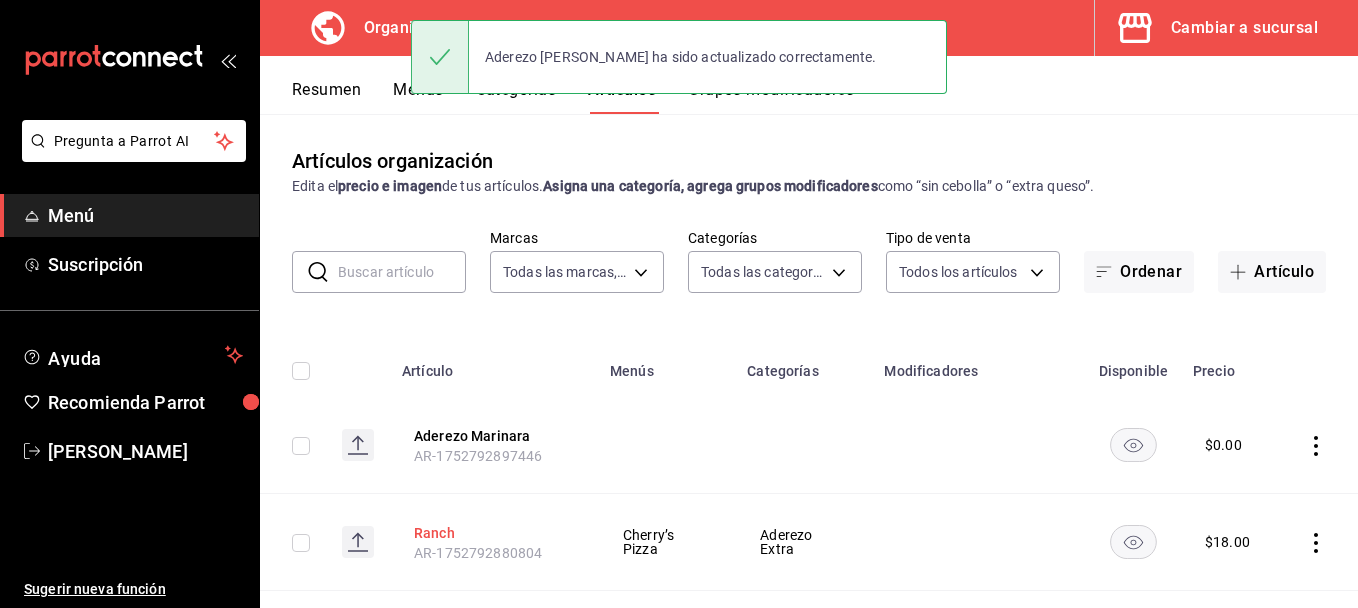 click on "Ranch" at bounding box center [494, 533] 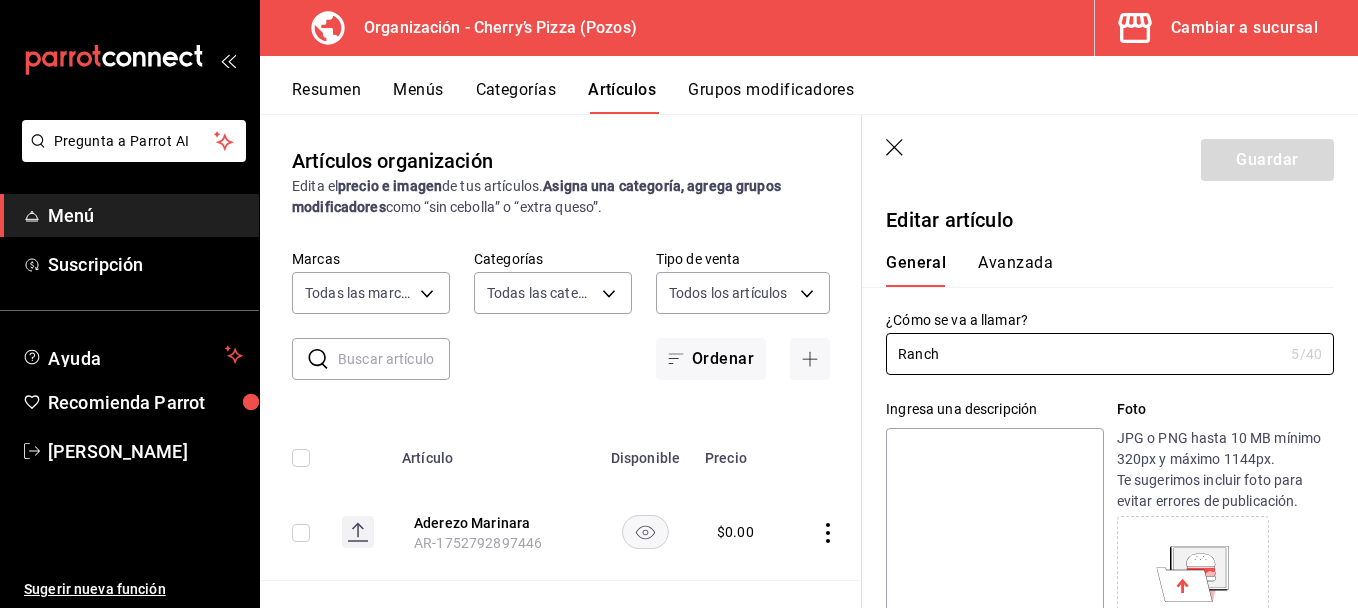 type on "$18.00" 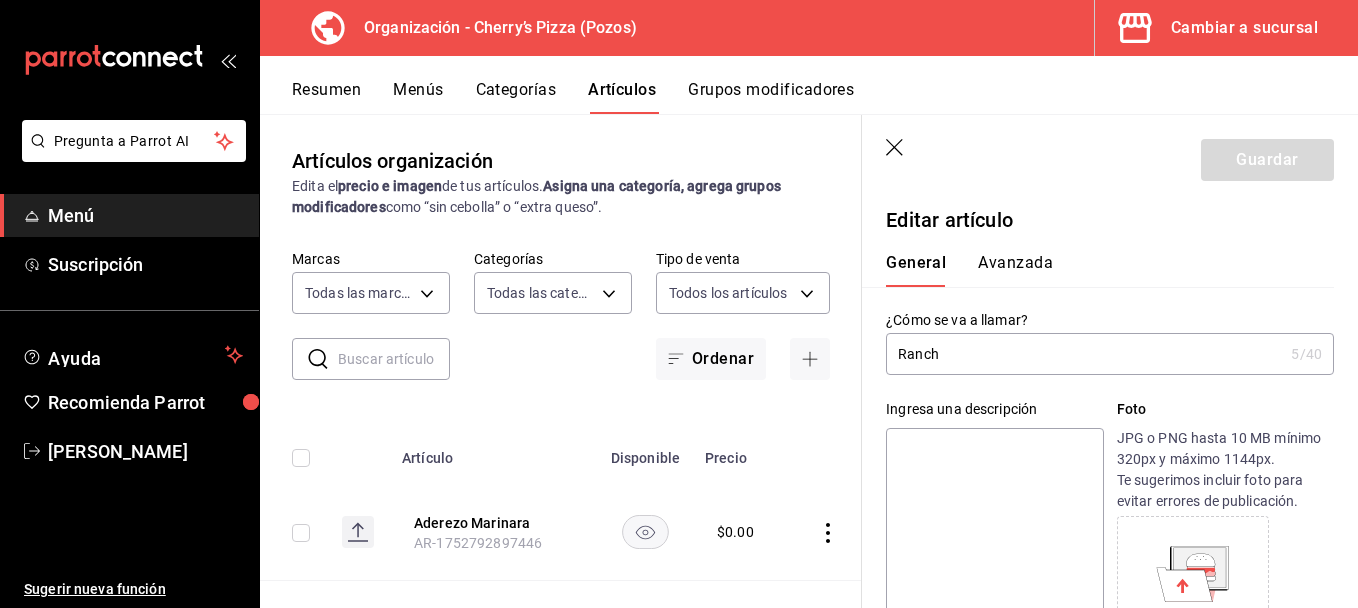 click on "Ranch" at bounding box center [1084, 354] 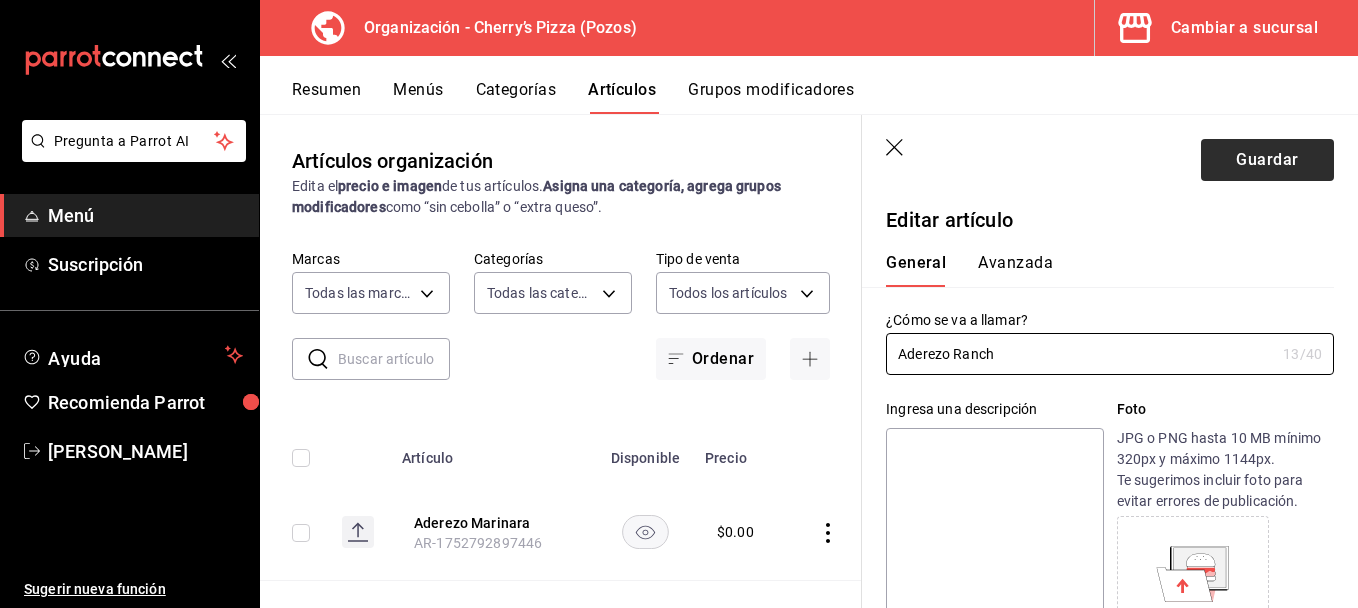 type on "Aderezo Ranch" 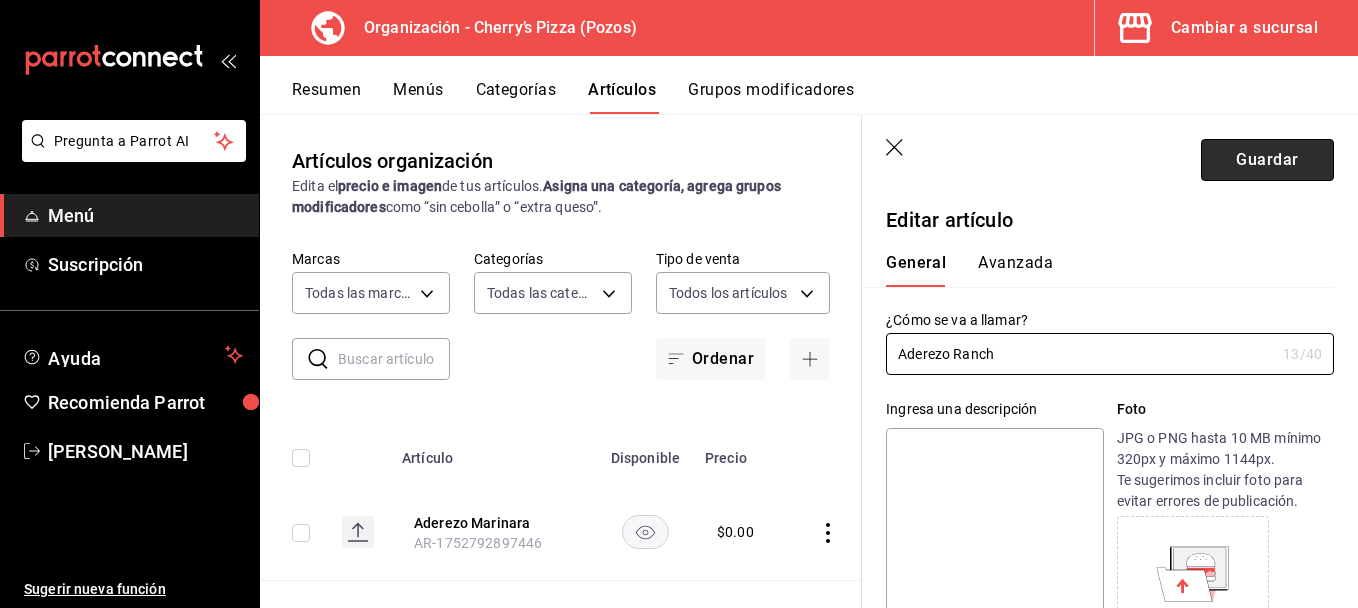 click on "Guardar" at bounding box center [1267, 160] 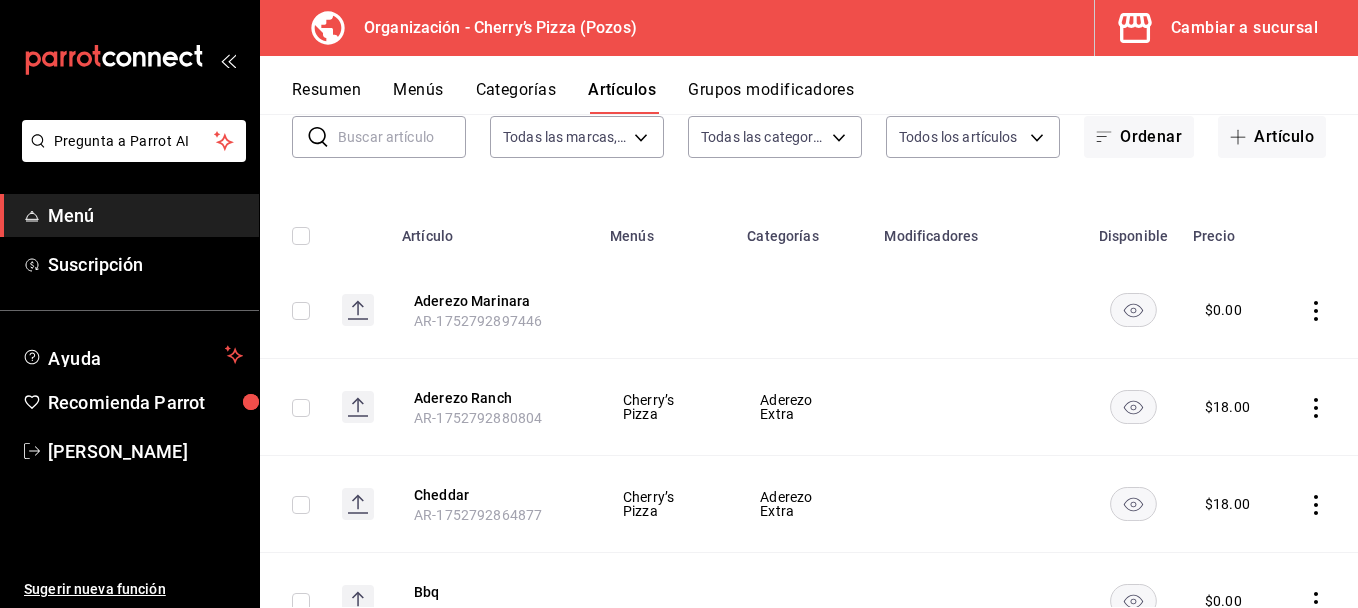 scroll, scrollTop: 150, scrollLeft: 0, axis: vertical 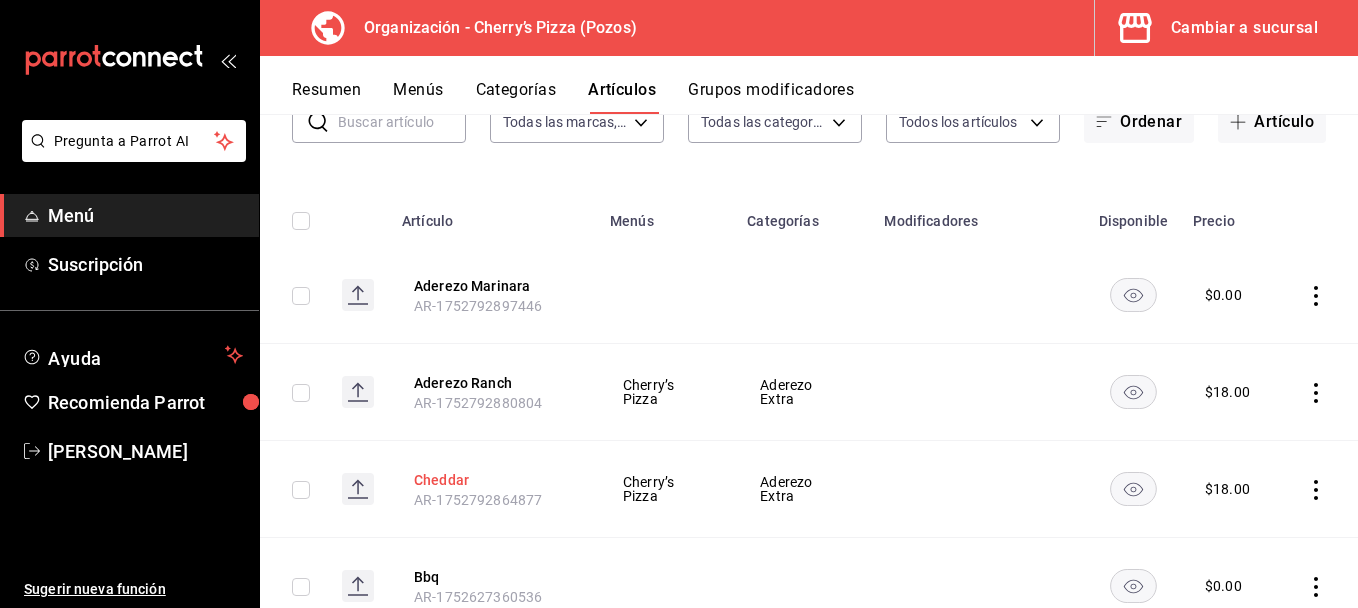 click on "Cheddar" at bounding box center (494, 480) 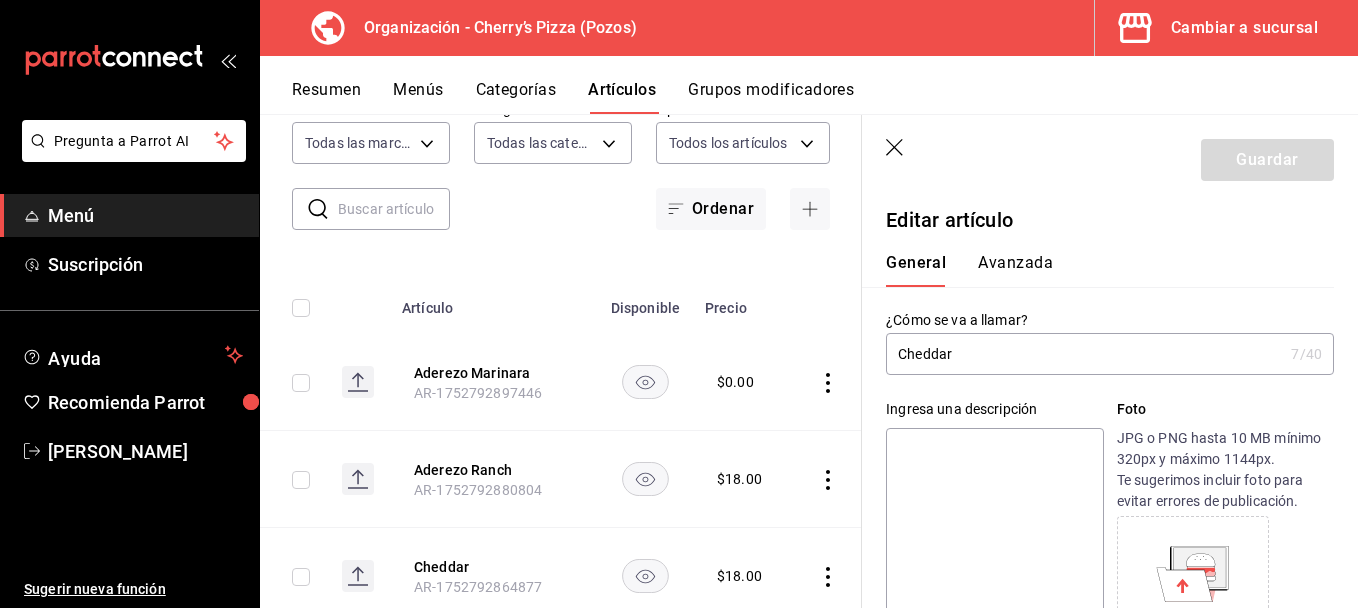 click on "Cheddar" at bounding box center (1084, 354) 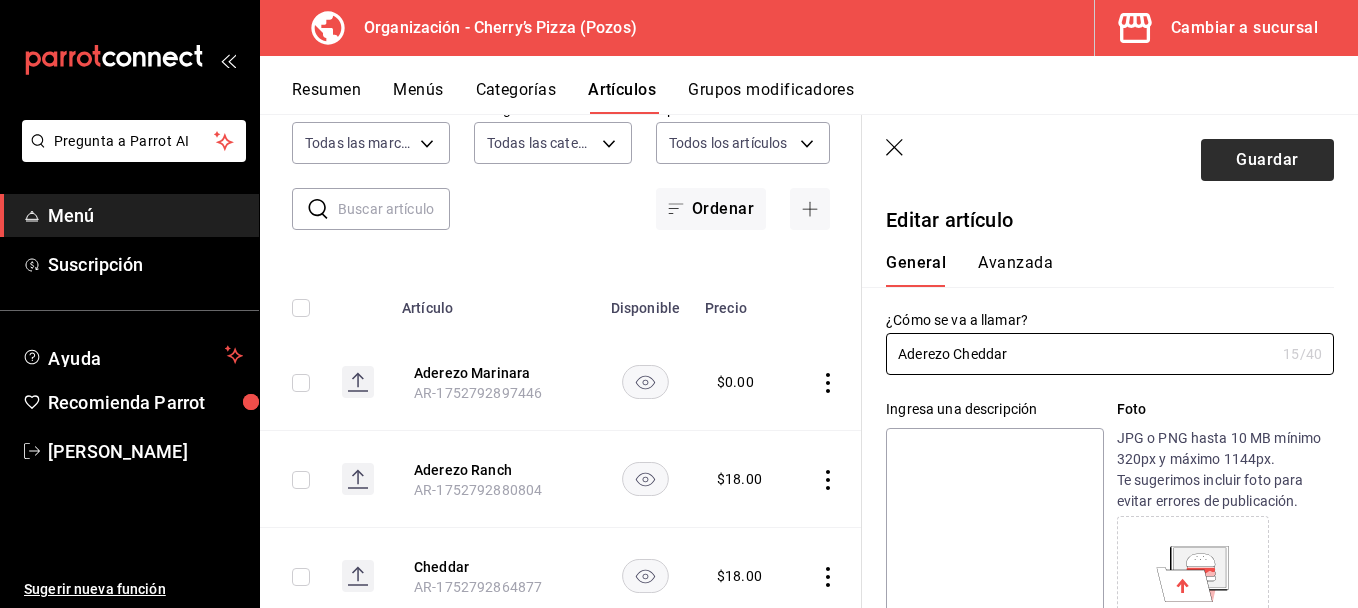 type on "Aderezo Cheddar" 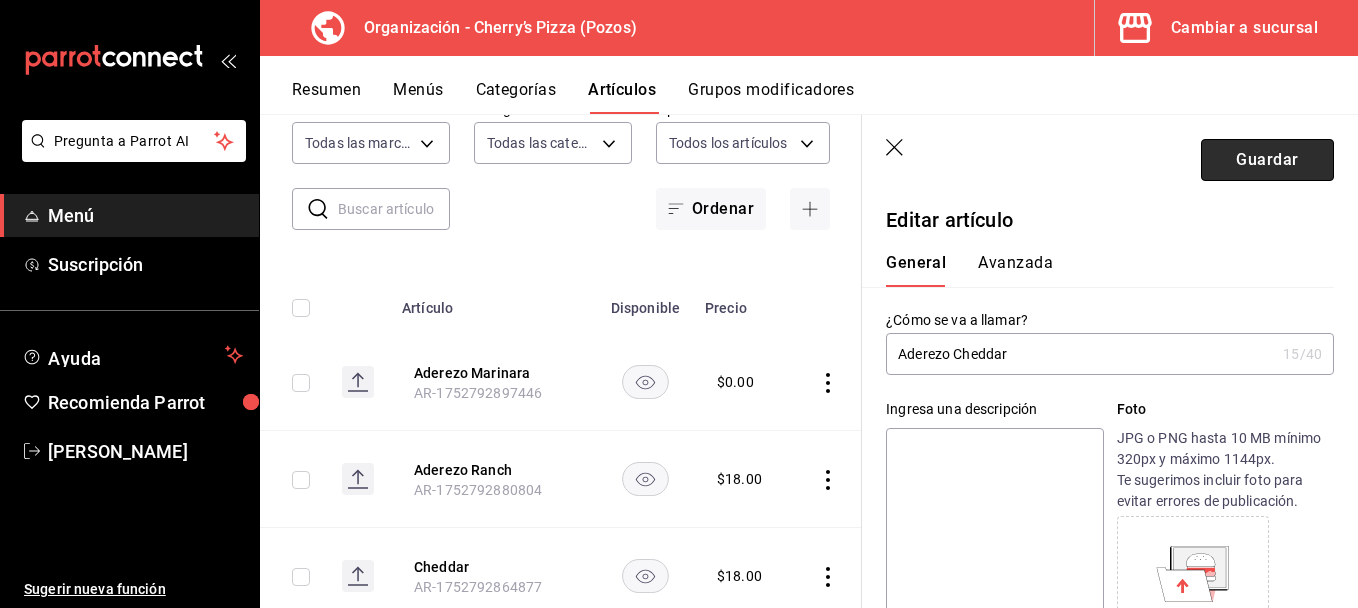click on "Guardar" at bounding box center (1267, 160) 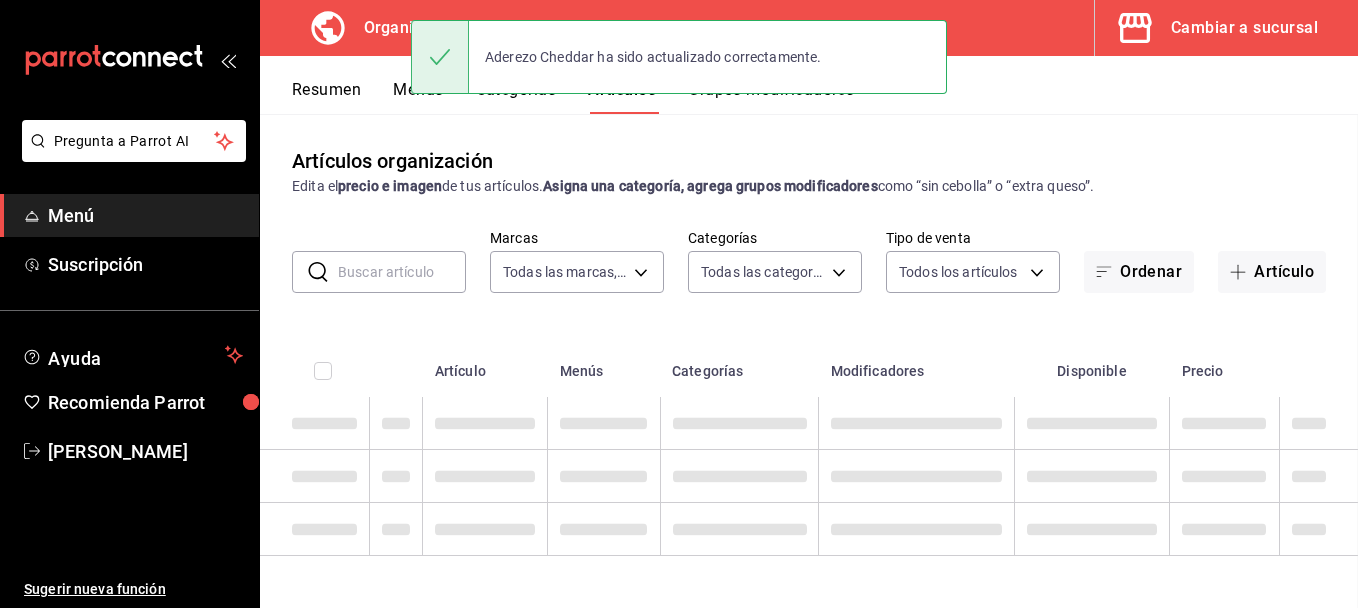 scroll, scrollTop: 0, scrollLeft: 0, axis: both 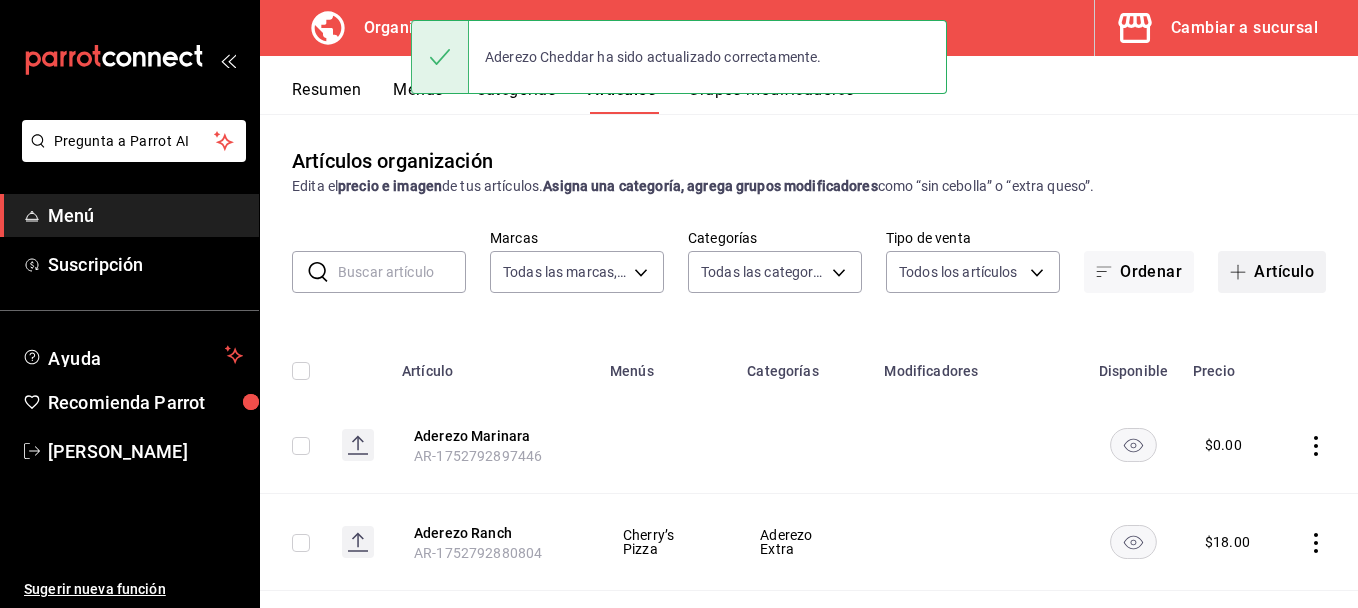 click on "Artículo" at bounding box center [1272, 272] 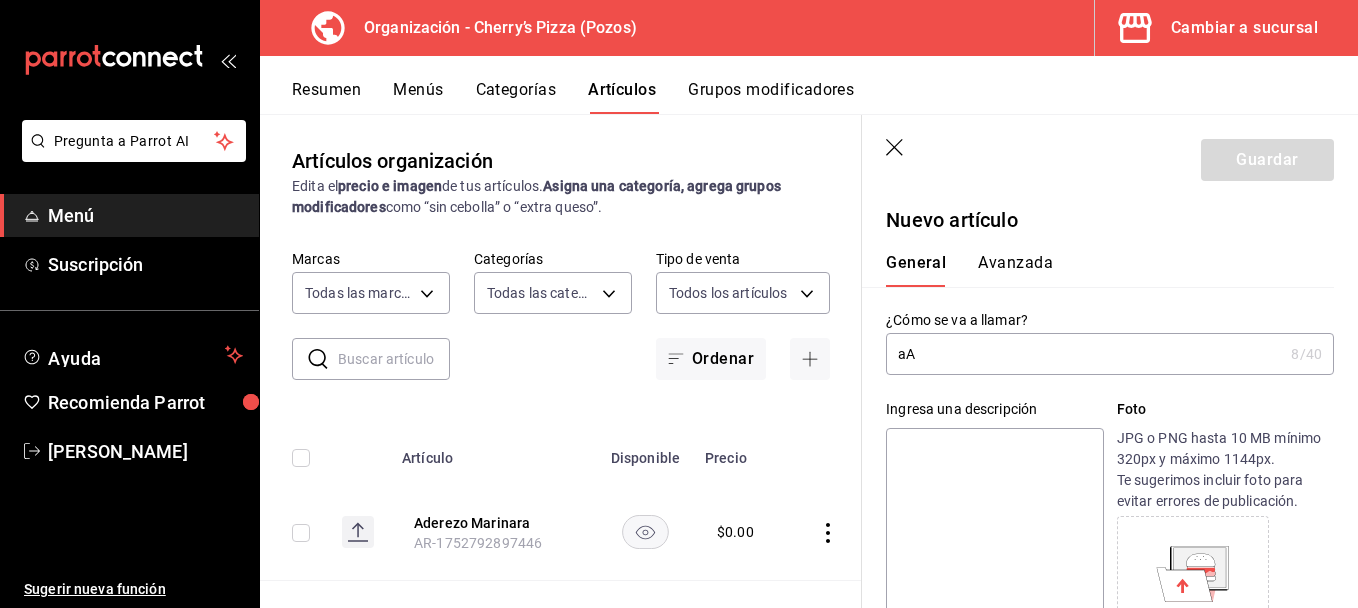 type on "a" 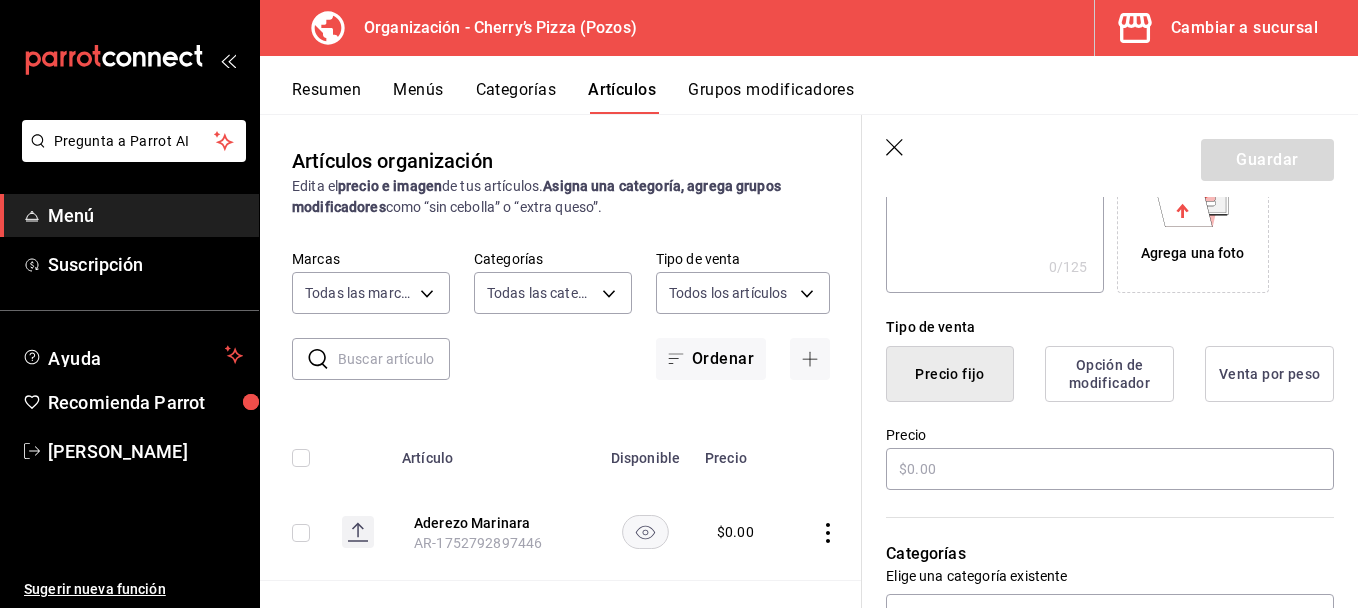 scroll, scrollTop: 534, scrollLeft: 0, axis: vertical 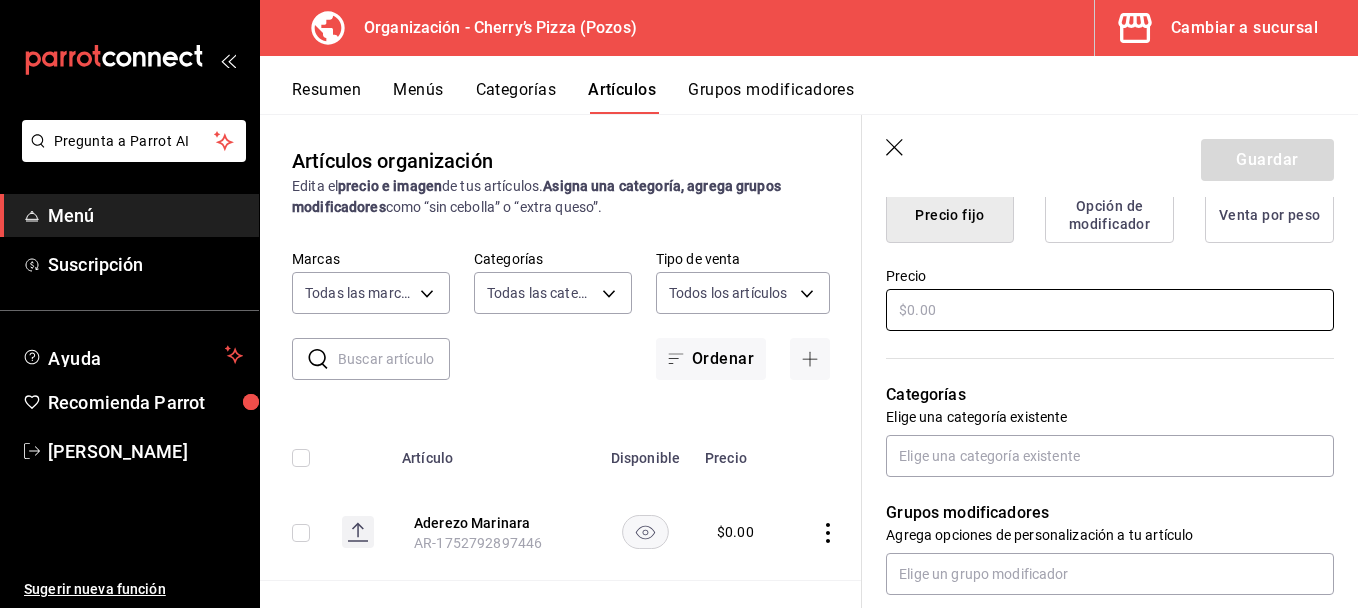 type on "Aderezo Chimichurri" 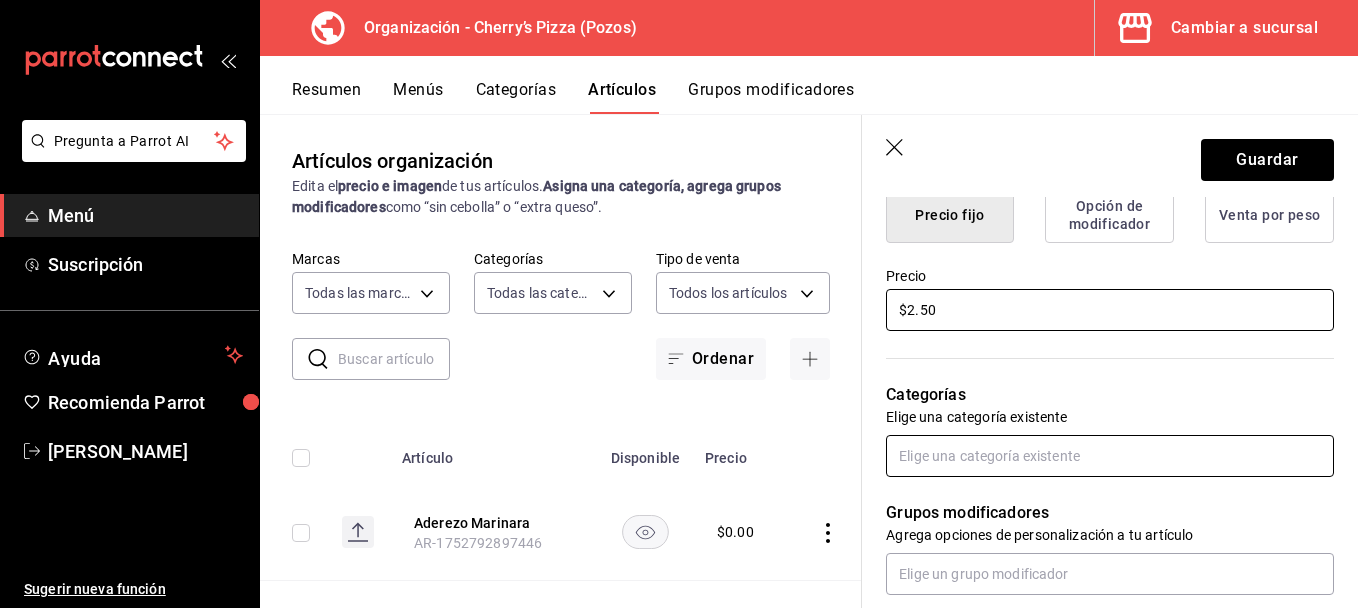 type on "$2.50" 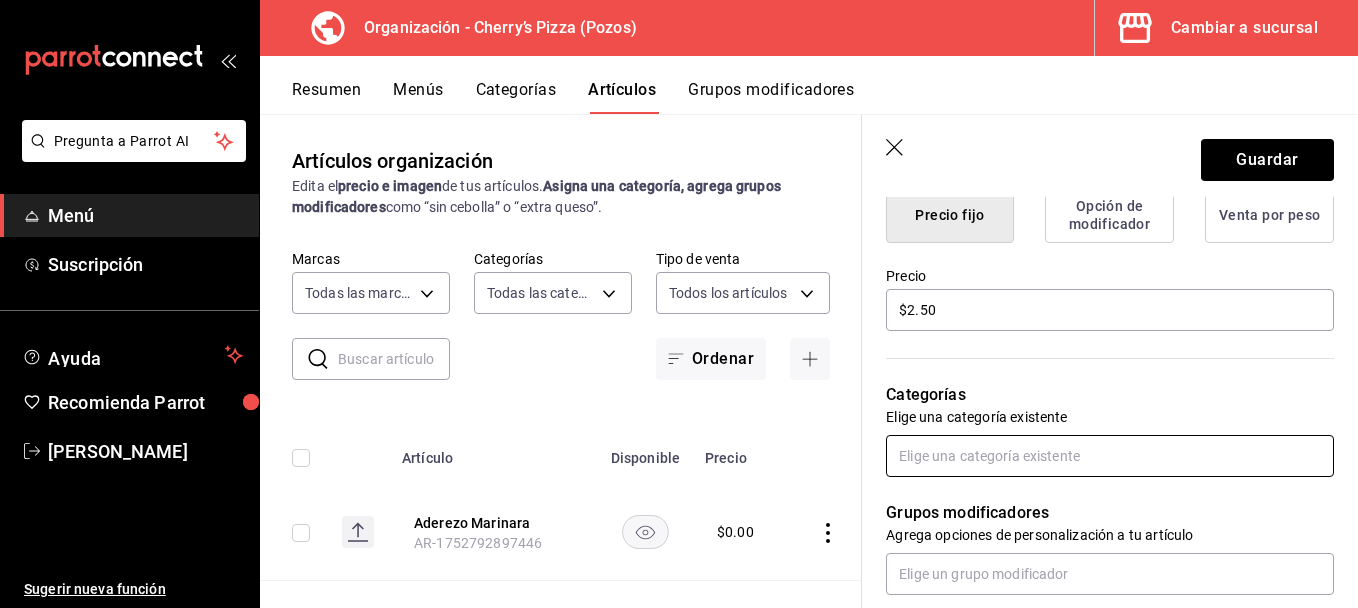 click at bounding box center [1110, 456] 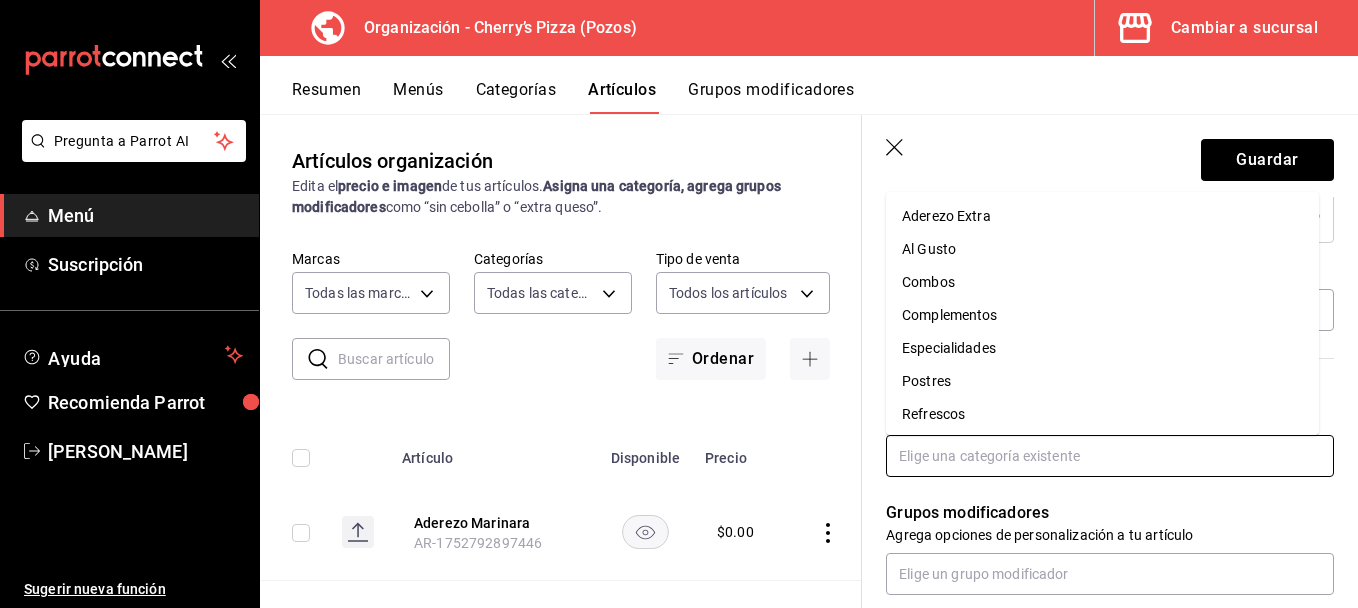 click on "Aderezo Extra" at bounding box center (1102, 216) 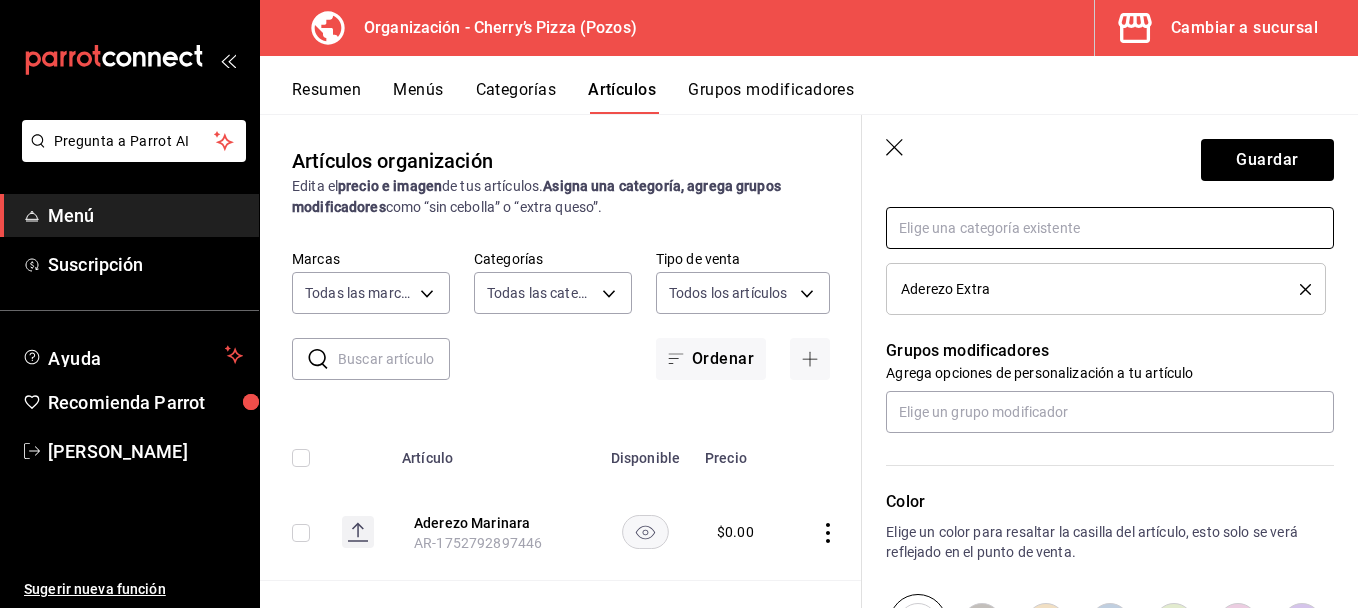 scroll, scrollTop: 620, scrollLeft: 0, axis: vertical 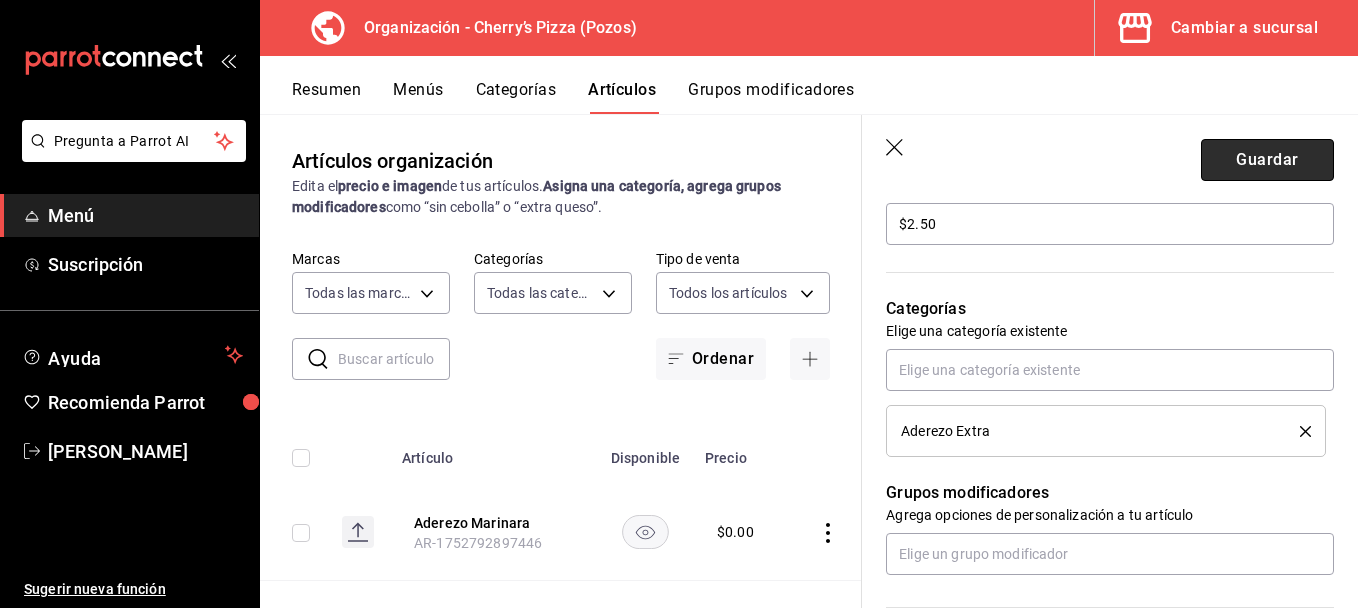 click on "Guardar" at bounding box center (1267, 160) 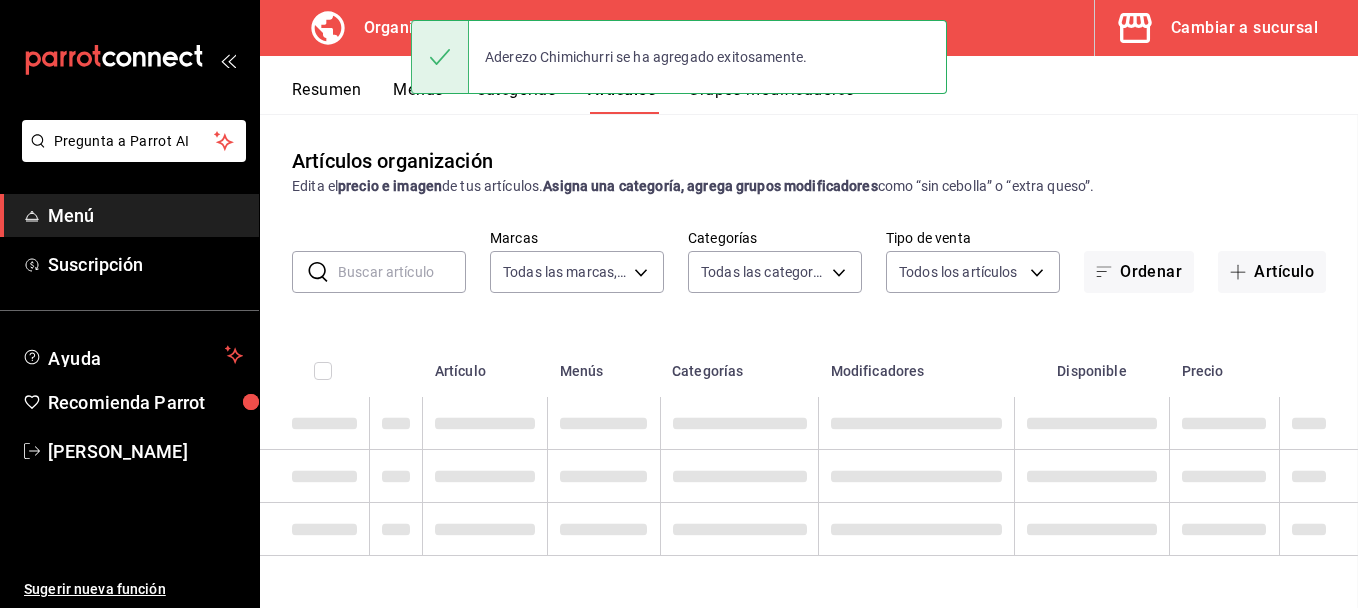 scroll, scrollTop: 0, scrollLeft: 0, axis: both 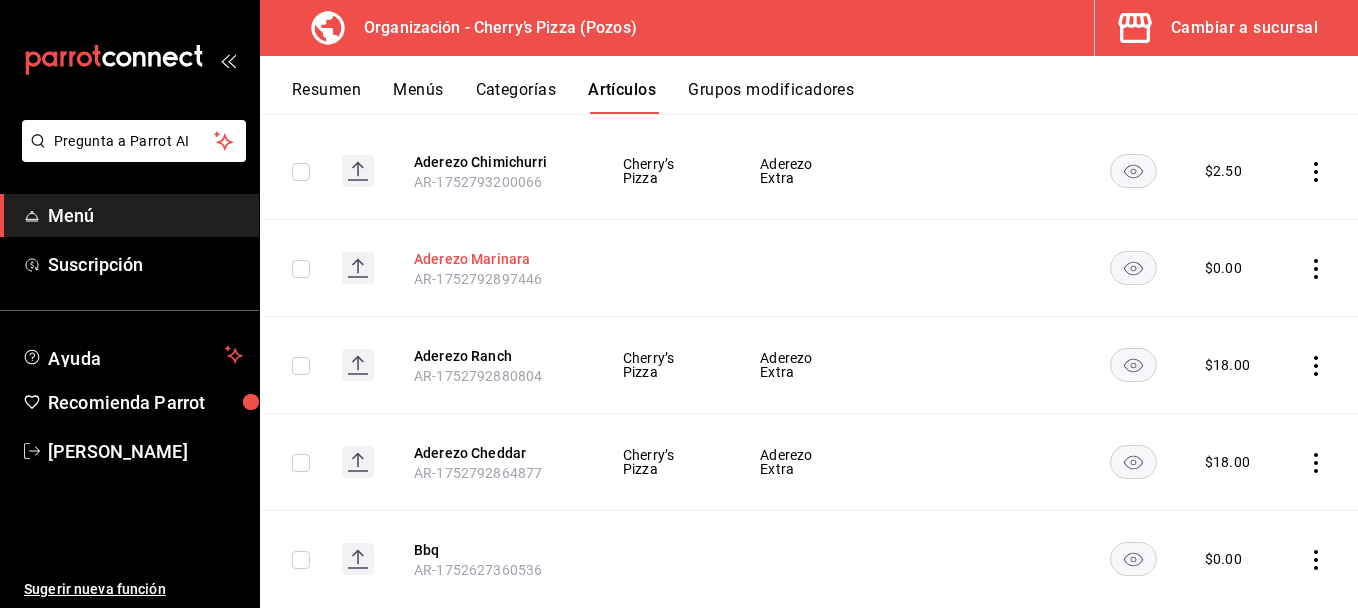 click on "Aderezo Marinara" at bounding box center (494, 259) 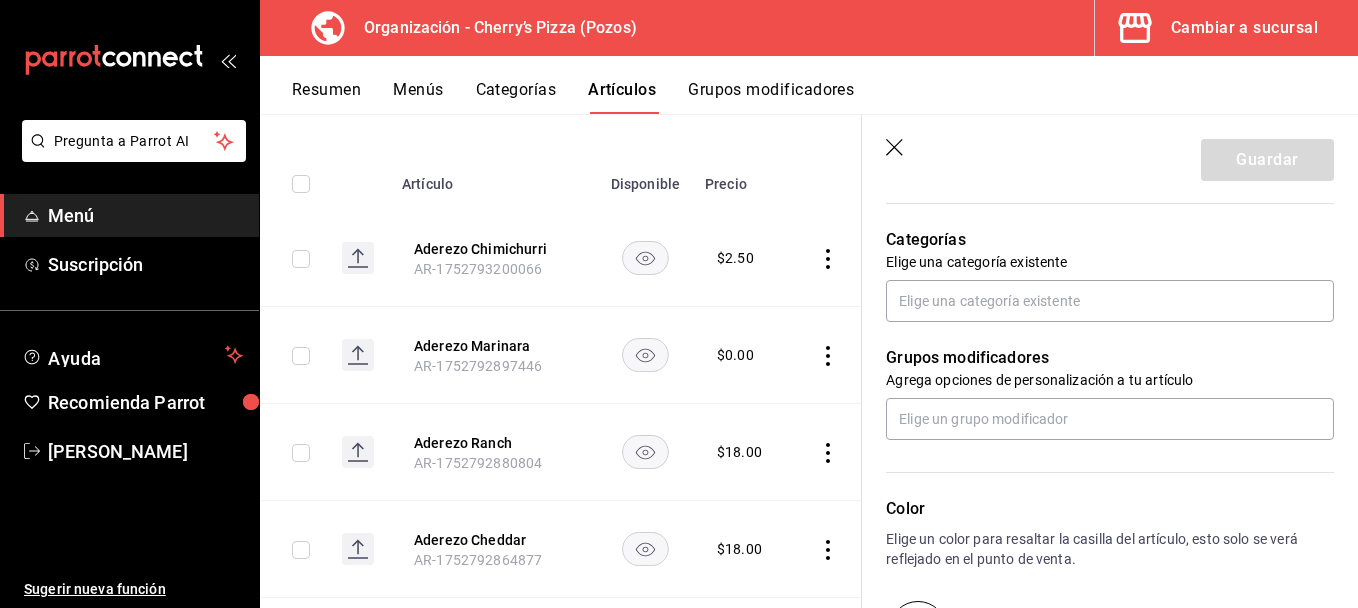 scroll, scrollTop: 693, scrollLeft: 0, axis: vertical 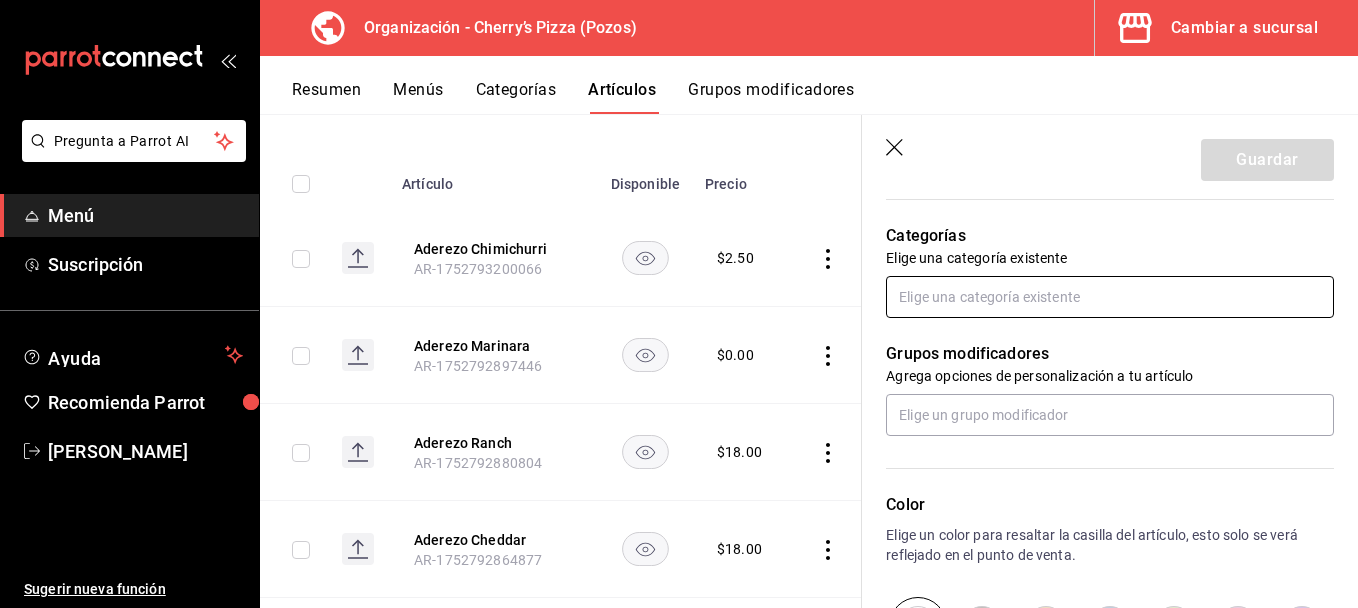 click at bounding box center [1110, 297] 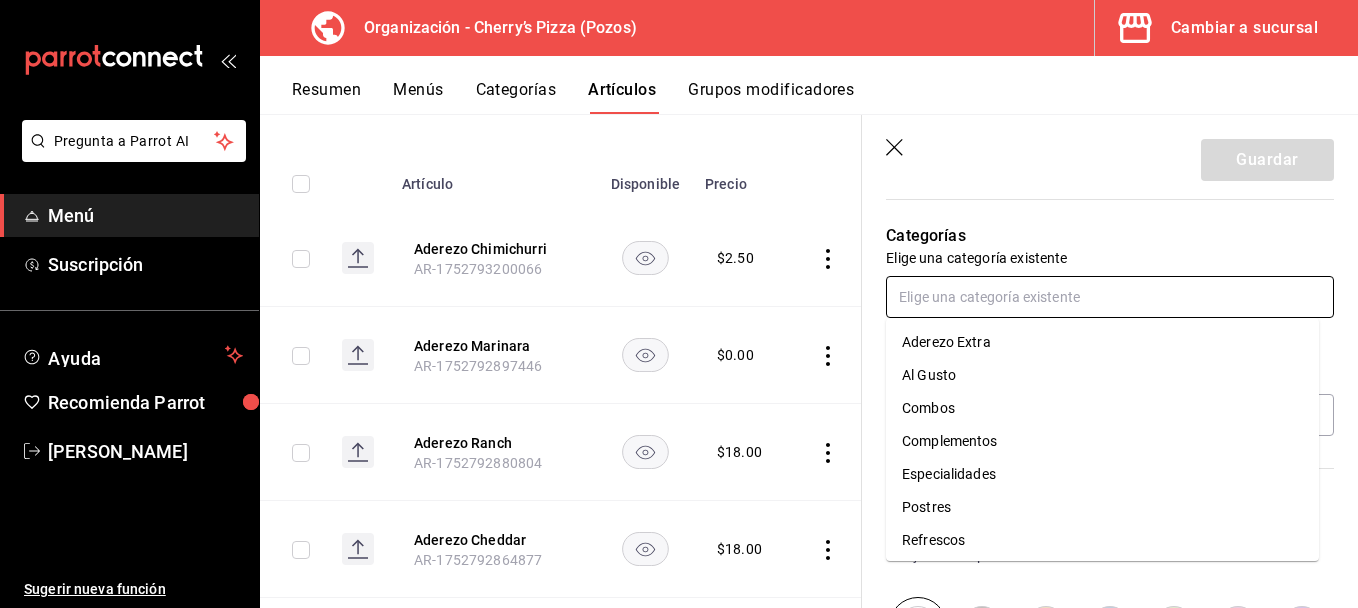 click on "Aderezo Extra" at bounding box center (1102, 342) 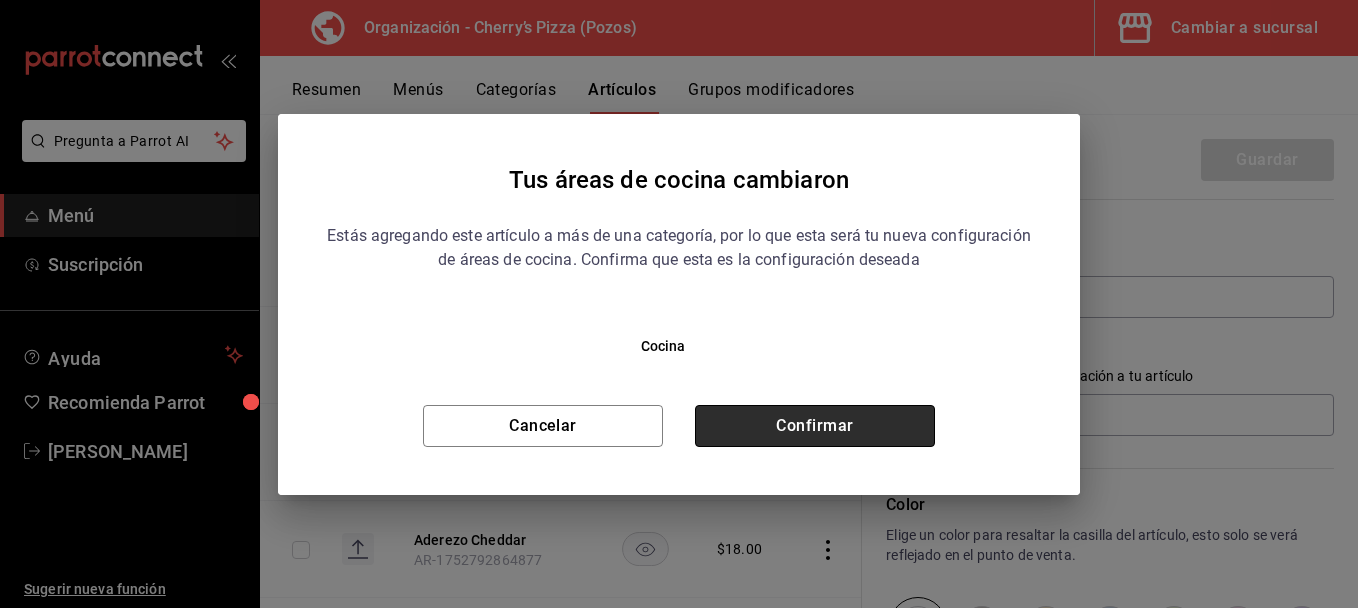 click on "Confirmar" at bounding box center [815, 426] 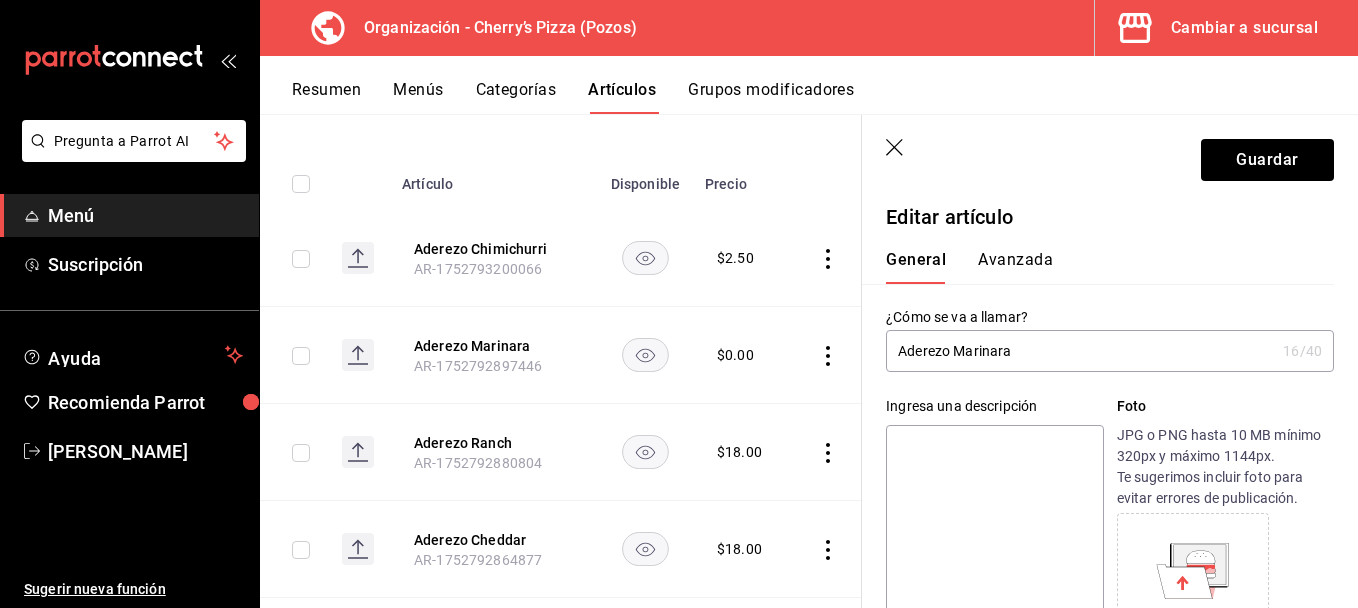 scroll, scrollTop: 0, scrollLeft: 0, axis: both 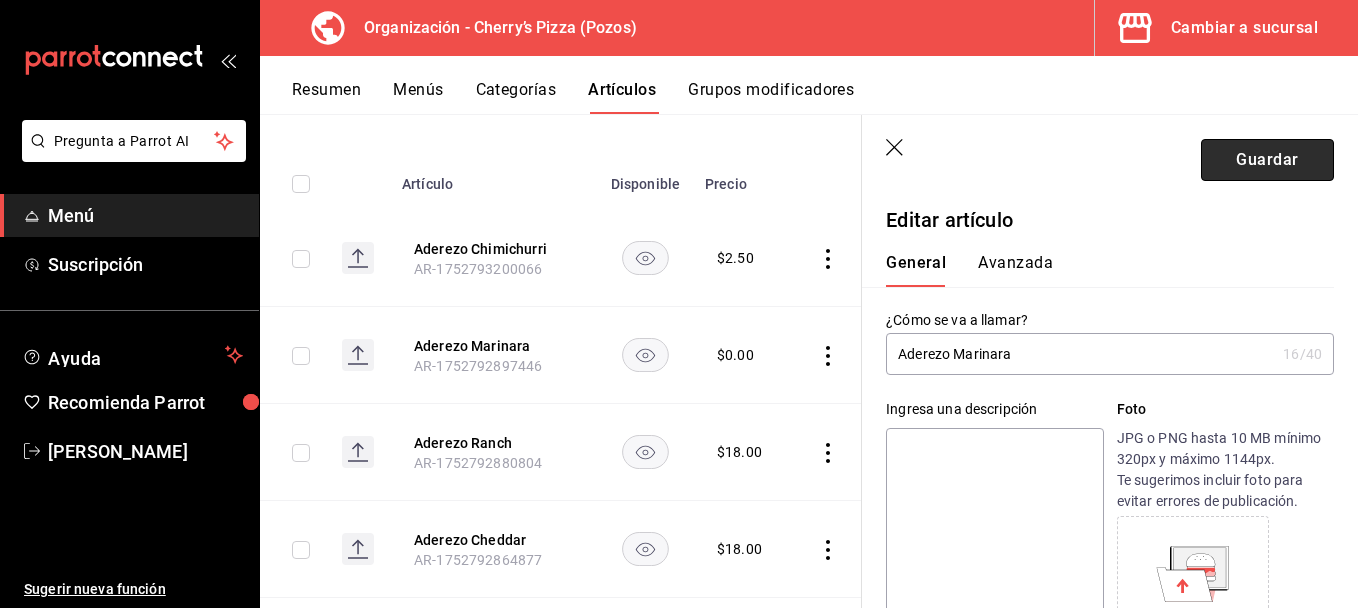 click on "Guardar" at bounding box center [1267, 160] 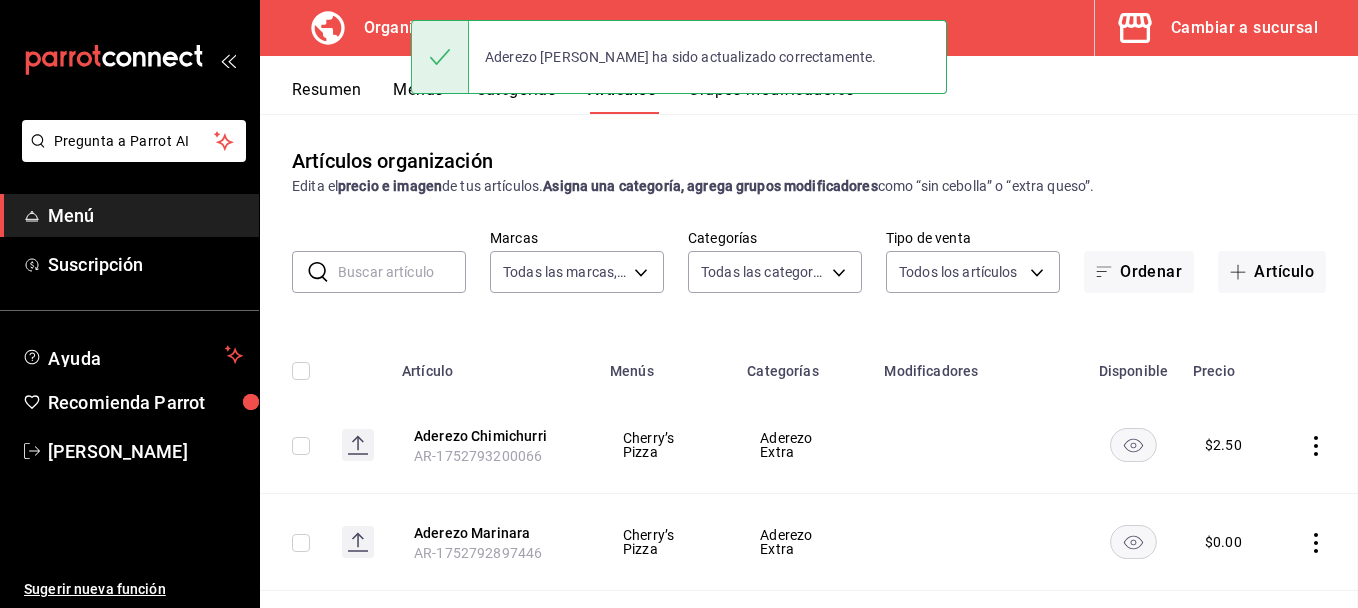 scroll, scrollTop: 0, scrollLeft: 0, axis: both 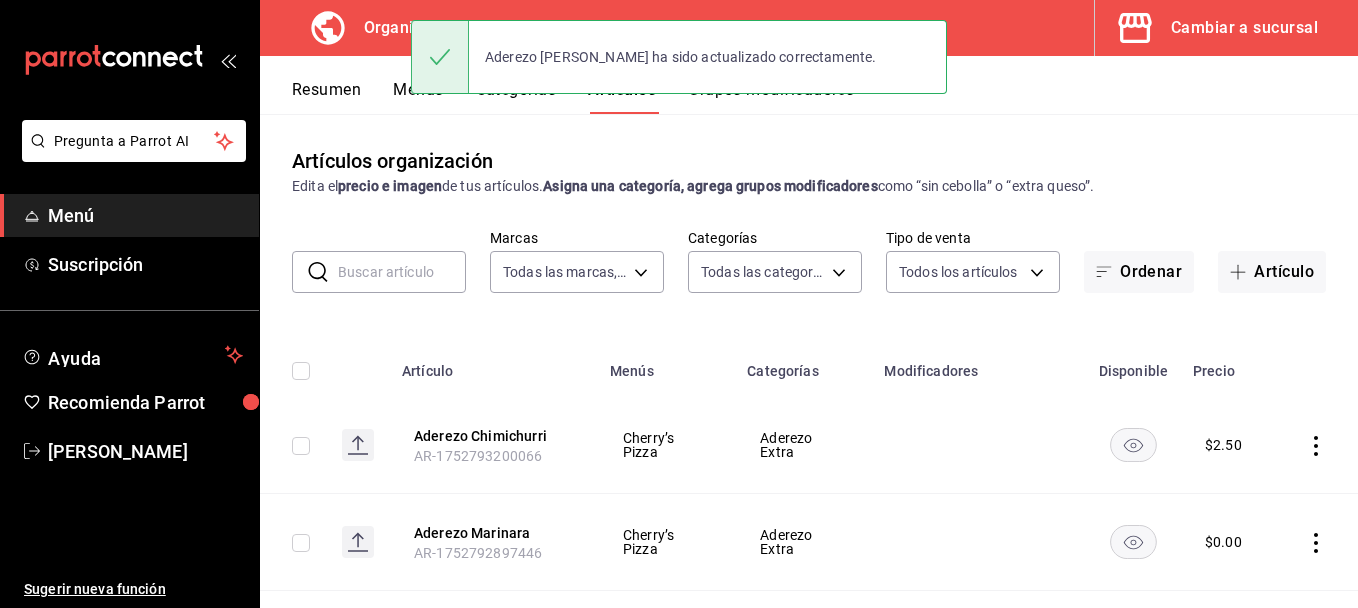 click on "Pregunta a Parrot AI Menú   Suscripción   Ayuda Recomienda Parrot   [PERSON_NAME]   Sugerir nueva función   Organización - Cherry’s Pizza (Pozos) Cambiar a sucursal Resumen Menús Categorías Artículos Grupos modificadores Artículos organización Edita el  precio e imagen  de tus artículos.  Asigna una categoría, agrega grupos modificadores  como “sin cebolla” o “extra queso”. ​ ​ Marcas Todas las marcas, Sin marca 00bc1956-8173-46e4-af6e-672e11e6c3c1 Categorías Todas las categorías, Sin categoría 1b2fbd5c-0012-4ff3-9cd1-4bcbca8f144d,c722b096-2c7b-4f78-84f4-dbc3784c6e9e,2b74e2a7-3d55-44ea-b491-2159af4eacc4,ec8419c7-9616-46e6-9821-c383b5a9d230,b584120b-07b3-4686-a763-44ce6cb0ab46,09aea4a0-cc9d-4a10-96ef-74141df3796d,31638364-5218-462e-be24-1bb4778dd586,8437760c-1c5b-4d71-b026-3a200888e373 Tipo de venta Todos los artículos ALL Ordenar Artículo Artículo Menús Categorías Modificadores Disponible Precio Aderezo Chimichurri AR-1752793200066 Cherry’s Pizza Aderezo Extra $ $" at bounding box center [679, 304] 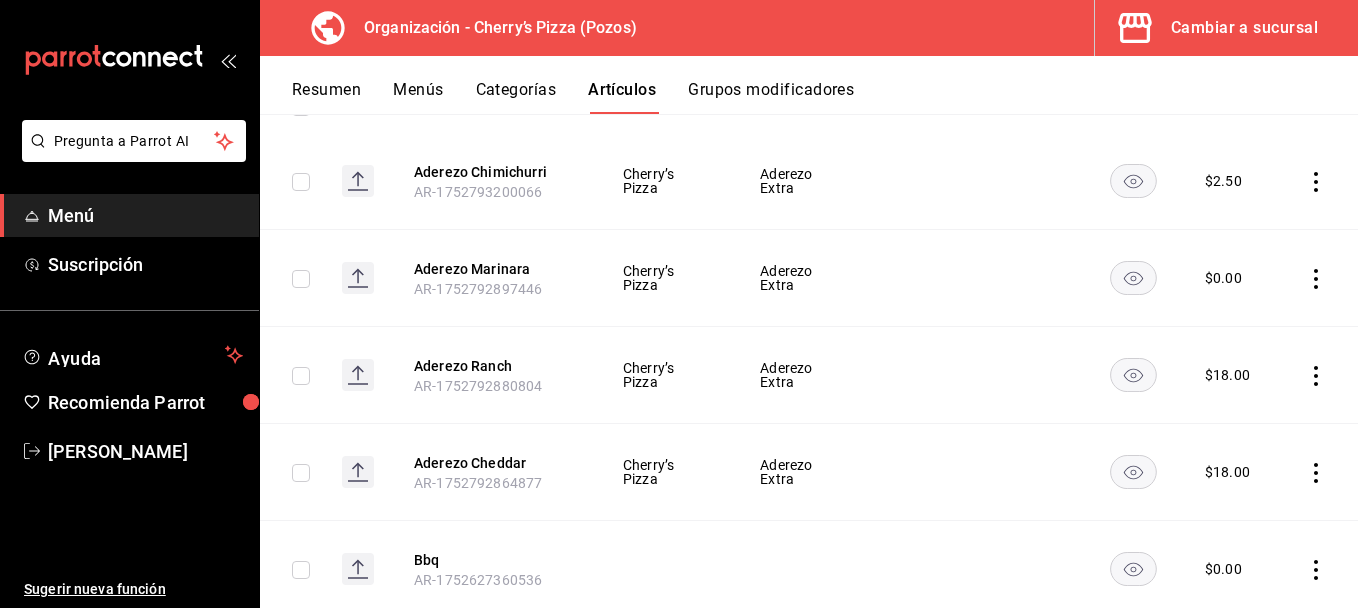 scroll, scrollTop: 0, scrollLeft: 0, axis: both 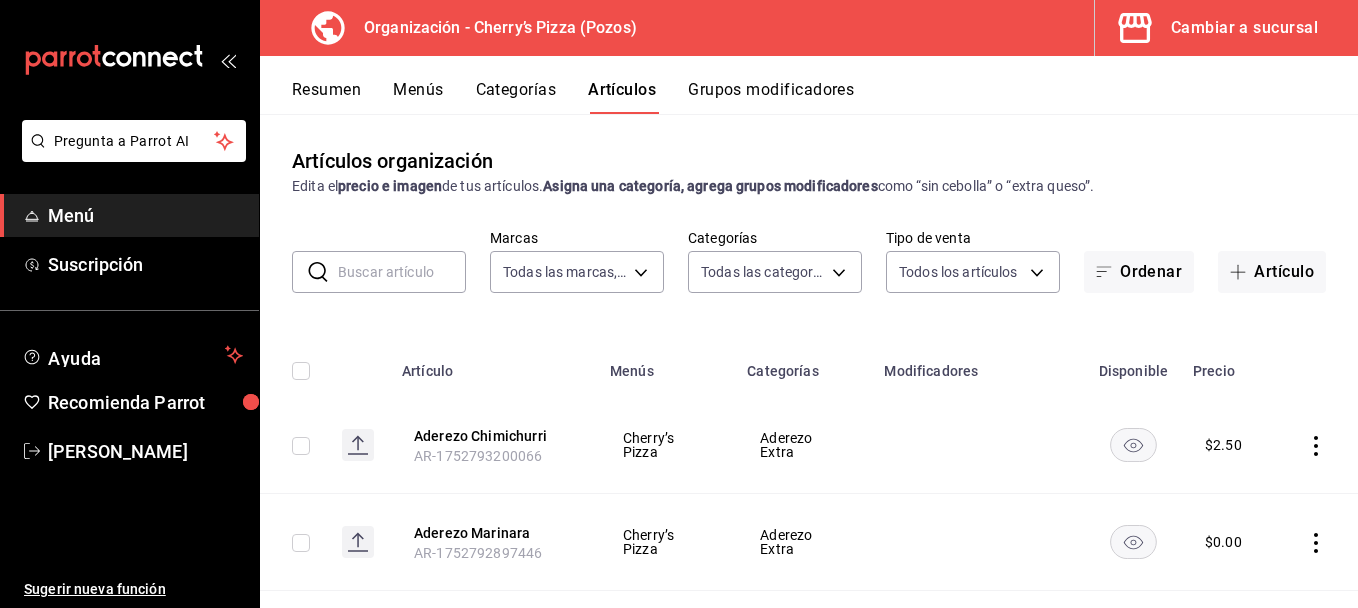 click on "Menús" at bounding box center [418, 97] 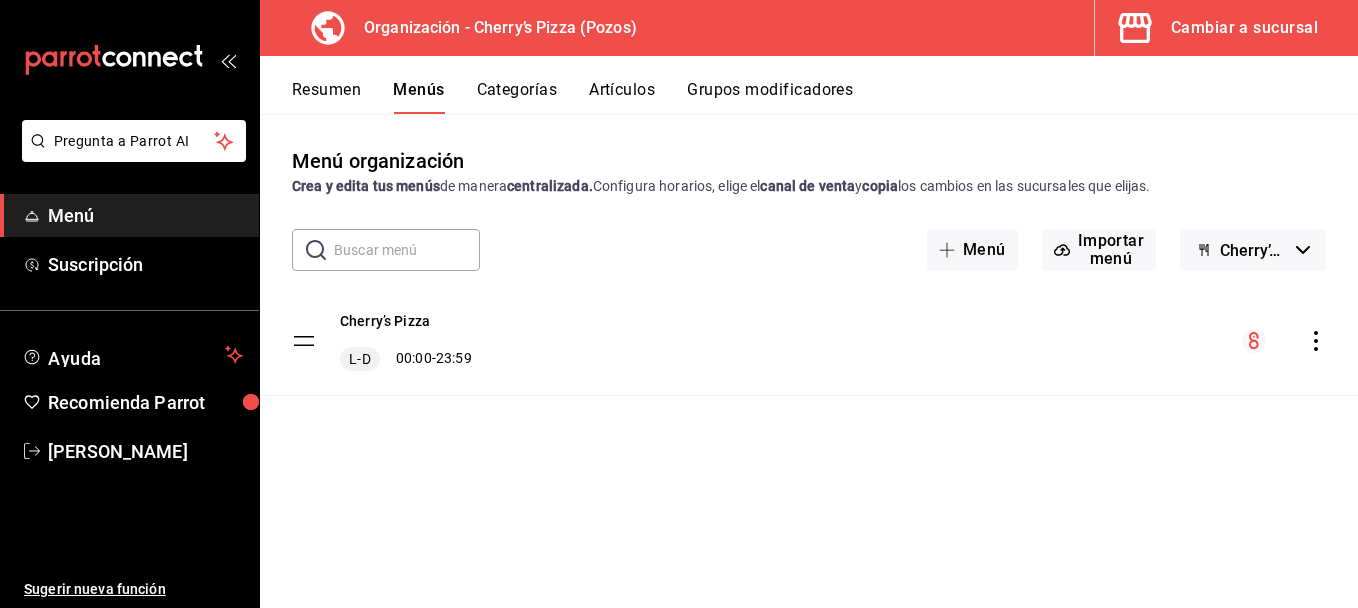 click 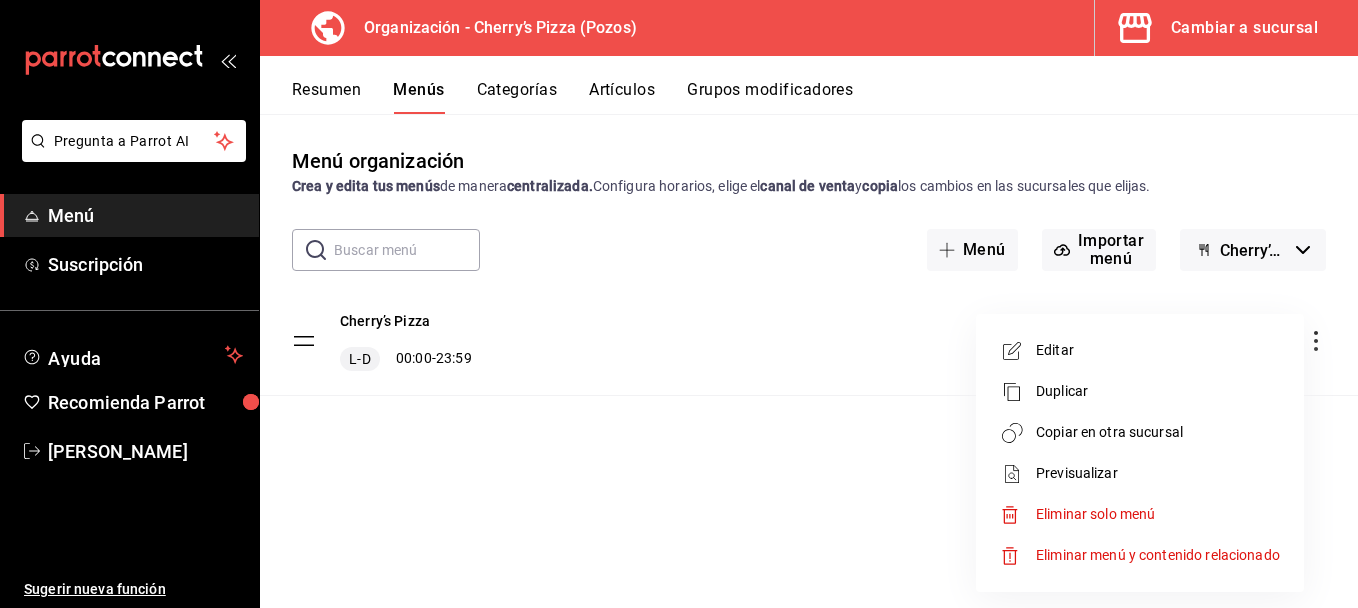 click on "Copiar en otra sucursal" at bounding box center (1158, 432) 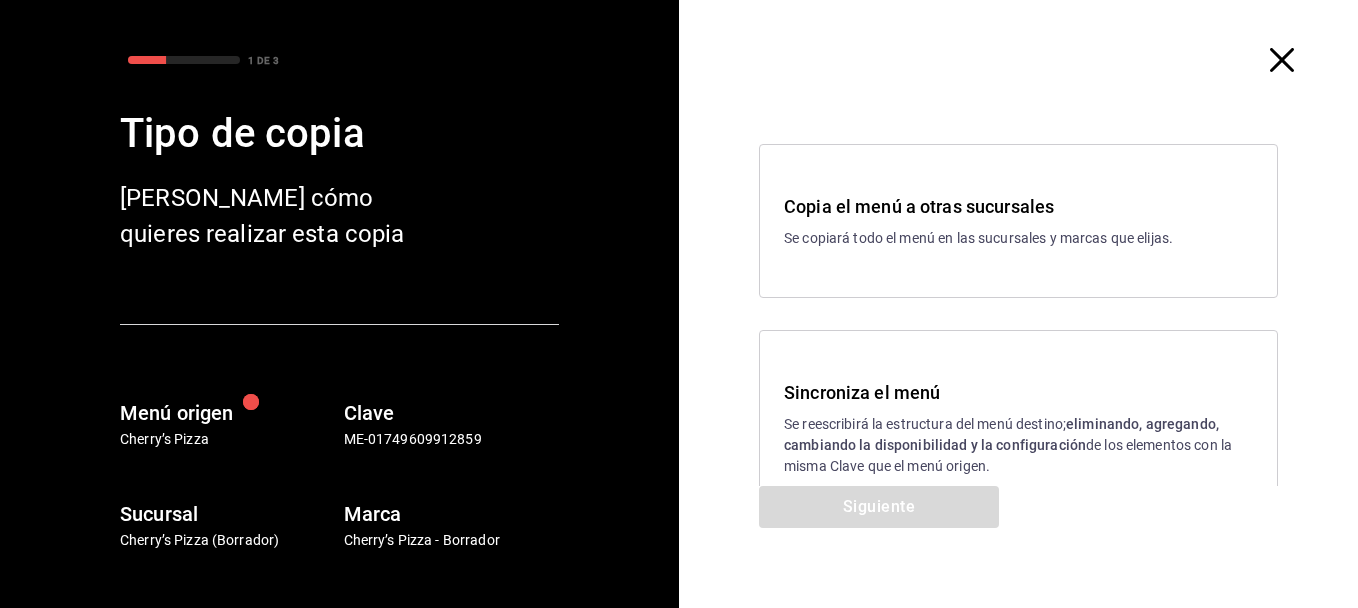 click on "Sincroniza el menú Se reescribirá la estructura del menú destino;  eliminando, agregando, cambiando la disponibilidad y la configuración  de los elementos con la misma Clave que el menú origen." at bounding box center (1018, 428) 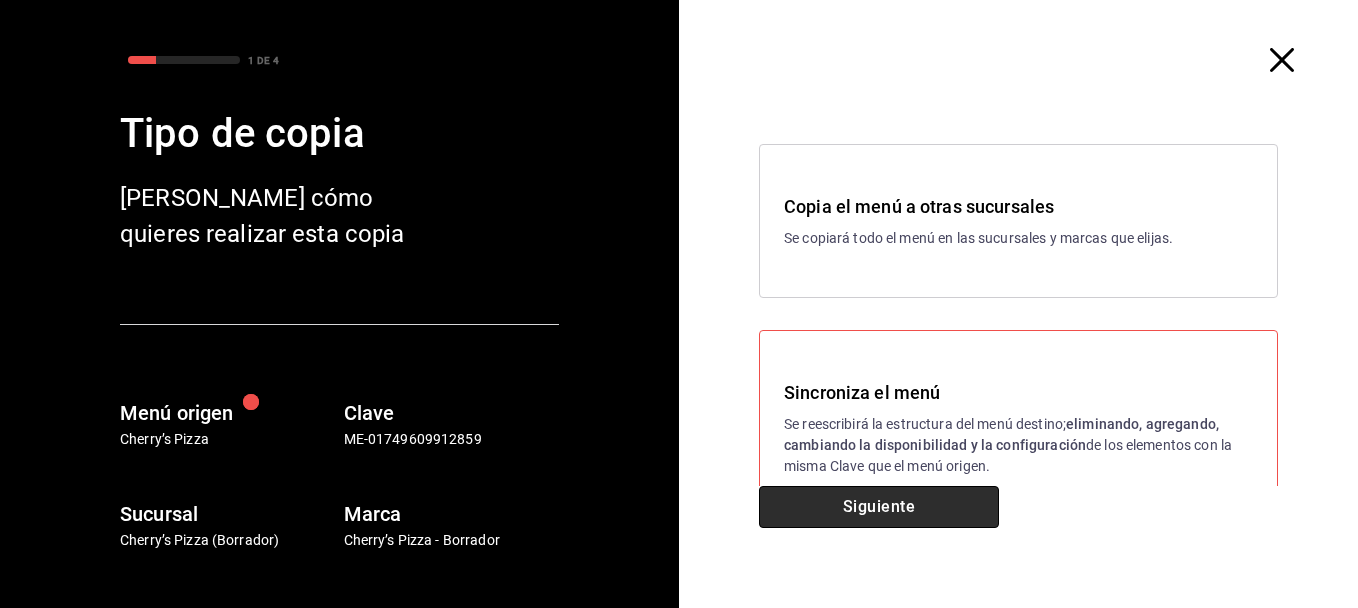 click on "Siguiente" at bounding box center [879, 507] 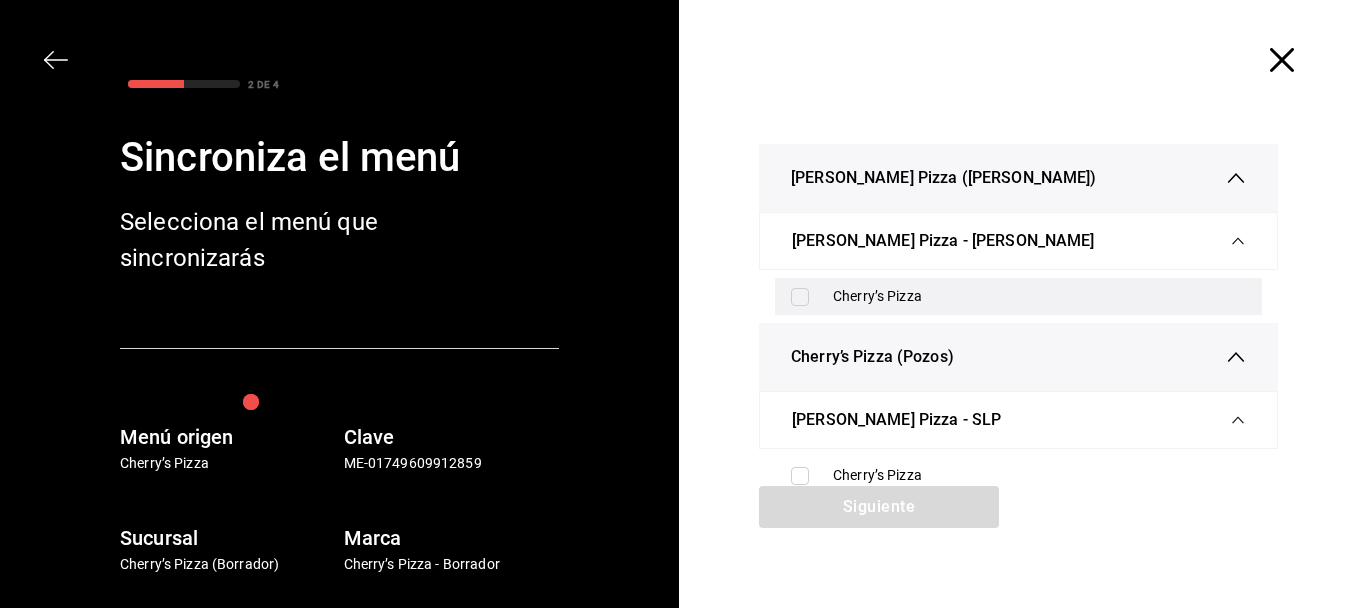 click on "Cherry’s Pizza" at bounding box center (1018, 296) 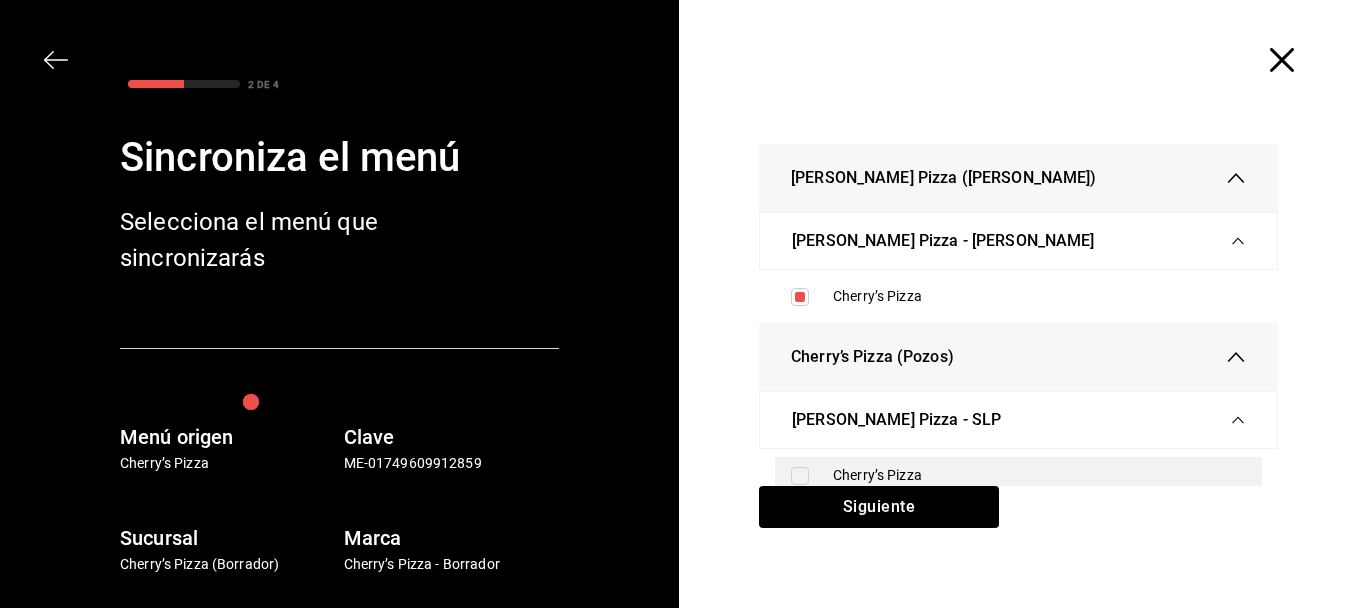 click at bounding box center (800, 476) 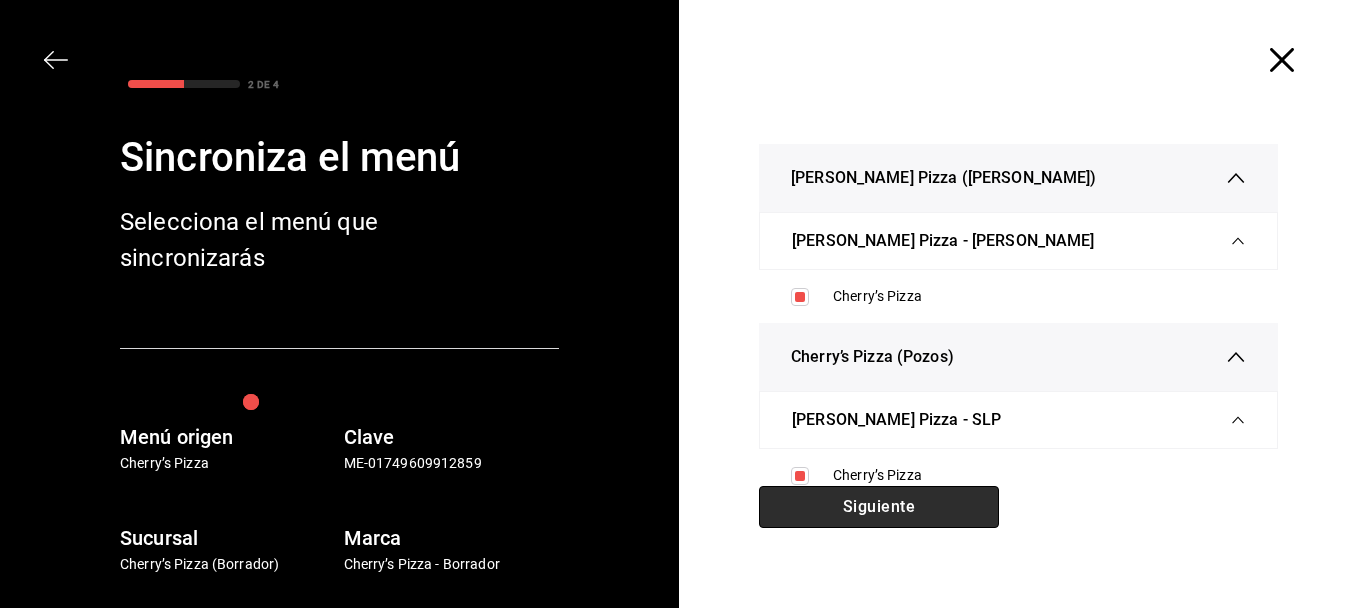 click on "Siguiente" at bounding box center (879, 507) 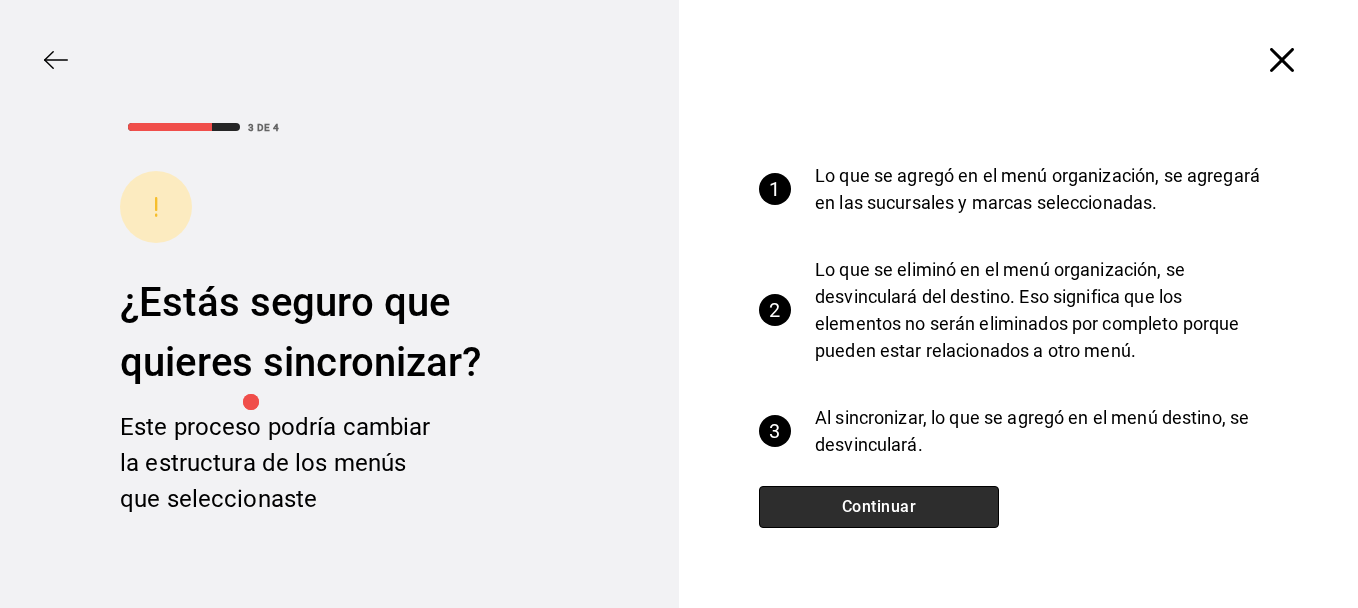 click on "Continuar" at bounding box center [879, 507] 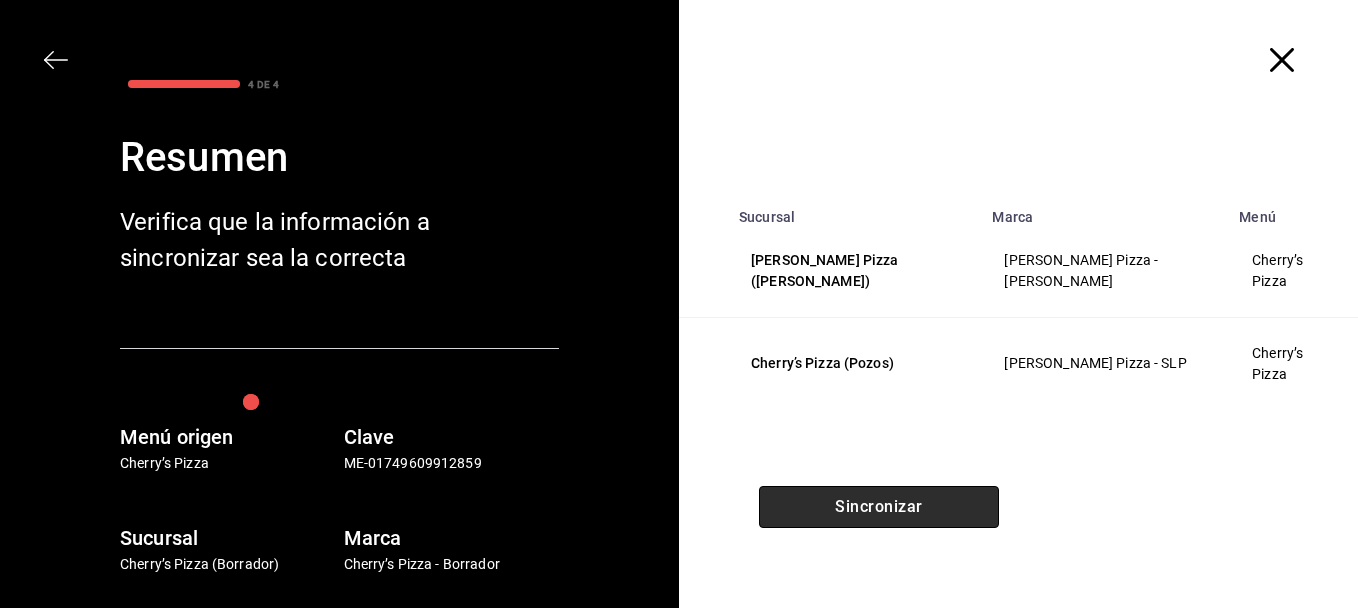 click on "Sincronizar" at bounding box center [879, 507] 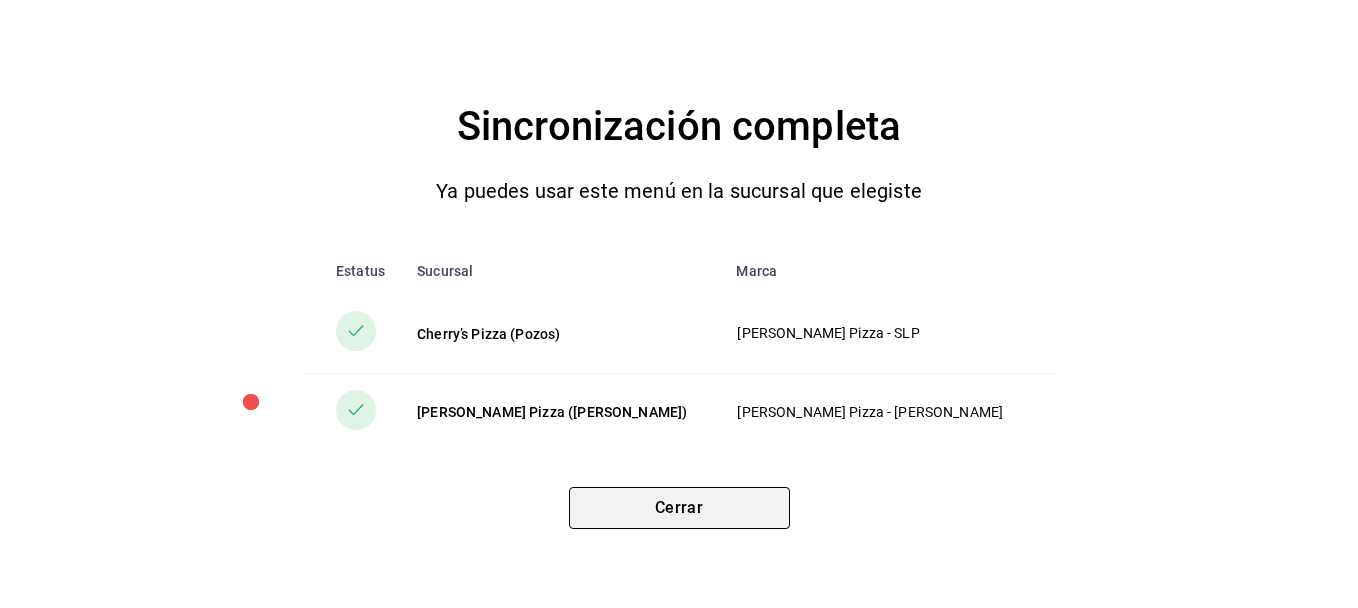 click on "Cerrar" at bounding box center [679, 508] 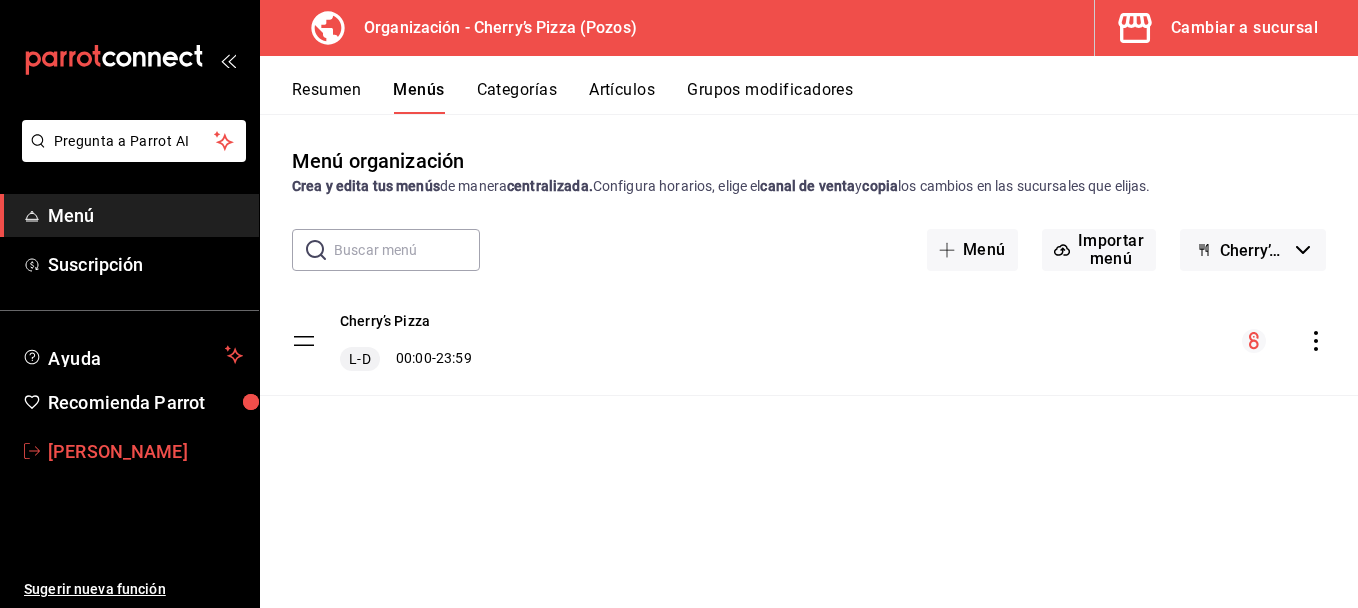 click on "[PERSON_NAME]" at bounding box center [145, 451] 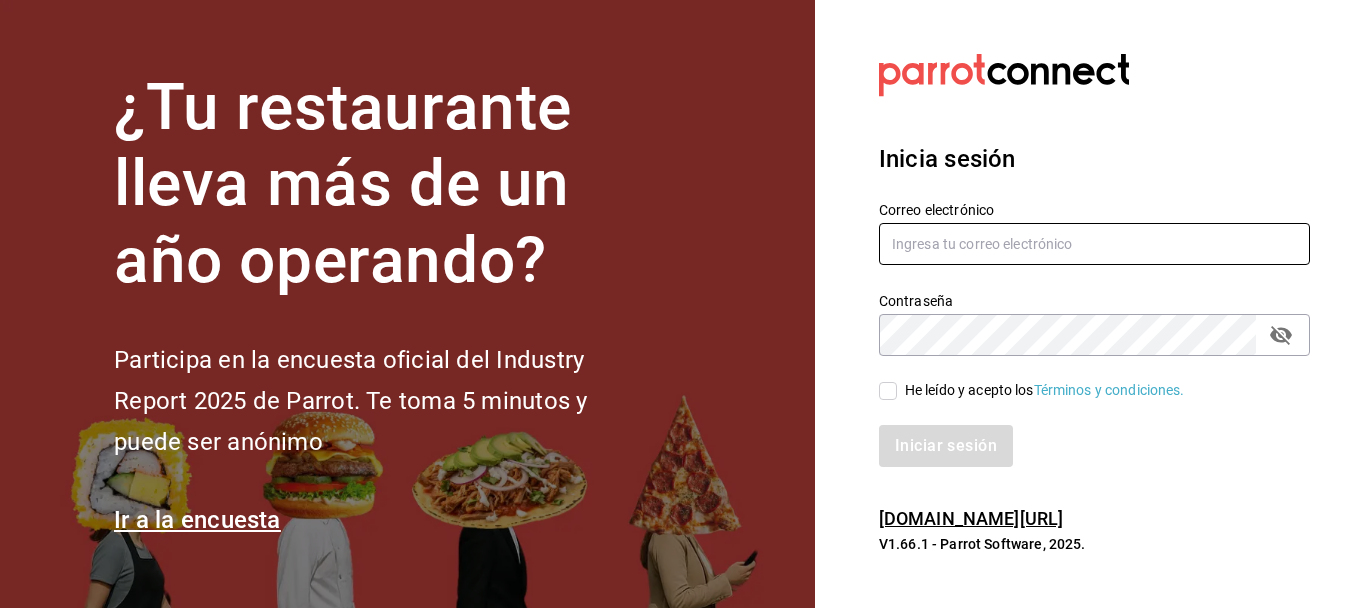 click at bounding box center [1094, 244] 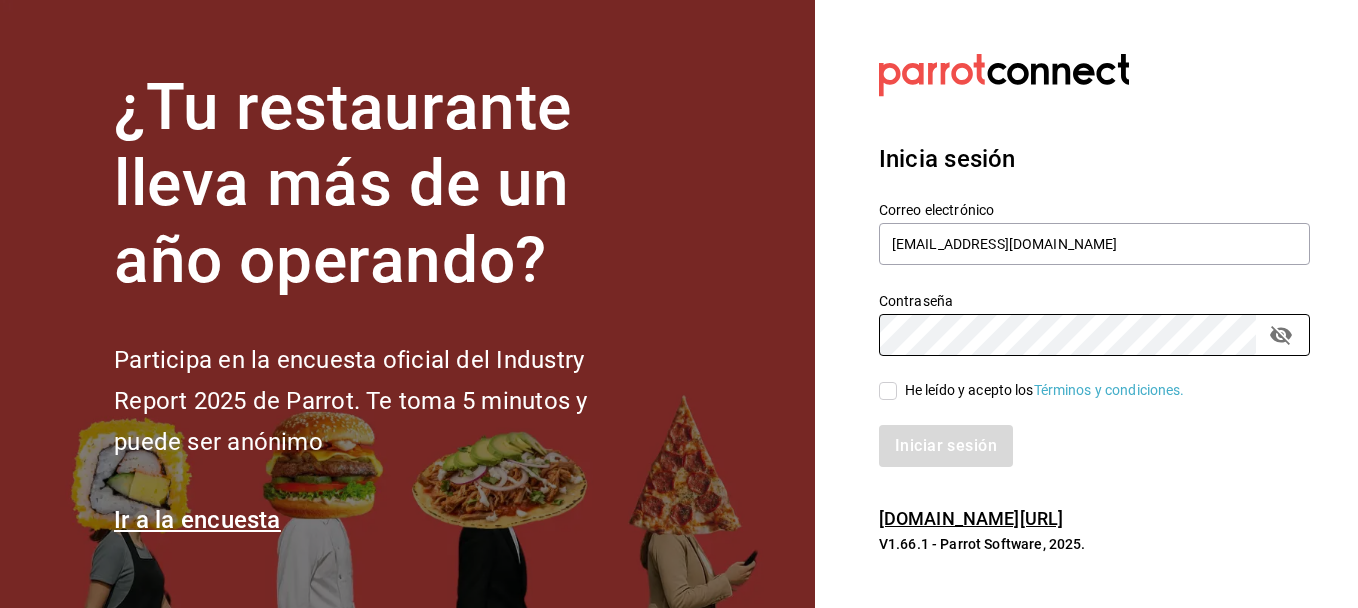 click on "He leído y acepto los  Términos y condiciones." at bounding box center (888, 391) 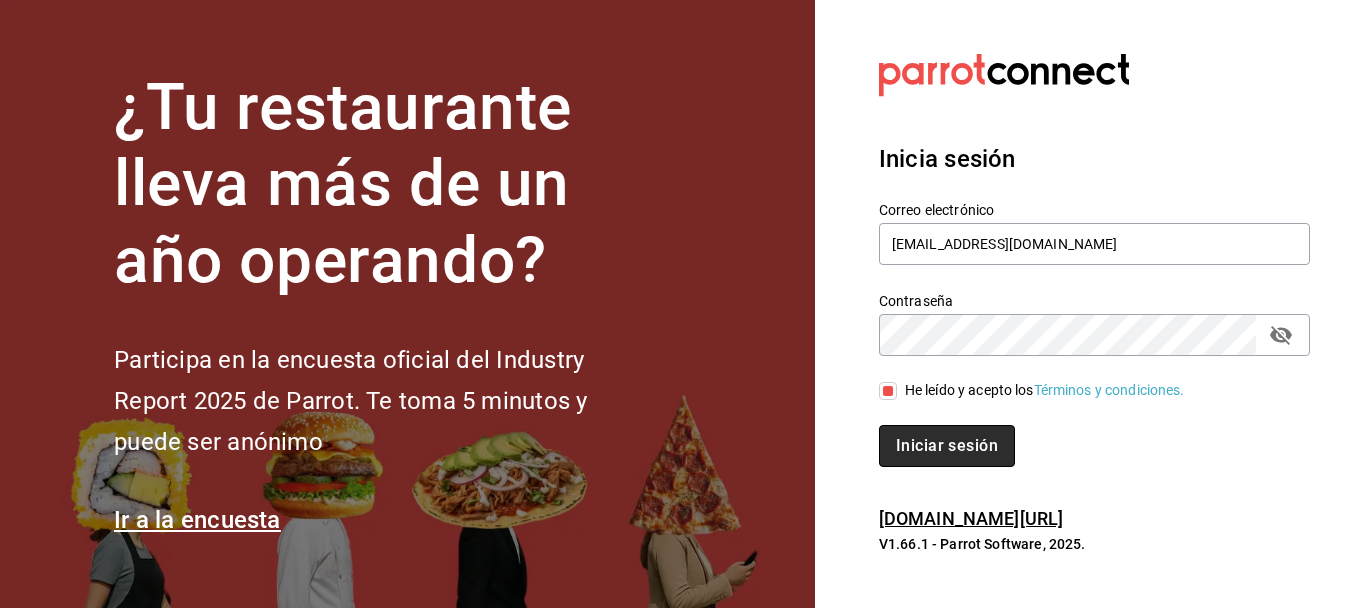 click on "Iniciar sesión" at bounding box center [947, 446] 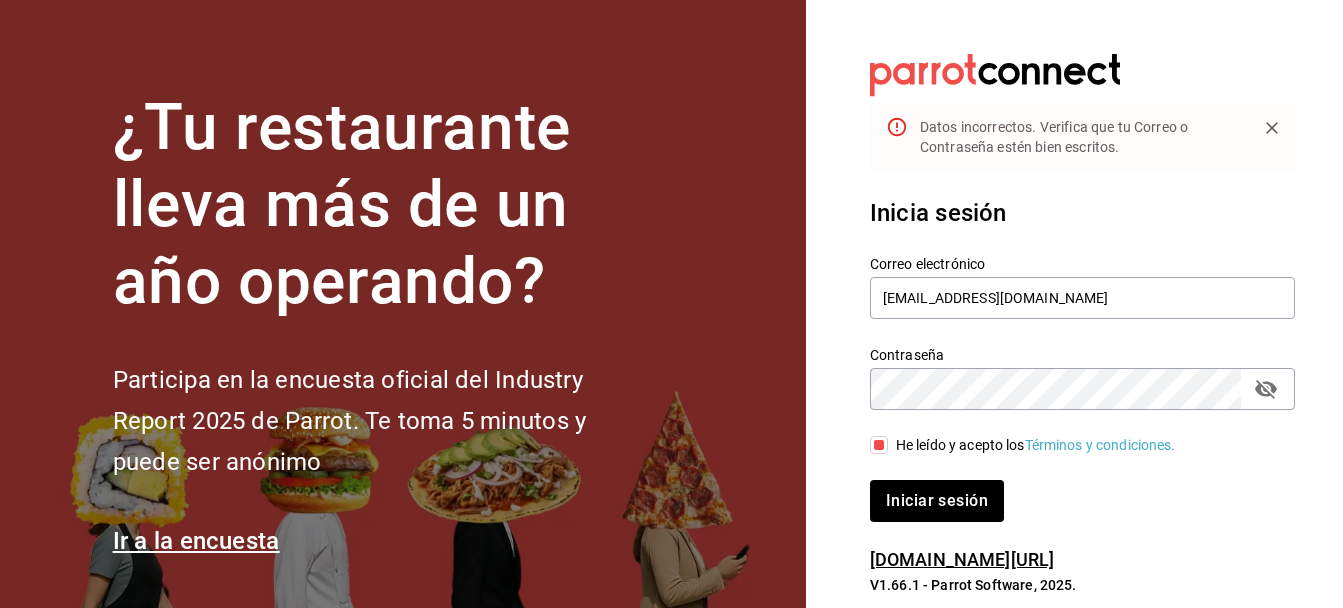 click on "He leído y acepto los  Términos y condiciones." at bounding box center (879, 445) 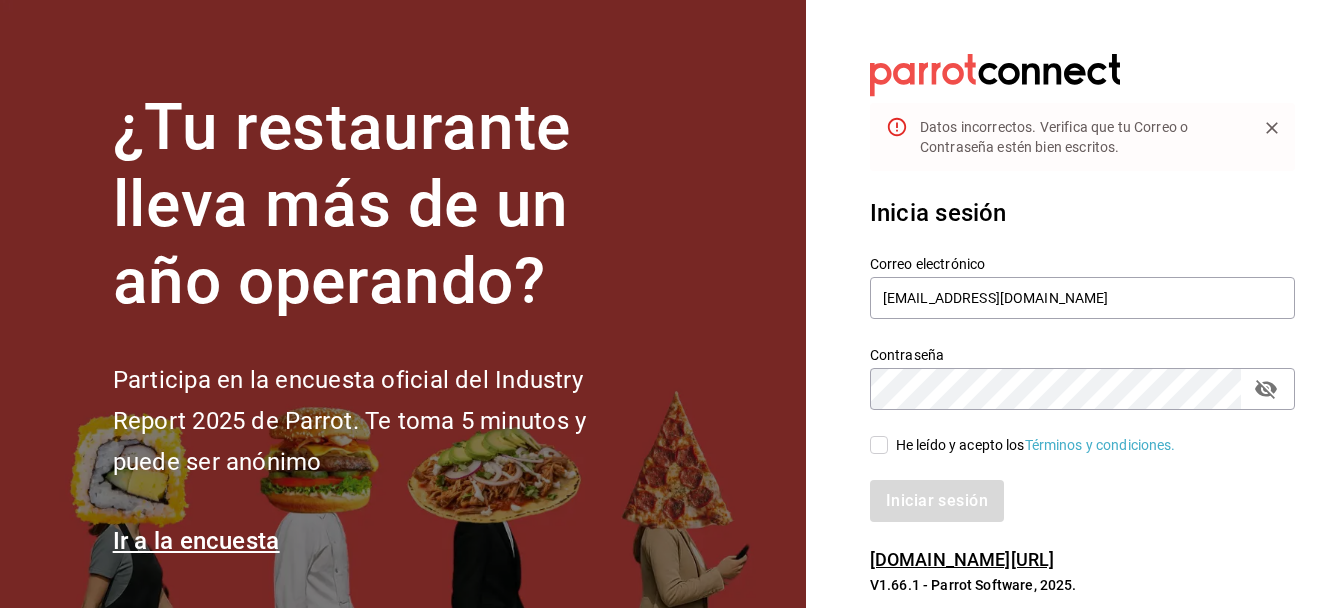 click on "He leído y acepto los  Términos y condiciones." at bounding box center (879, 445) 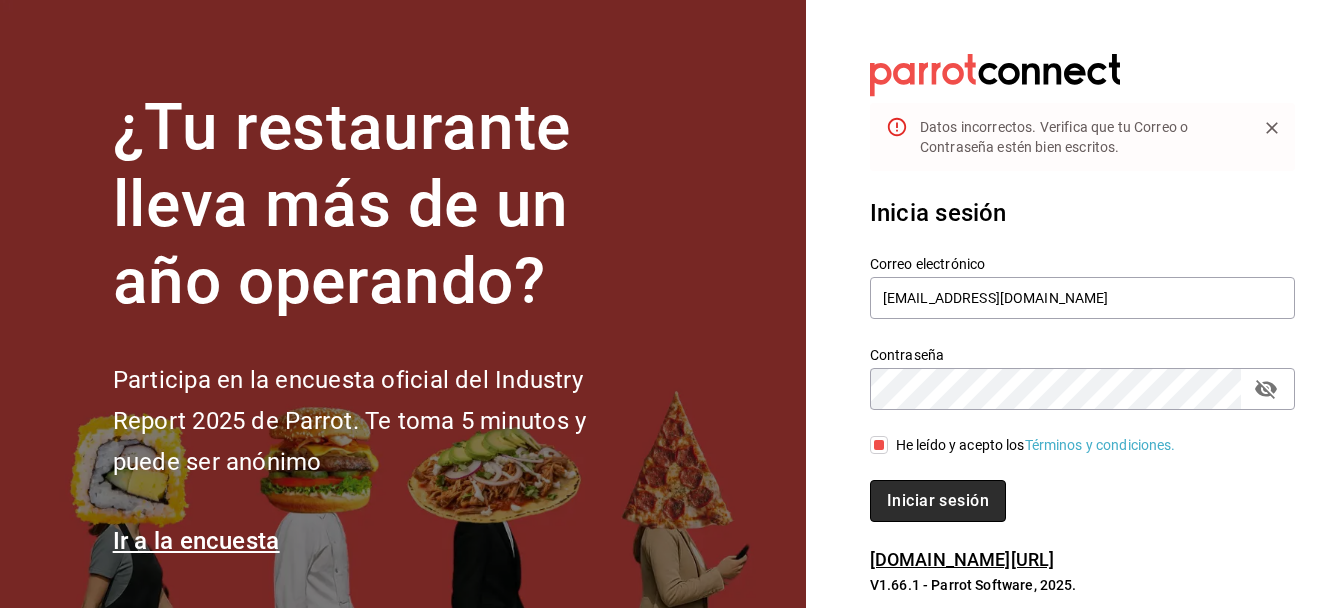 click on "Iniciar sesión" at bounding box center (938, 501) 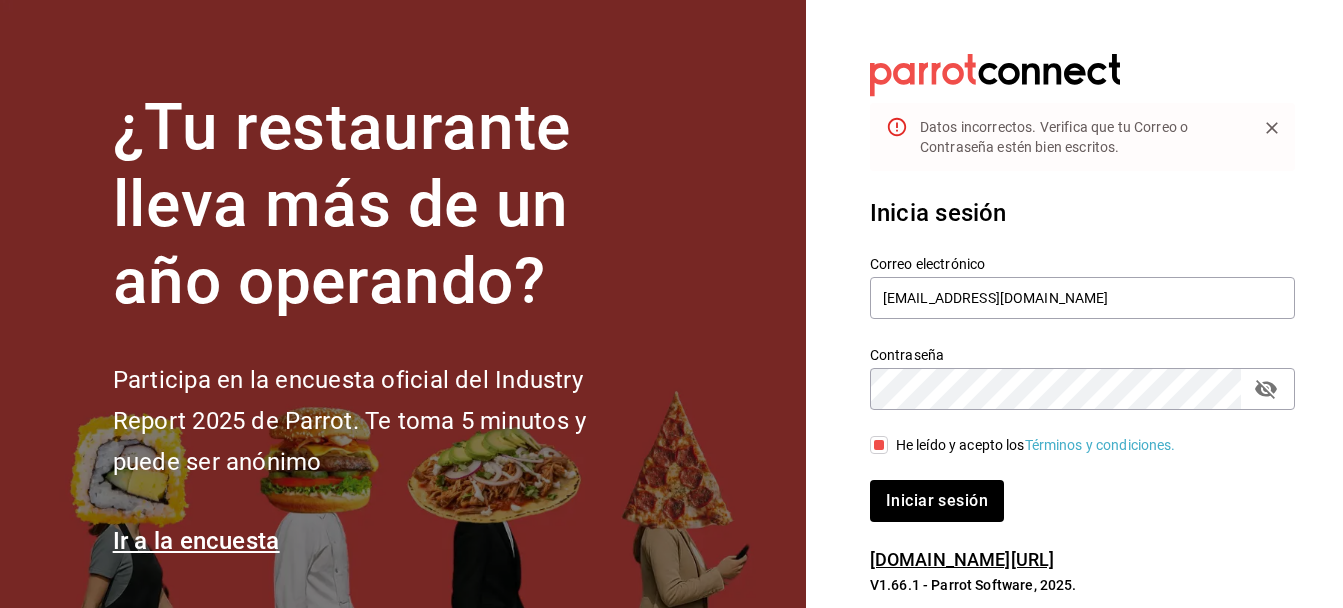 click on "He leído y acepto los  Términos y condiciones." at bounding box center (1032, 445) 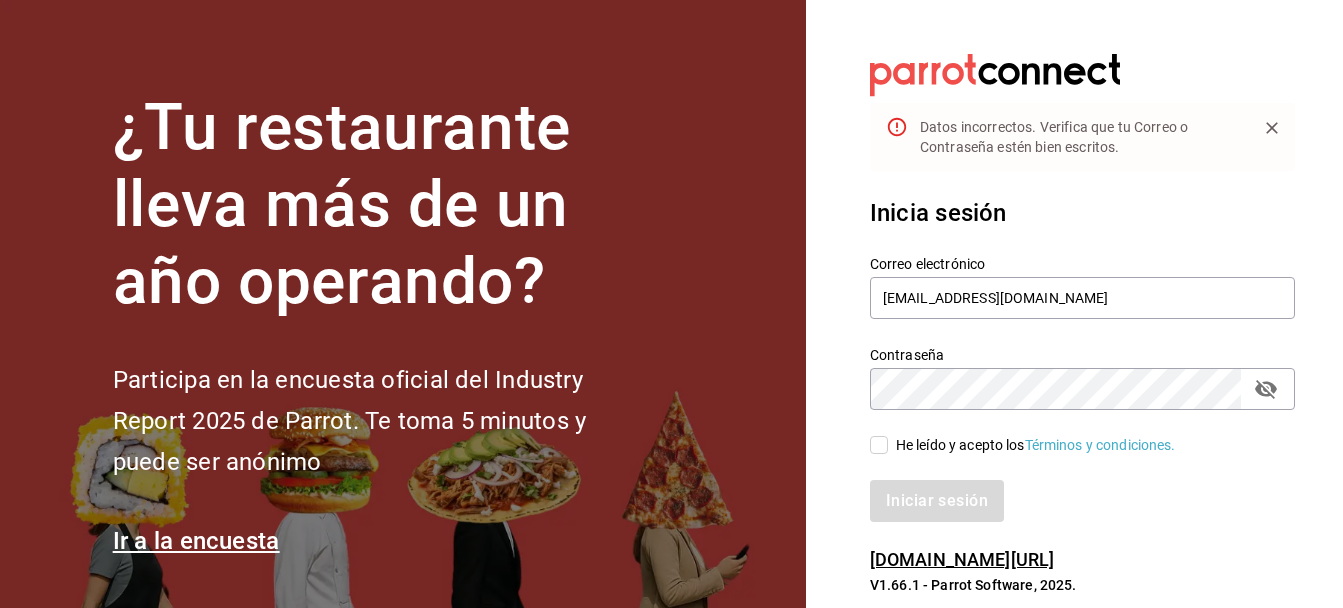 click on "He leído y acepto los  Términos y condiciones." at bounding box center (879, 445) 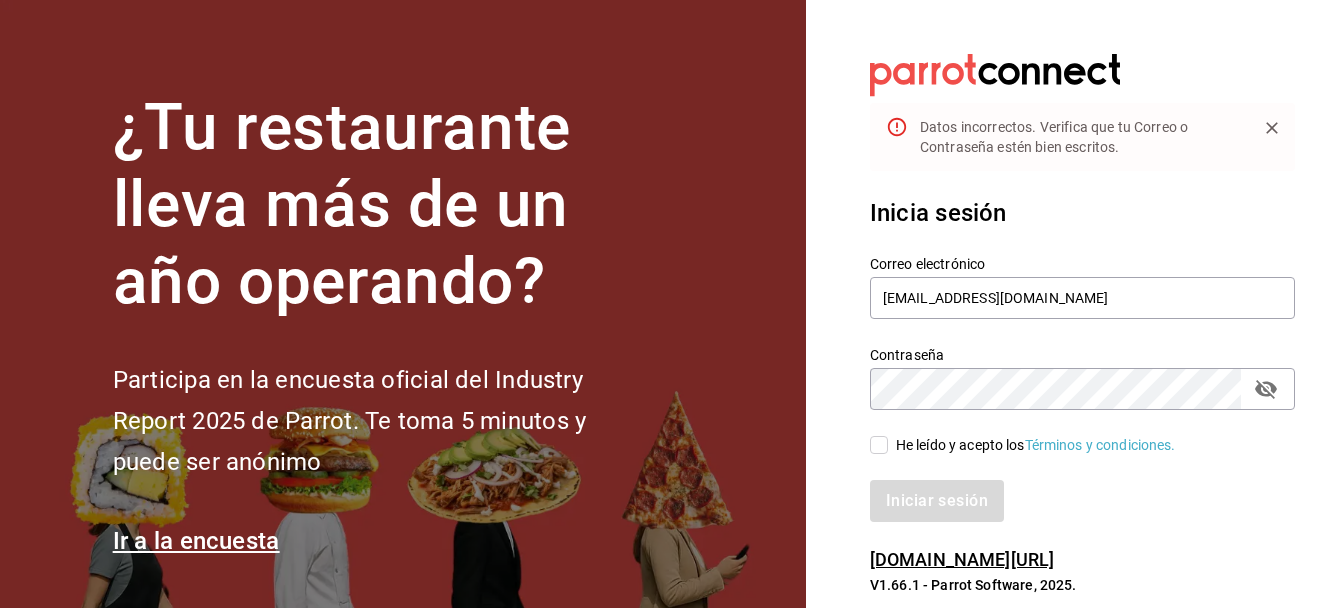 checkbox on "true" 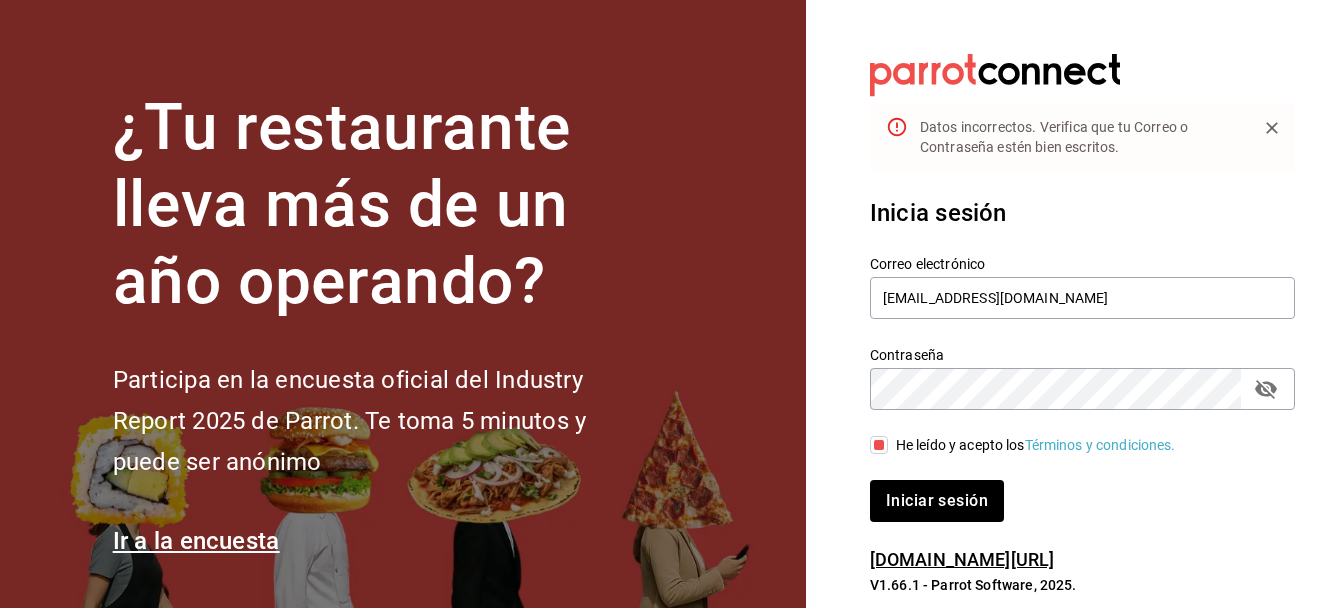 click 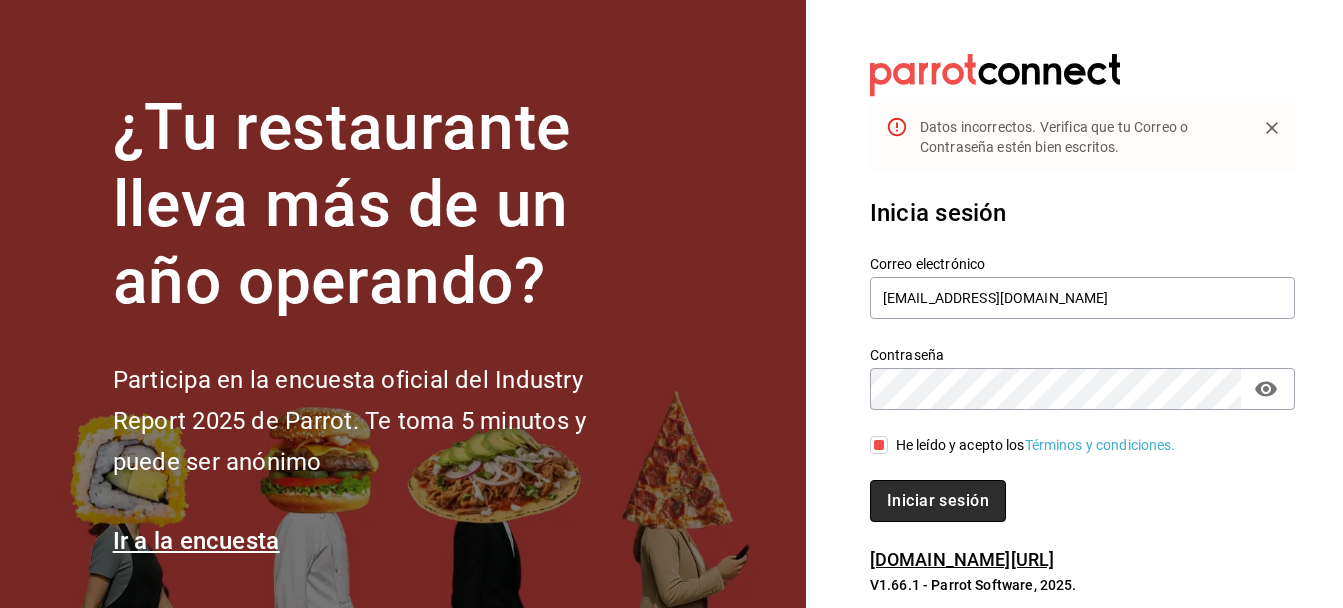 click on "Iniciar sesión" at bounding box center [938, 501] 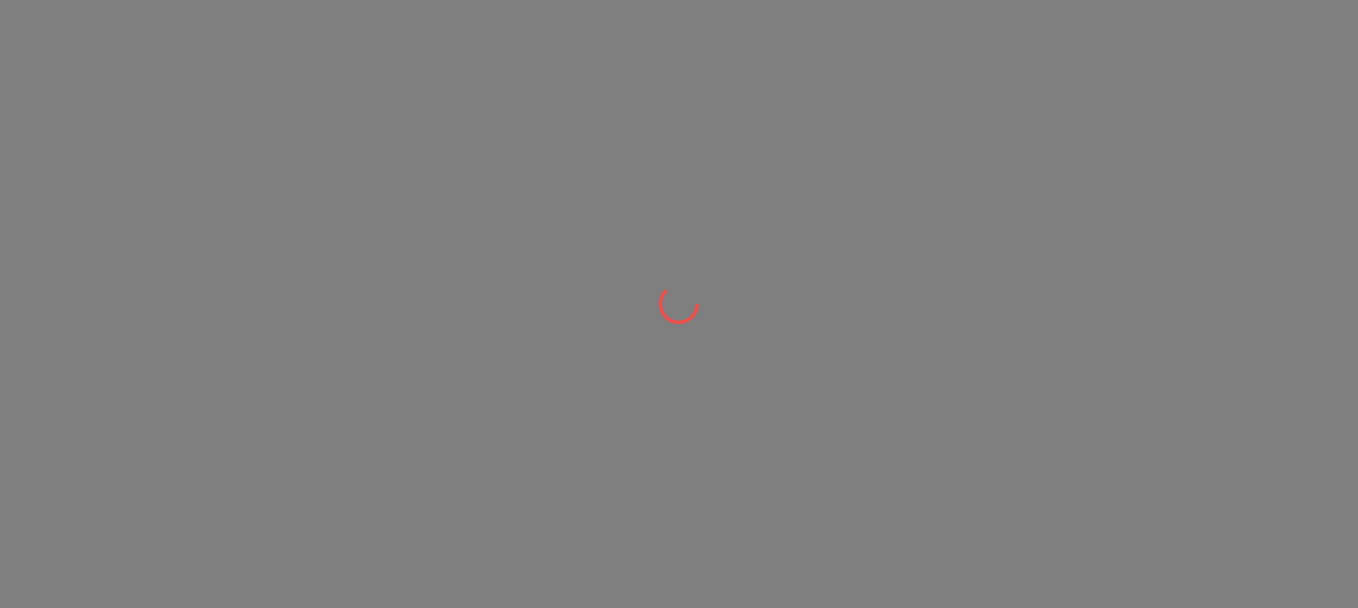 scroll, scrollTop: 0, scrollLeft: 0, axis: both 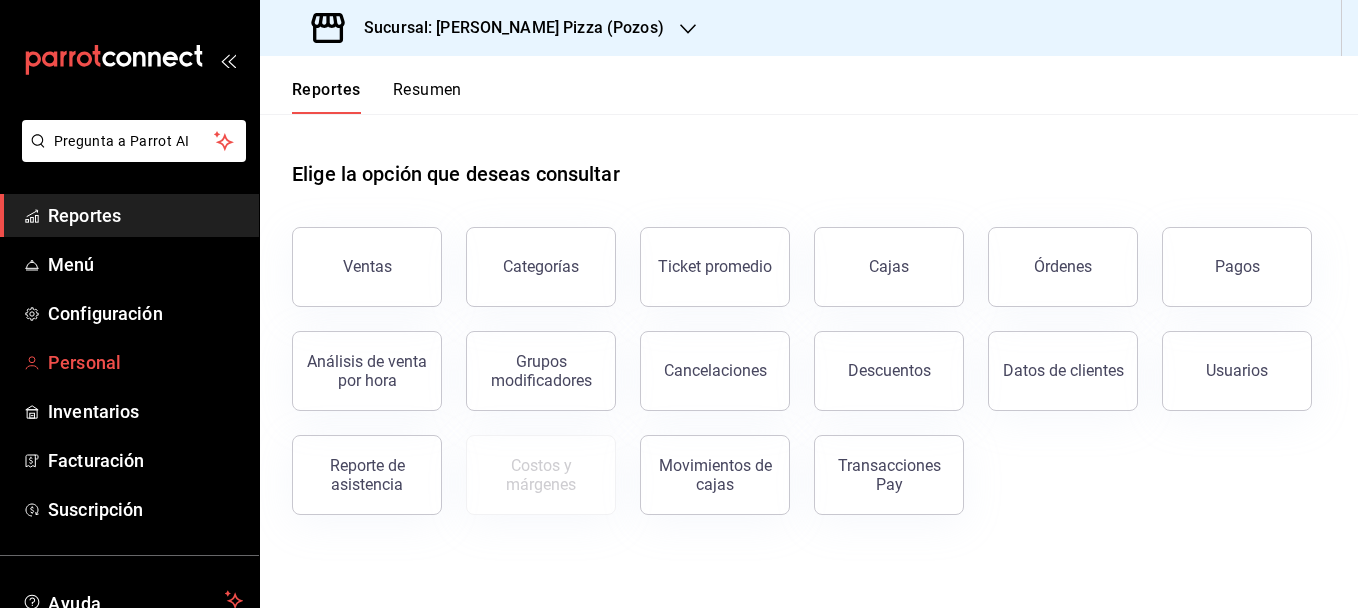 click on "Personal" at bounding box center (145, 362) 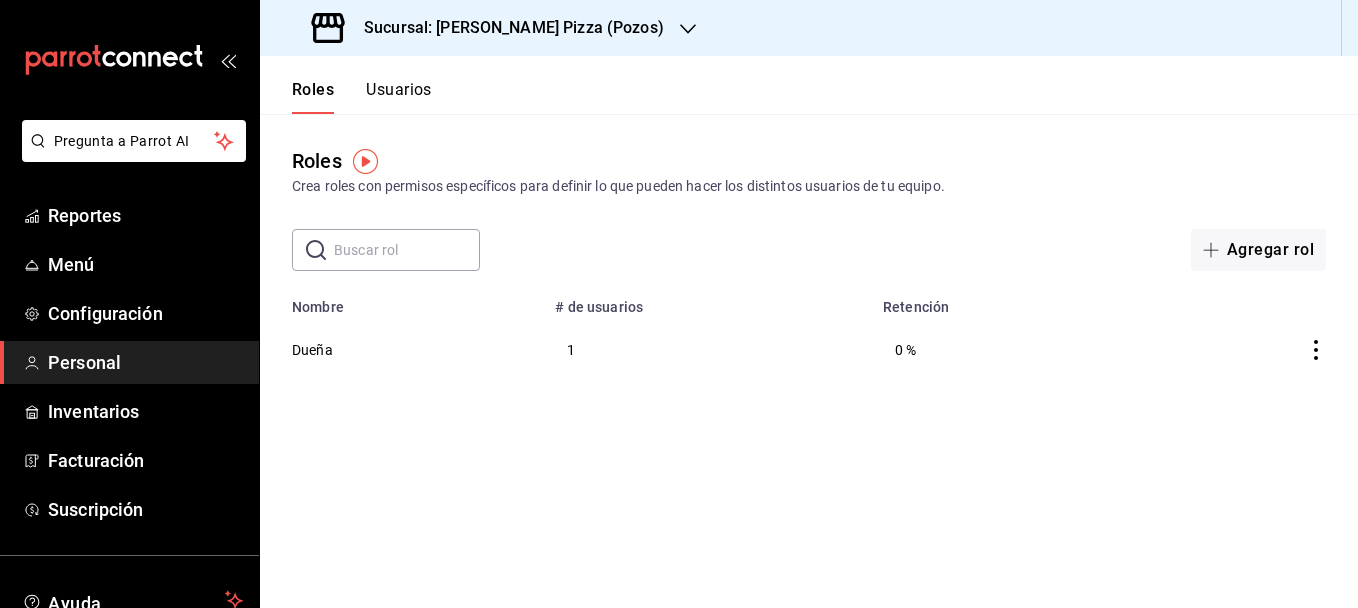 click on "Sucursal: Cherry’s Pizza (Pozos)" at bounding box center (506, 28) 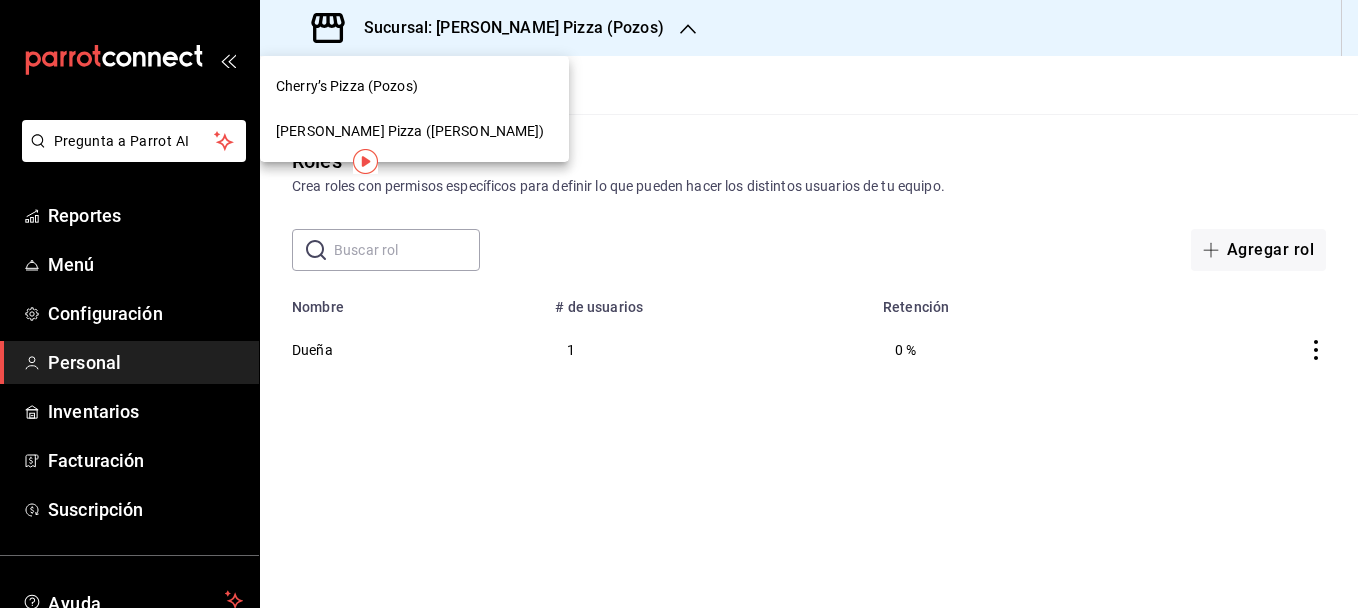 click on "Cherry's Pizza (Ricardo Anaya)" at bounding box center (410, 131) 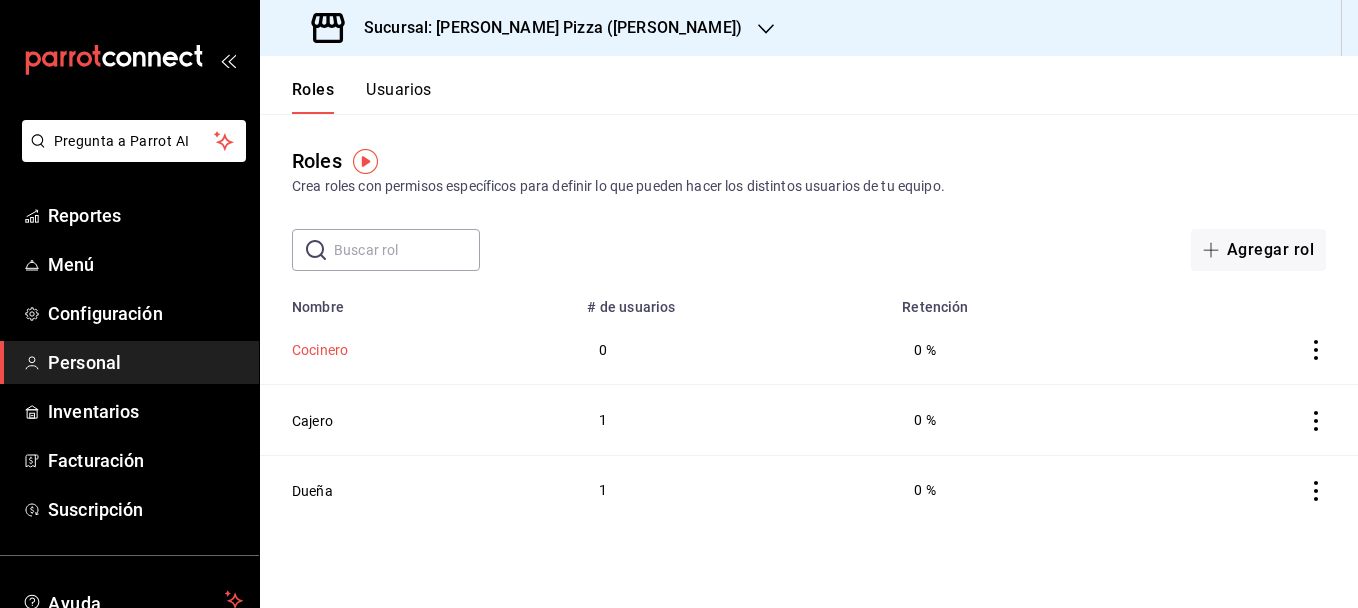 click on "Cocinero" at bounding box center [320, 350] 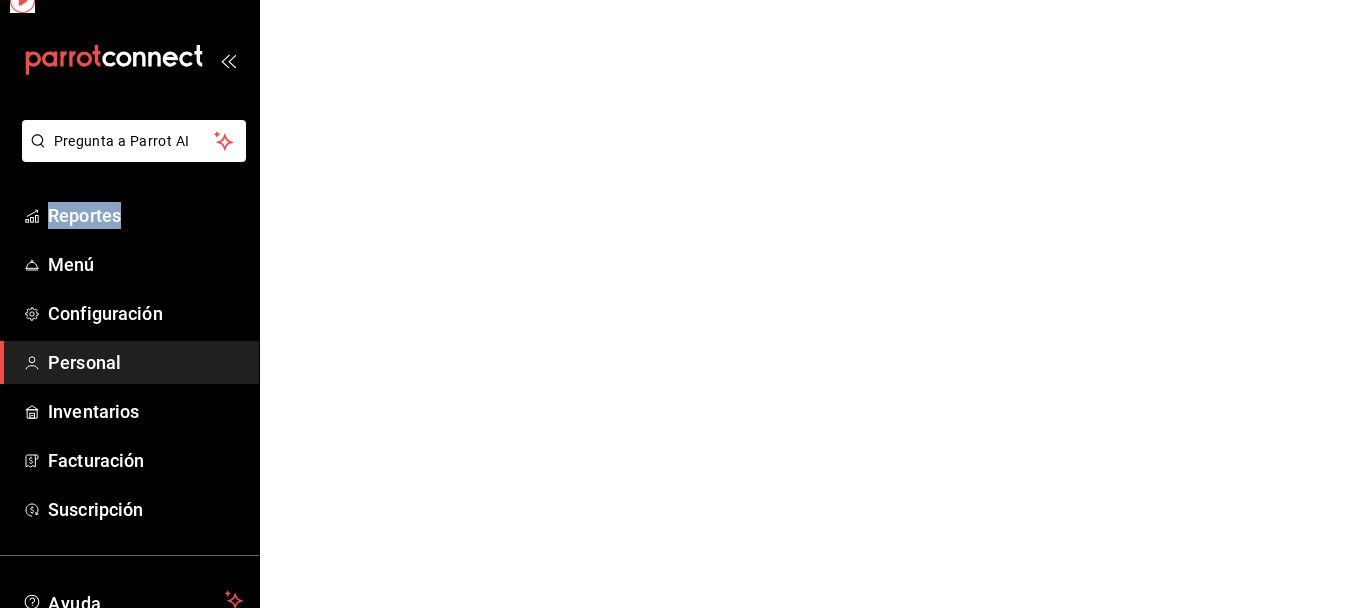 click on "Pregunta a Parrot AI Reportes   Menú   Configuración   Personal   Inventarios   Facturación   Suscripción   Ayuda Recomienda Parrot   Karime Chalita Escalante   Sugerir nueva función   GANA 1 MES GRATIS EN TU SUSCRIPCIÓN AQUÍ ¿Recuerdas cómo empezó tu restaurante?
Hoy puedes ayudar a un colega a tener el mismo cambio que tú viviste.
Recomienda Parrot directamente desde tu Portal Administrador.
Es fácil y rápido.
🎁 Por cada restaurante que se una, ganas 1 mes gratis. Ver video tutorial Ir a video Pregunta a Parrot AI Reportes   Menú   Configuración   Personal   Inventarios   Facturación   Suscripción   Ayuda Recomienda Parrot   Karime Chalita Escalante   Sugerir nueva función   Visitar centro de ayuda (81) 2046 6363 soporte@parrotsoftware.io Visitar centro de ayuda (81) 2046 6363 soporte@parrotsoftware.io" at bounding box center (679, 0) 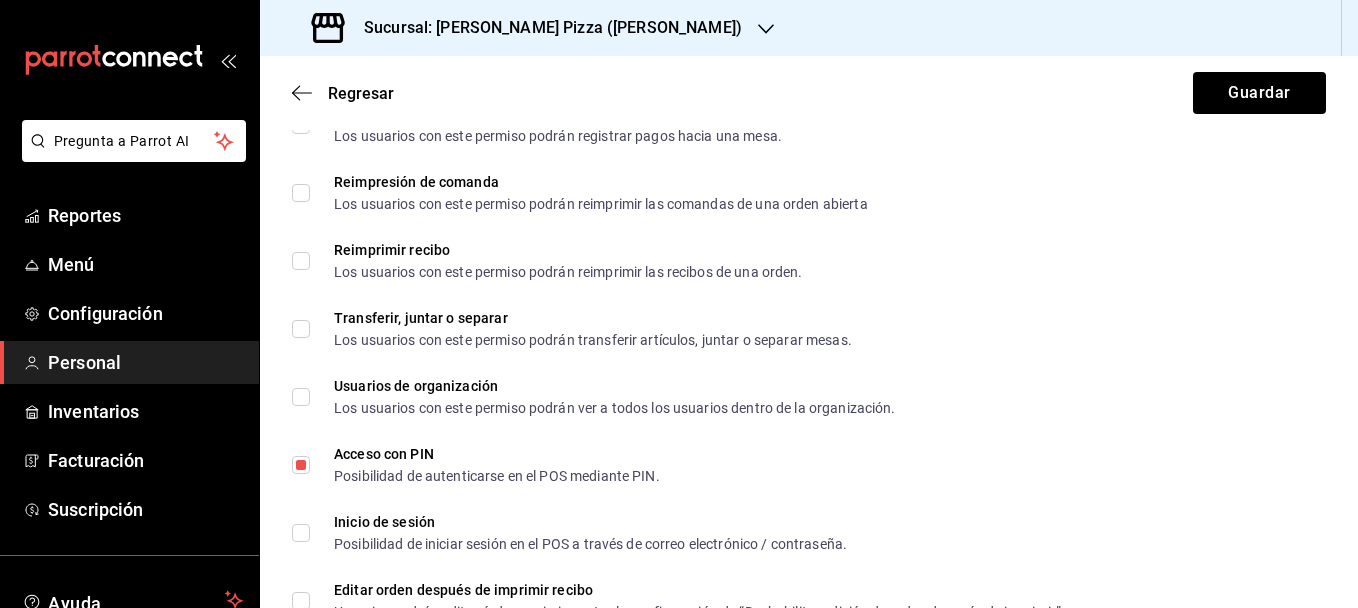 scroll, scrollTop: 3733, scrollLeft: 0, axis: vertical 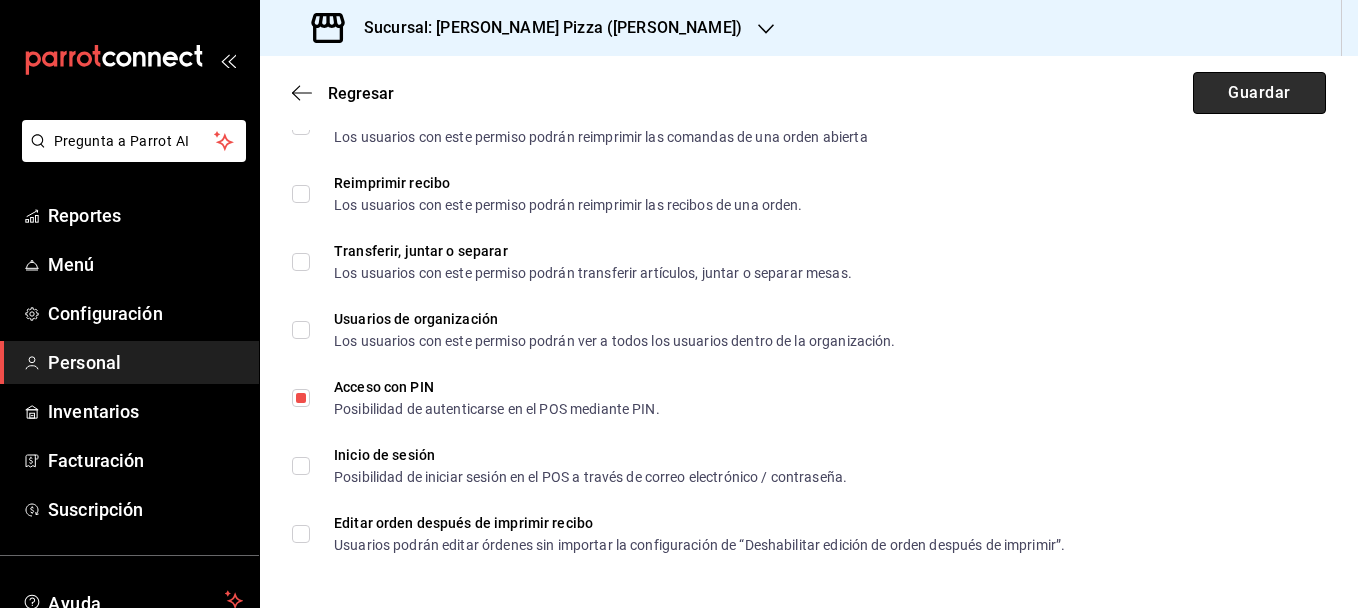 click on "Guardar" at bounding box center [1259, 93] 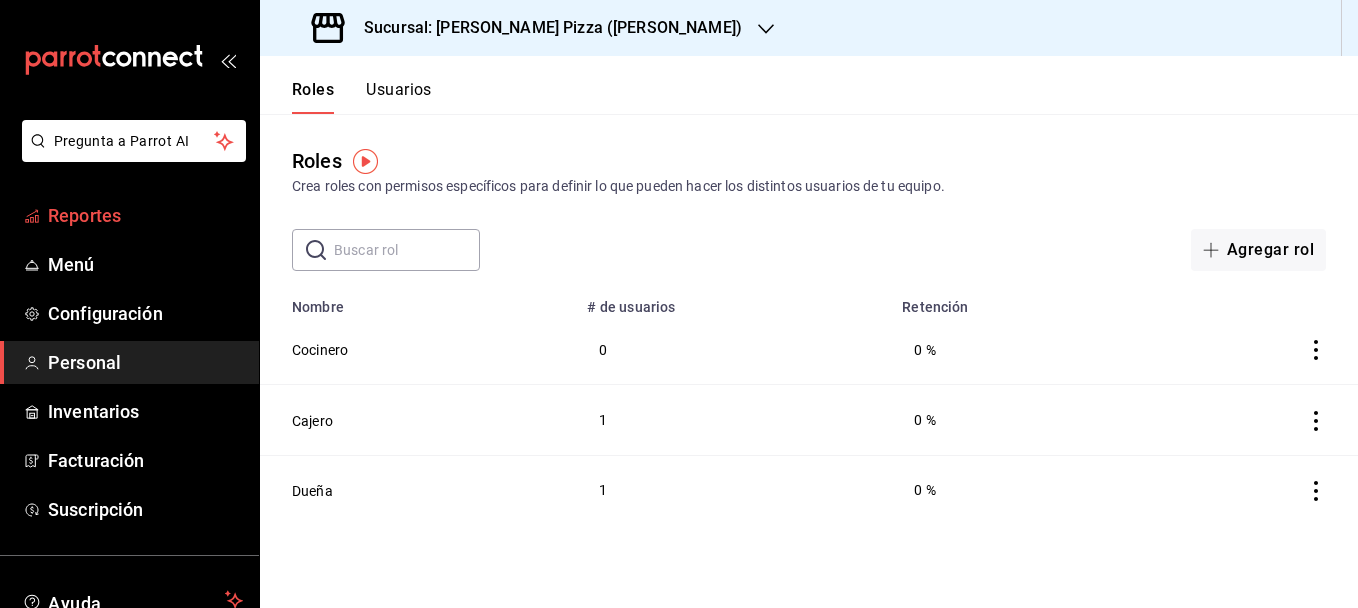 click on "Reportes" at bounding box center [145, 215] 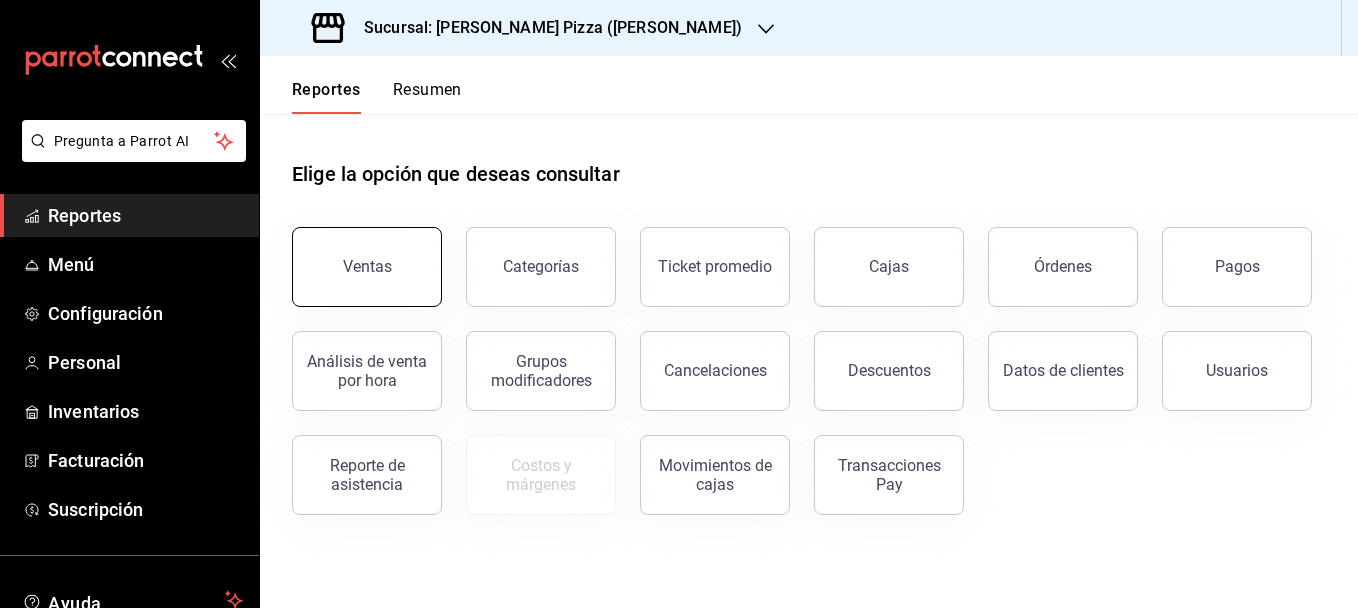 click on "Ventas" at bounding box center [367, 267] 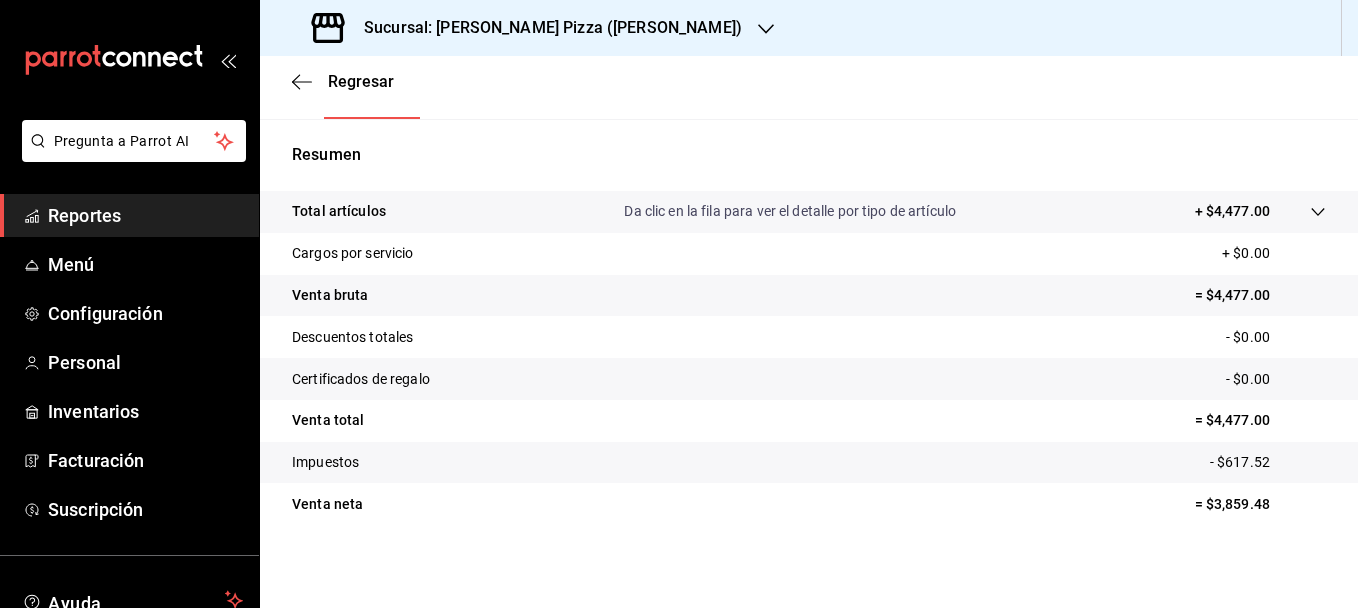 scroll, scrollTop: 350, scrollLeft: 0, axis: vertical 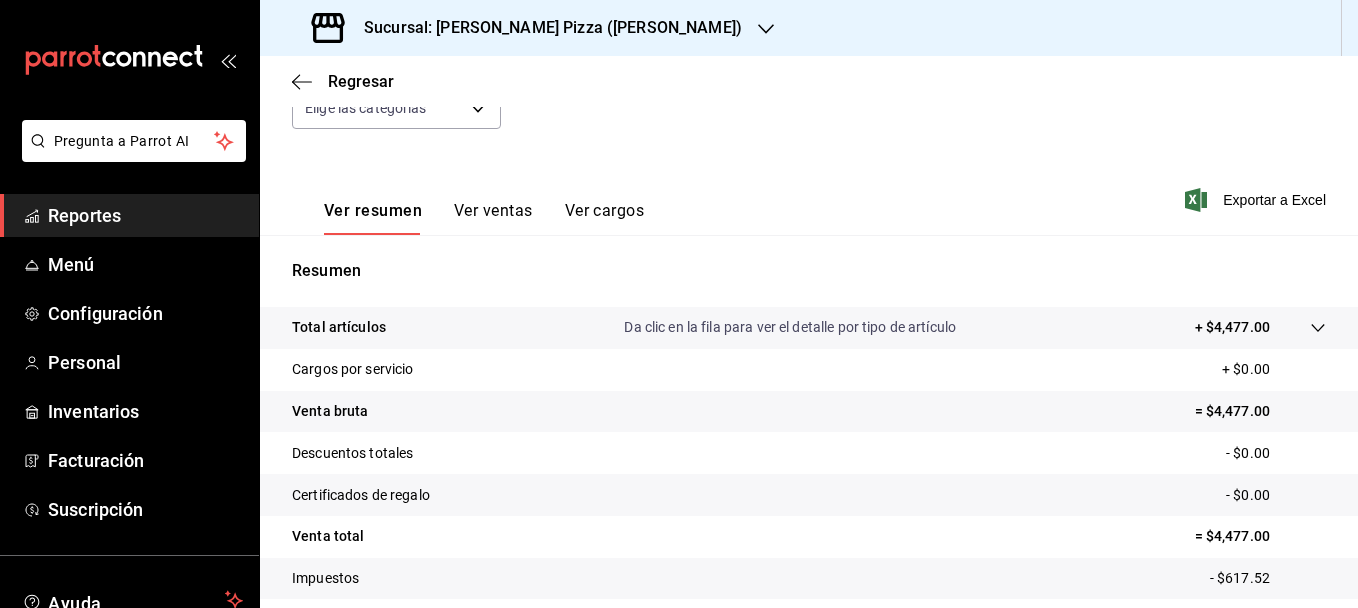 click on "Ver ventas" at bounding box center [493, 218] 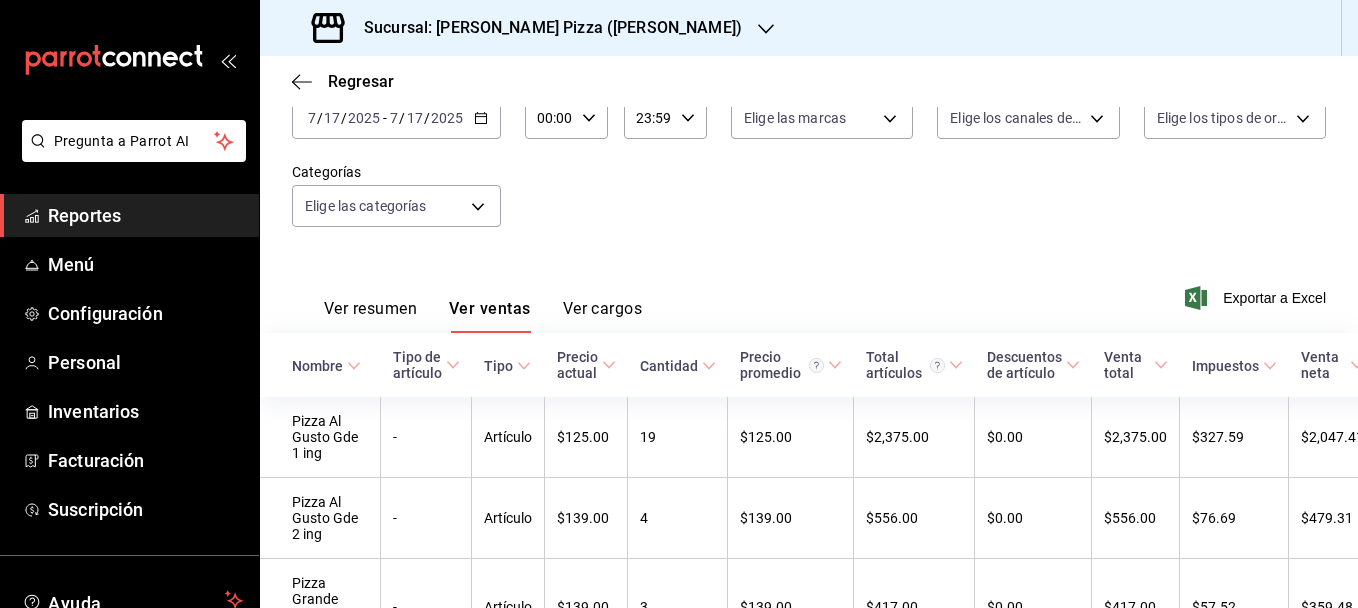scroll, scrollTop: 229, scrollLeft: 0, axis: vertical 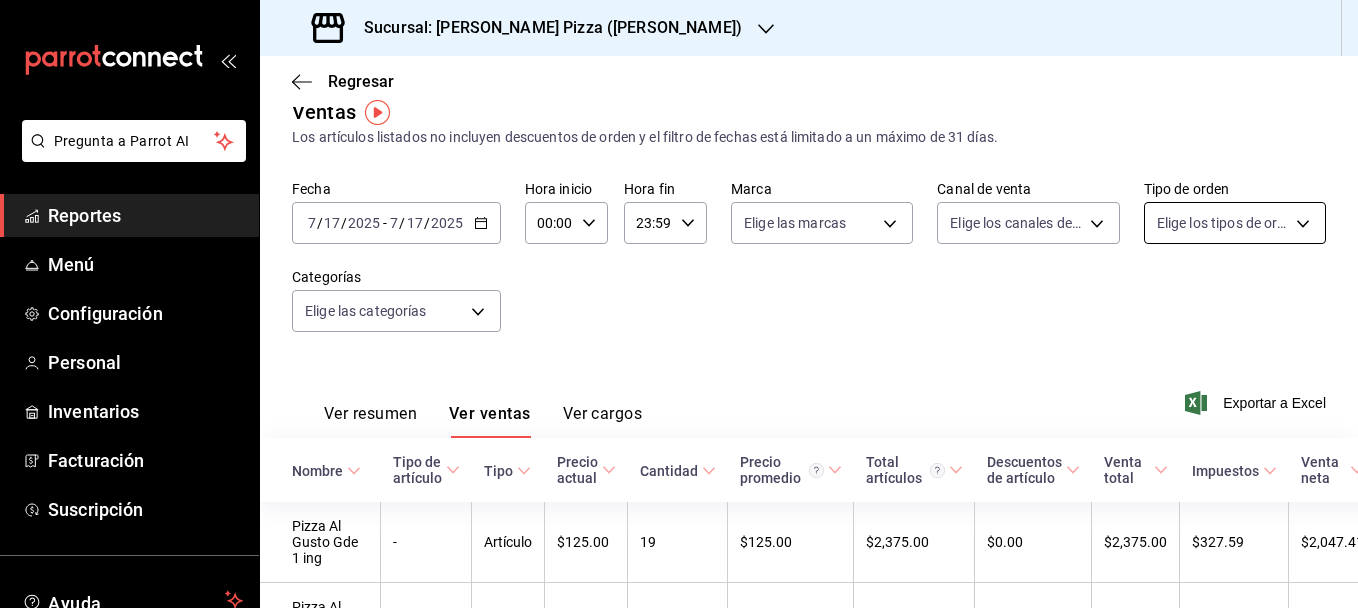 drag, startPoint x: 1328, startPoint y: 198, endPoint x: 1298, endPoint y: 208, distance: 31.622776 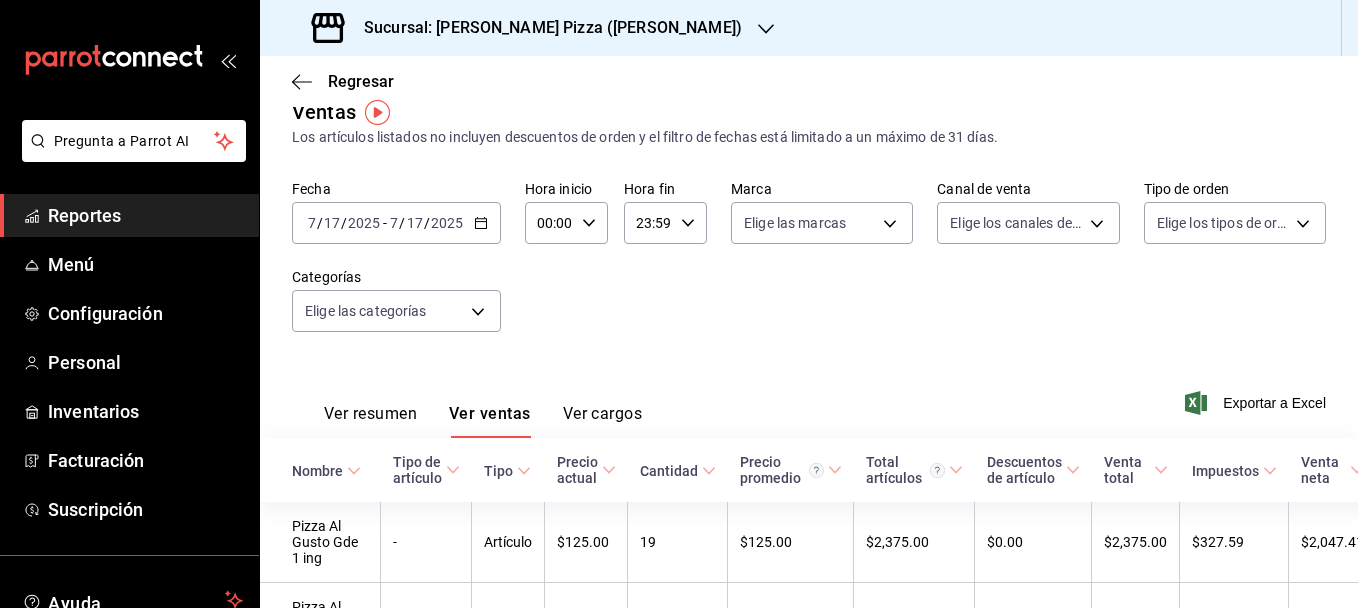 click on "Ver cargos" at bounding box center [603, 421] 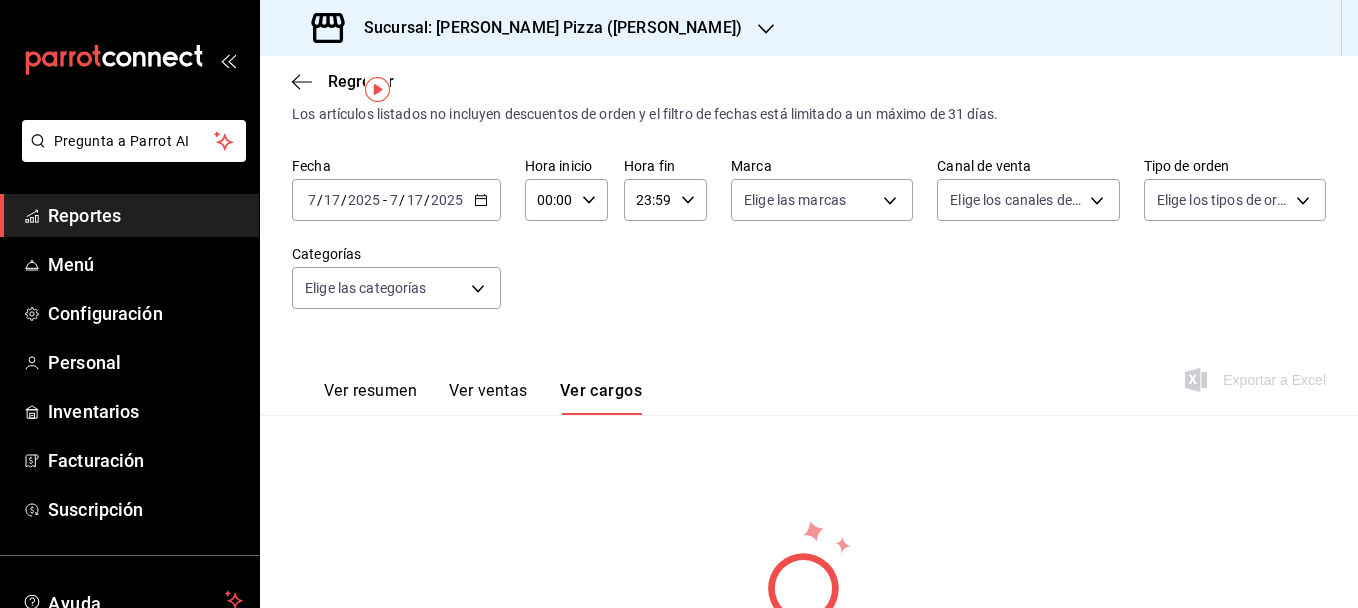 scroll, scrollTop: 0, scrollLeft: 0, axis: both 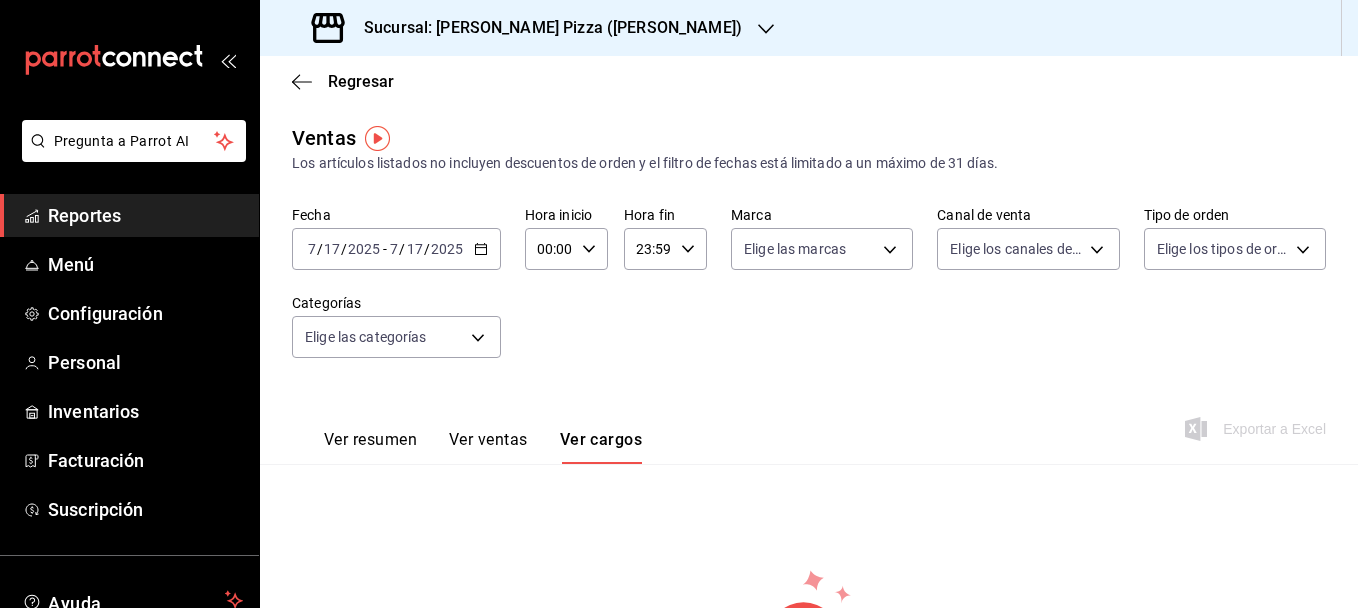 click on "Ver resumen" at bounding box center [370, 447] 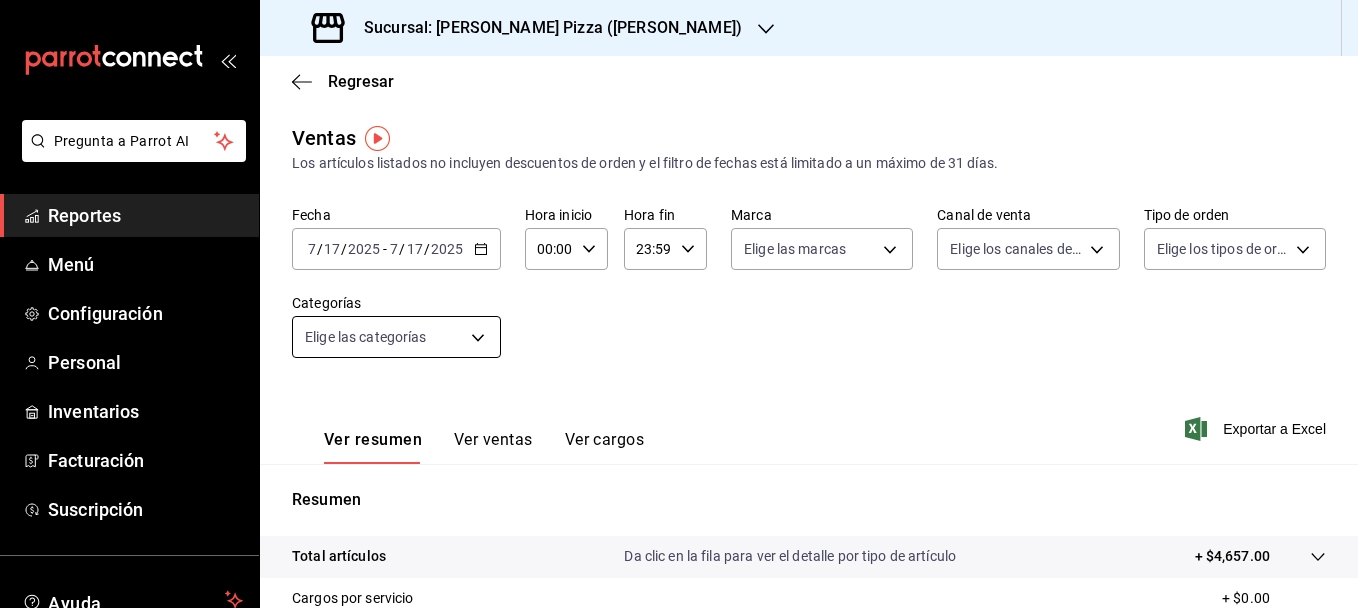 click on "Pregunta a Parrot AI Reportes   Menú   Configuración   Personal   Inventarios   Facturación   Suscripción   Ayuda Recomienda Parrot   Karime Chalita Escalante   Sugerir nueva función   Sucursal: Cherry's Pizza (Ricardo Anaya) Regresar Ventas Los artículos listados no incluyen descuentos de orden y el filtro de fechas está limitado a un máximo de 31 días. Fecha 2025-07-17 7 / 17 / 2025 - 2025-07-17 7 / 17 / 2025 Hora inicio 00:00 Hora inicio Hora fin 23:59 Hora fin Marca Elige las marcas Canal de venta Elige los canales de venta Tipo de orden Elige los tipos de orden Categorías Elige las categorías Ver resumen Ver ventas Ver cargos Exportar a Excel Resumen Total artículos Da clic en la fila para ver el detalle por tipo de artículo + $4,657.00 Cargos por servicio + $0.00 Venta bruta = $4,657.00 Descuentos totales - $0.00 Certificados de regalo - $0.00 Venta total = $4,657.00 Impuestos - $642.34 Venta neta = $4,014.66 GANA 1 MES GRATIS EN TU SUSCRIPCIÓN AQUÍ Ver video tutorial Ir a video Reportes" at bounding box center [679, 304] 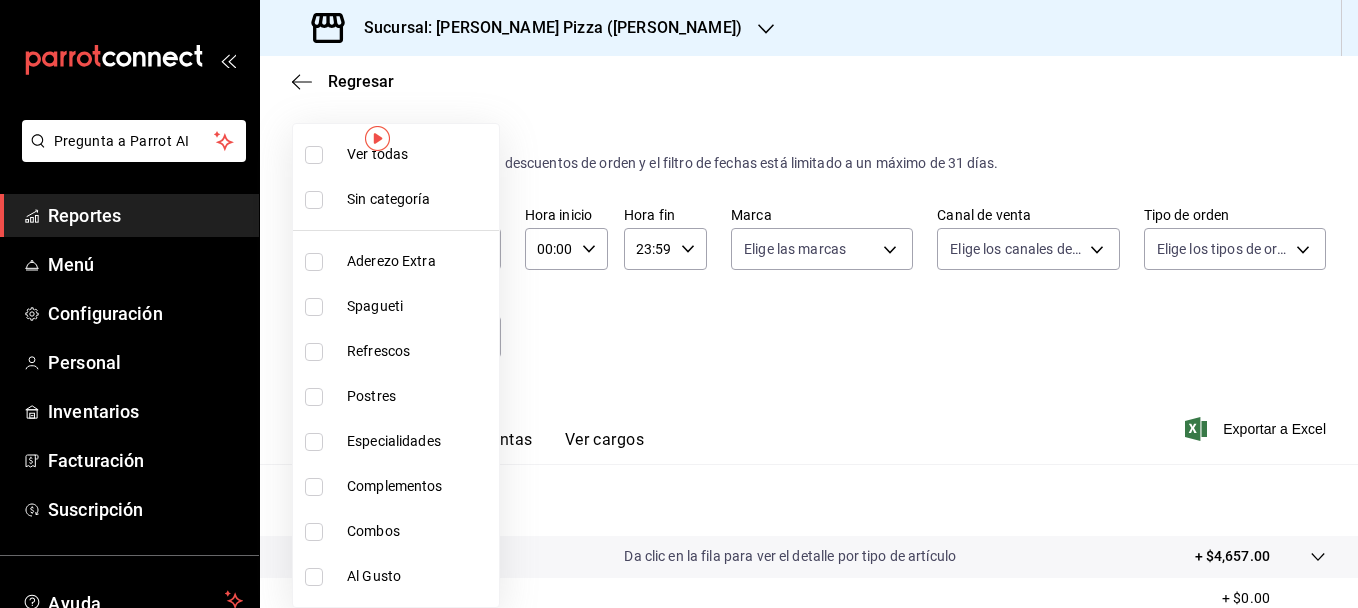 click at bounding box center [679, 304] 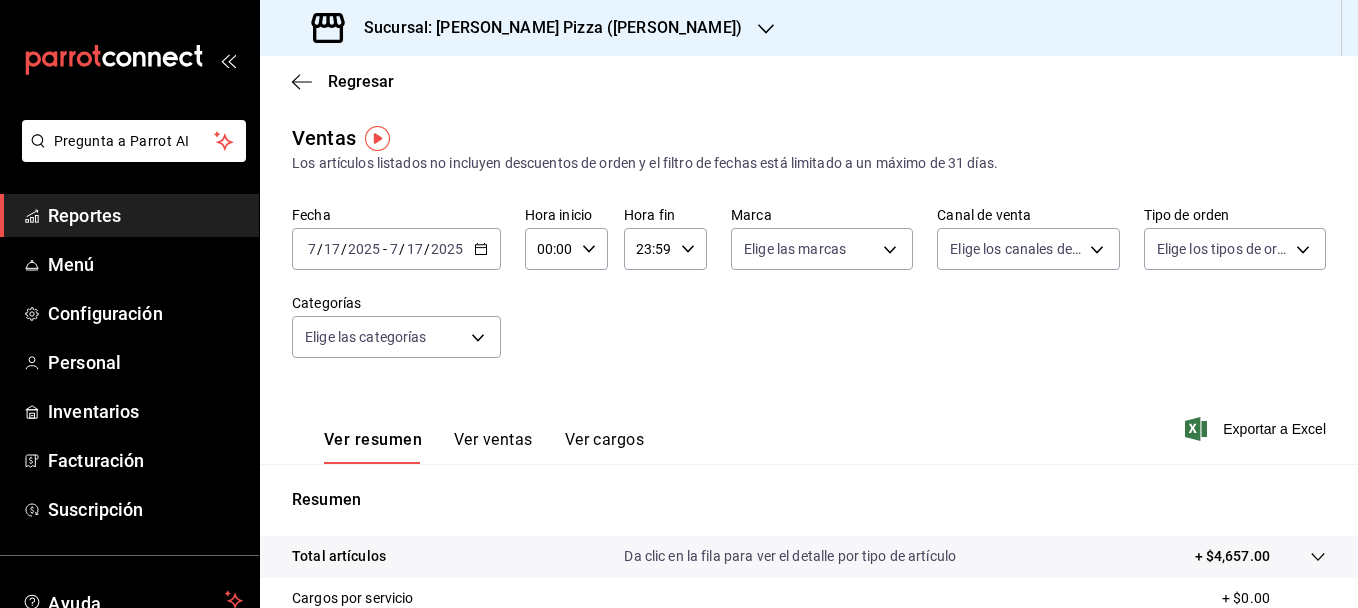 click on "Ver ventas" at bounding box center (493, 447) 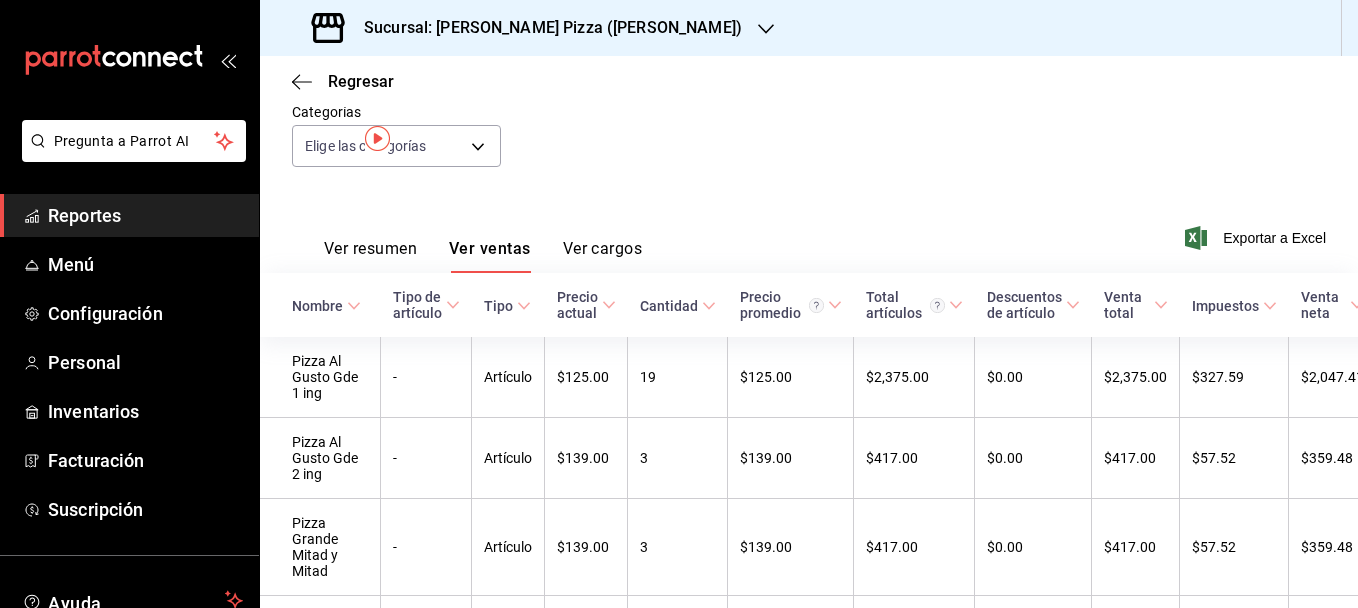 scroll, scrollTop: 0, scrollLeft: 0, axis: both 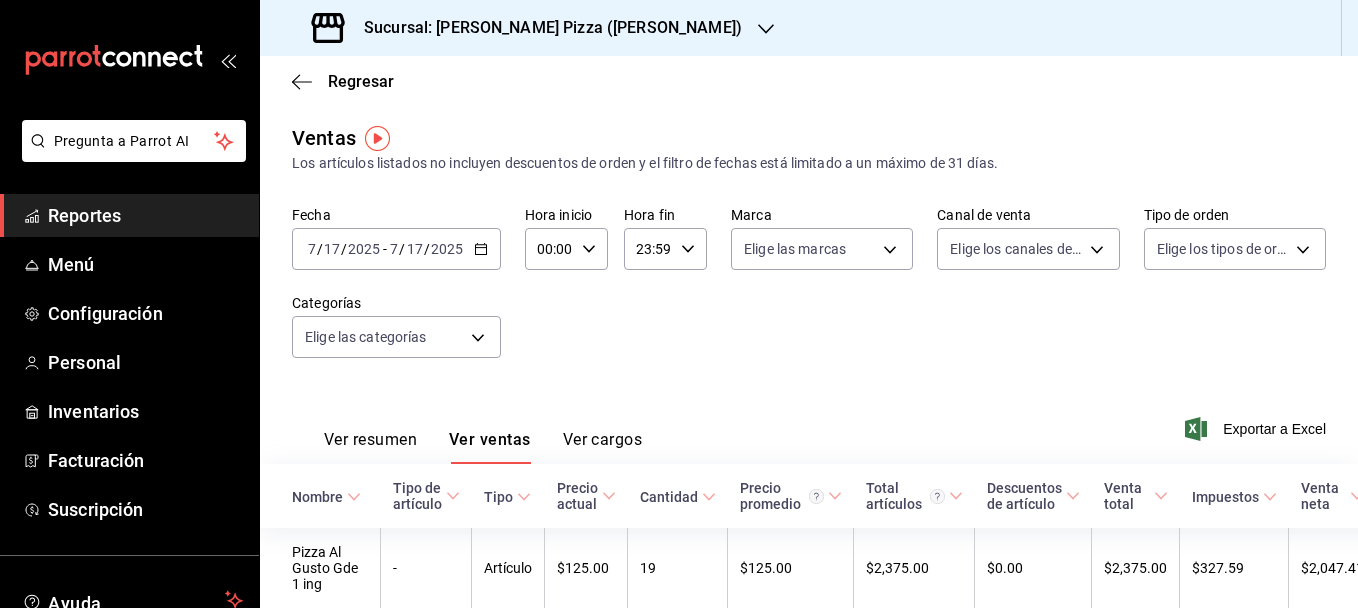 click 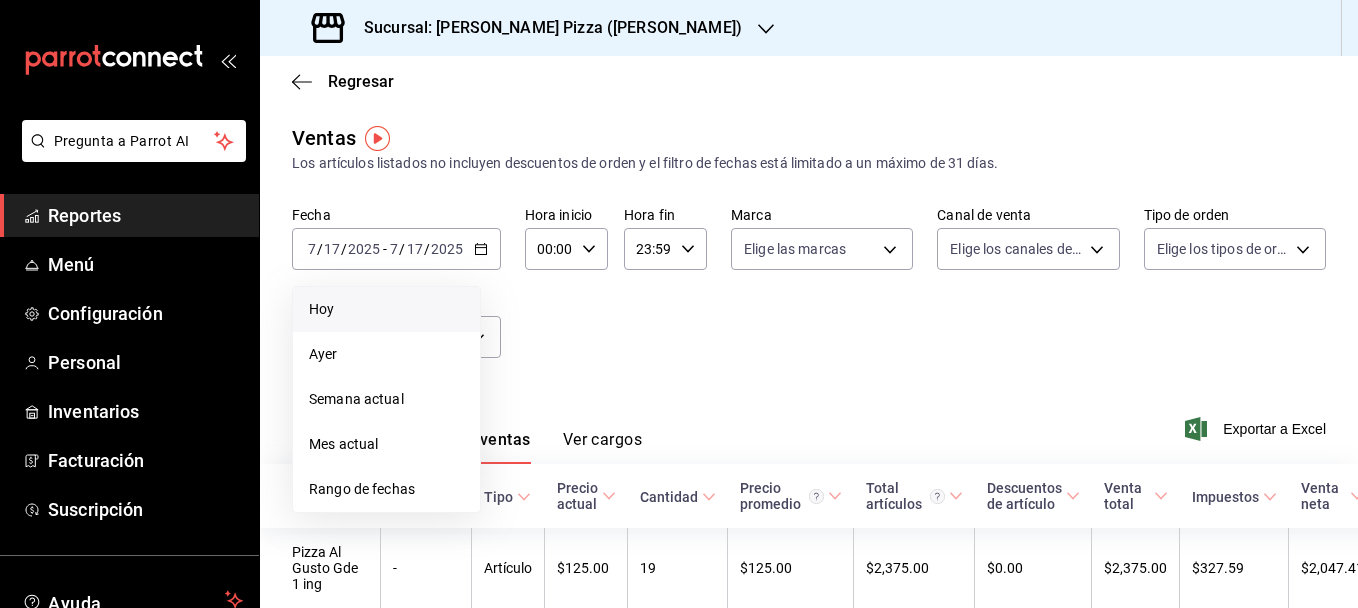 click on "Hoy" at bounding box center [386, 309] 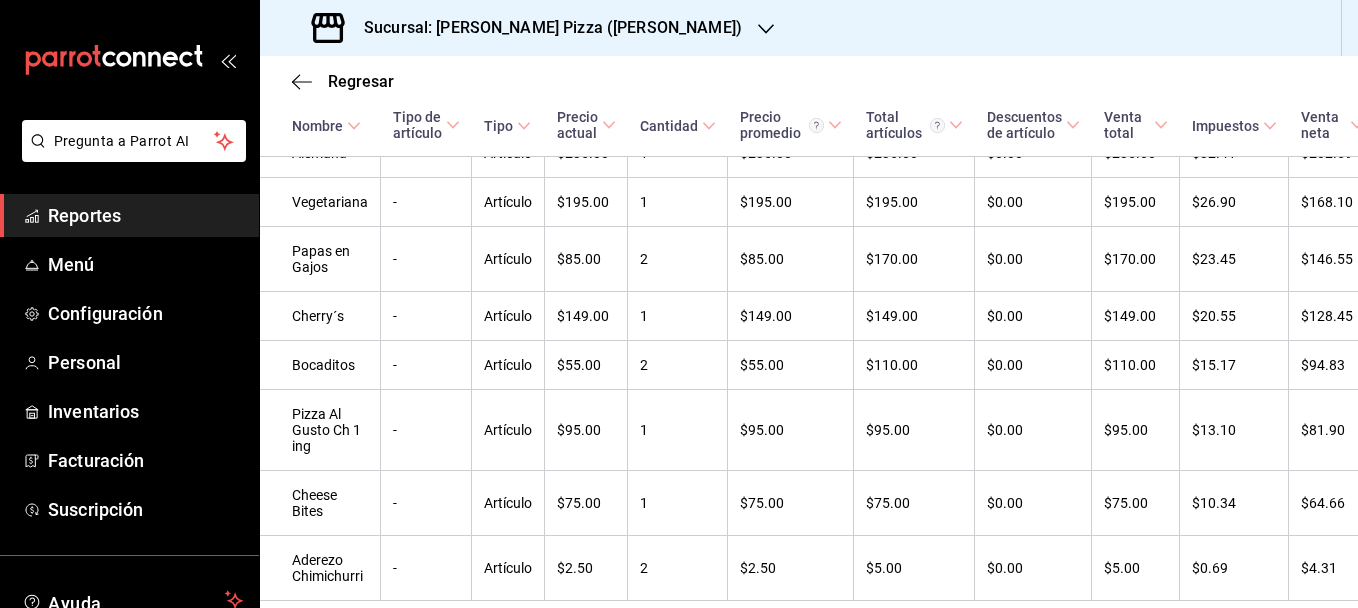scroll, scrollTop: 867, scrollLeft: 0, axis: vertical 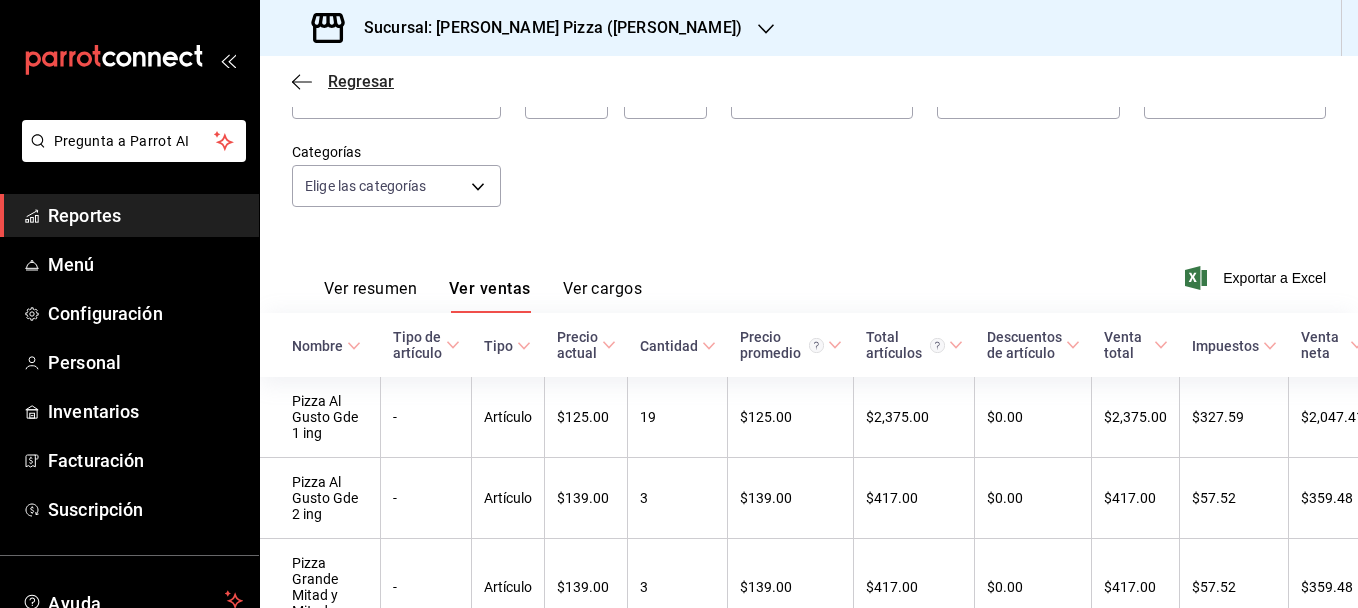 click on "Regresar" at bounding box center (361, 81) 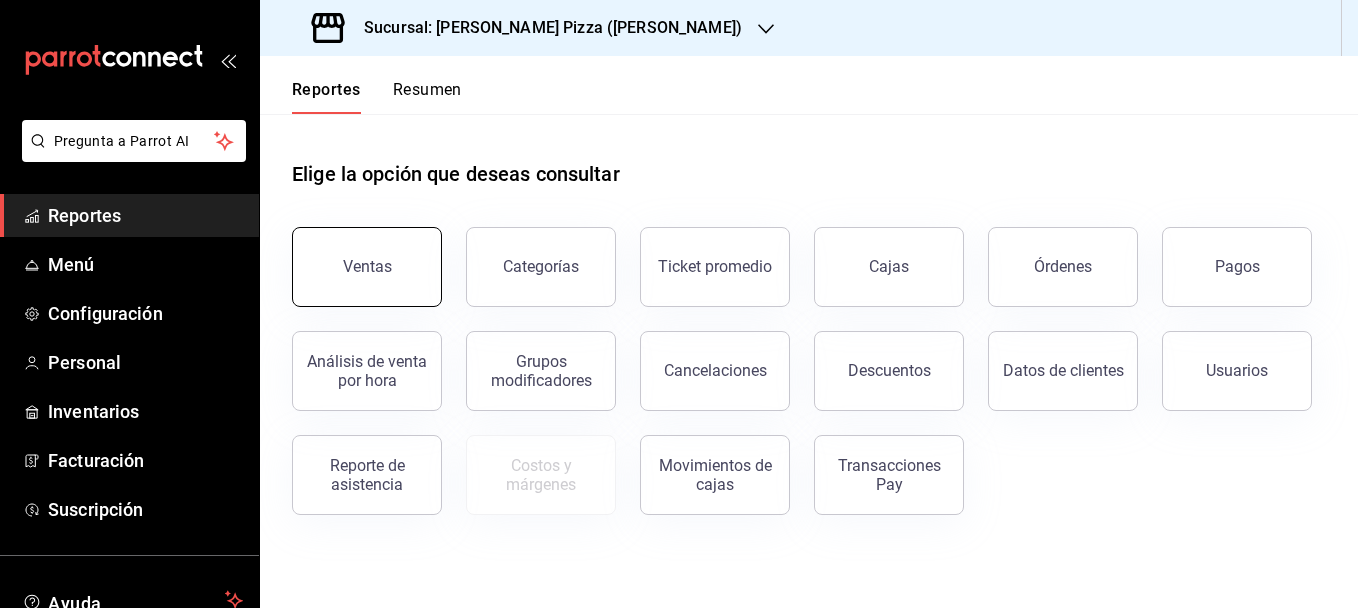 click on "Ventas" at bounding box center [367, 267] 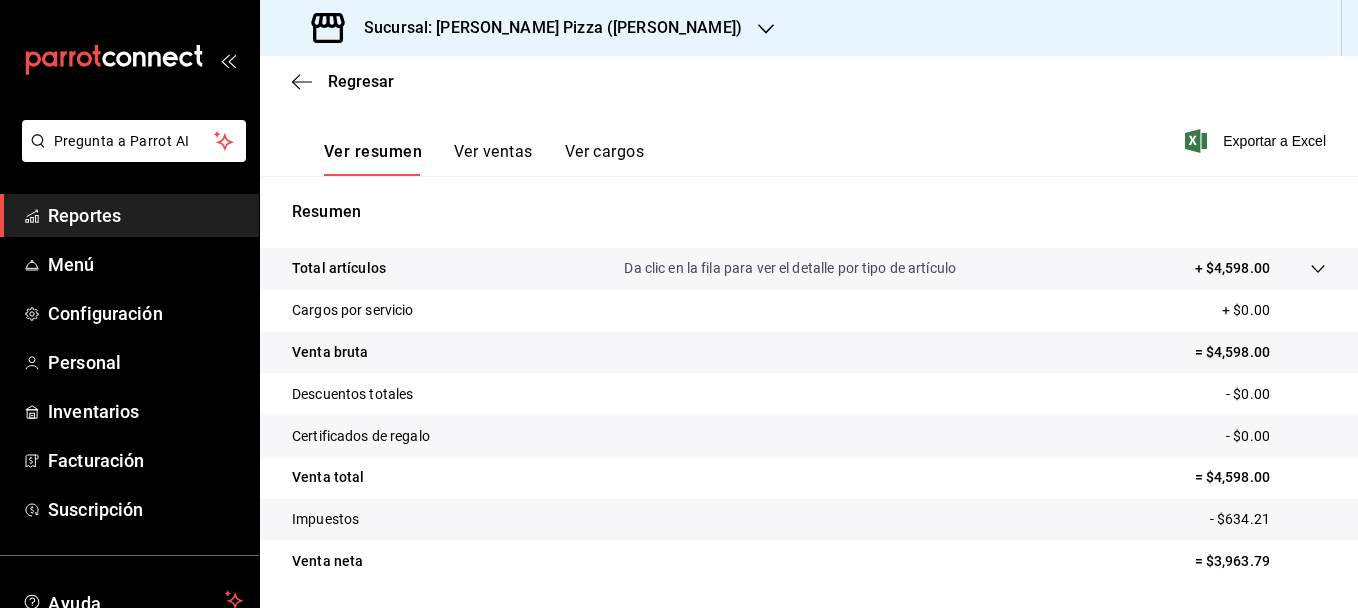 scroll, scrollTop: 350, scrollLeft: 0, axis: vertical 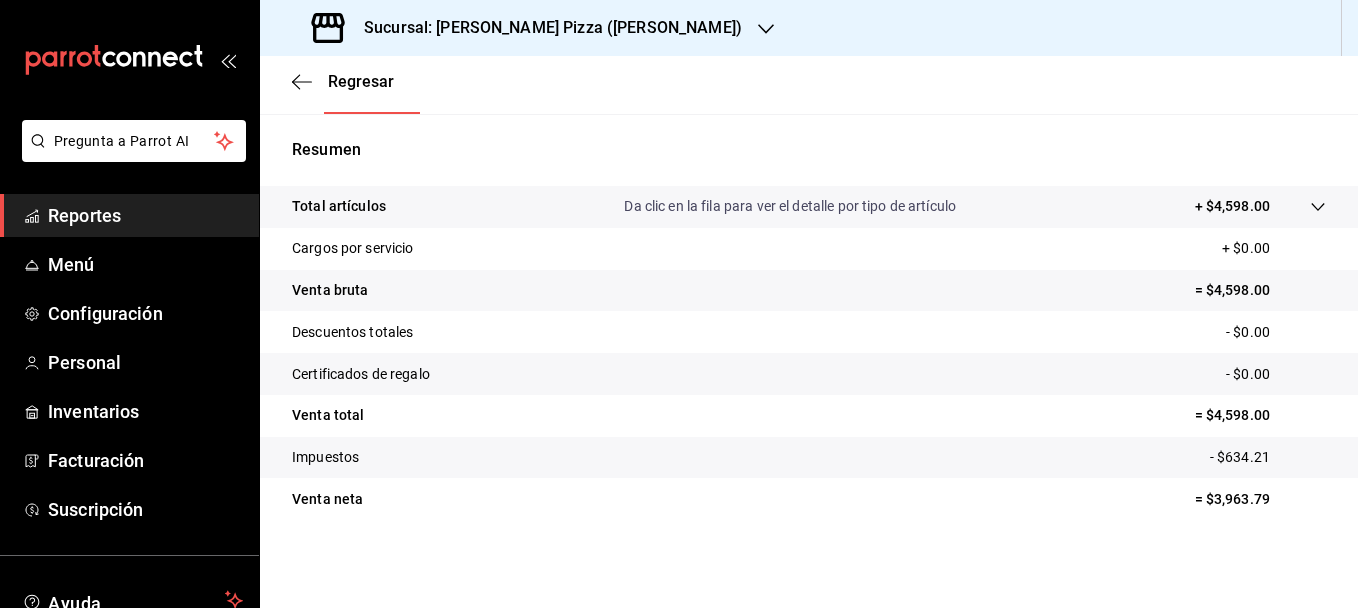 click on "Total artículos" at bounding box center [339, 206] 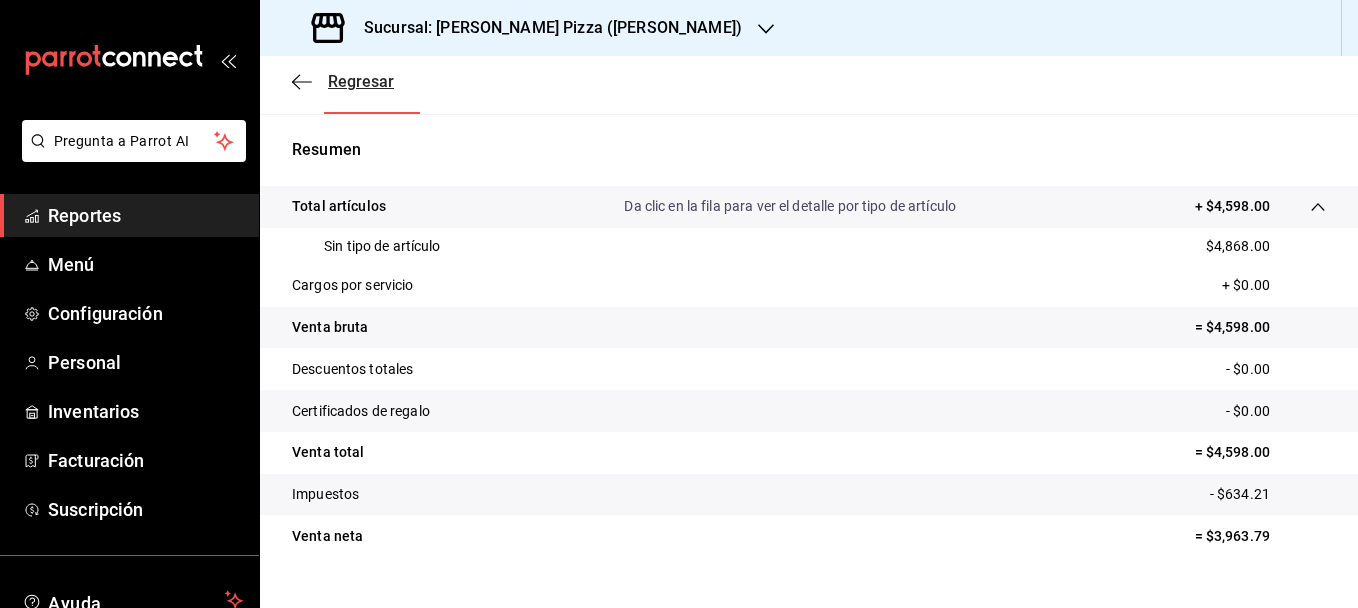 click on "Regresar" at bounding box center (361, 81) 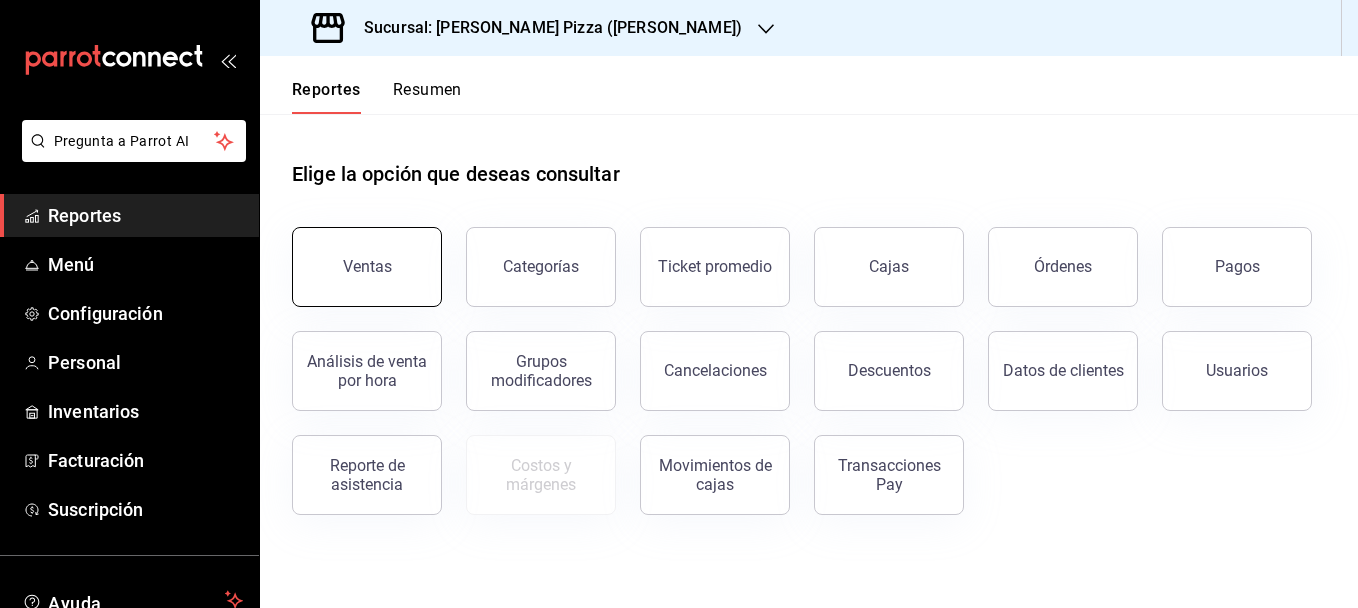 click on "Ventas" at bounding box center [367, 267] 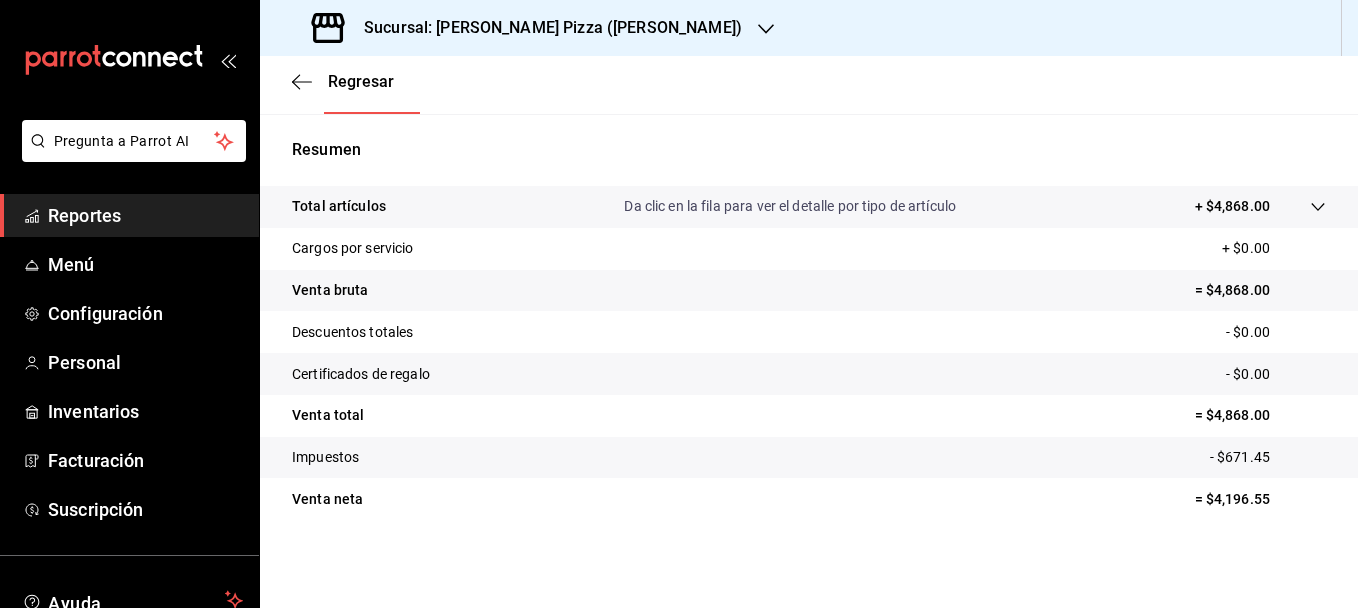 scroll, scrollTop: 0, scrollLeft: 0, axis: both 